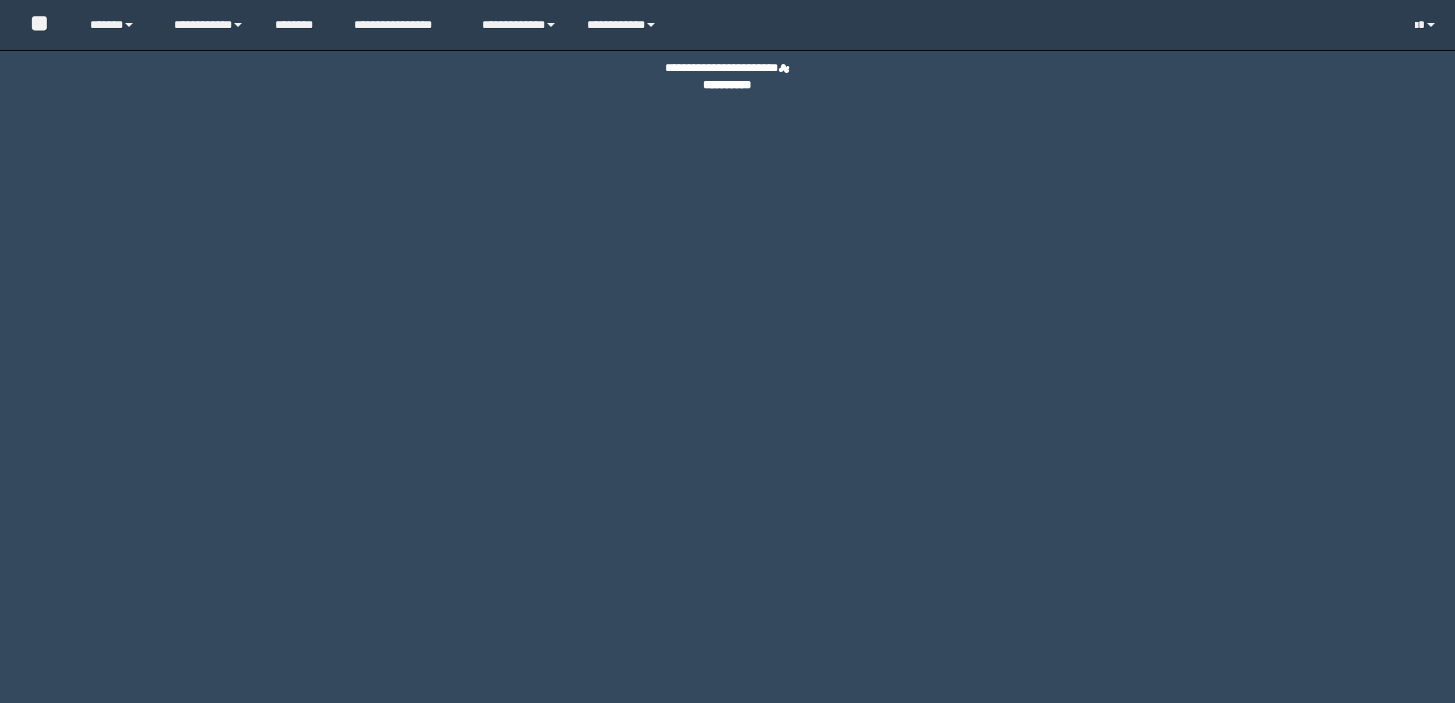 scroll, scrollTop: 0, scrollLeft: 0, axis: both 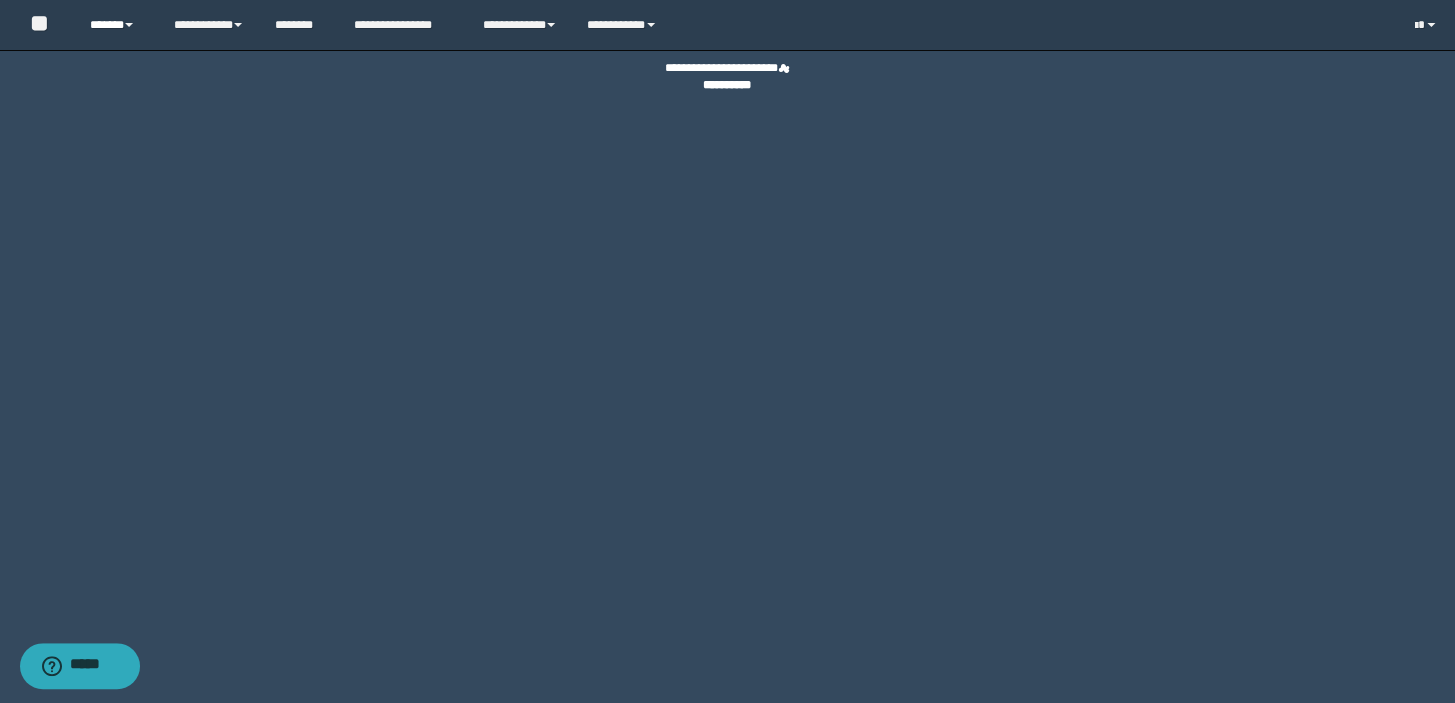 click on "******" at bounding box center (117, 25) 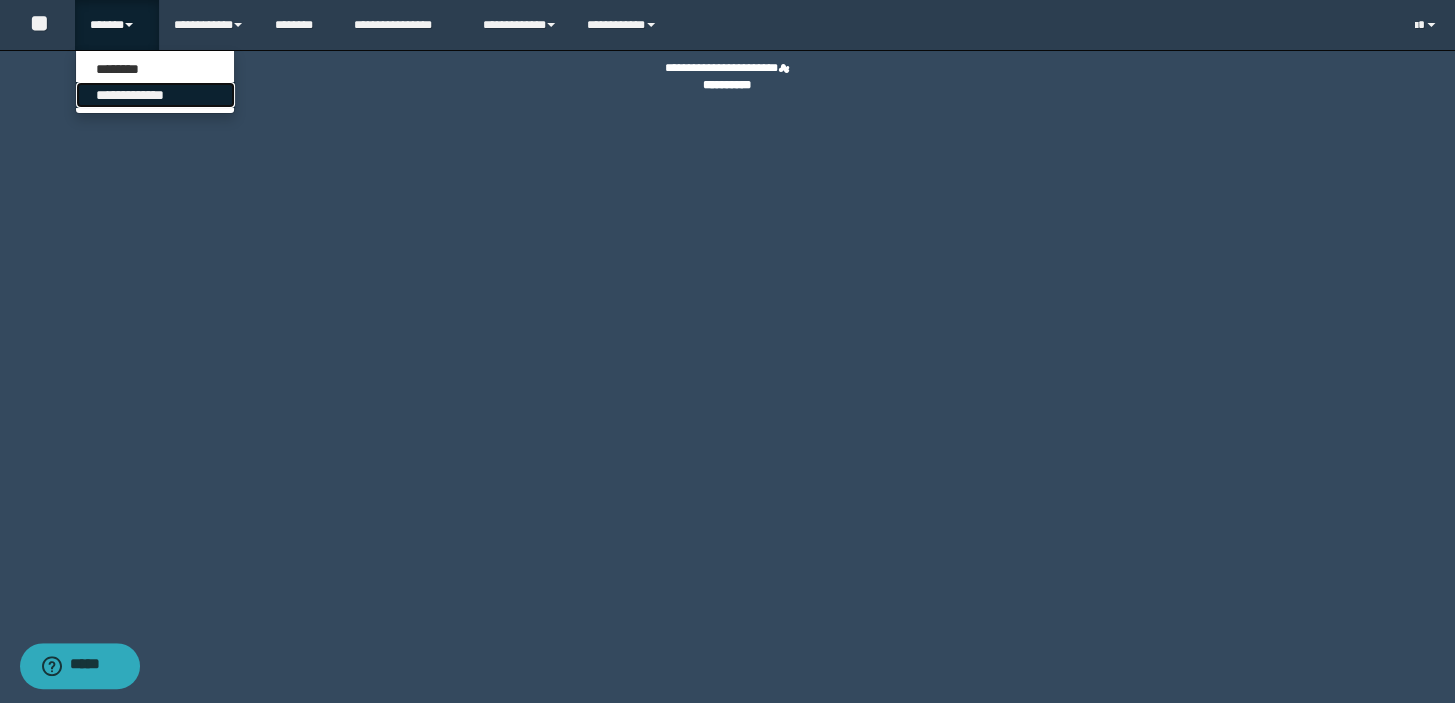 click on "**********" at bounding box center (155, 95) 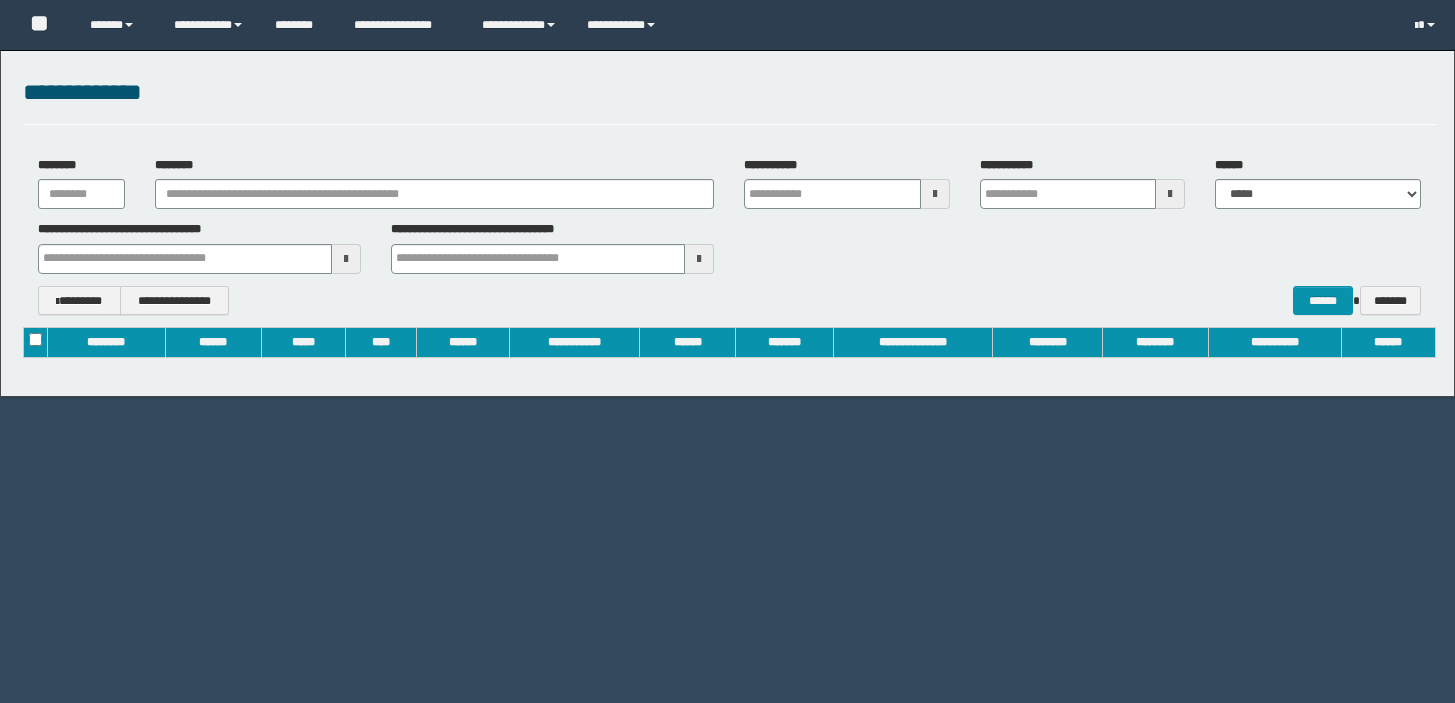 scroll, scrollTop: 0, scrollLeft: 0, axis: both 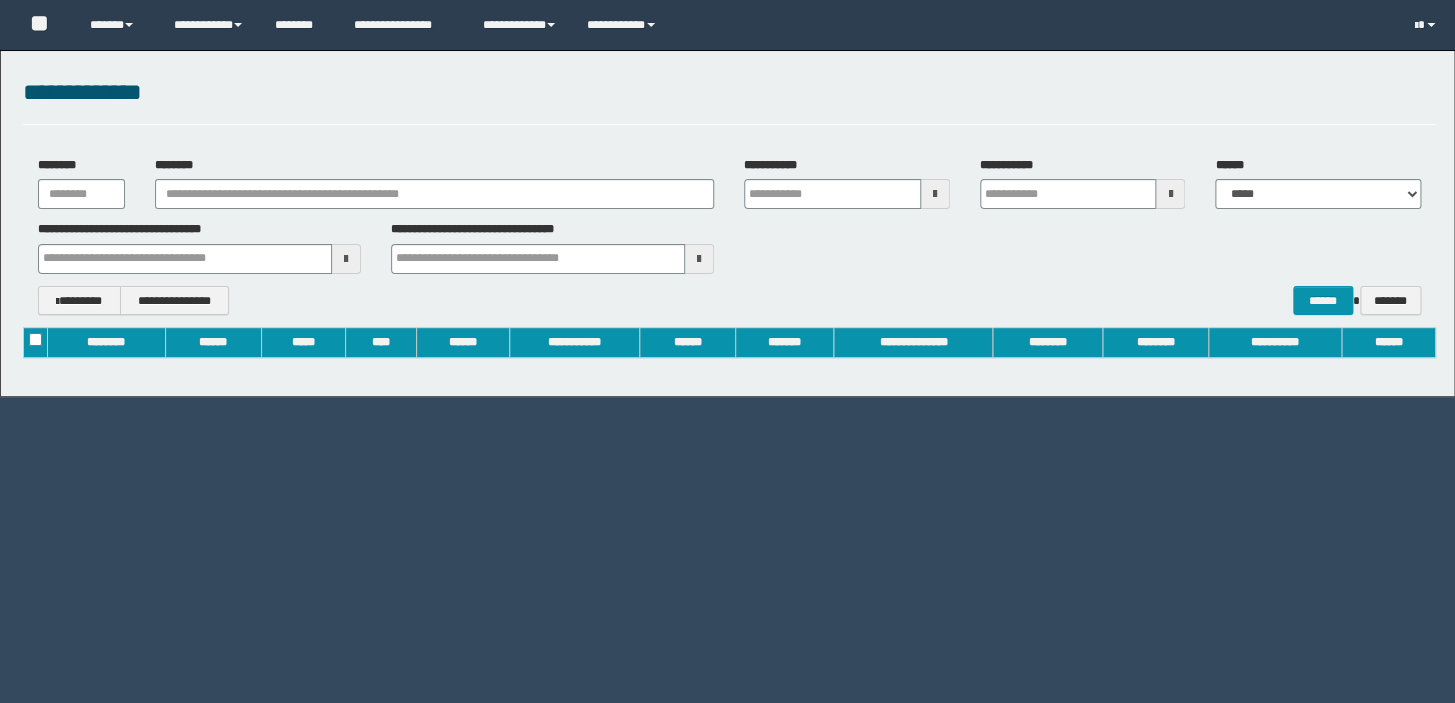 click on "********" at bounding box center [434, 183] 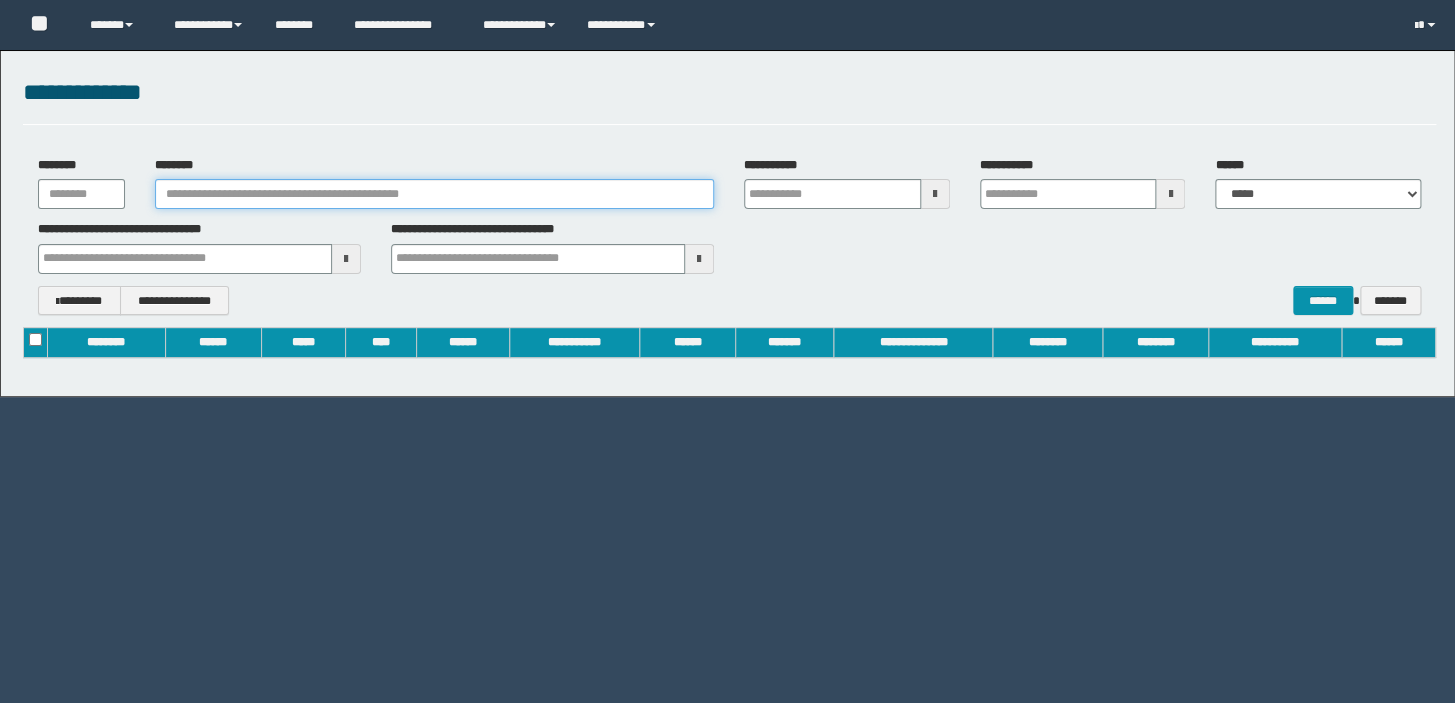 click on "********" at bounding box center [434, 194] 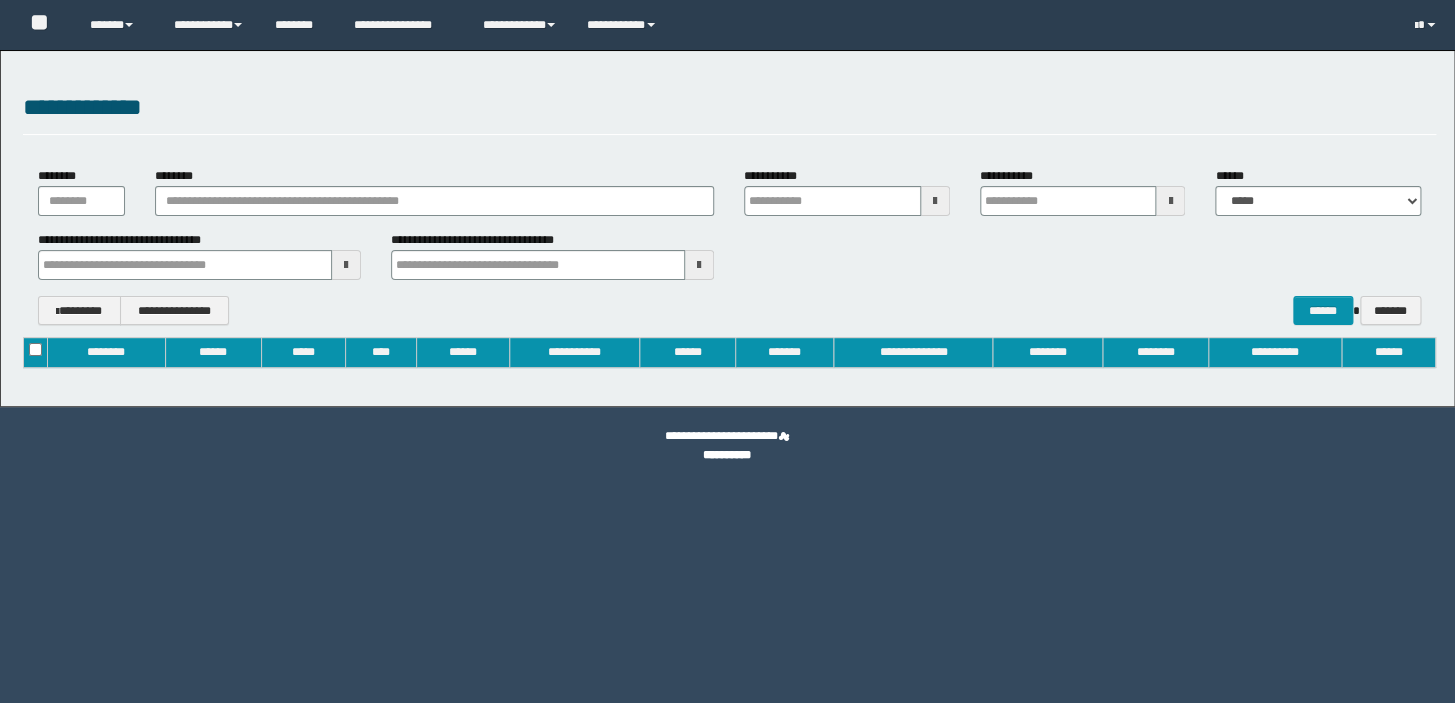 type on "**********" 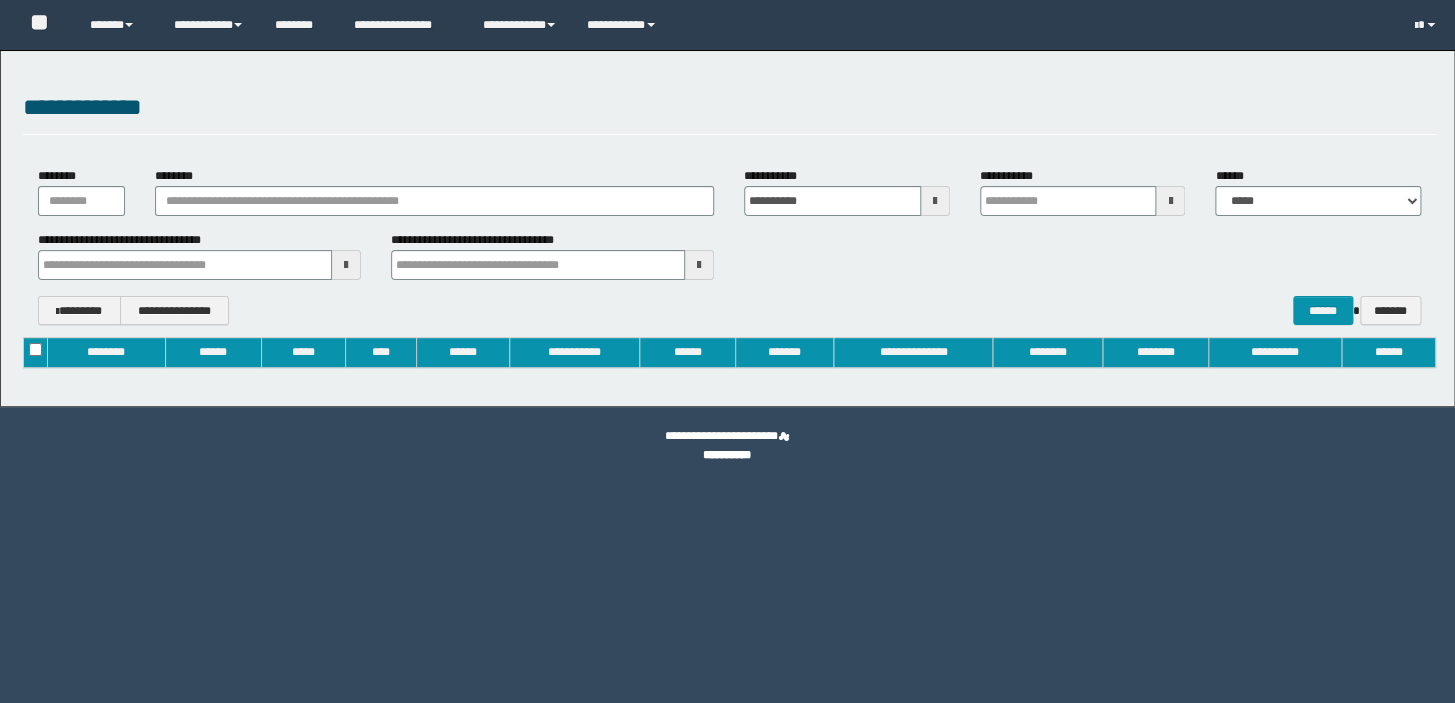 type on "**********" 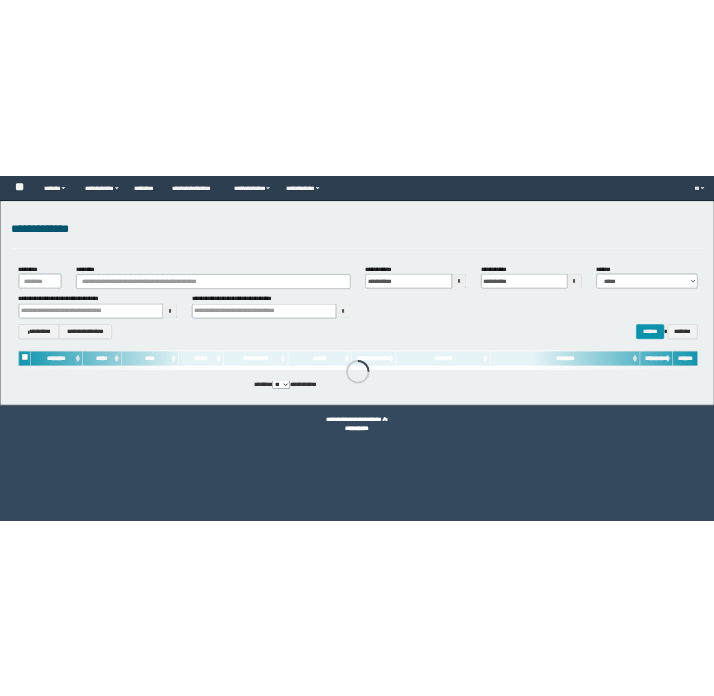 scroll, scrollTop: 0, scrollLeft: 0, axis: both 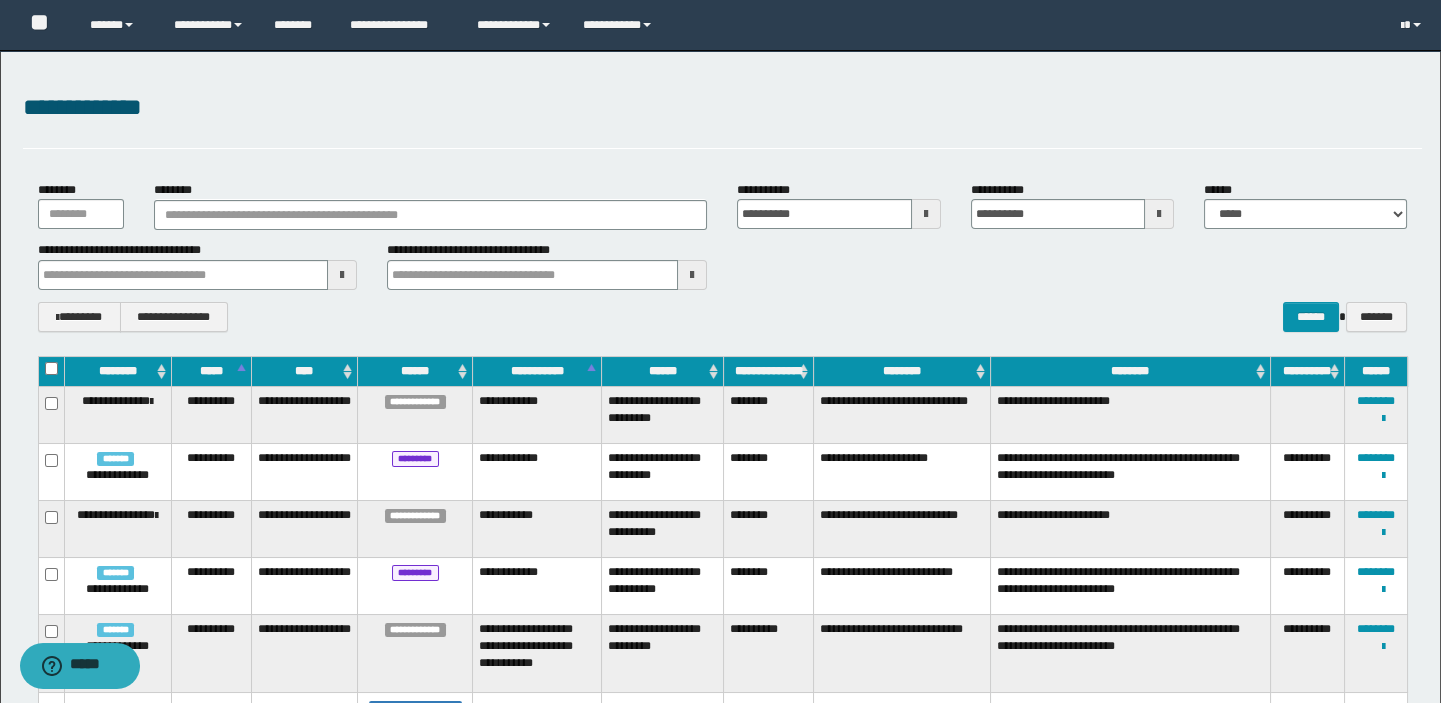 click at bounding box center (430, 214) 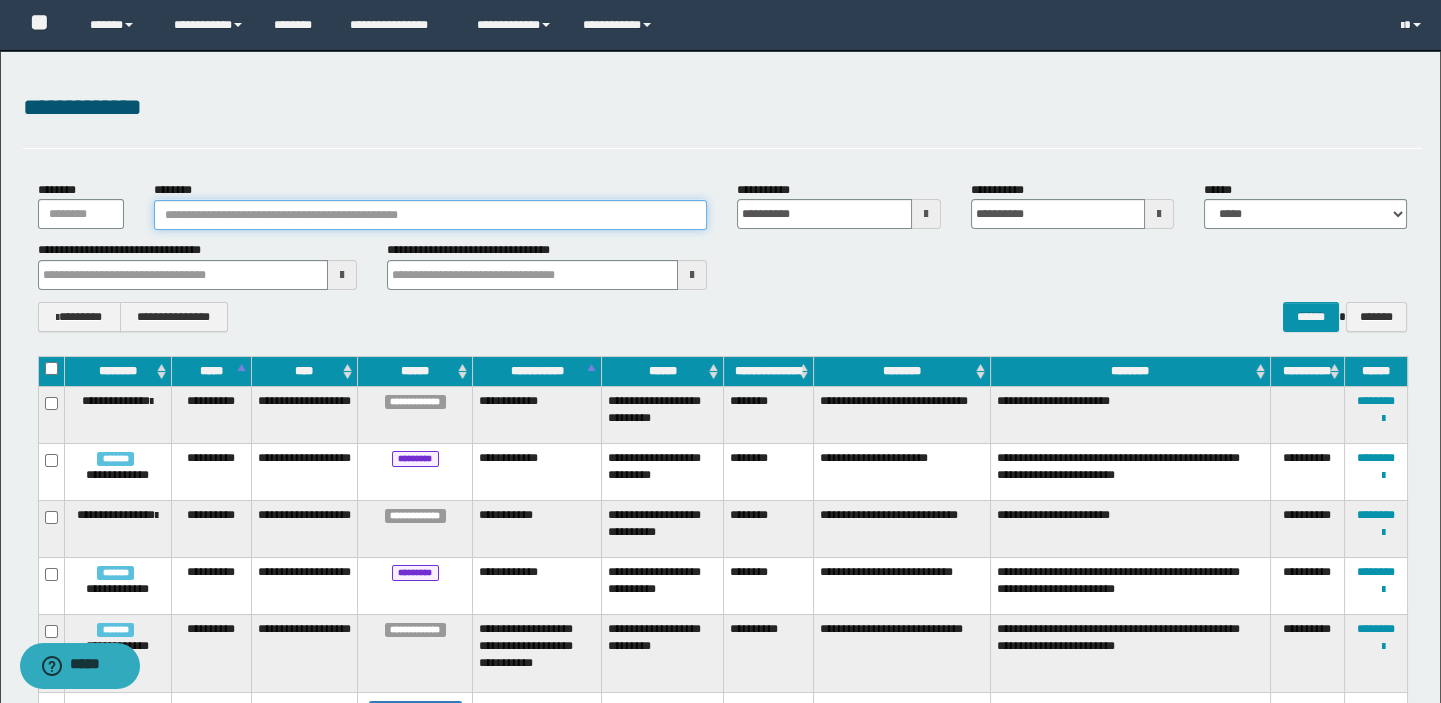 click on "********" at bounding box center [430, 215] 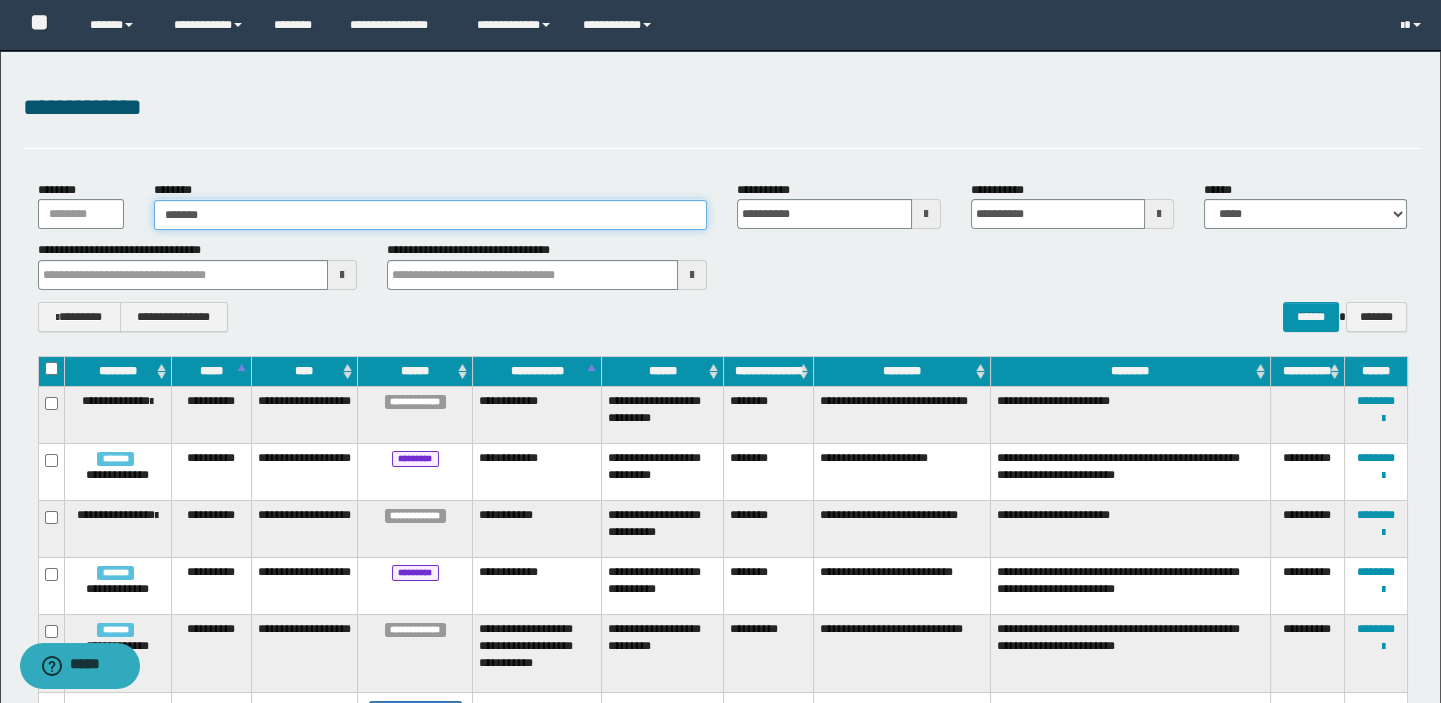 type on "********" 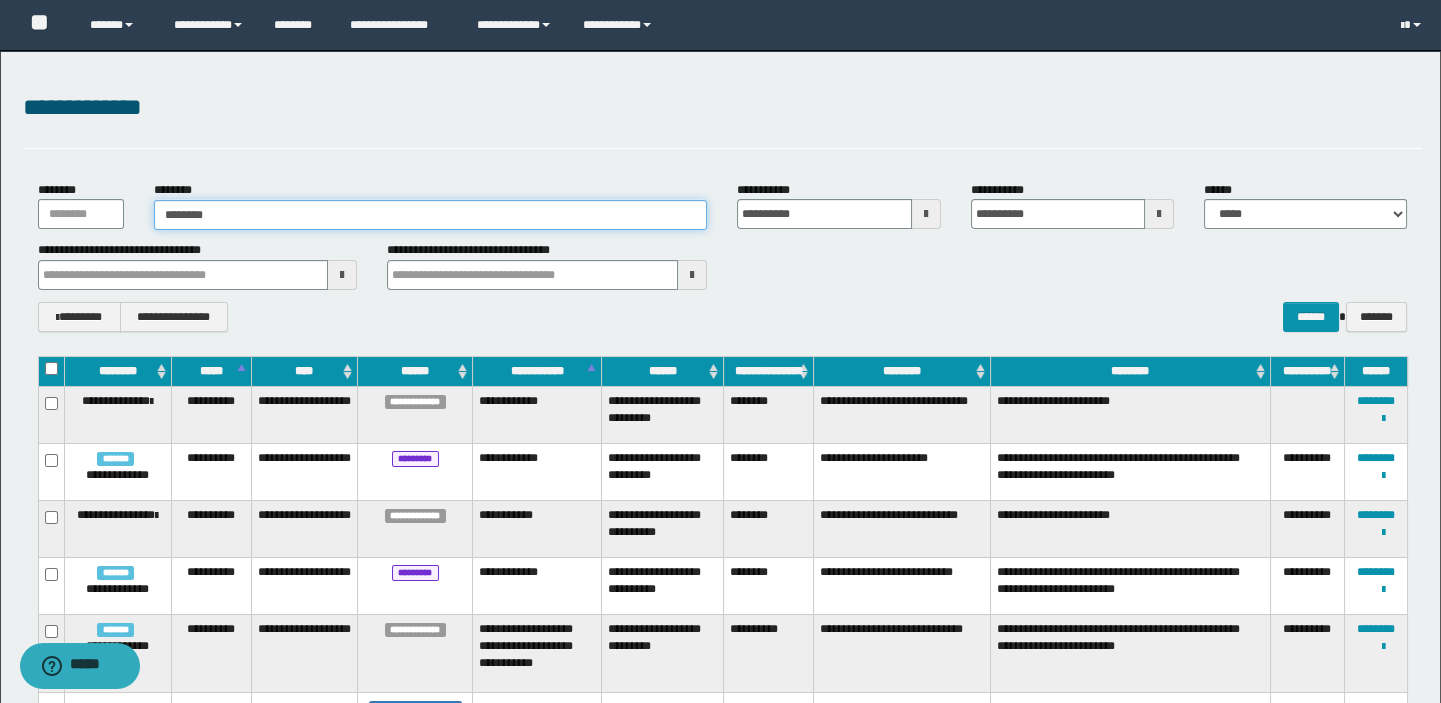 type on "********" 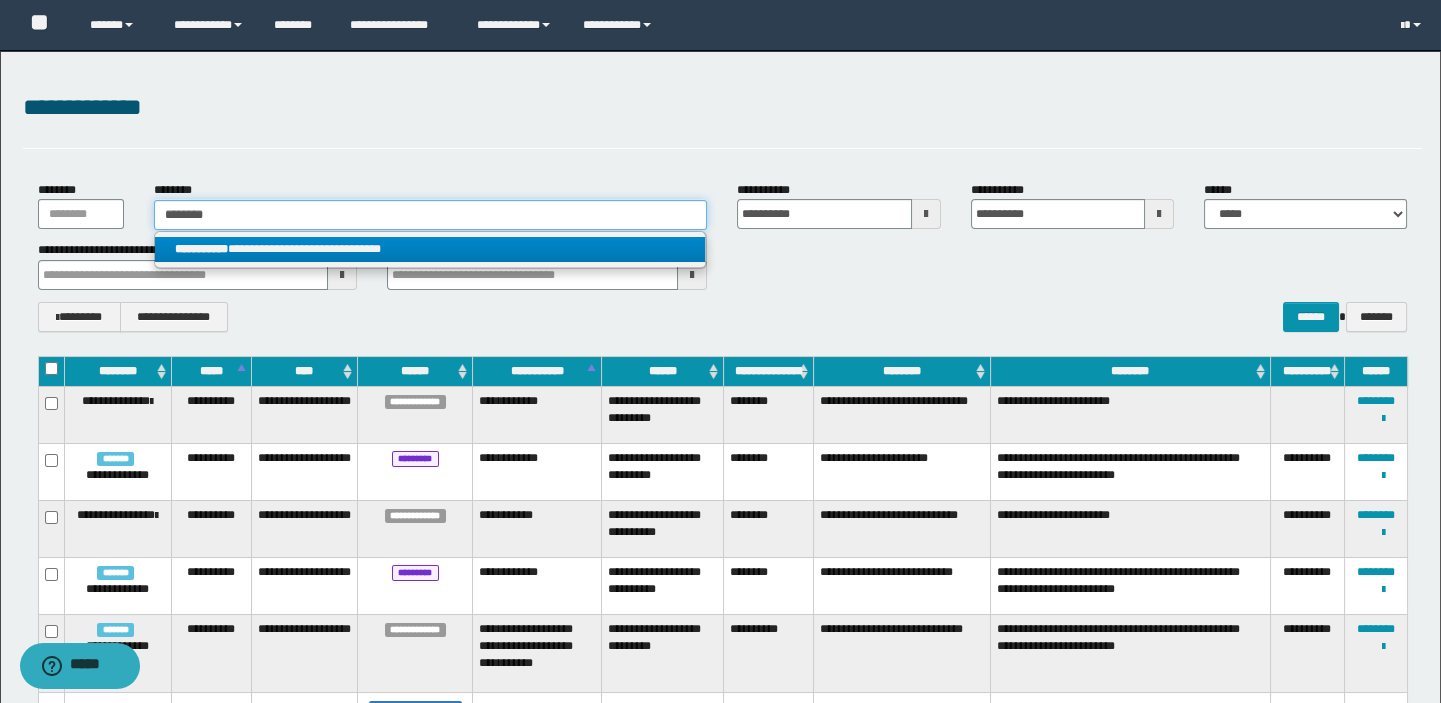 type on "********" 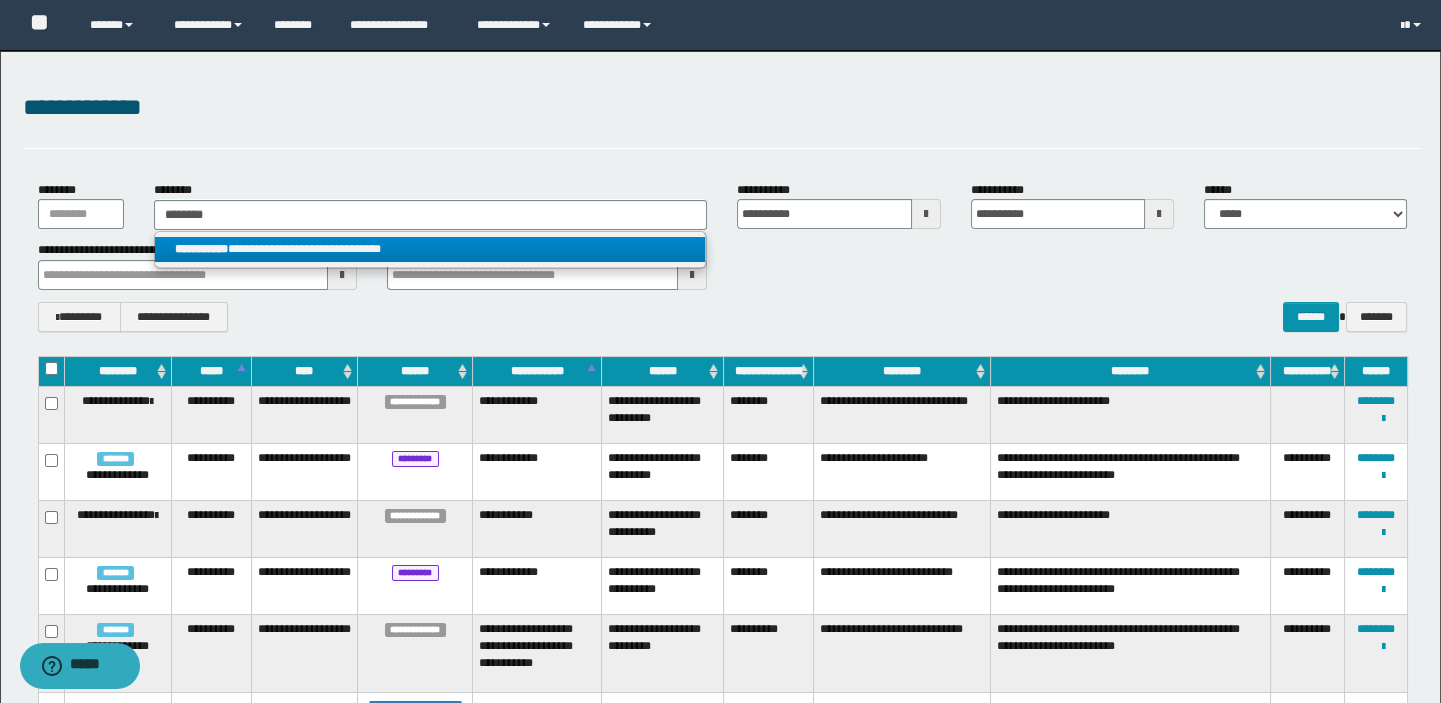 click on "**********" at bounding box center [430, 249] 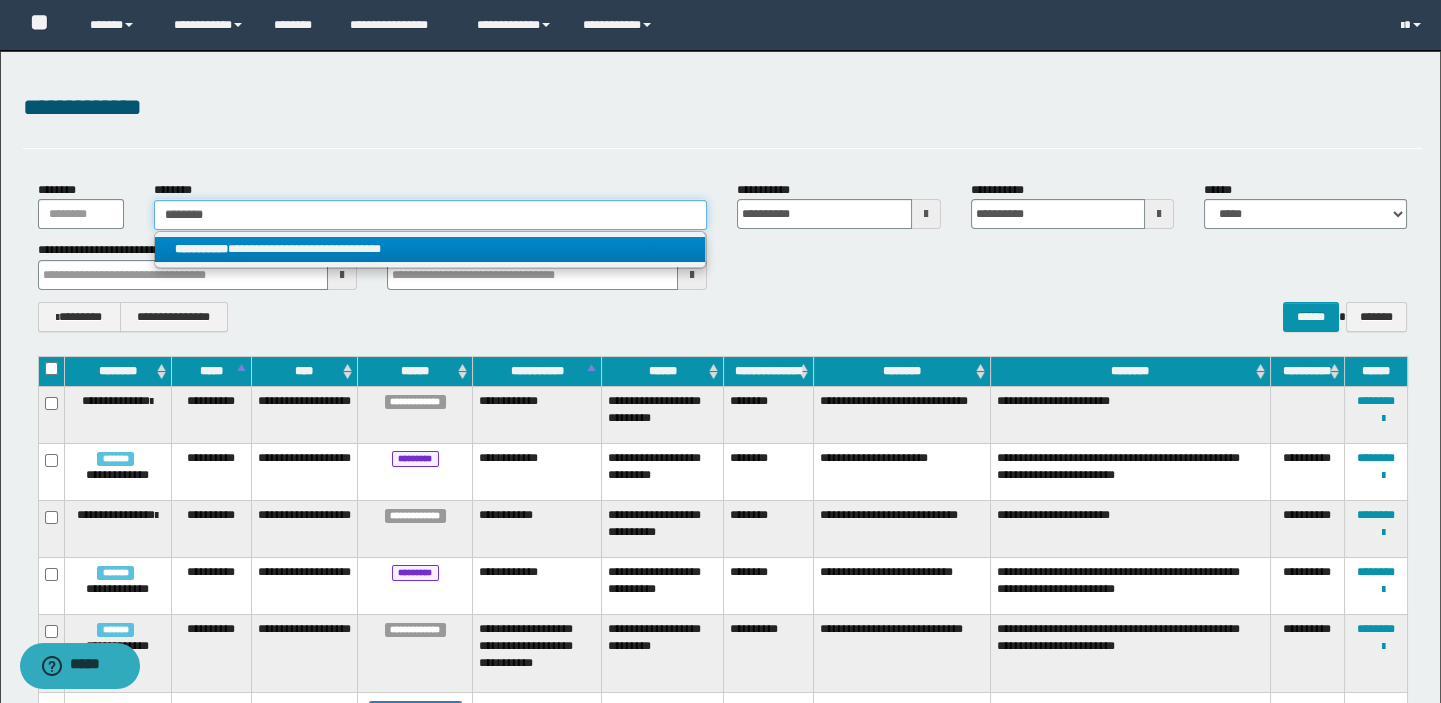 type 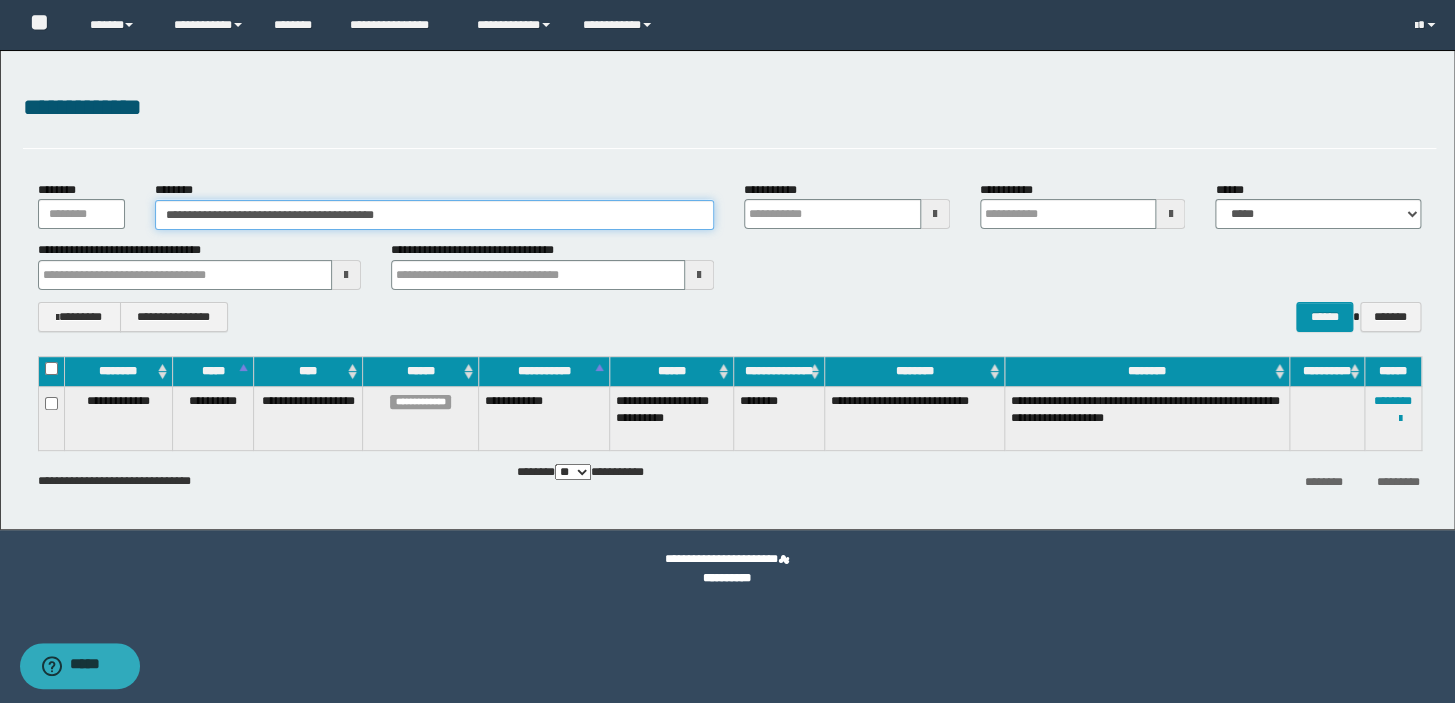 type 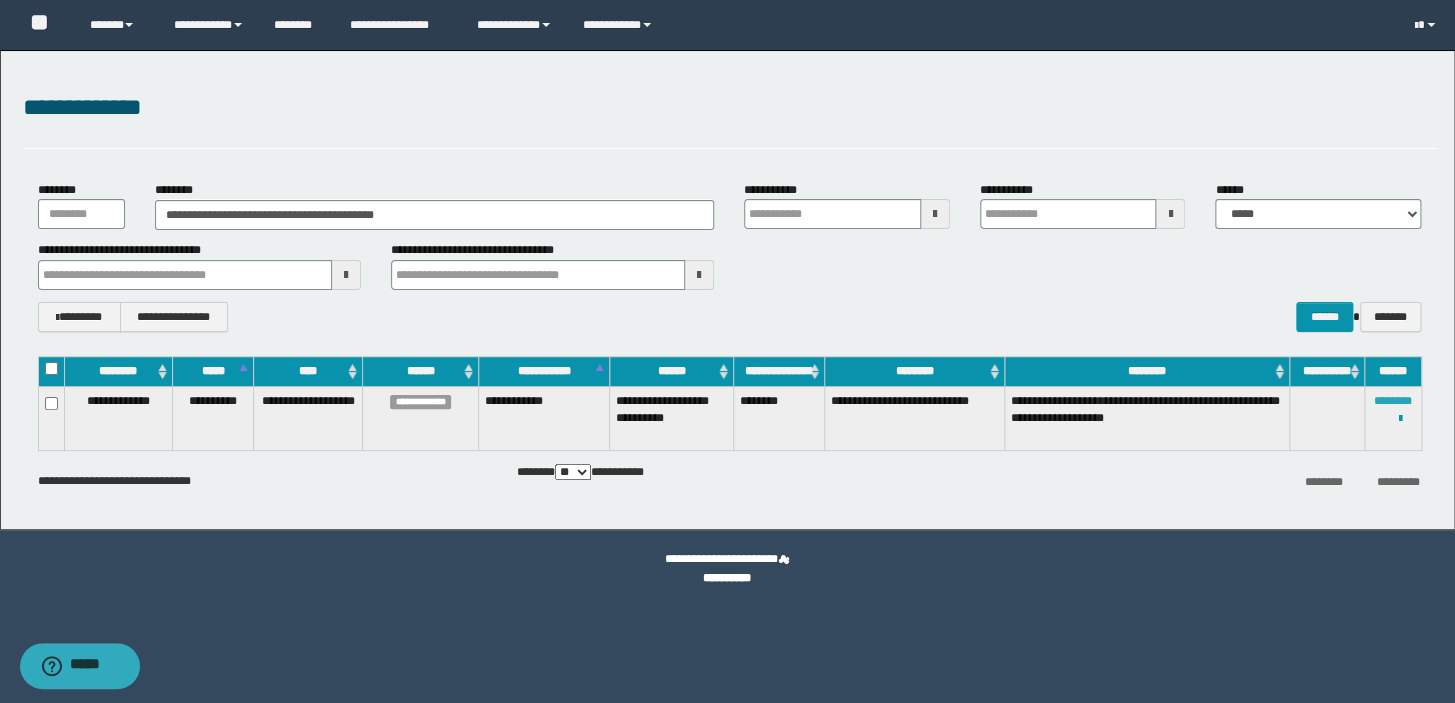 click on "********" at bounding box center (1393, 401) 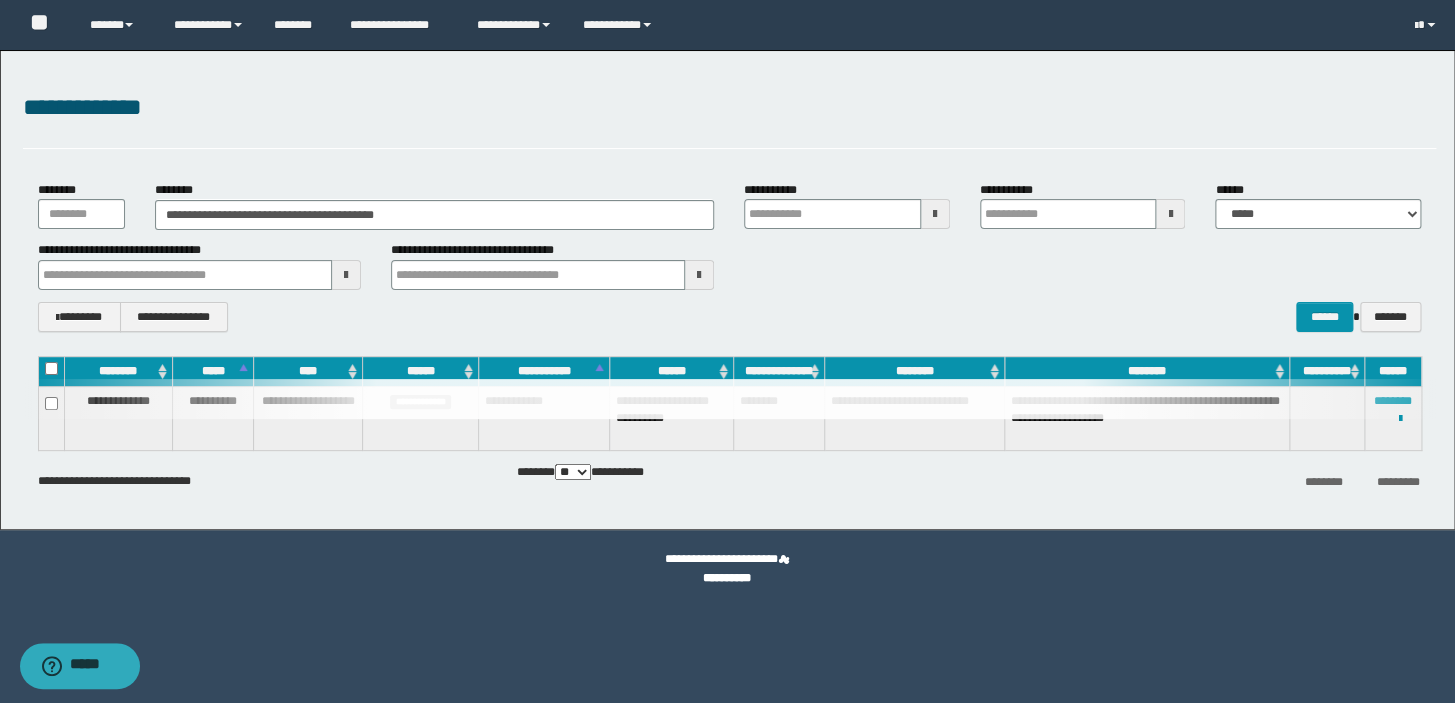 type 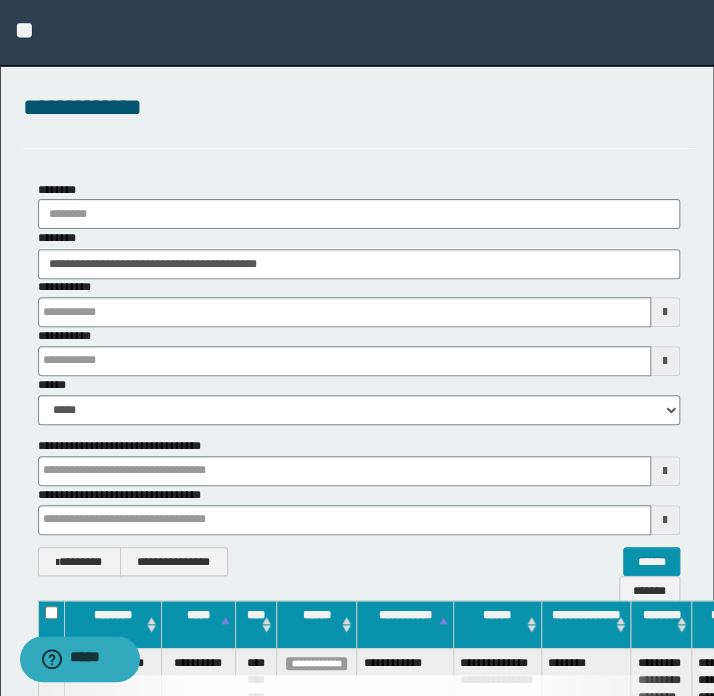 type 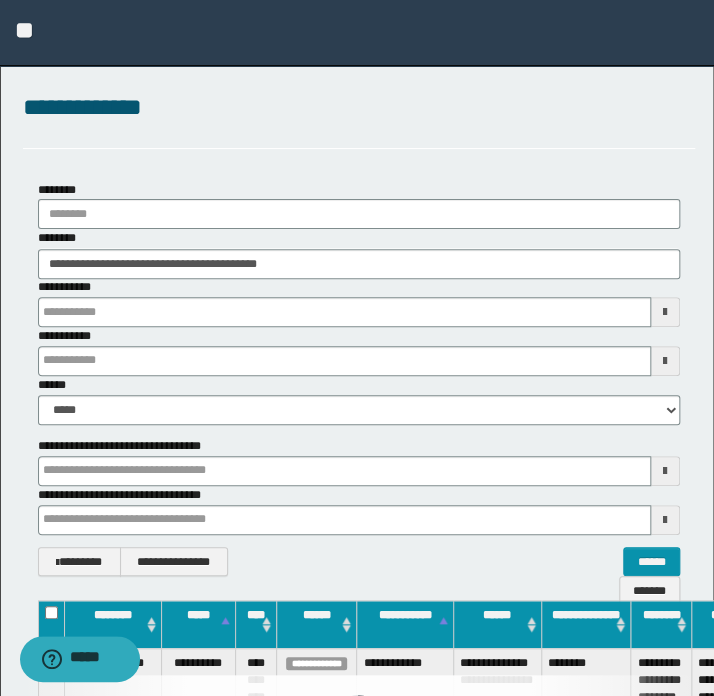 type 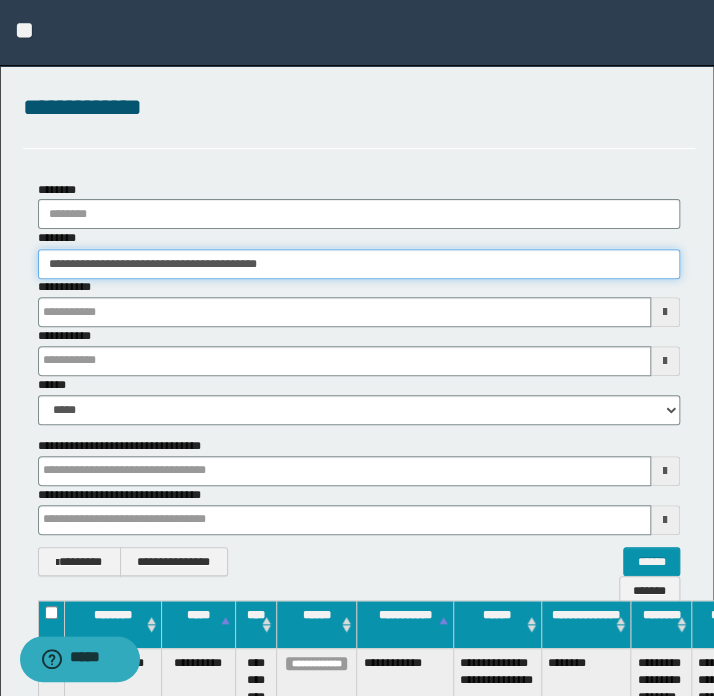 drag, startPoint x: 307, startPoint y: 267, endPoint x: 0, endPoint y: 254, distance: 307.27512 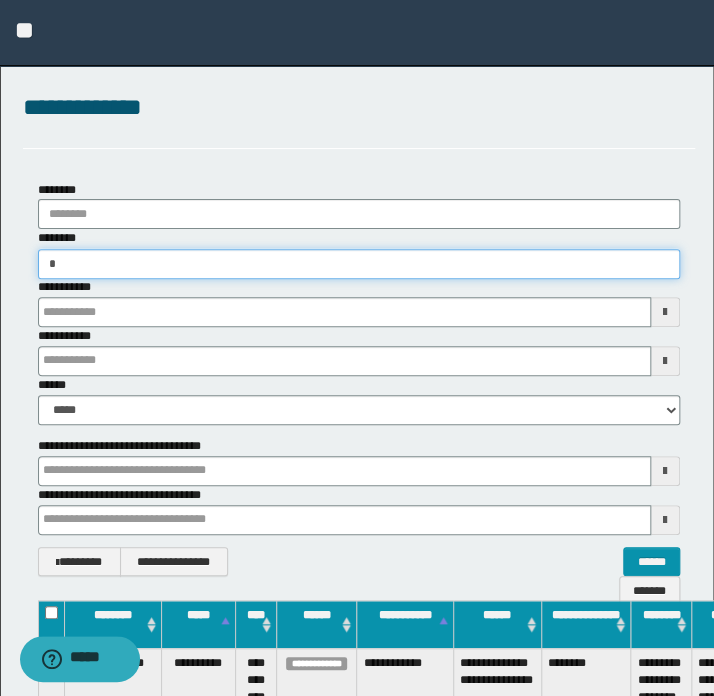 type on "**" 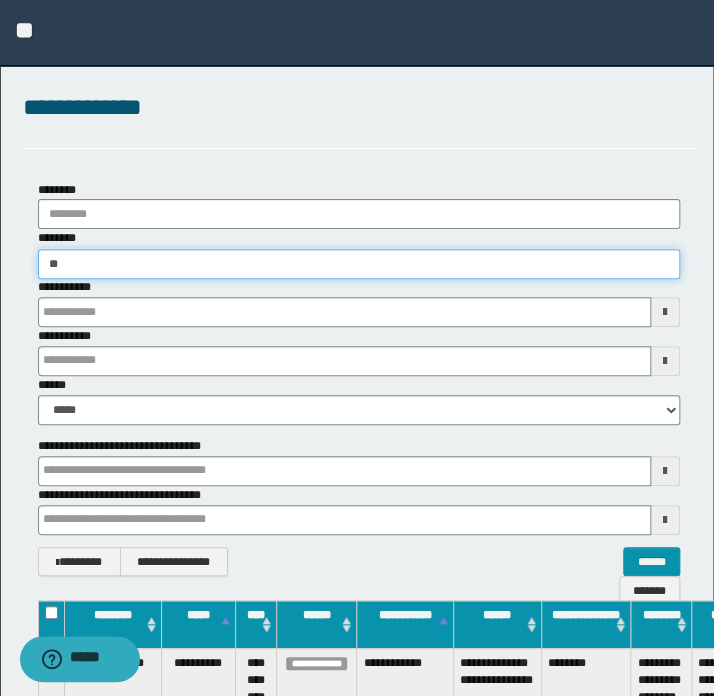 type on "**" 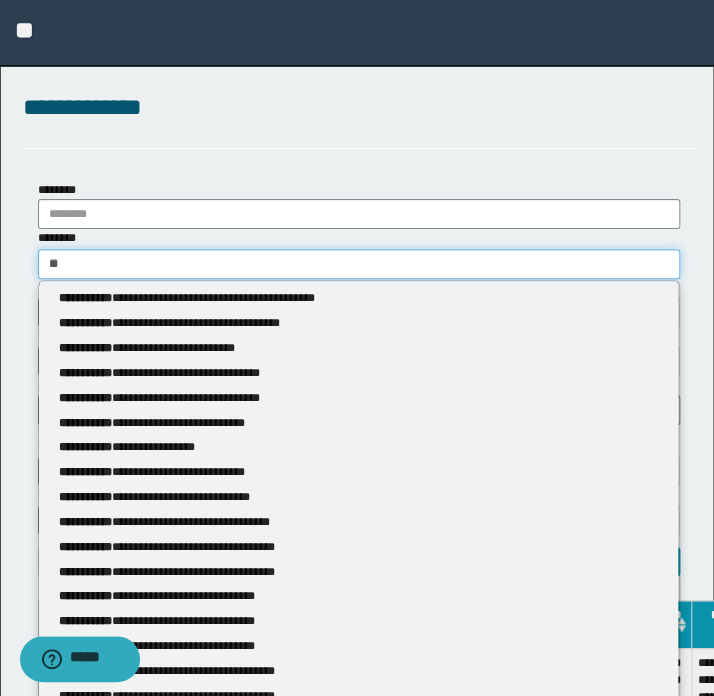 type 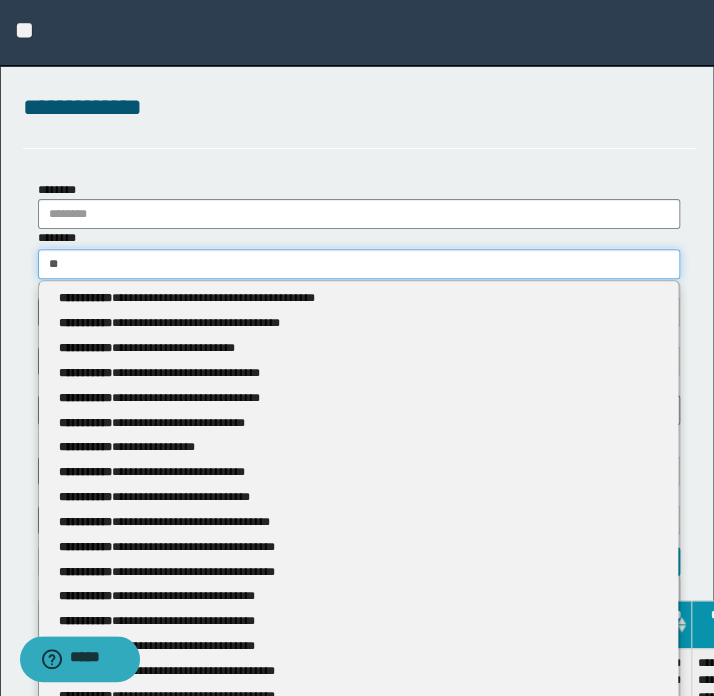 type on "***" 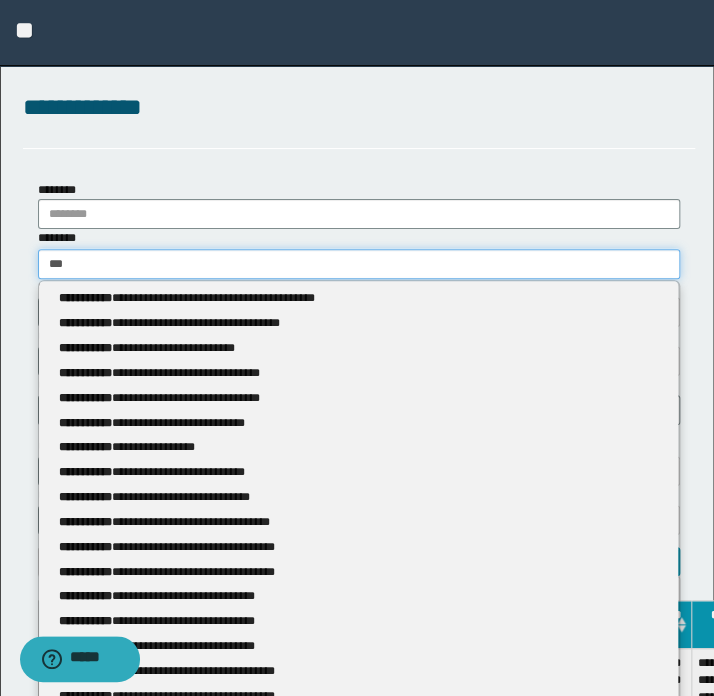 type on "***" 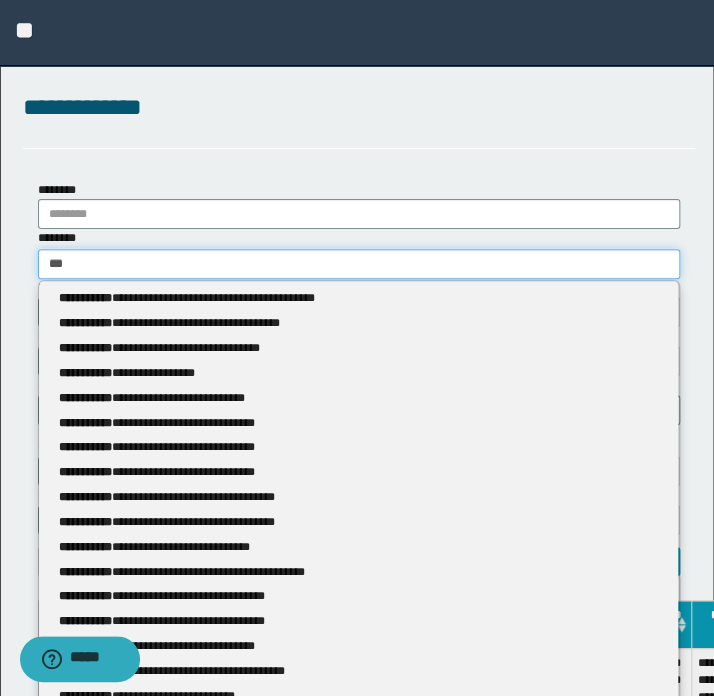 type 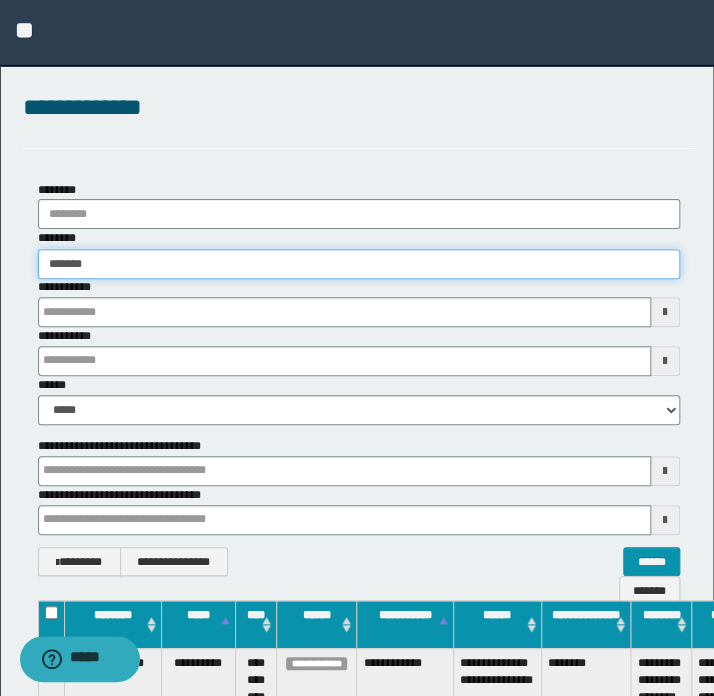 type on "********" 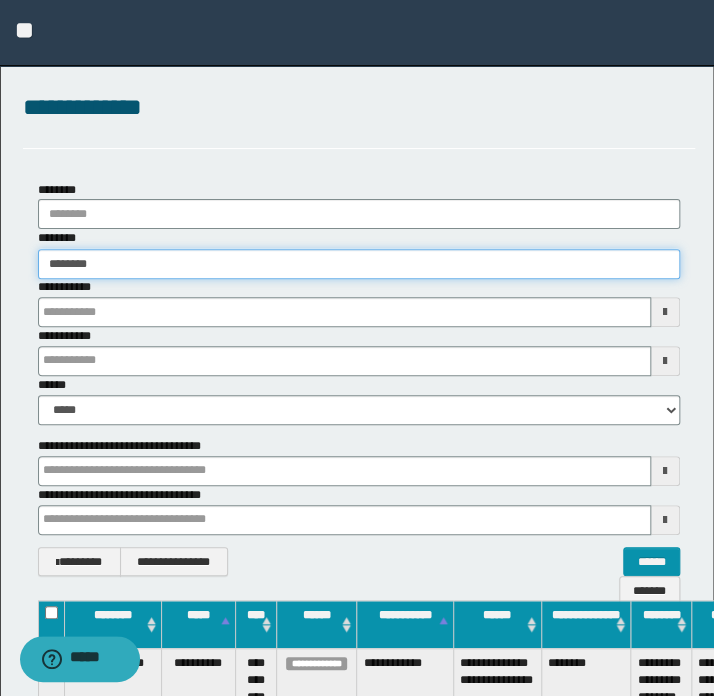 type on "********" 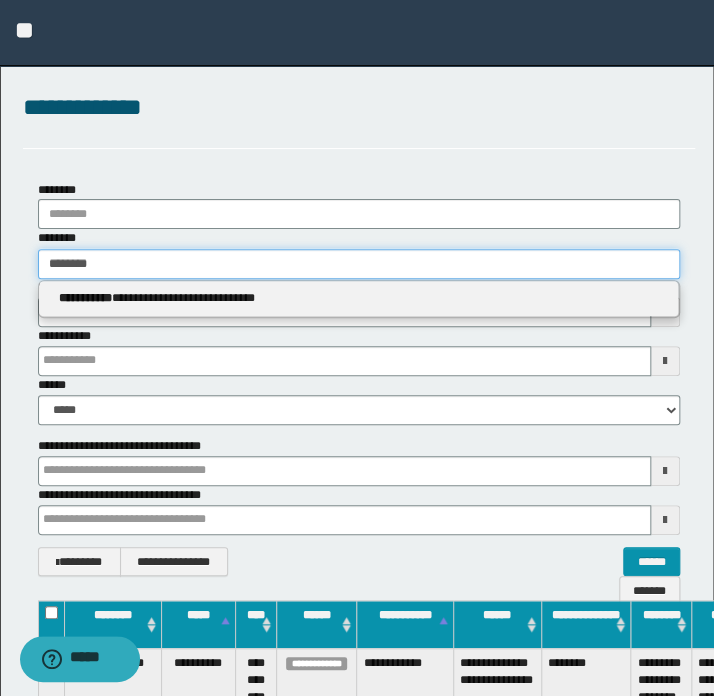 type on "********" 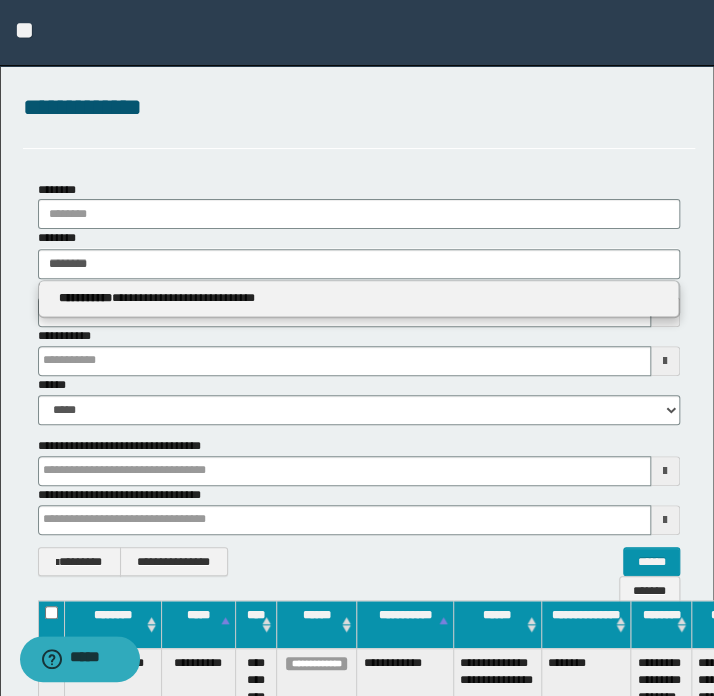 click on "**********" at bounding box center (359, 299) 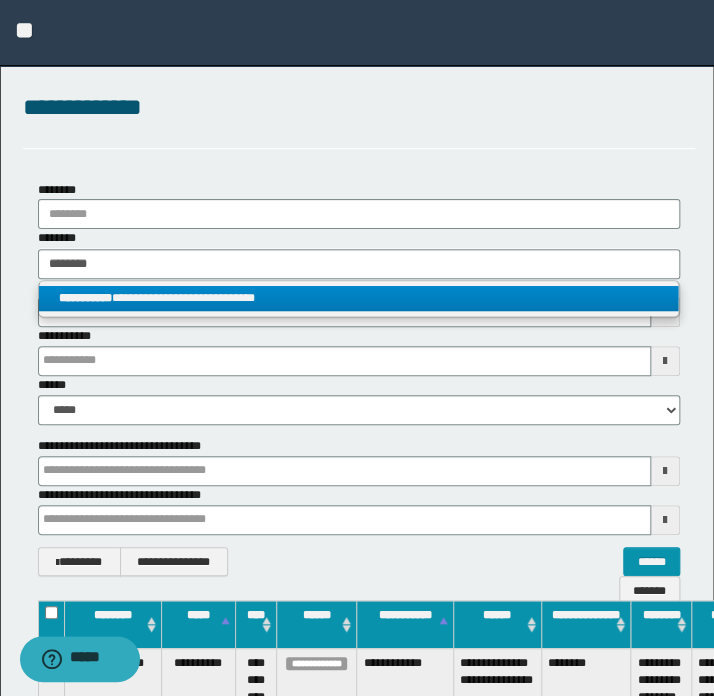 click on "**********" at bounding box center [359, 298] 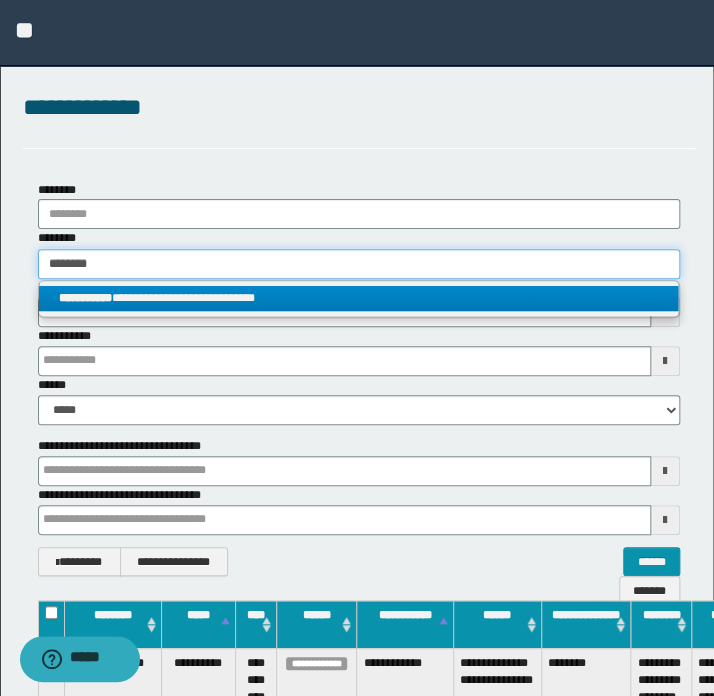 type 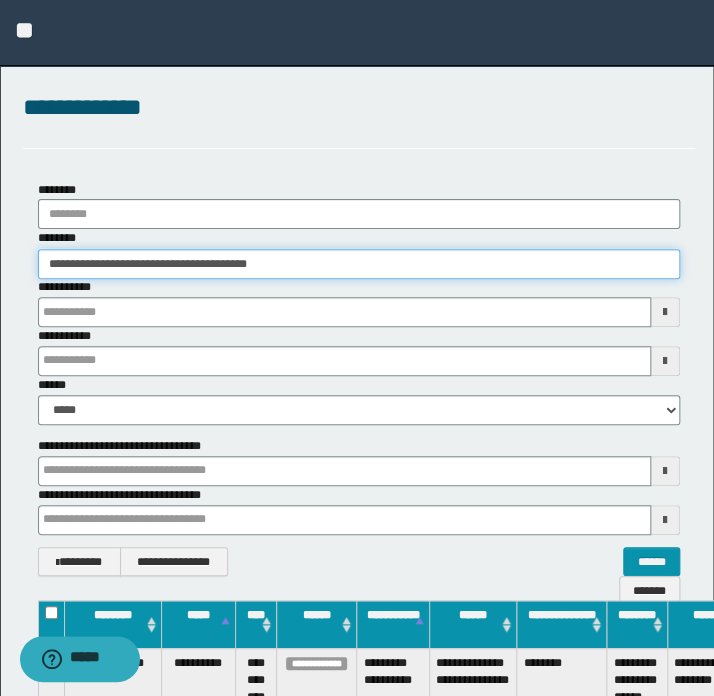 type 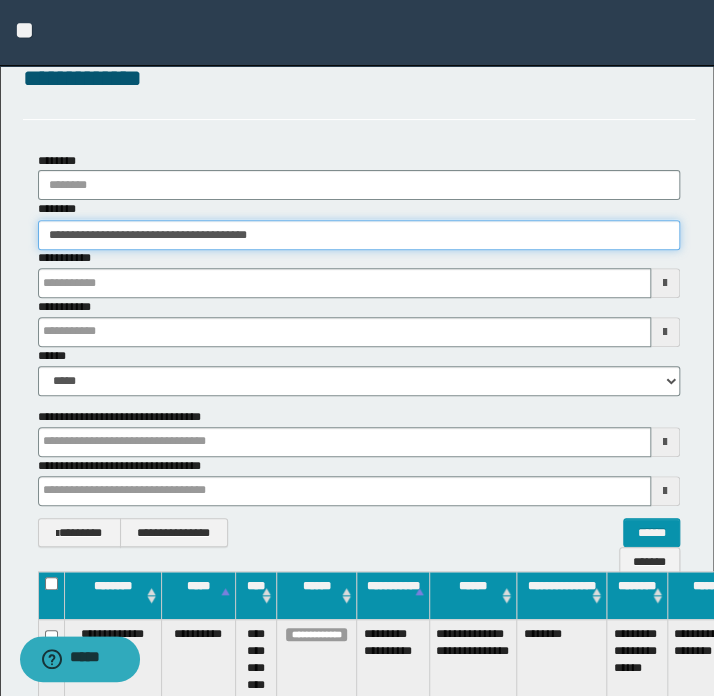 type 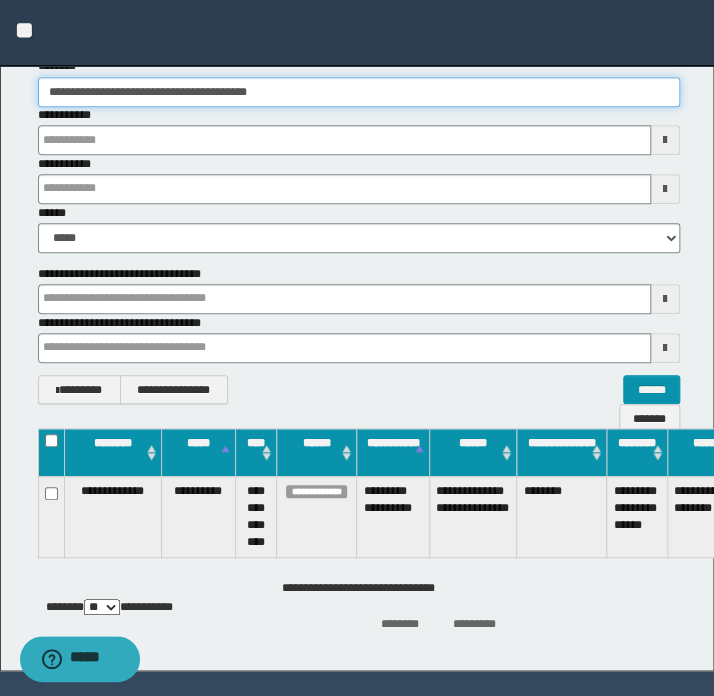 scroll, scrollTop: 224, scrollLeft: 0, axis: vertical 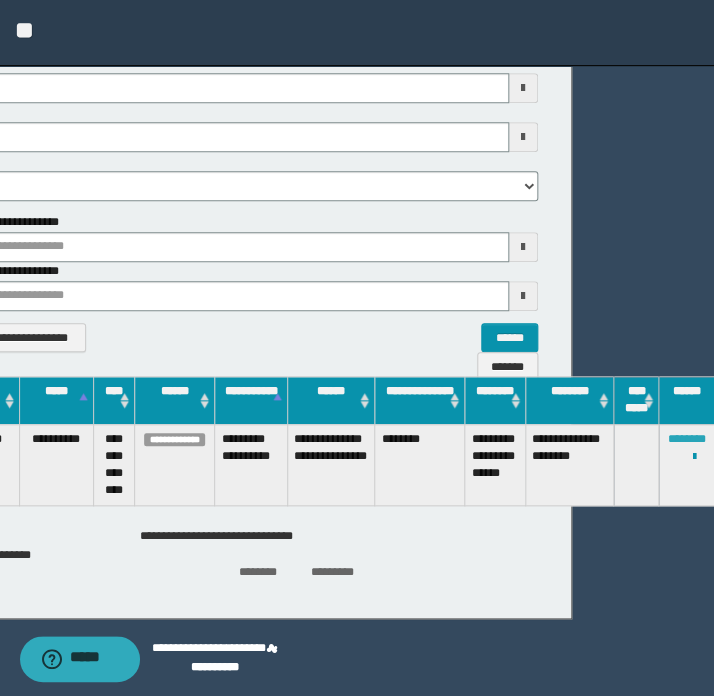 click on "********" at bounding box center [687, 439] 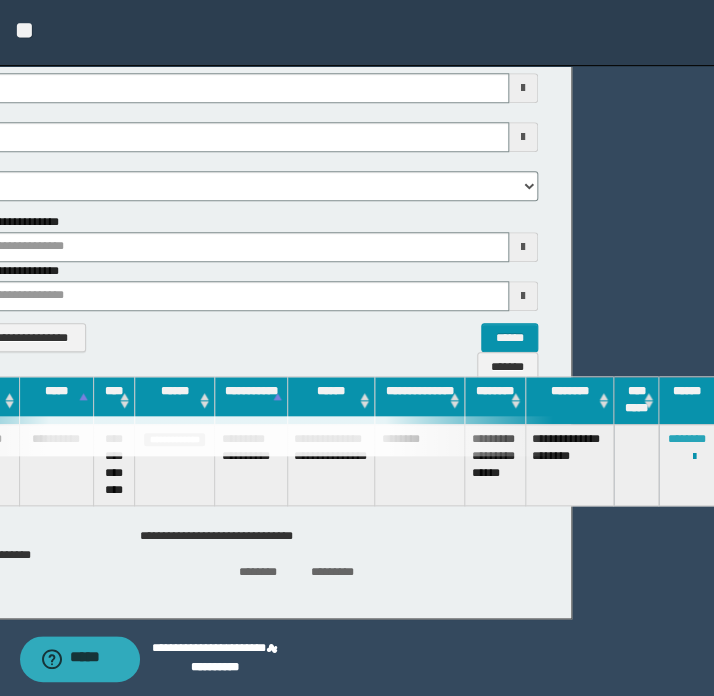 type 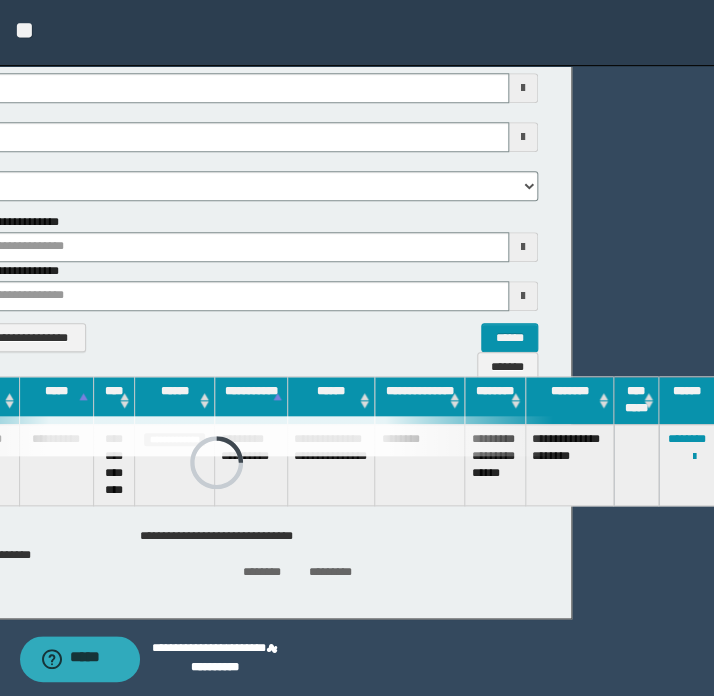 type 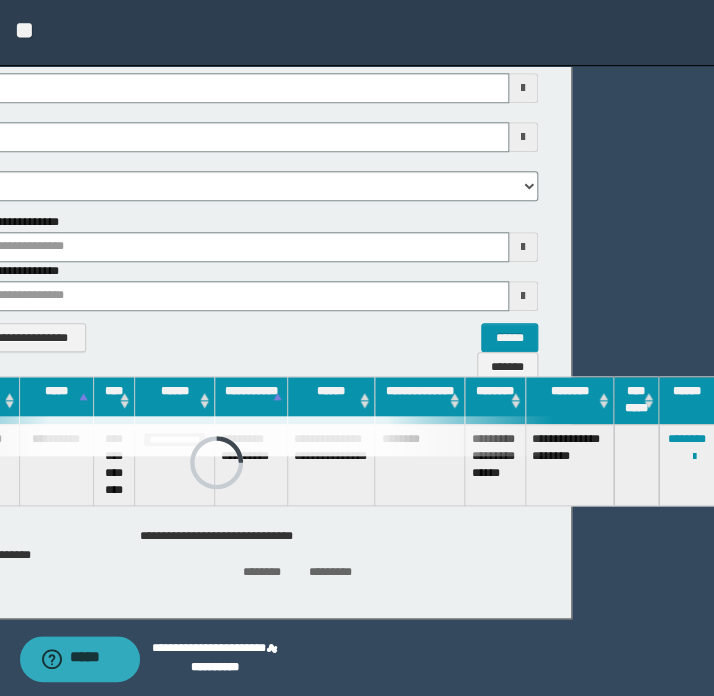 type 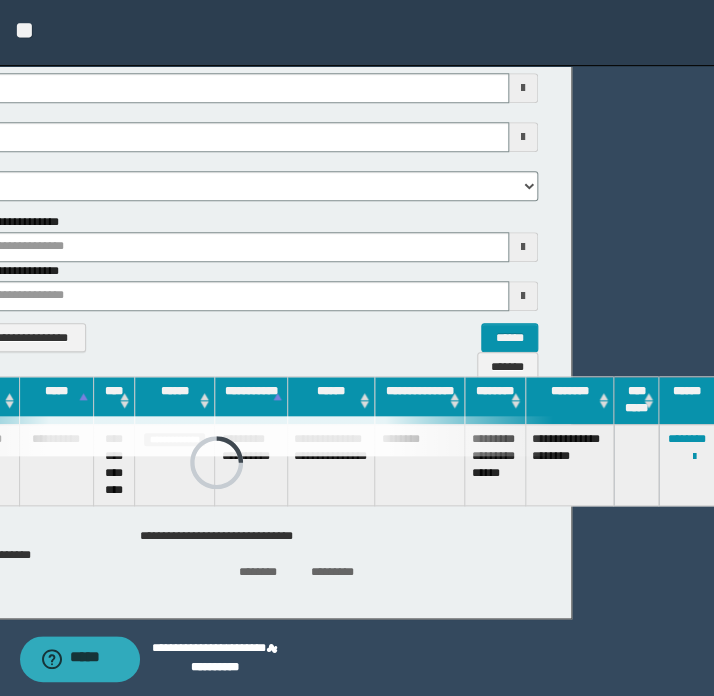 type 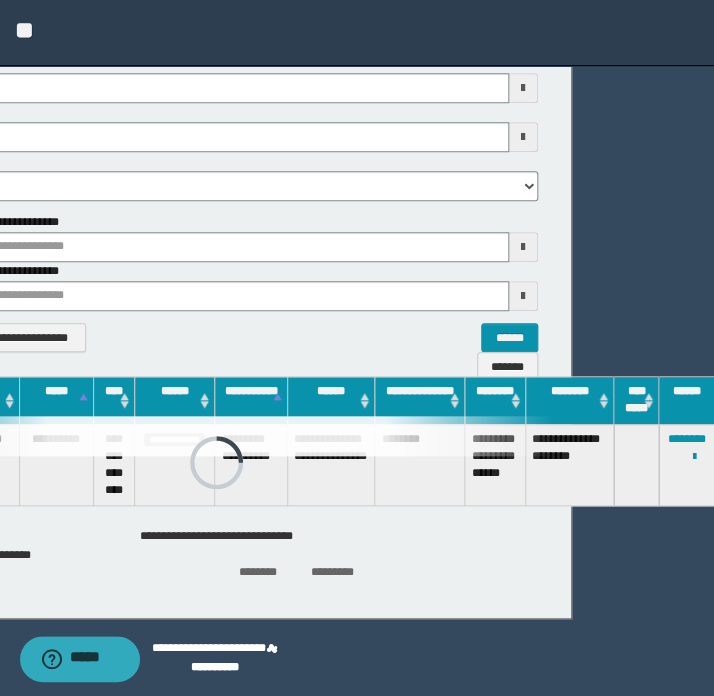 type 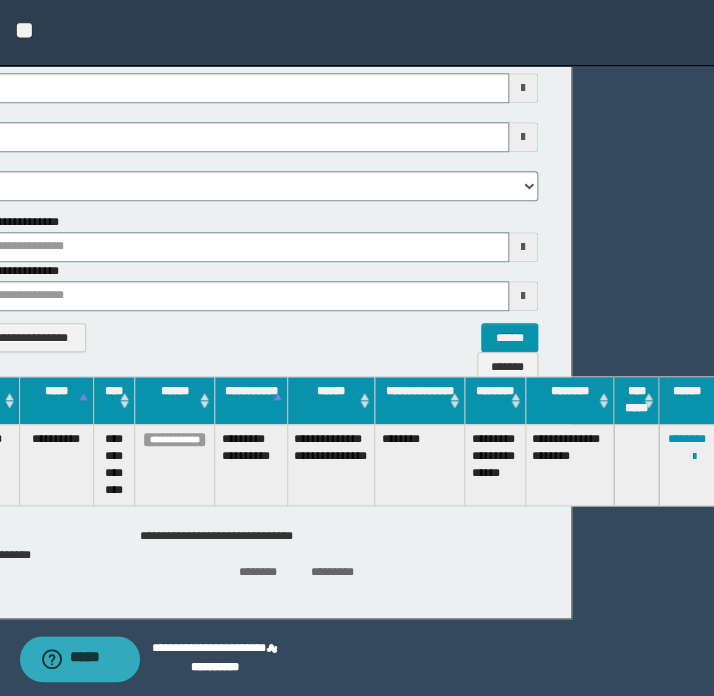 scroll, scrollTop: 224, scrollLeft: 65, axis: both 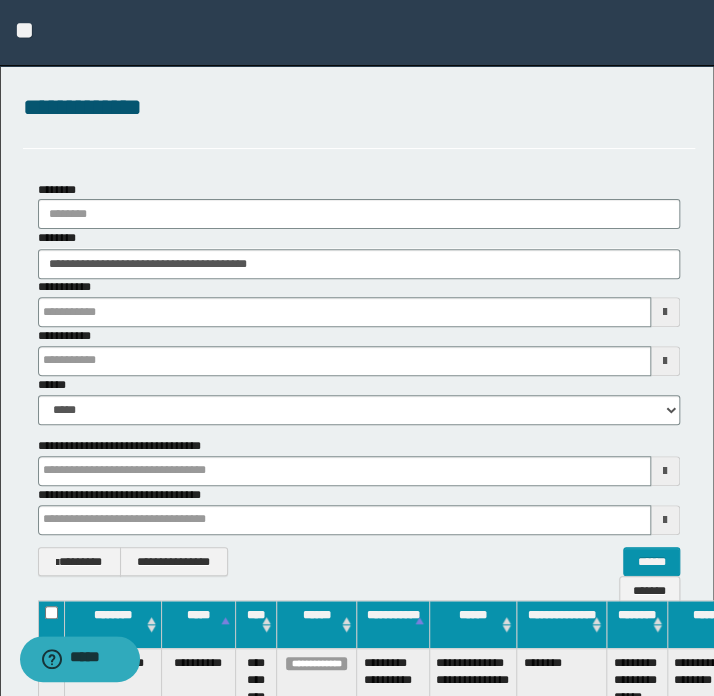 type 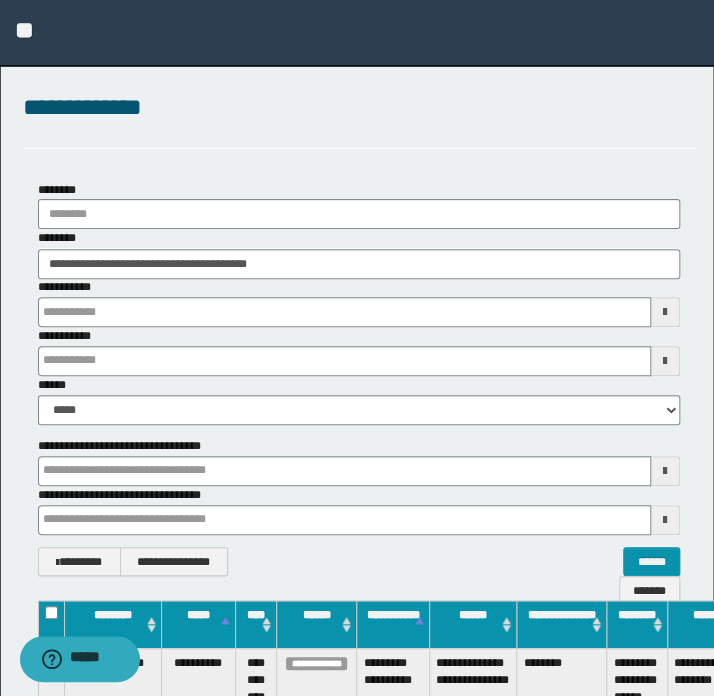 type 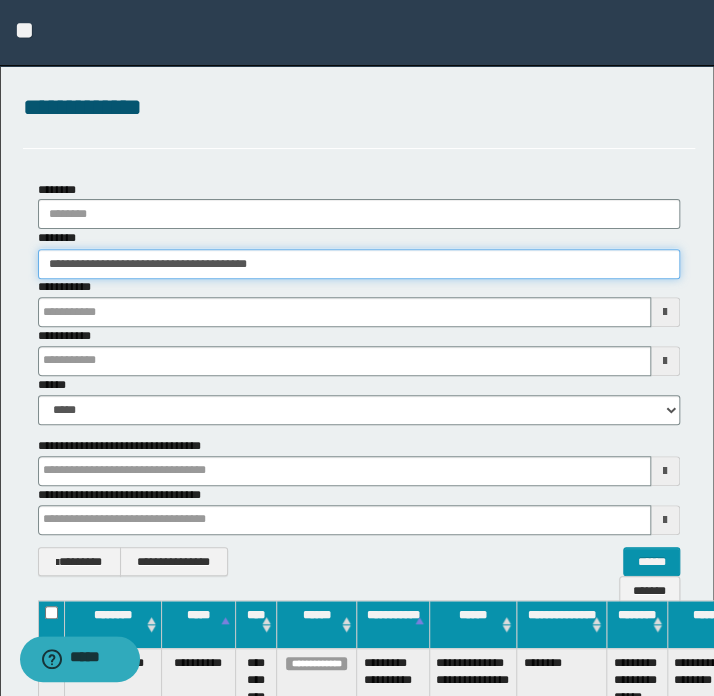 drag, startPoint x: 323, startPoint y: 268, endPoint x: 0, endPoint y: 287, distance: 323.55835 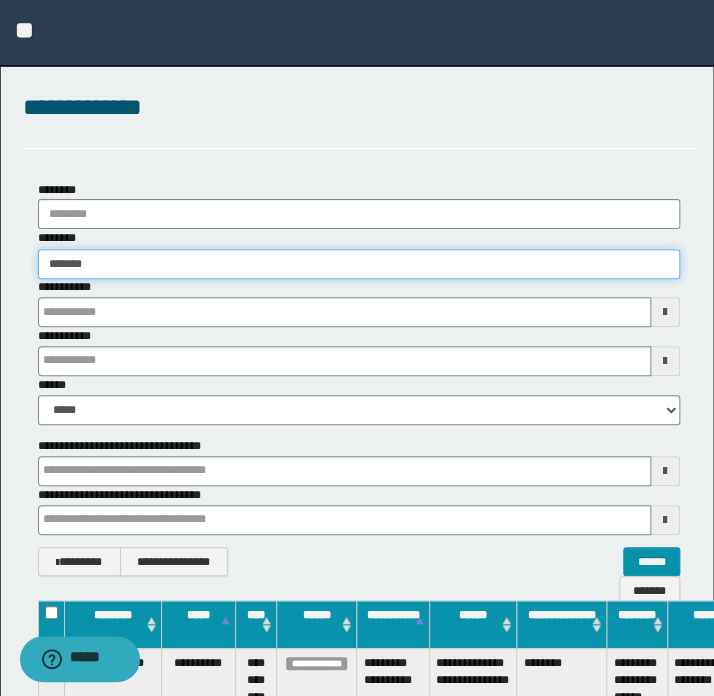 type on "********" 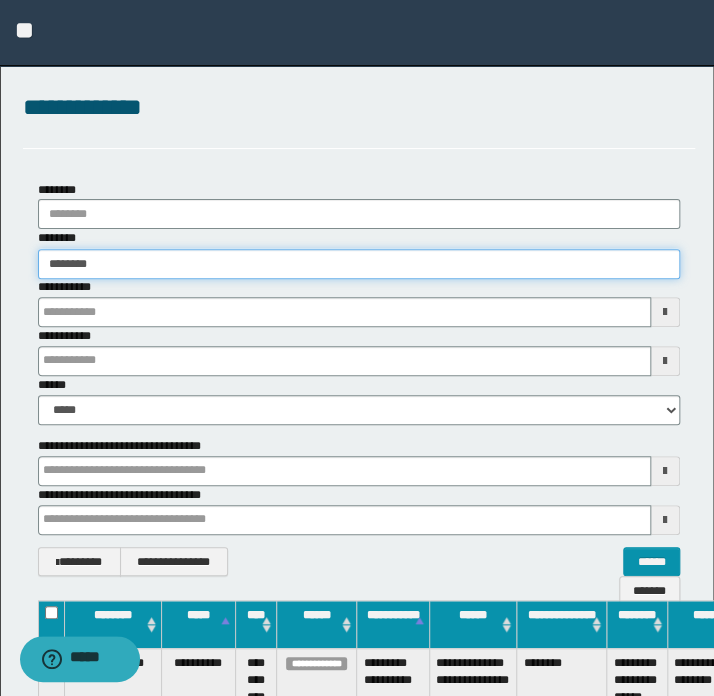 type on "********" 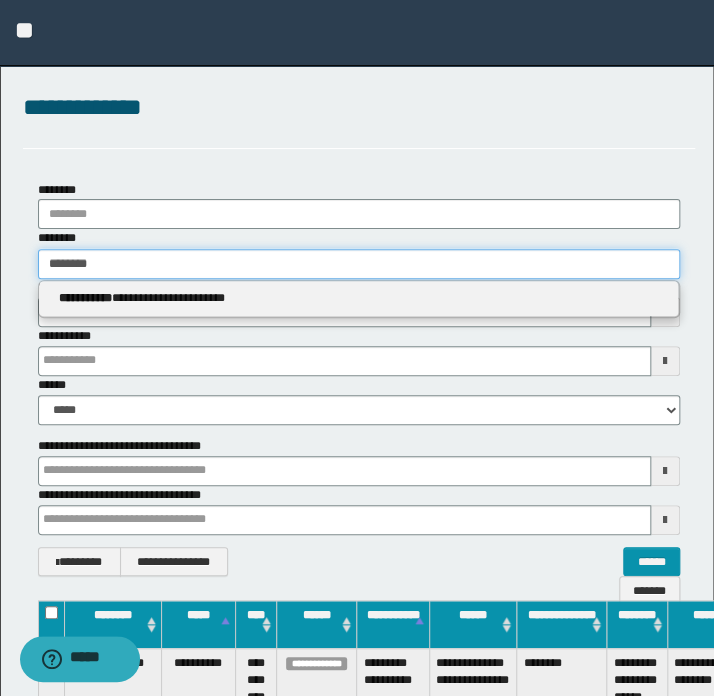 type 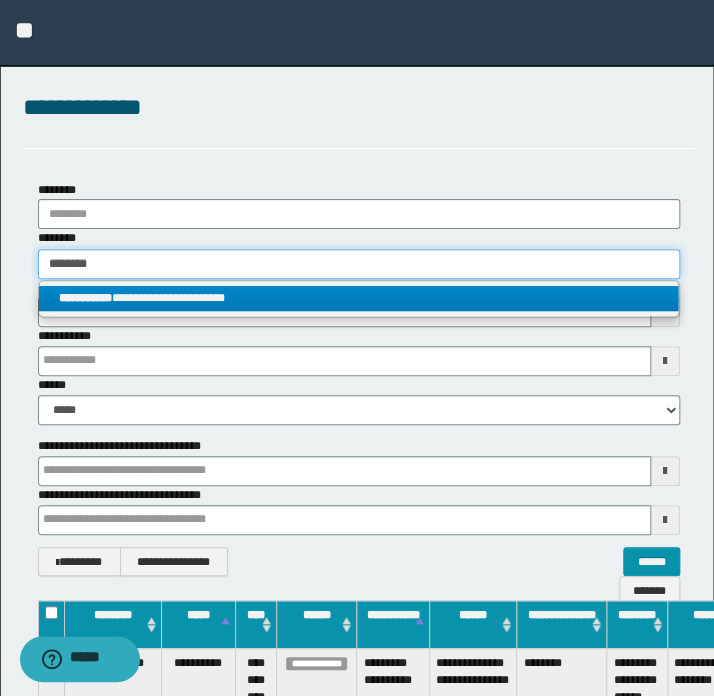 type on "********" 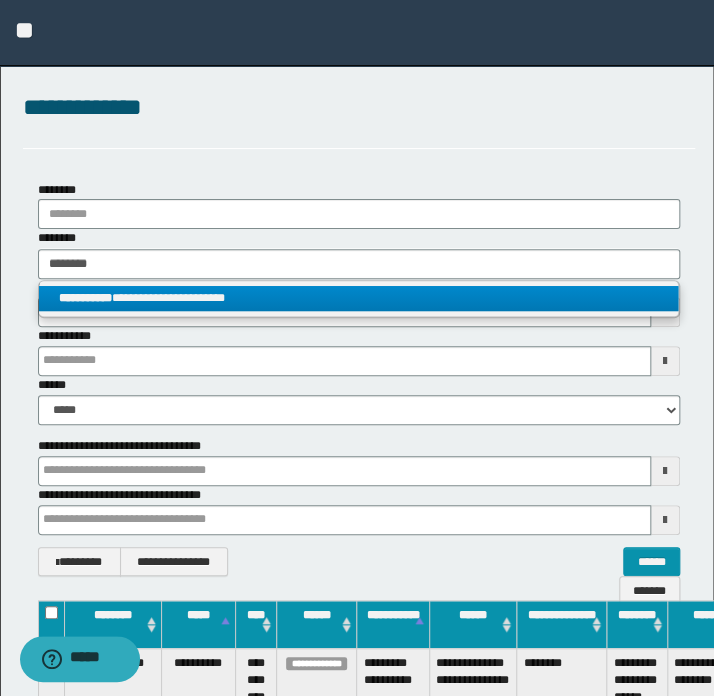 click on "**********" at bounding box center [359, 298] 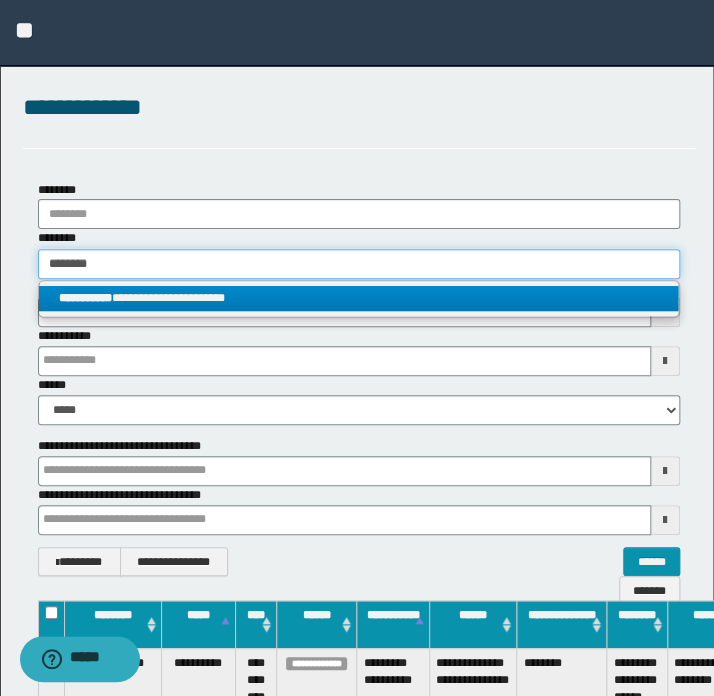 type 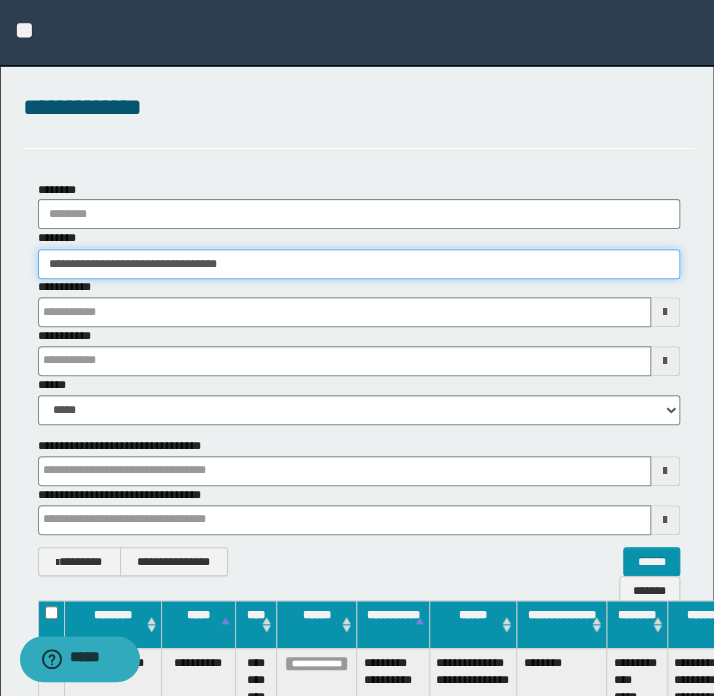 type 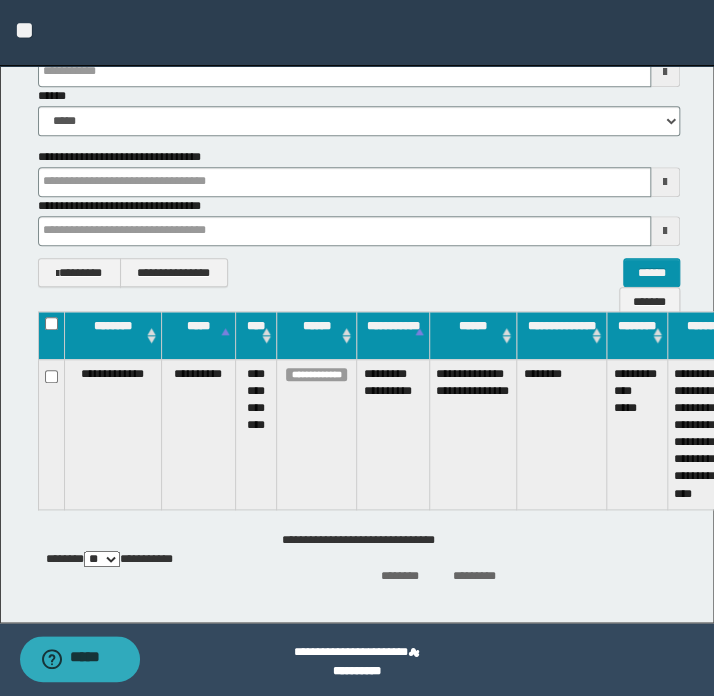 scroll, scrollTop: 292, scrollLeft: 0, axis: vertical 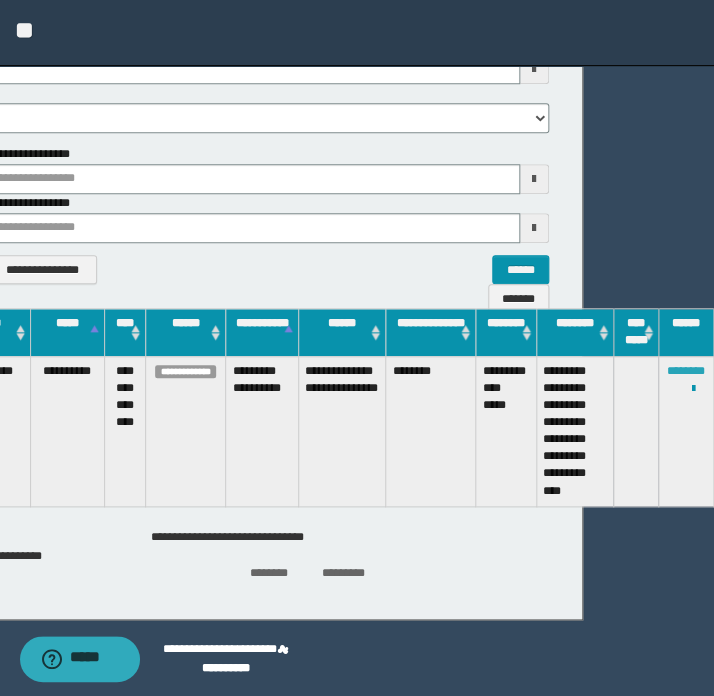 click on "********" at bounding box center (686, 371) 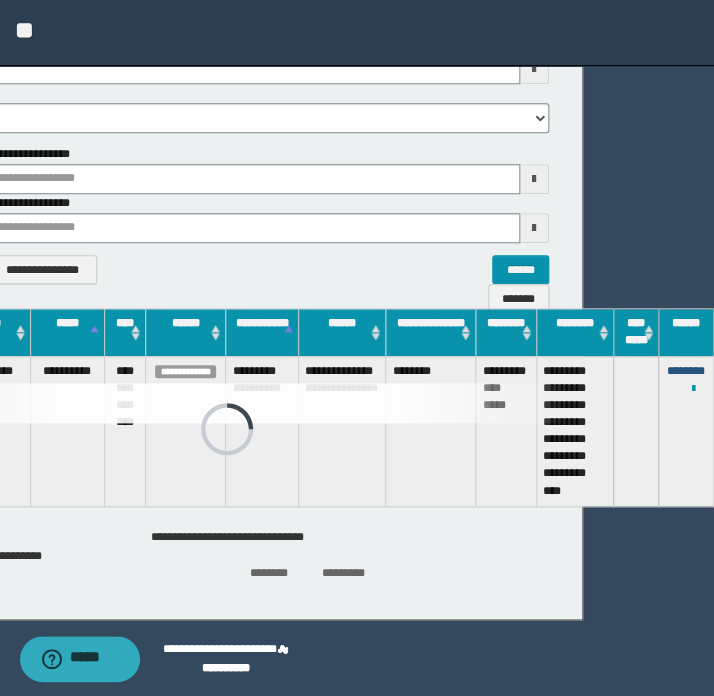 type 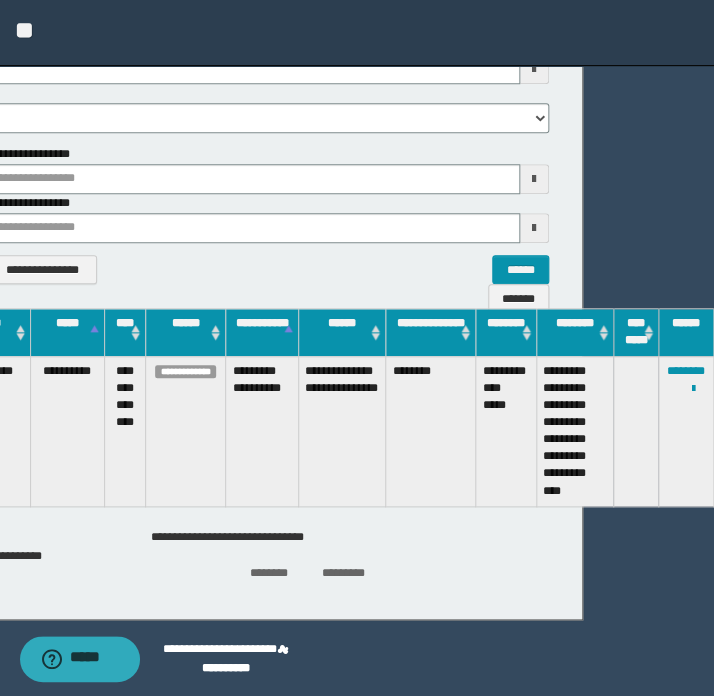 scroll, scrollTop: 292, scrollLeft: 57, axis: both 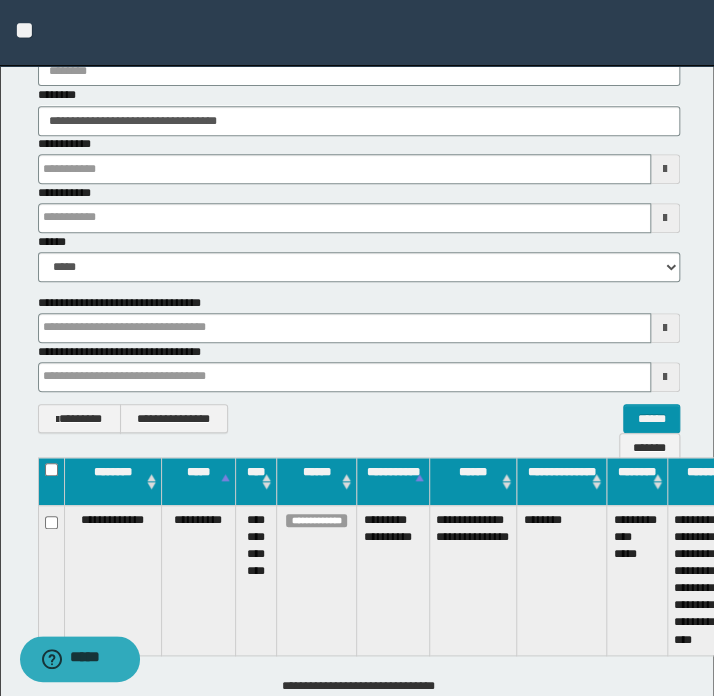 type 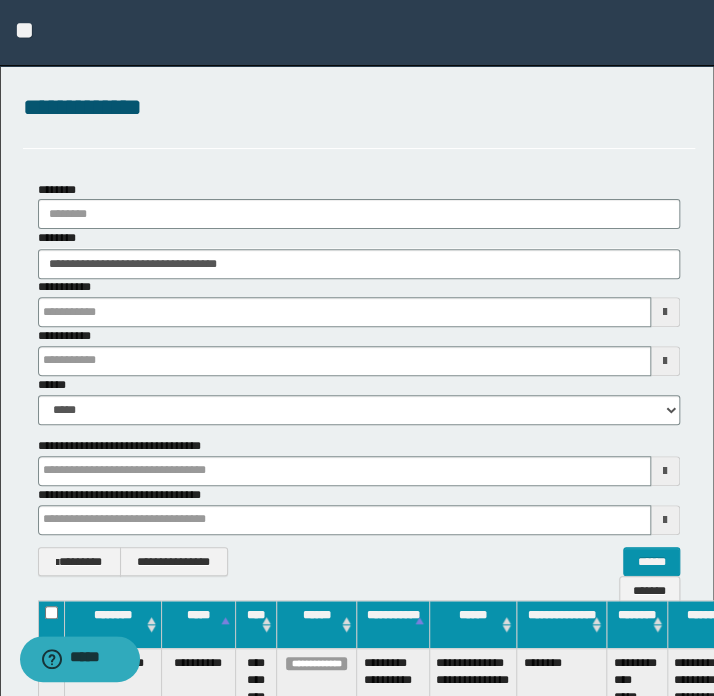 type 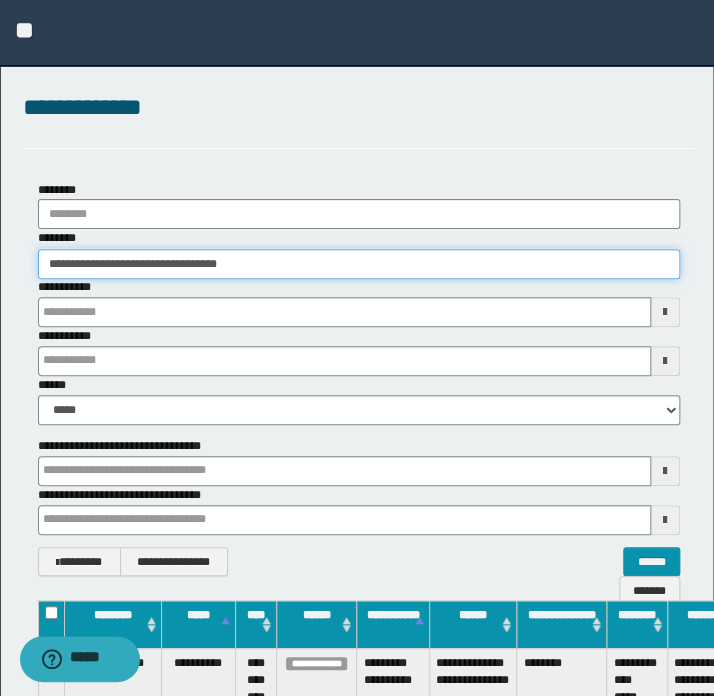 drag, startPoint x: 293, startPoint y: 254, endPoint x: 0, endPoint y: 298, distance: 296.28534 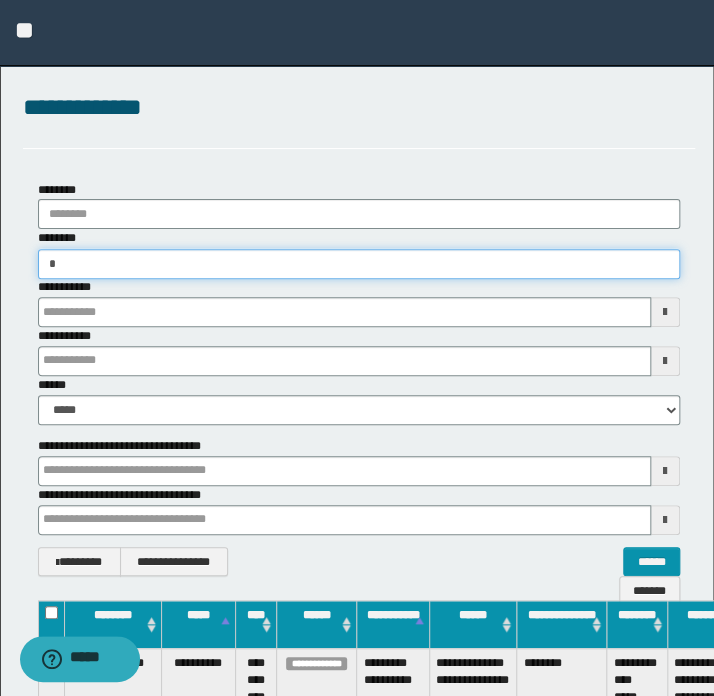 type on "**" 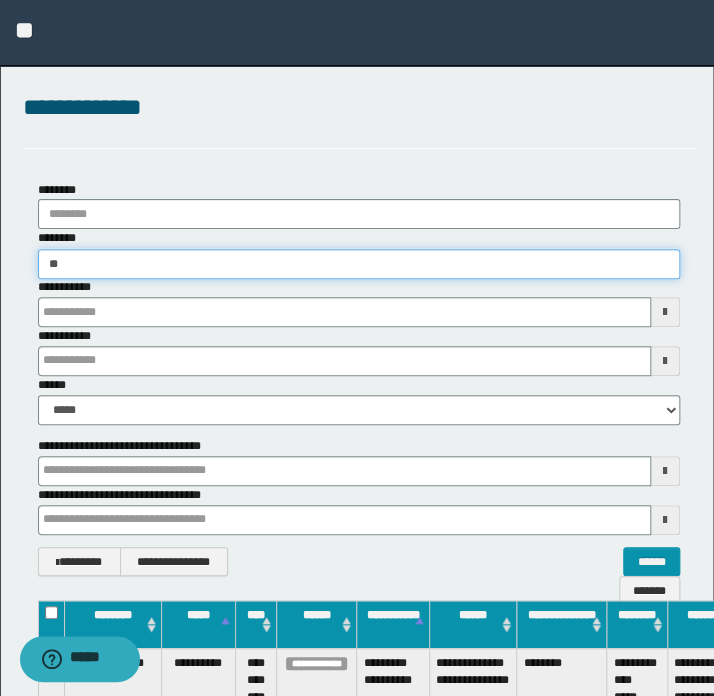 type on "**" 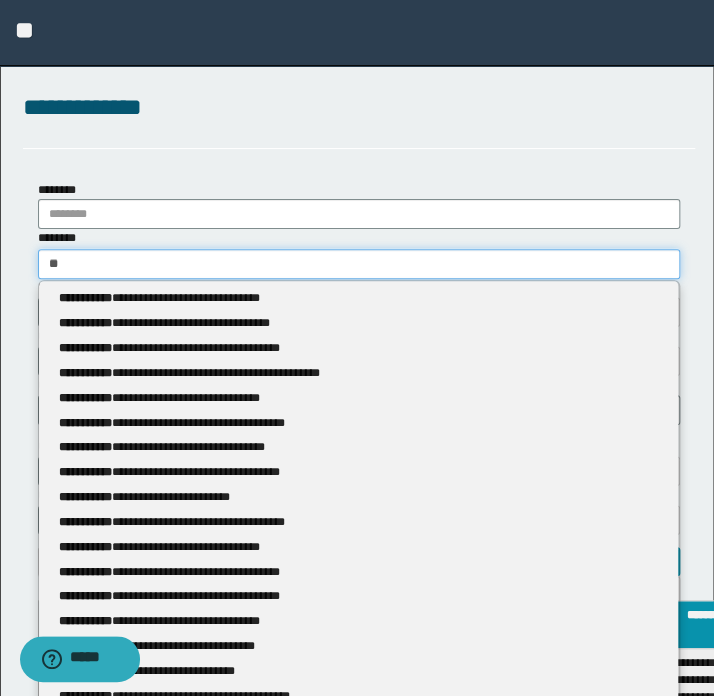type 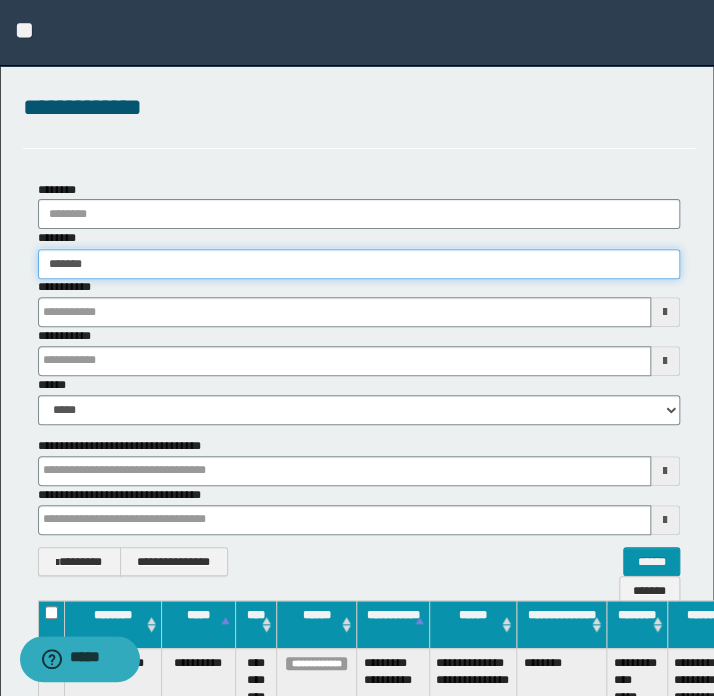 type on "********" 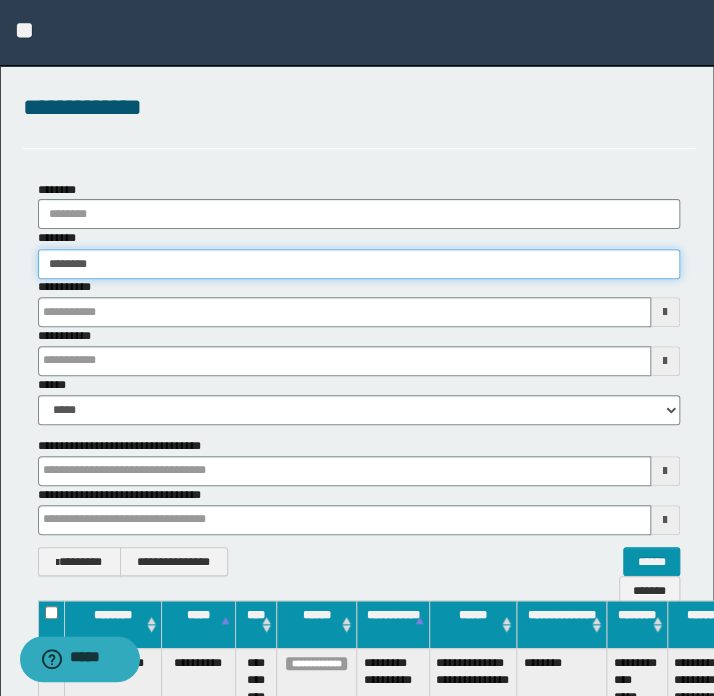 type on "********" 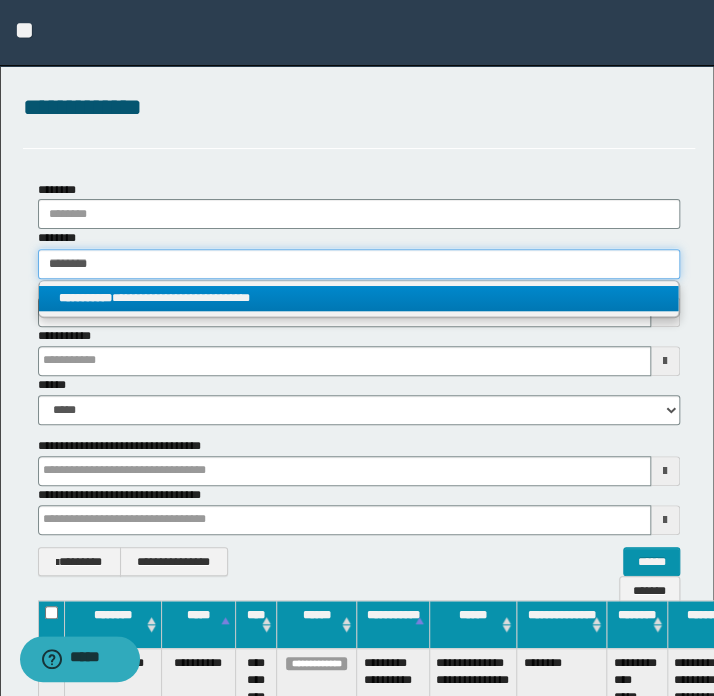 type on "********" 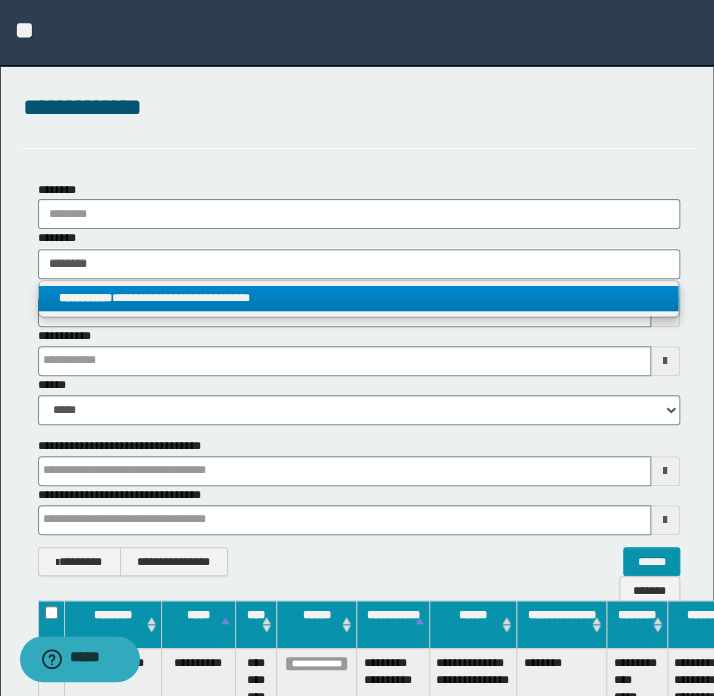 click on "**********" at bounding box center (359, 298) 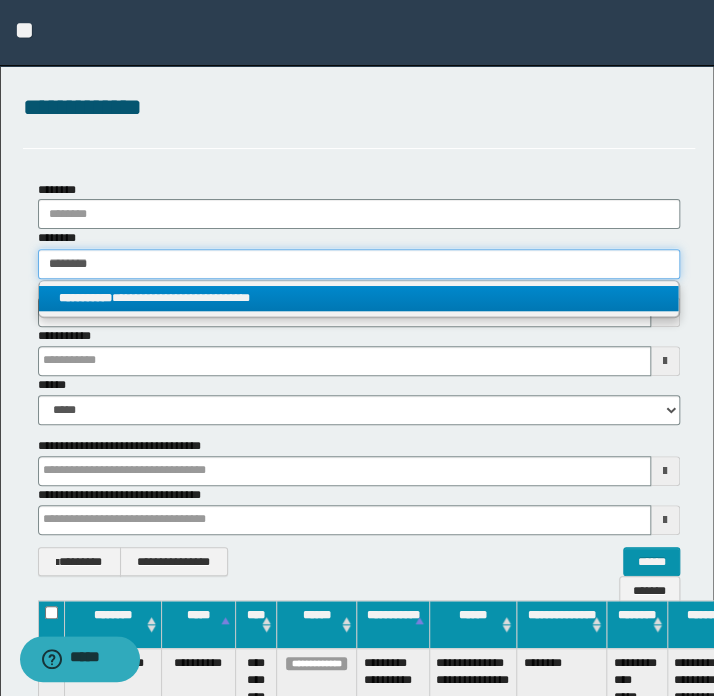 type 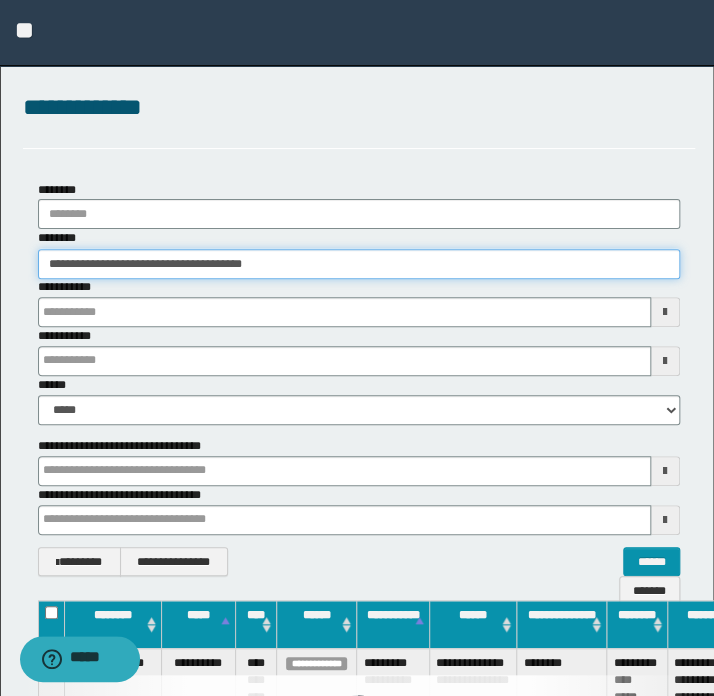 type 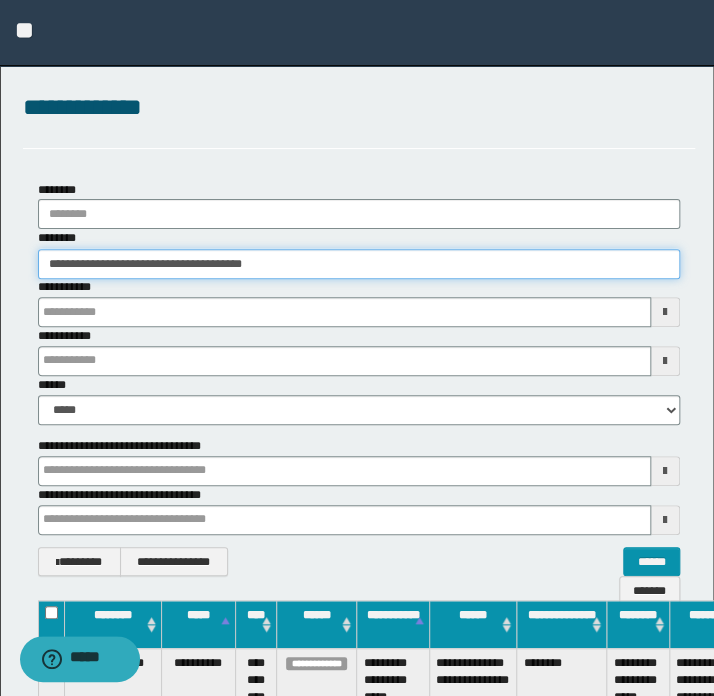 type 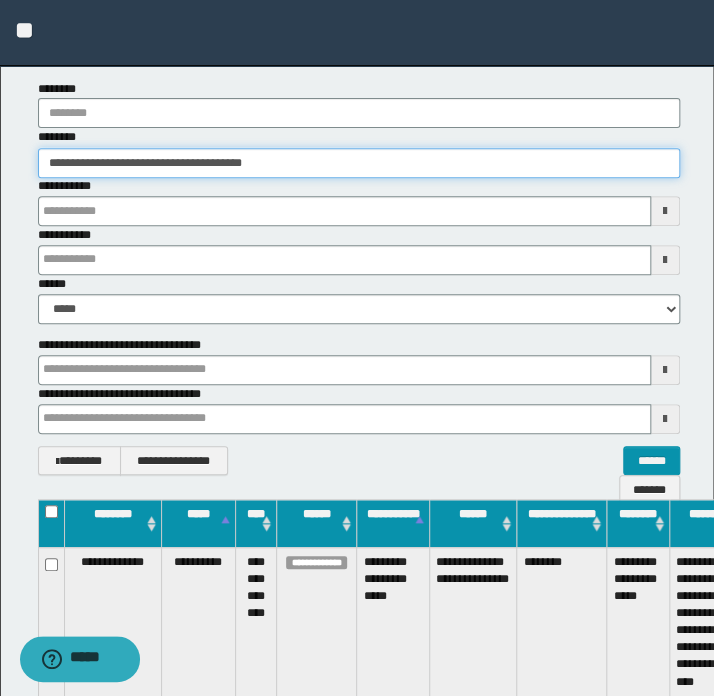 type 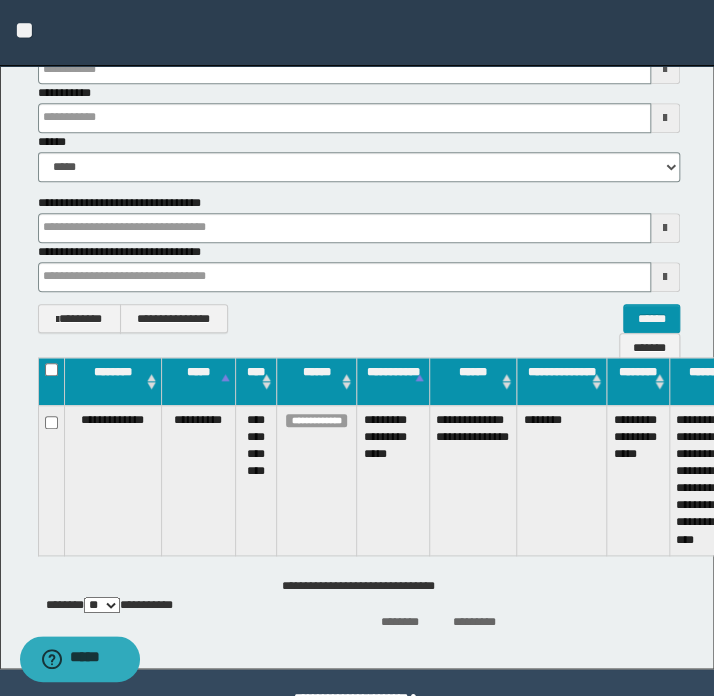 scroll, scrollTop: 292, scrollLeft: 0, axis: vertical 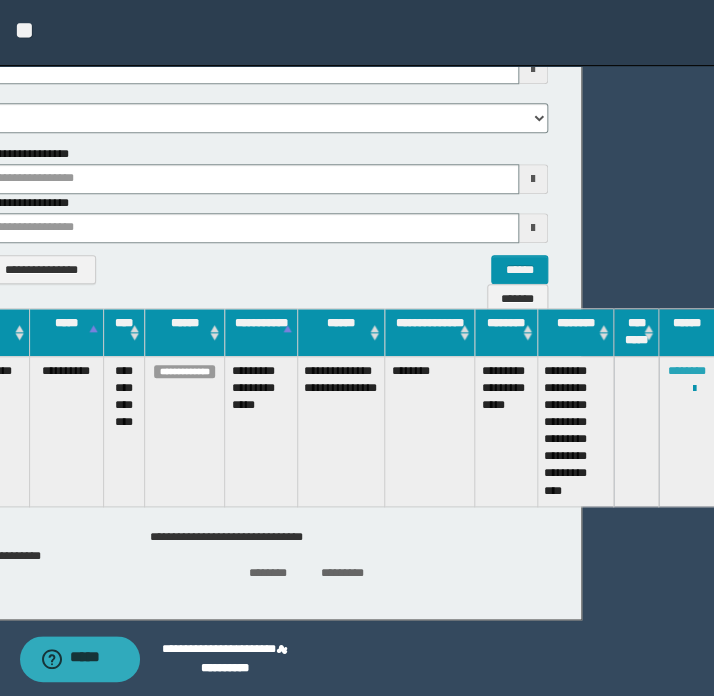 click on "********" at bounding box center [687, 371] 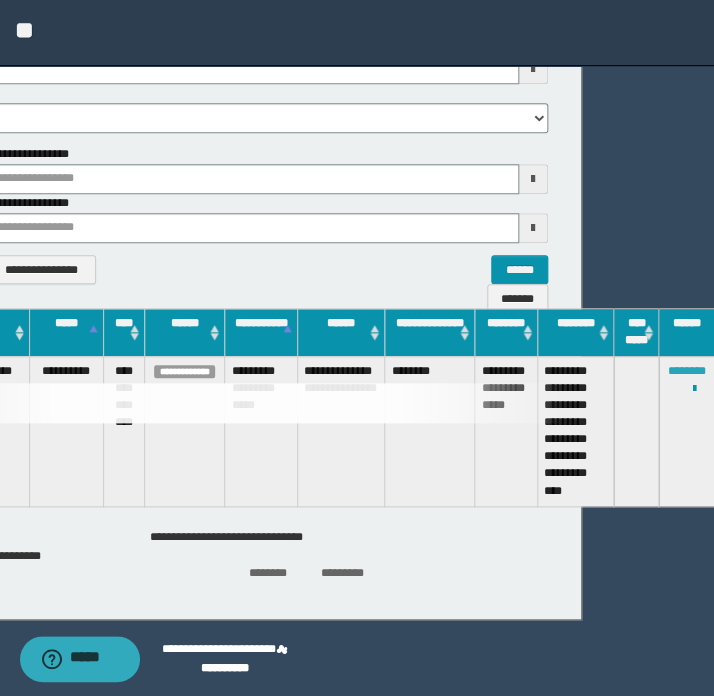 type 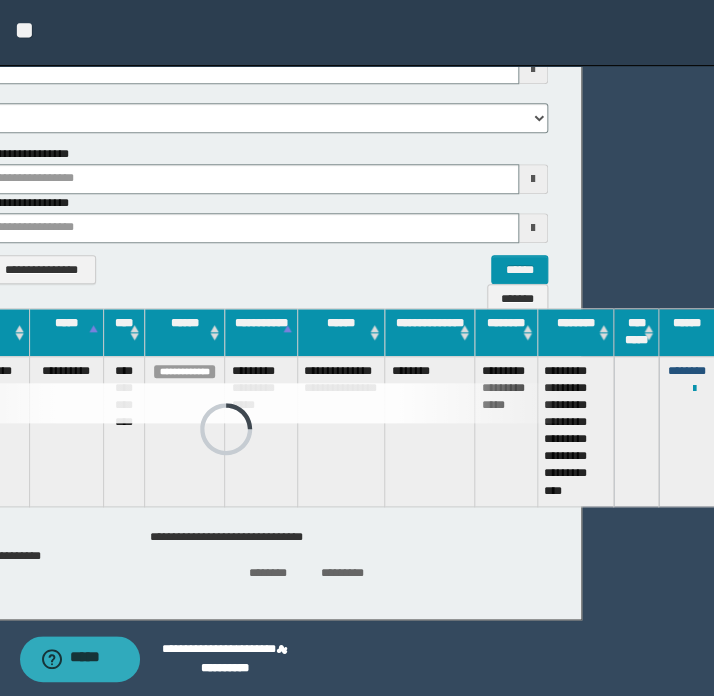 type 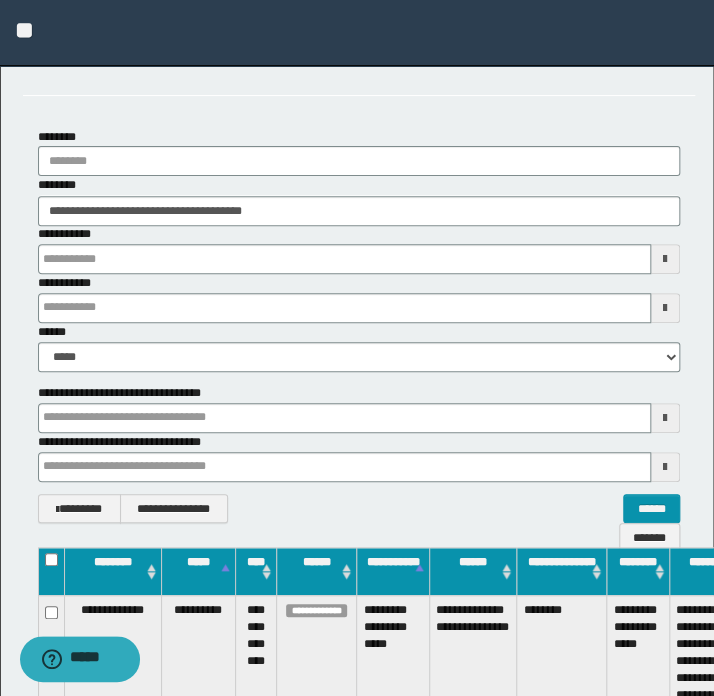 scroll, scrollTop: 0, scrollLeft: 0, axis: both 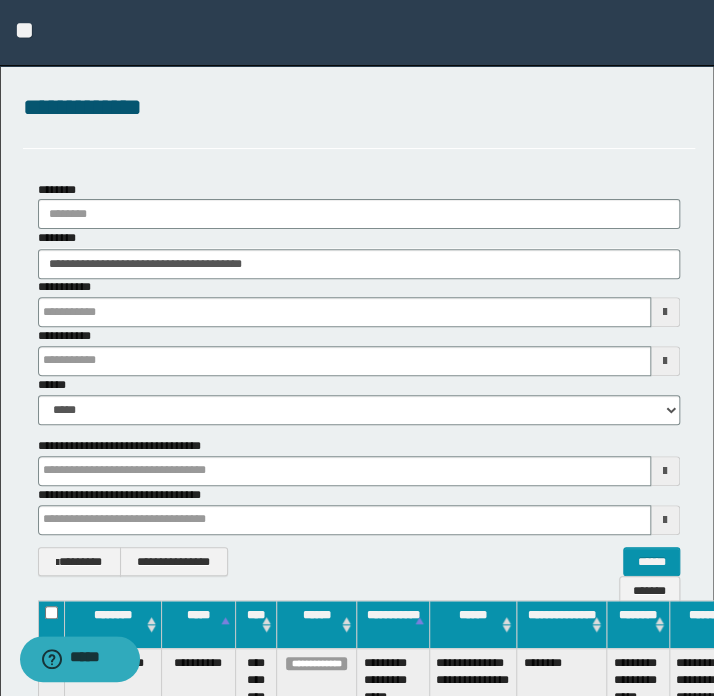 type 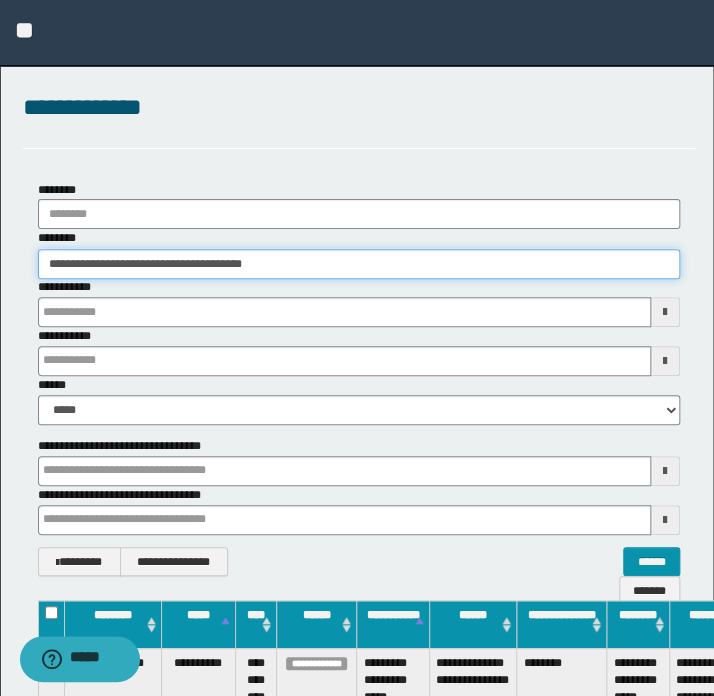 drag, startPoint x: 302, startPoint y: 266, endPoint x: 23, endPoint y: 260, distance: 279.0645 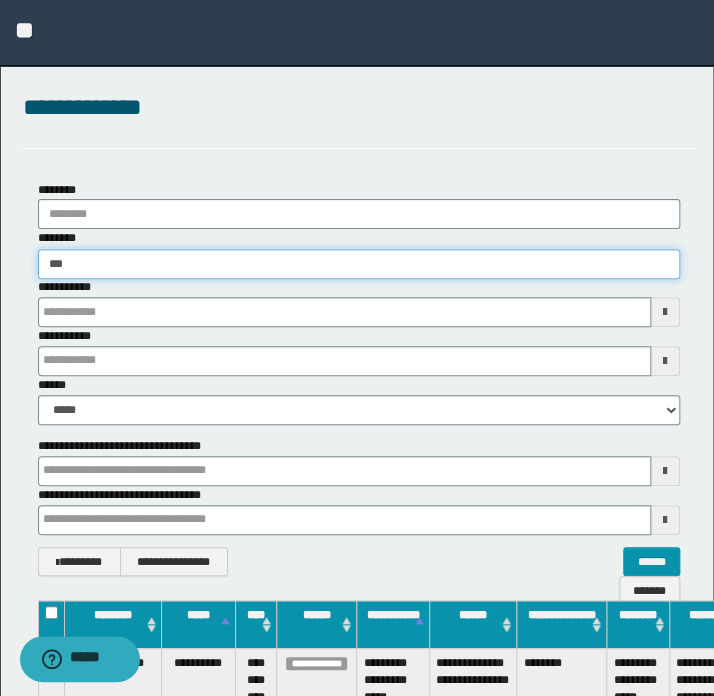 type on "****" 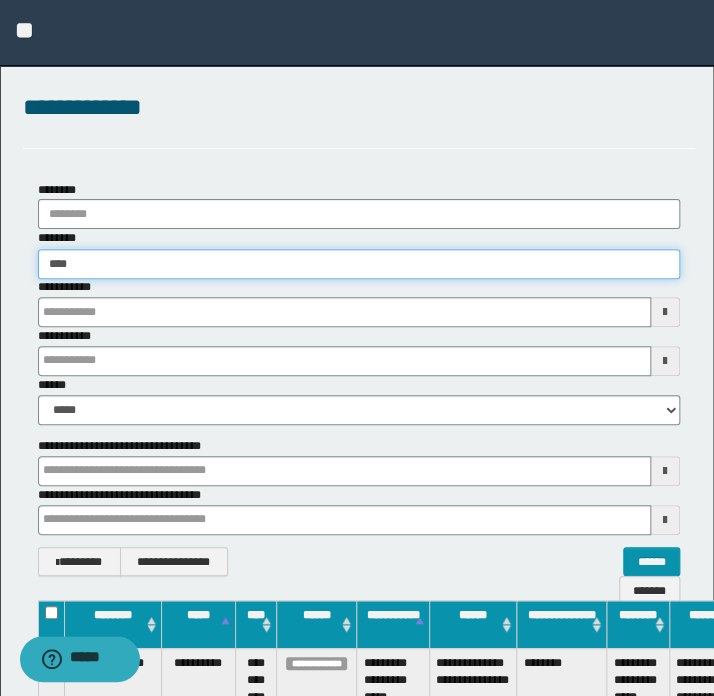 type on "****" 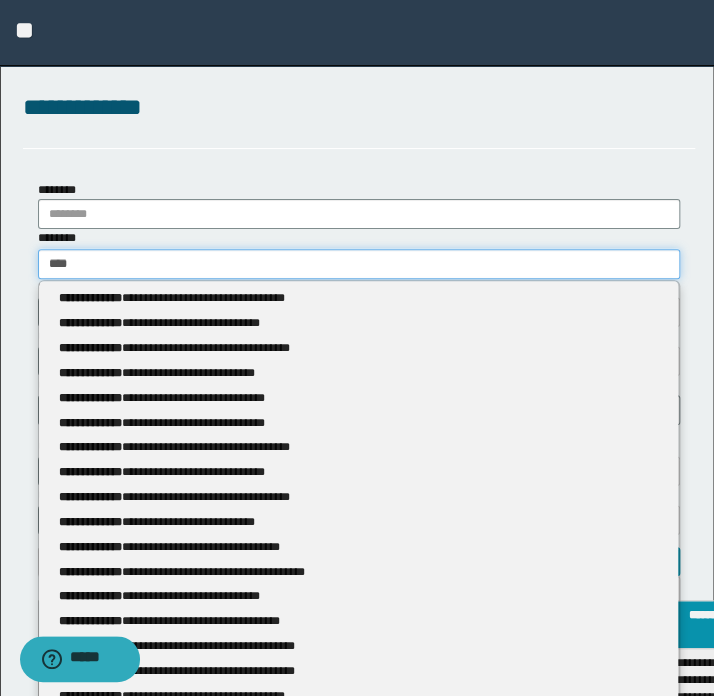 type 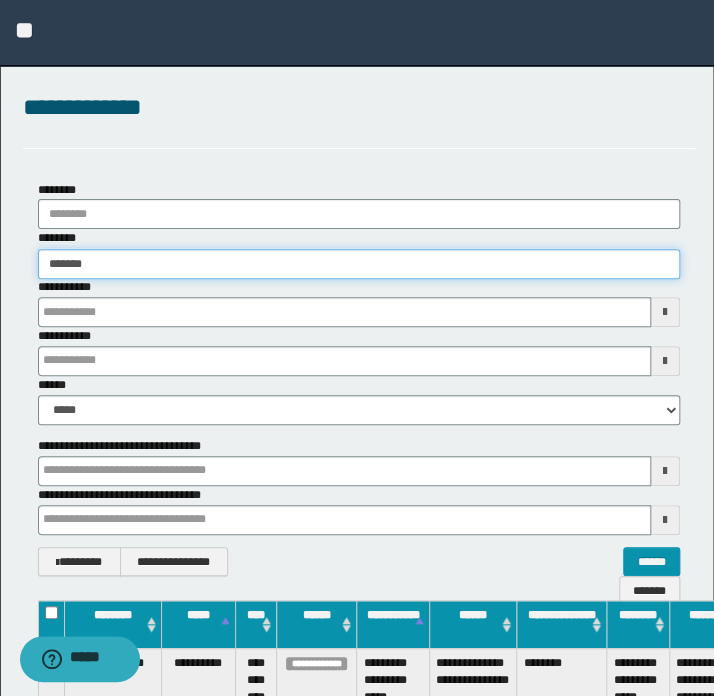 type on "********" 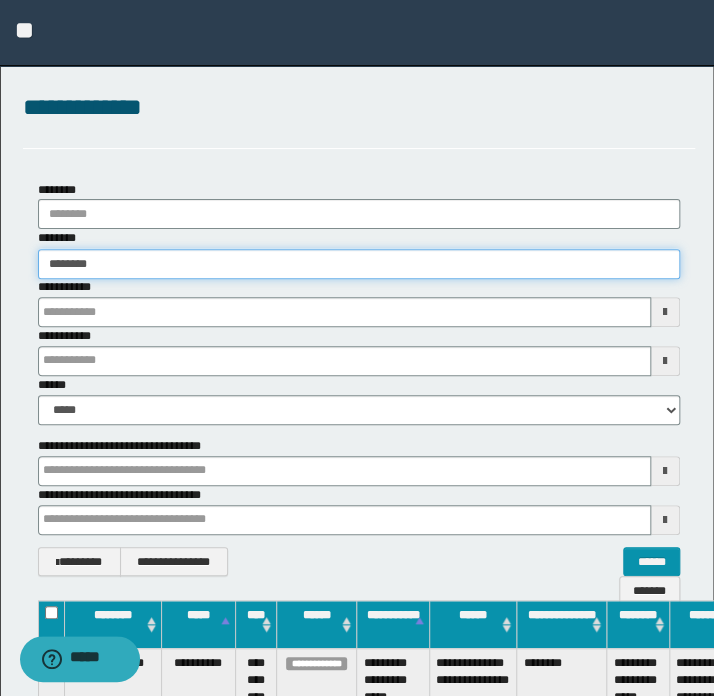 type on "********" 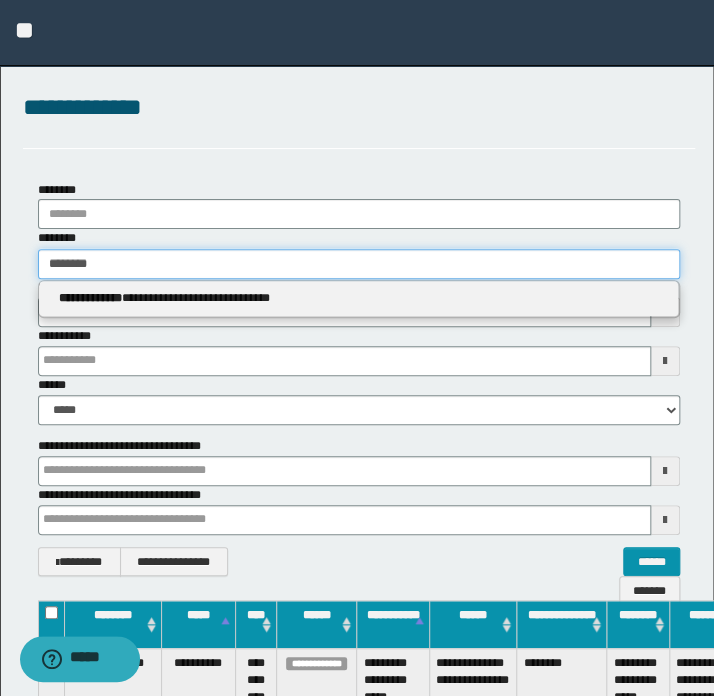 type on "********" 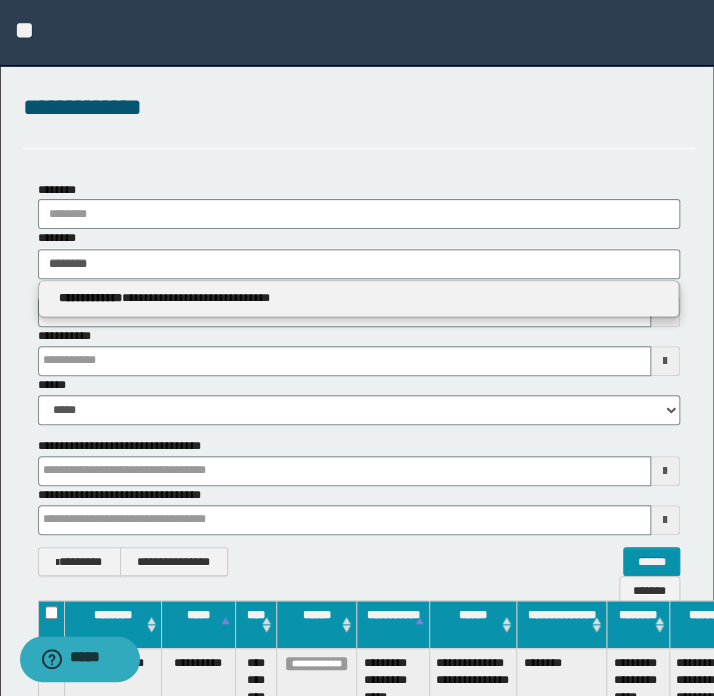 click on "**********" at bounding box center (359, 299) 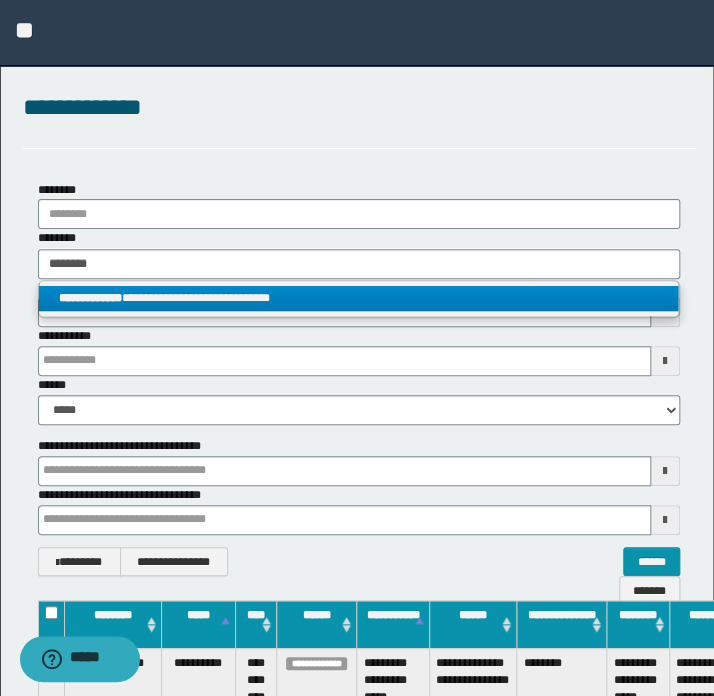 click on "**********" at bounding box center [359, 298] 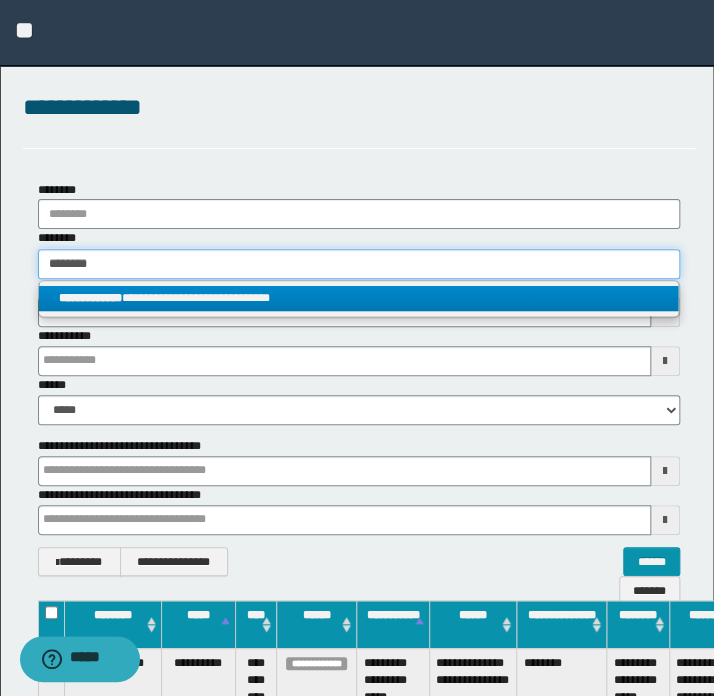 type 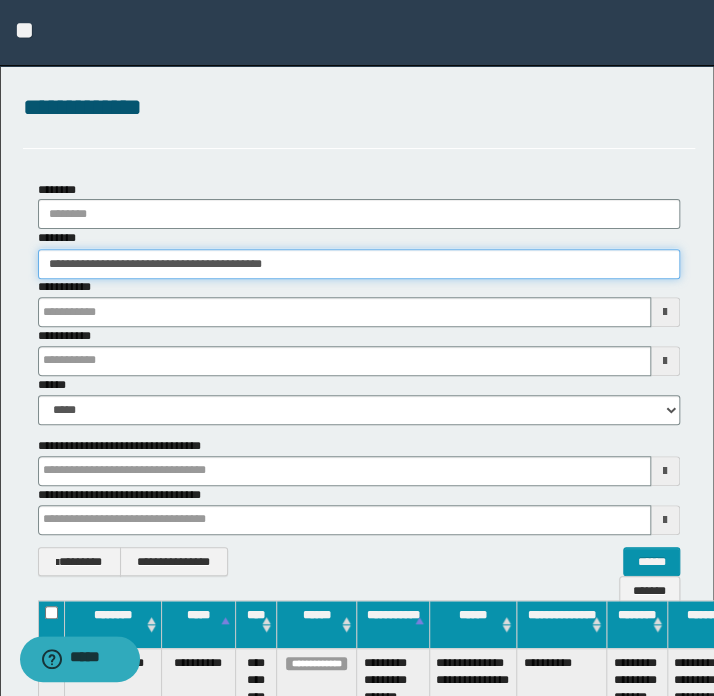 type 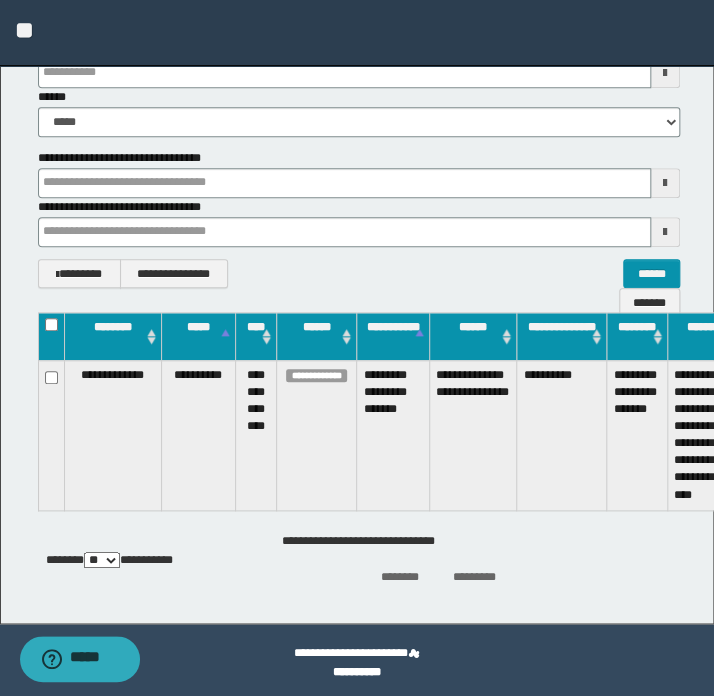 scroll, scrollTop: 292, scrollLeft: 0, axis: vertical 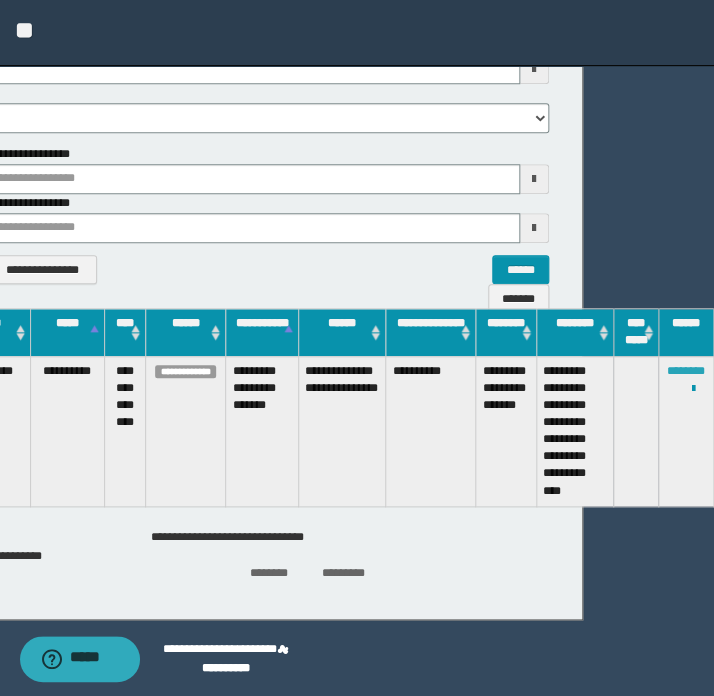 click on "********" at bounding box center [686, 371] 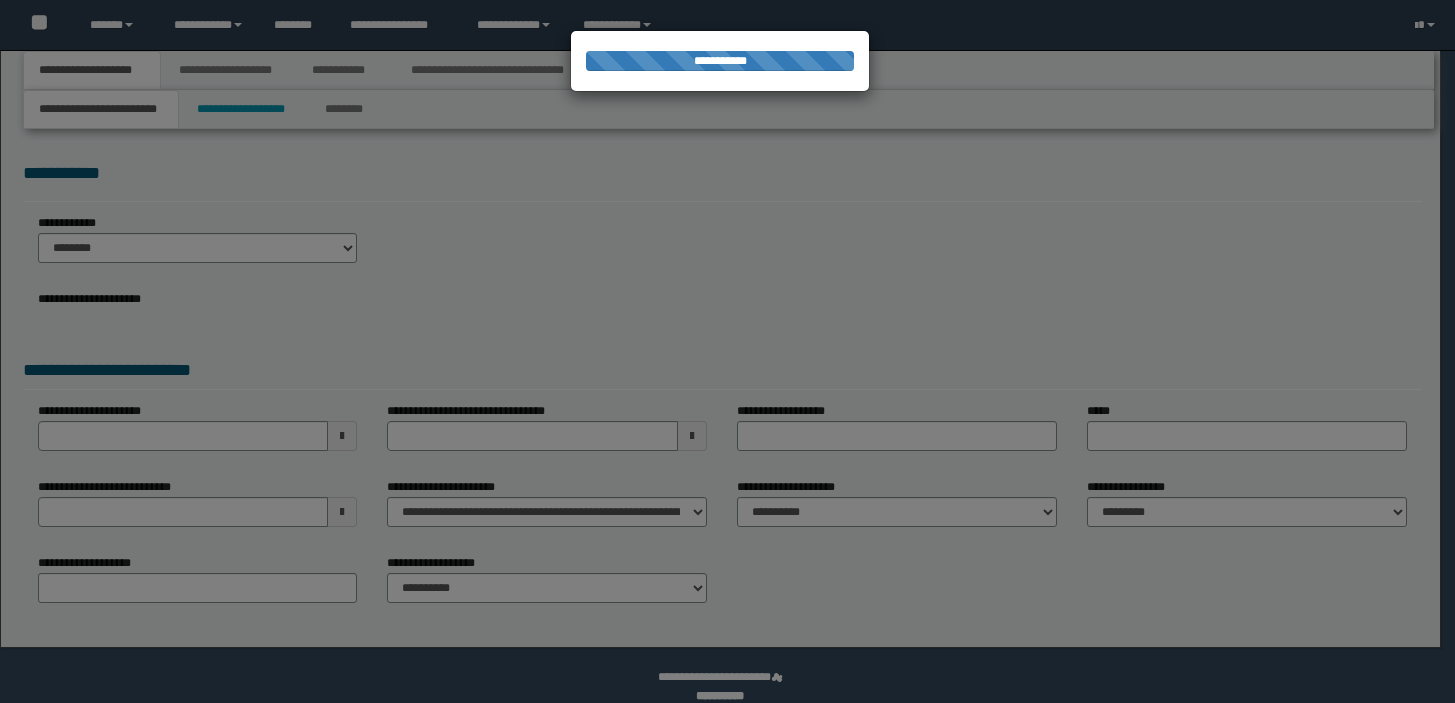 scroll, scrollTop: 0, scrollLeft: 0, axis: both 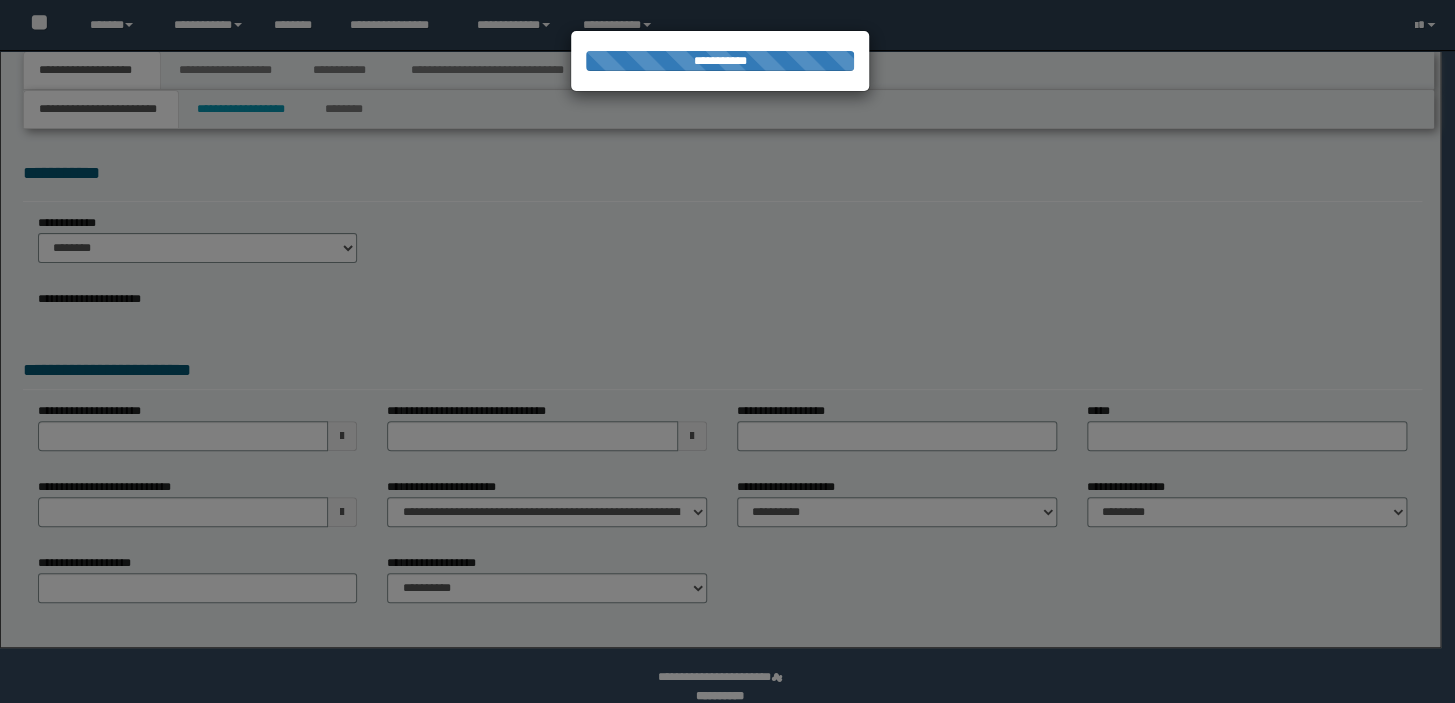 select on "*" 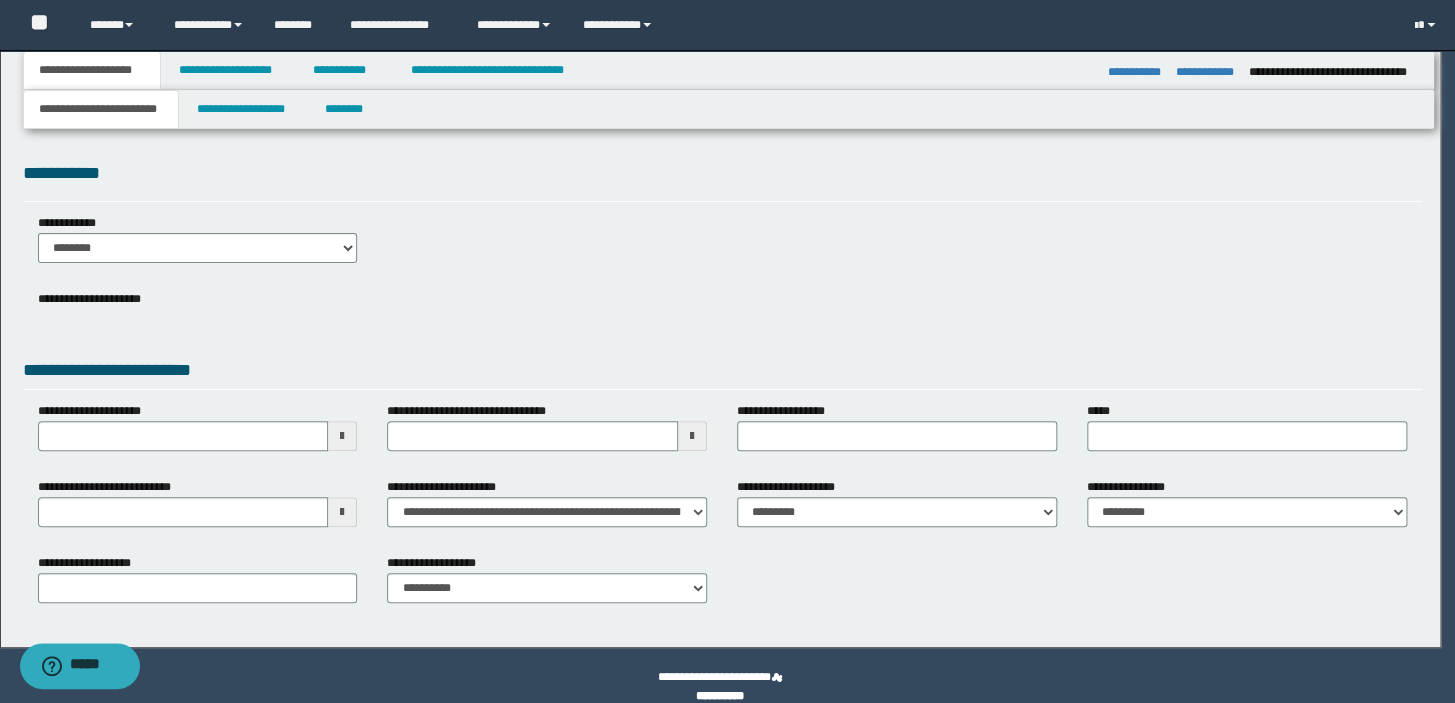 scroll, scrollTop: 0, scrollLeft: 0, axis: both 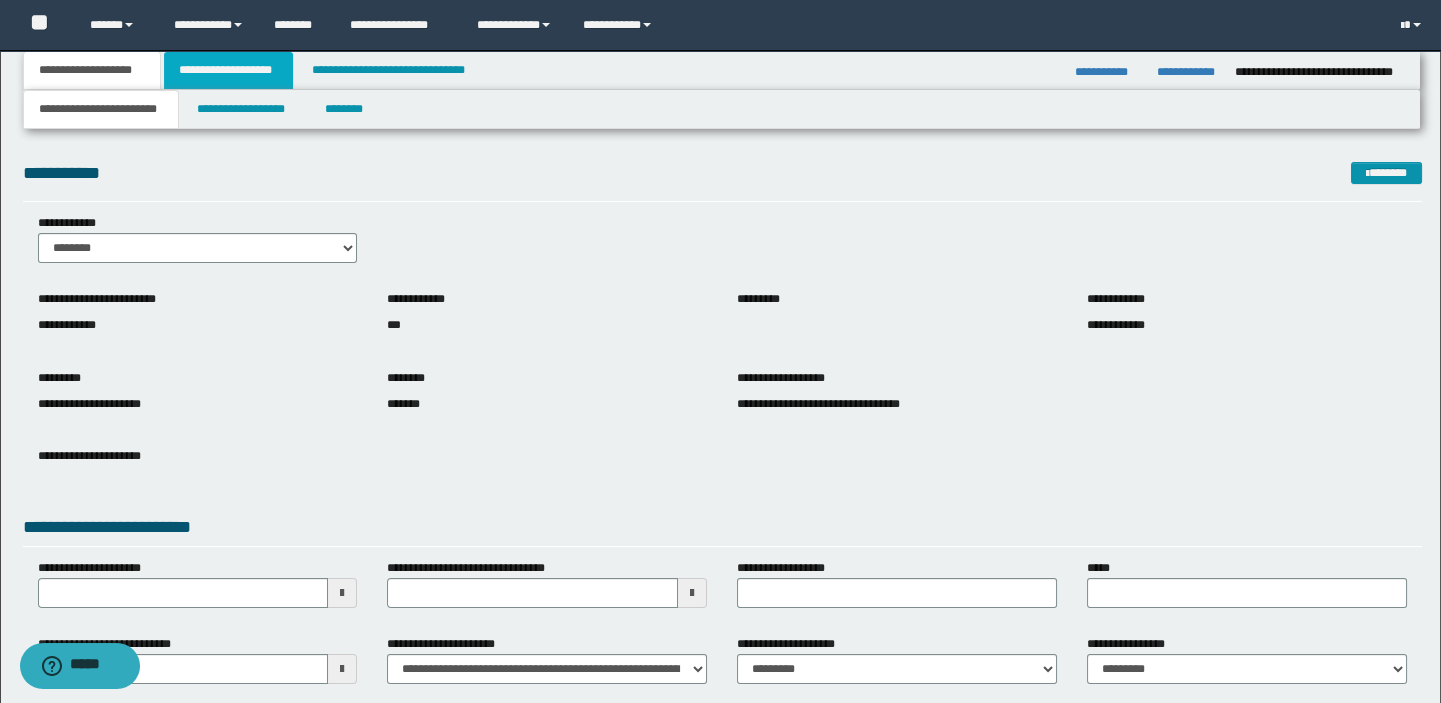 click on "**********" at bounding box center [228, 70] 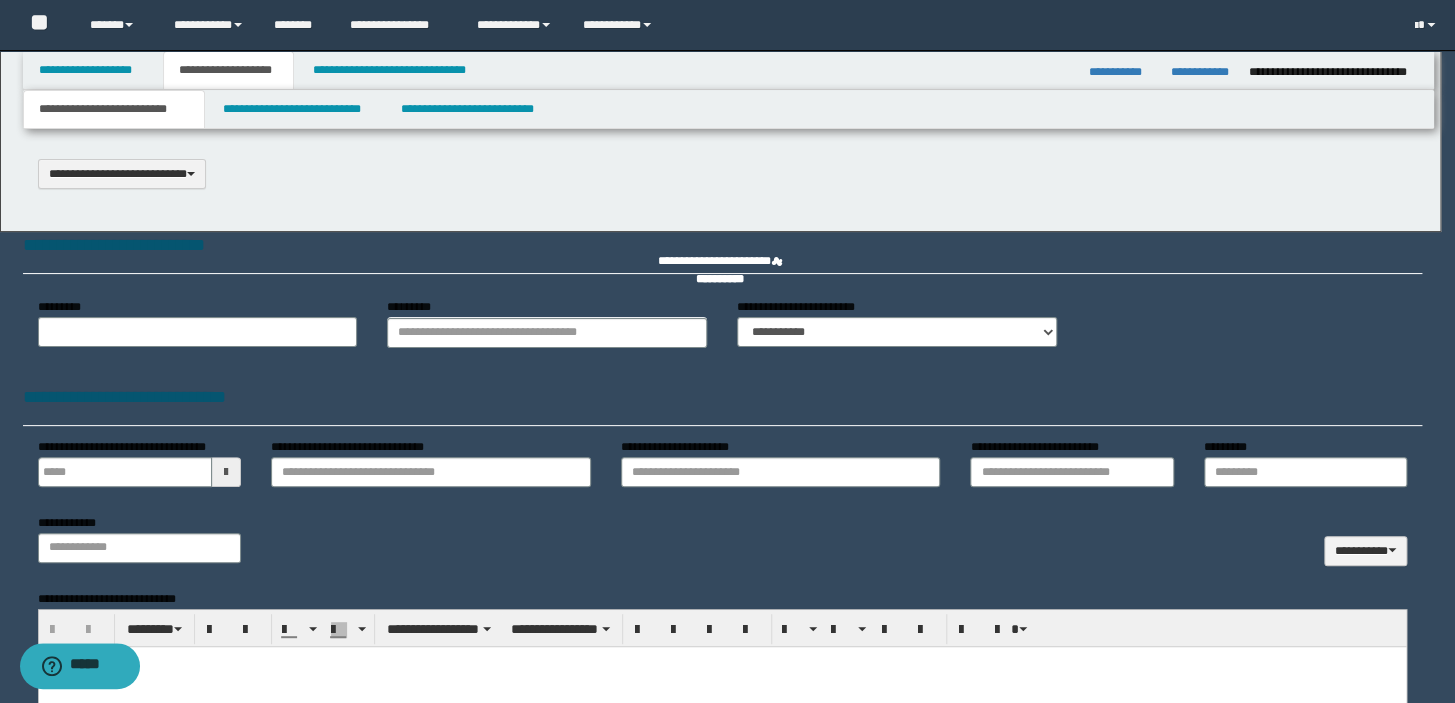 type 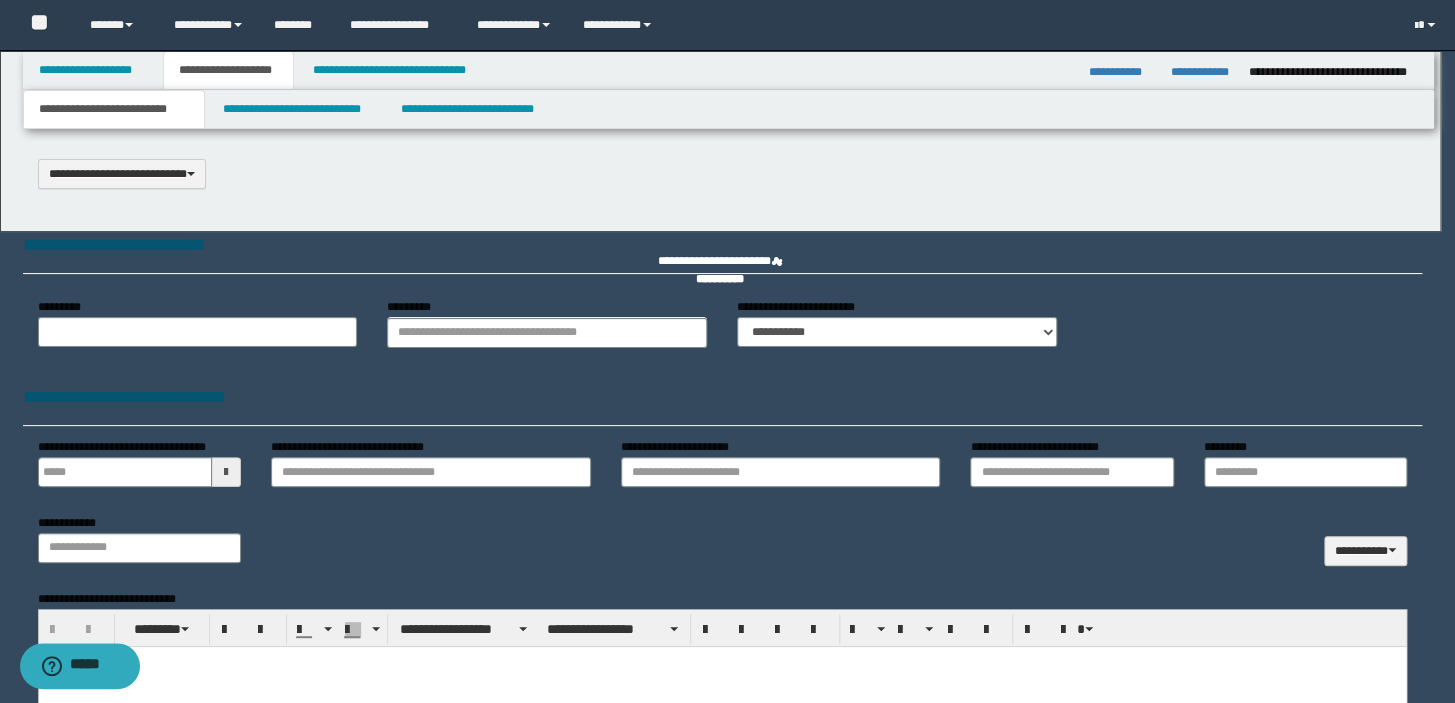 select on "*" 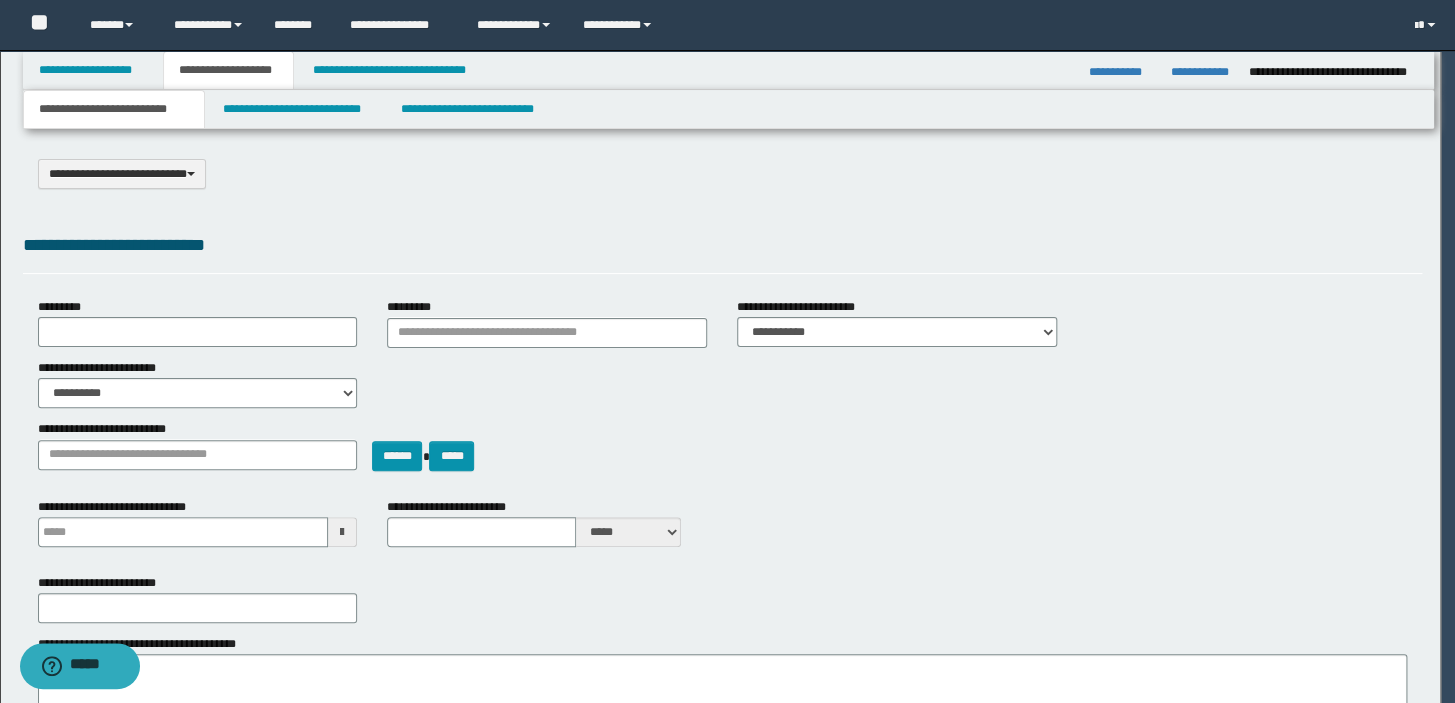 scroll, scrollTop: 0, scrollLeft: 0, axis: both 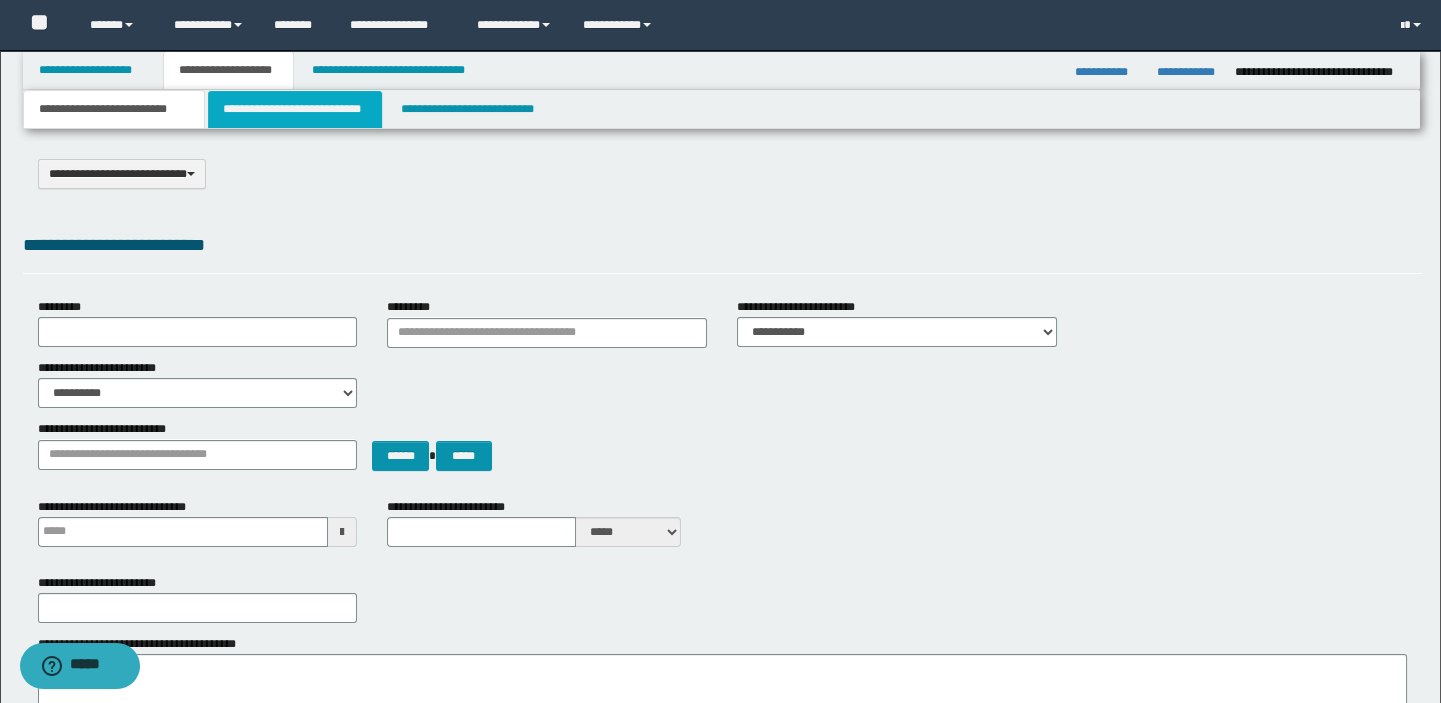 click on "**********" at bounding box center [294, 109] 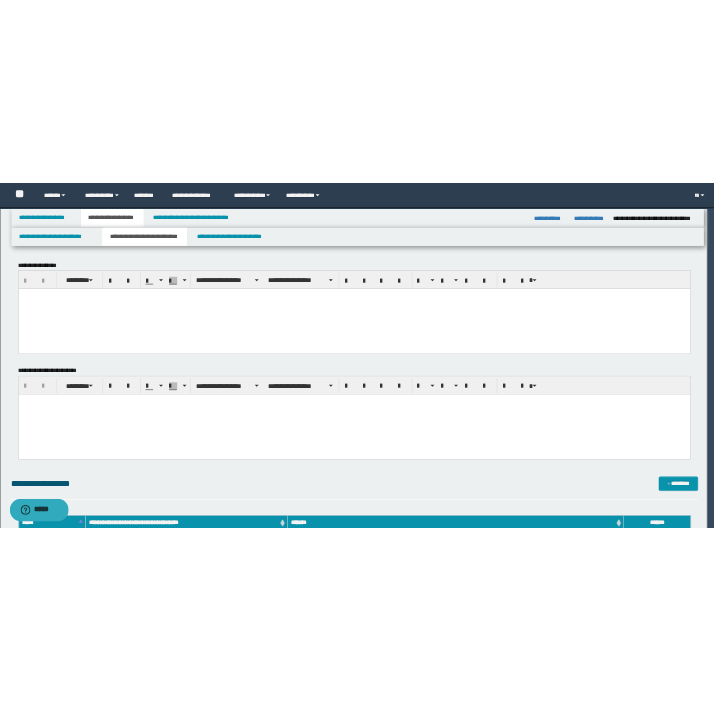 scroll, scrollTop: 0, scrollLeft: 0, axis: both 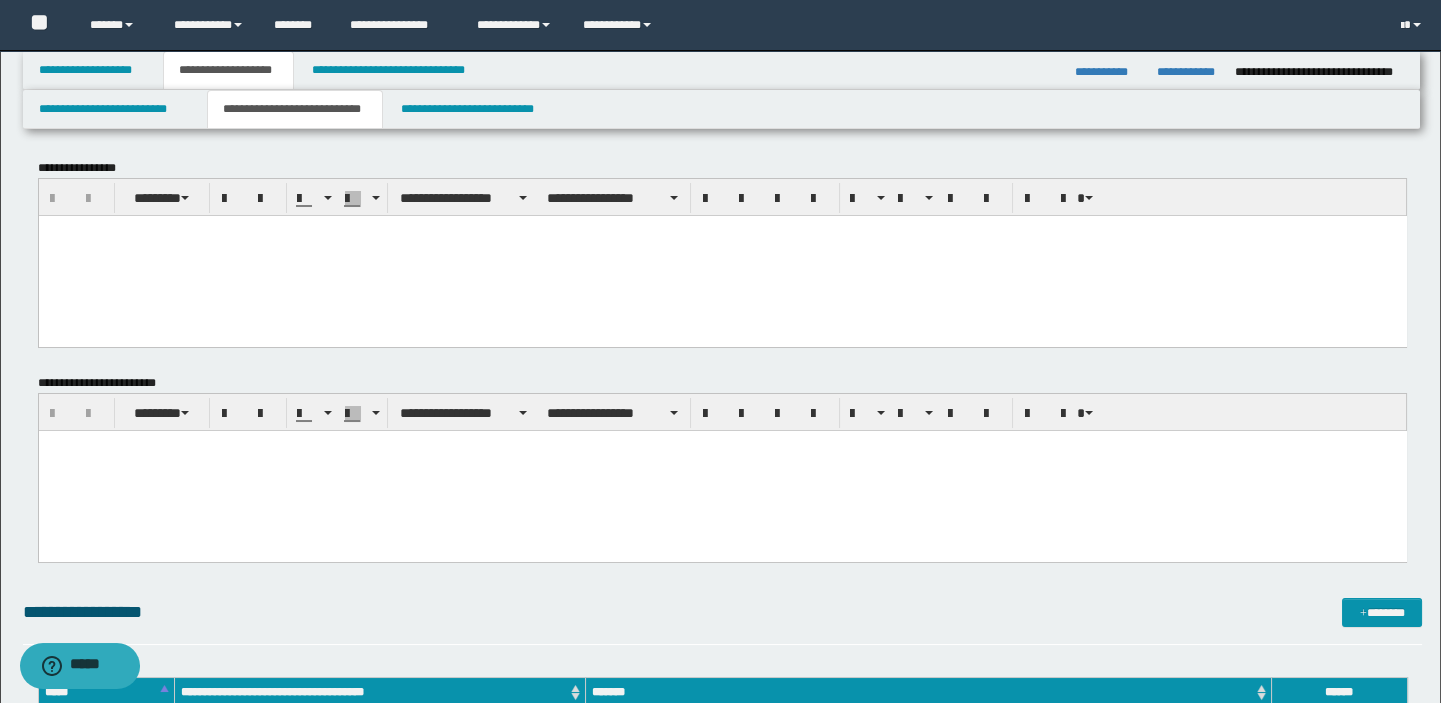 click at bounding box center (722, 230) 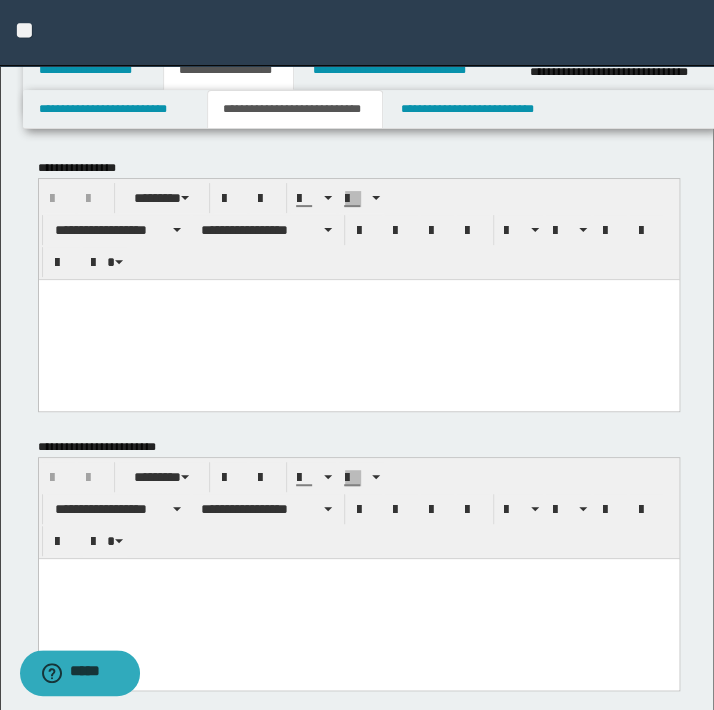 click at bounding box center [358, 294] 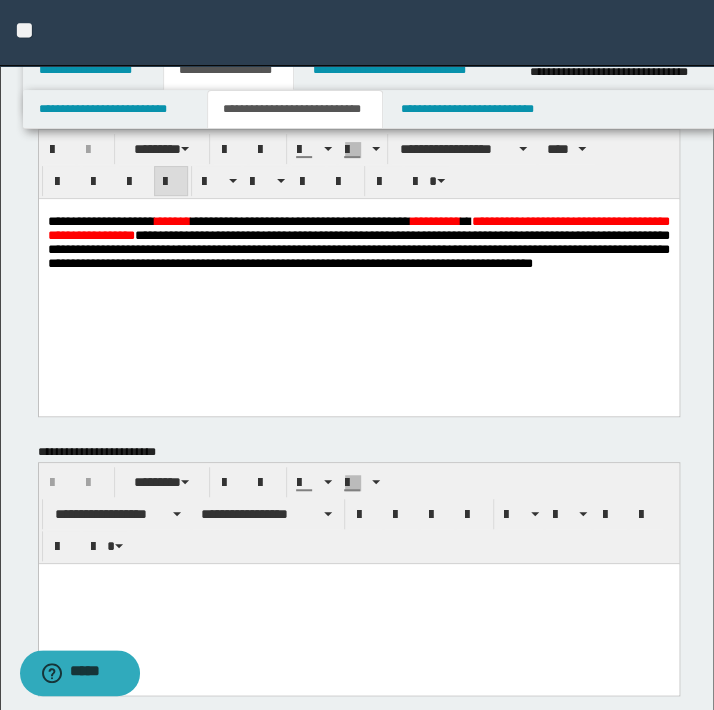 scroll, scrollTop: 90, scrollLeft: 0, axis: vertical 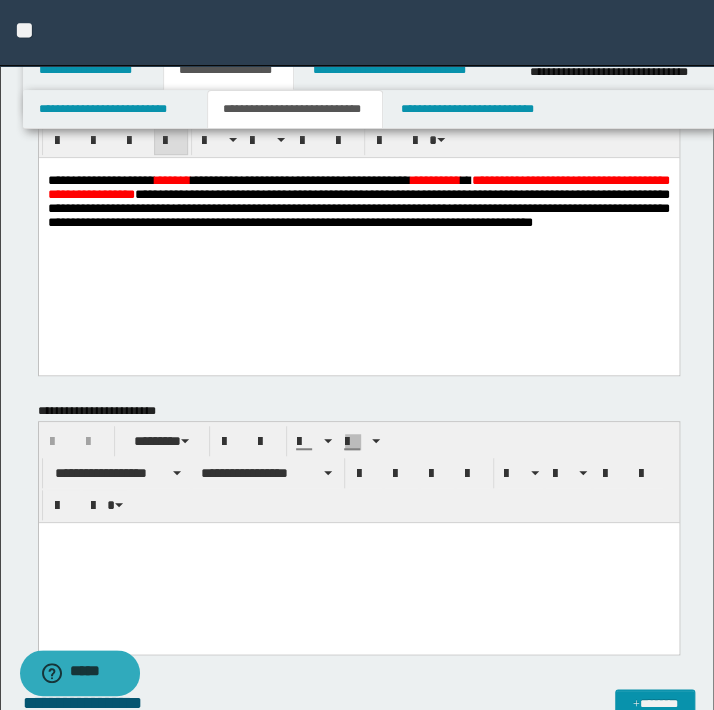 click at bounding box center [358, 563] 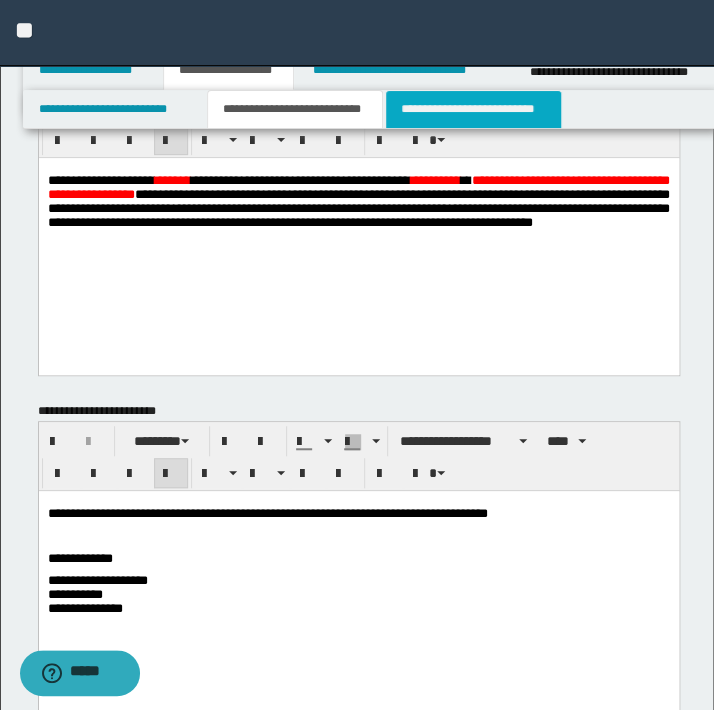 click on "**********" at bounding box center [473, 109] 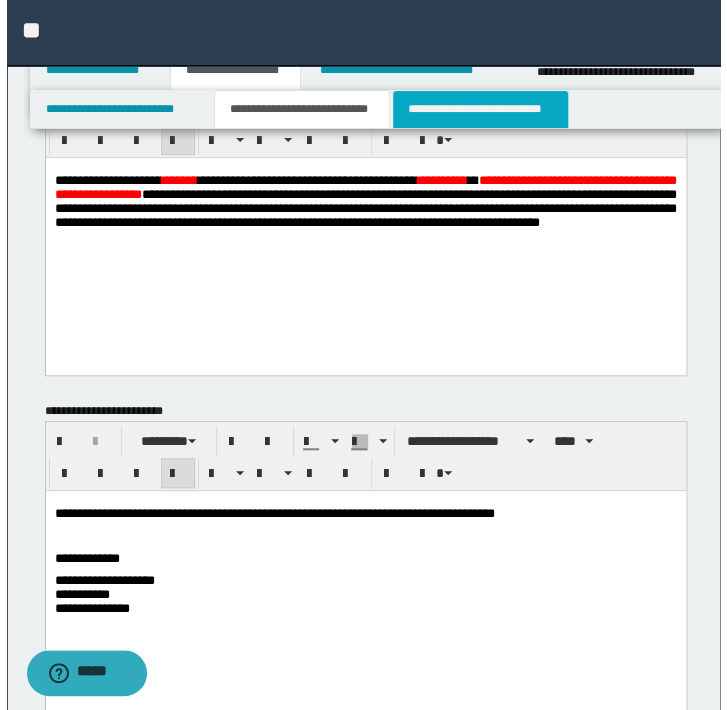 scroll, scrollTop: 0, scrollLeft: 0, axis: both 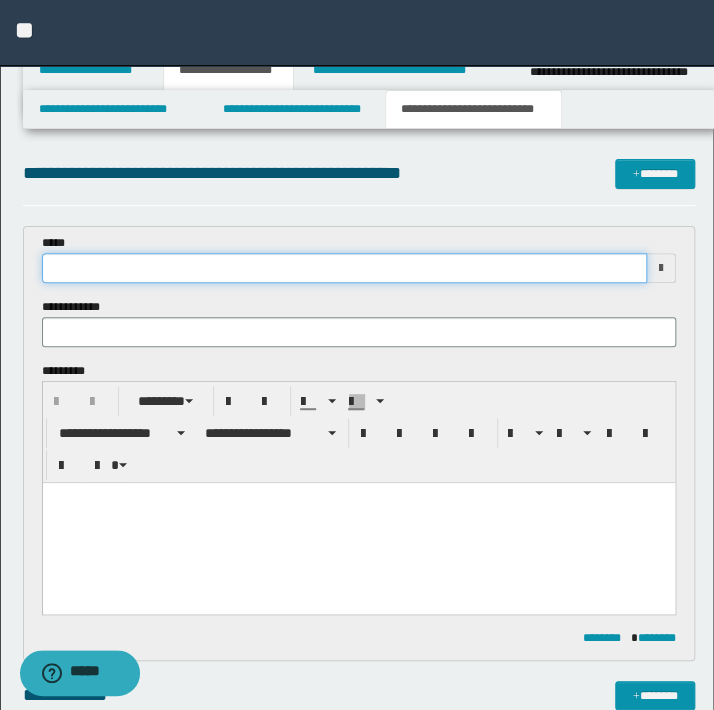 click at bounding box center (344, 268) 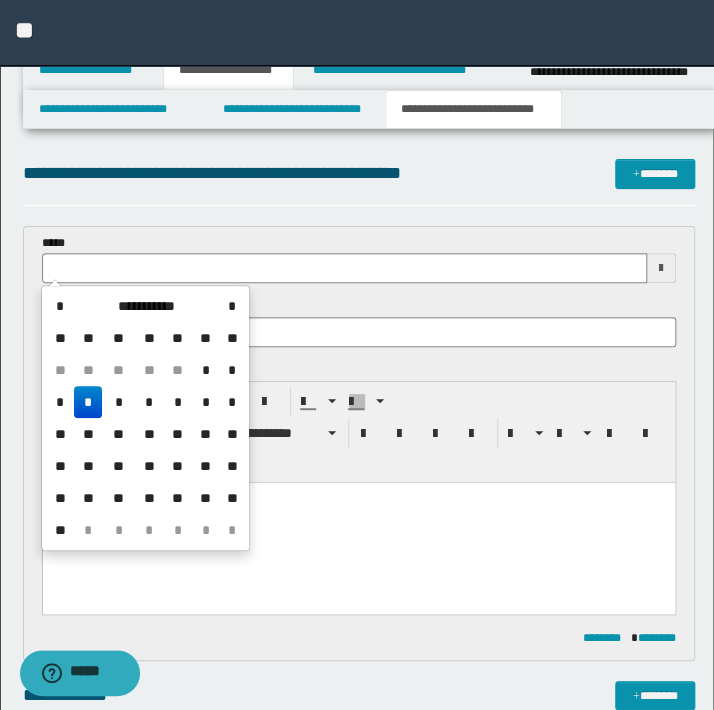 click on "*" at bounding box center (88, 402) 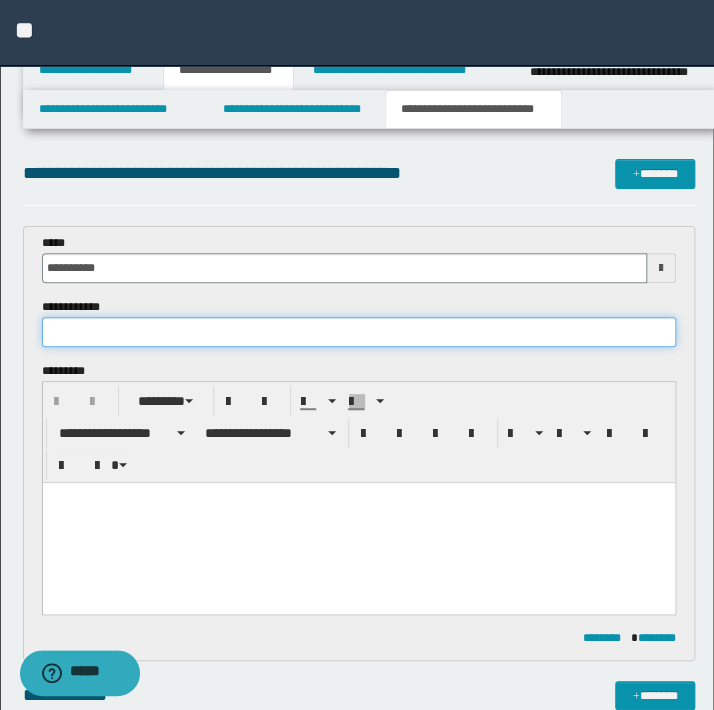 click at bounding box center [359, 332] 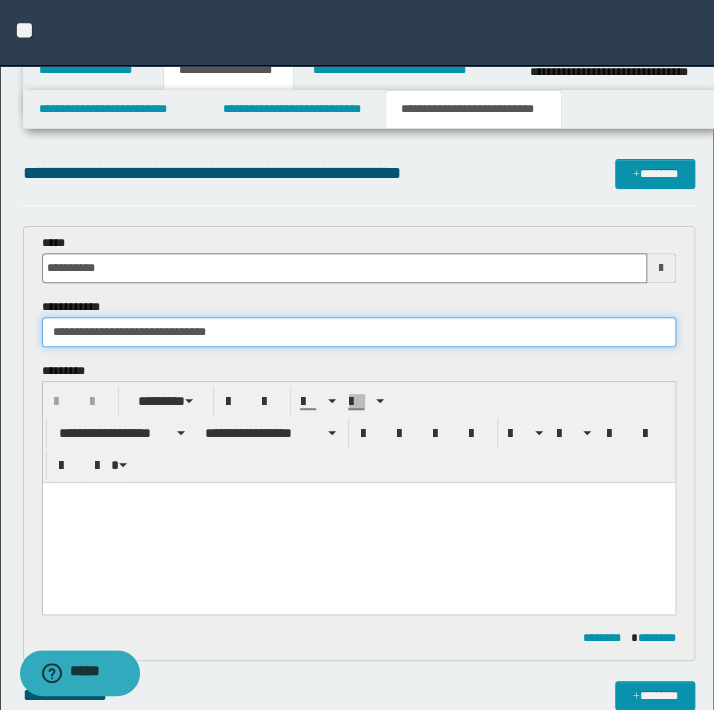 type on "**********" 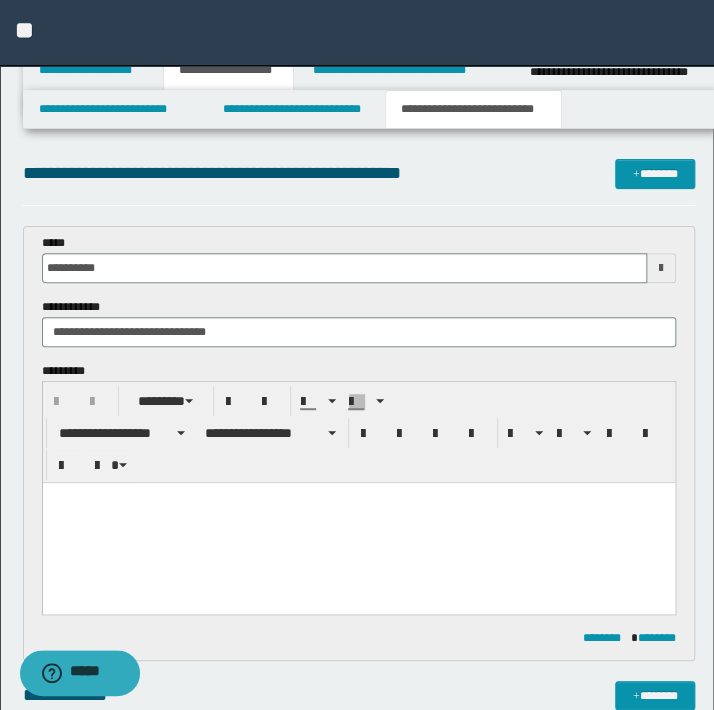 click at bounding box center (358, 523) 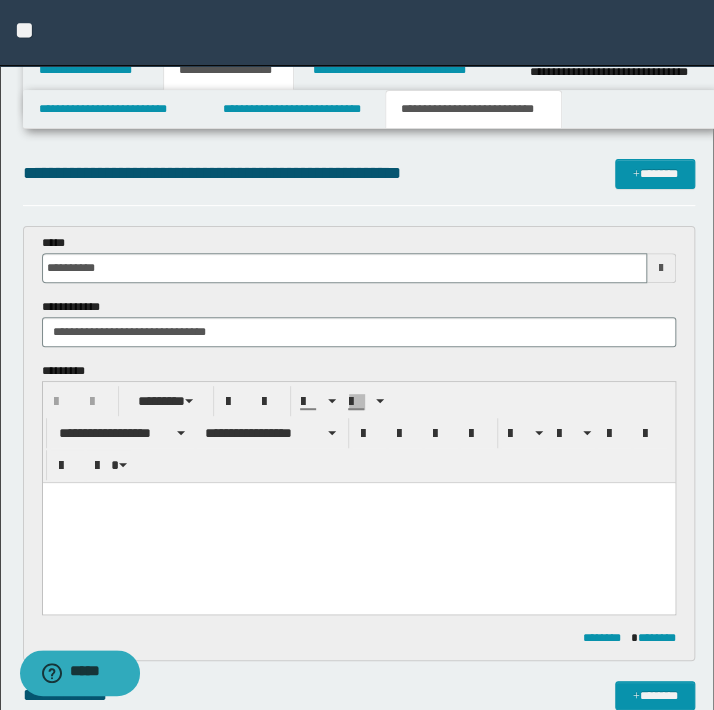 click at bounding box center (358, 498) 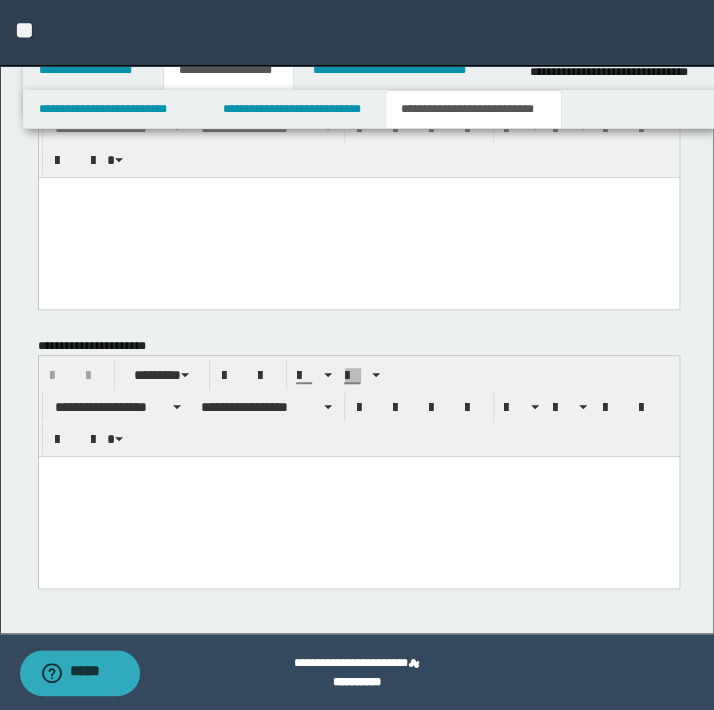 scroll, scrollTop: 2093, scrollLeft: 0, axis: vertical 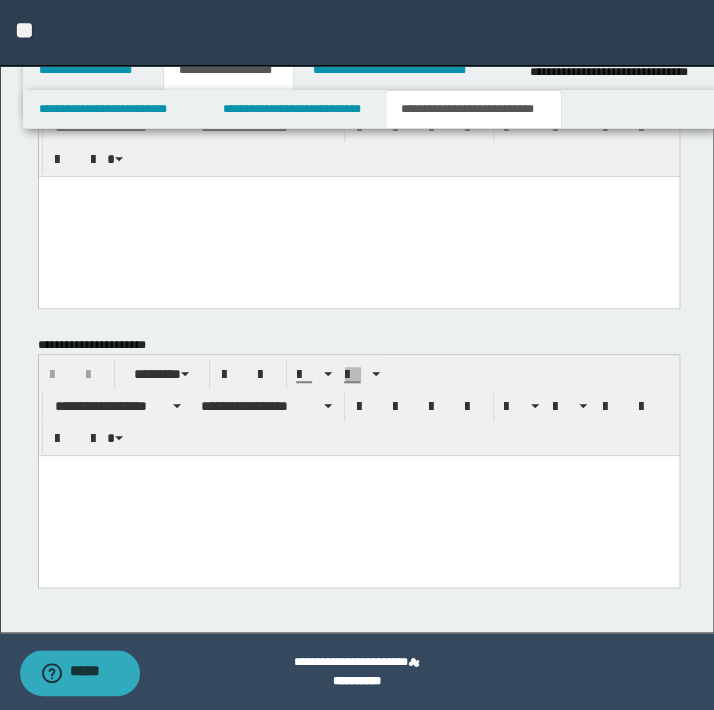click at bounding box center [358, 496] 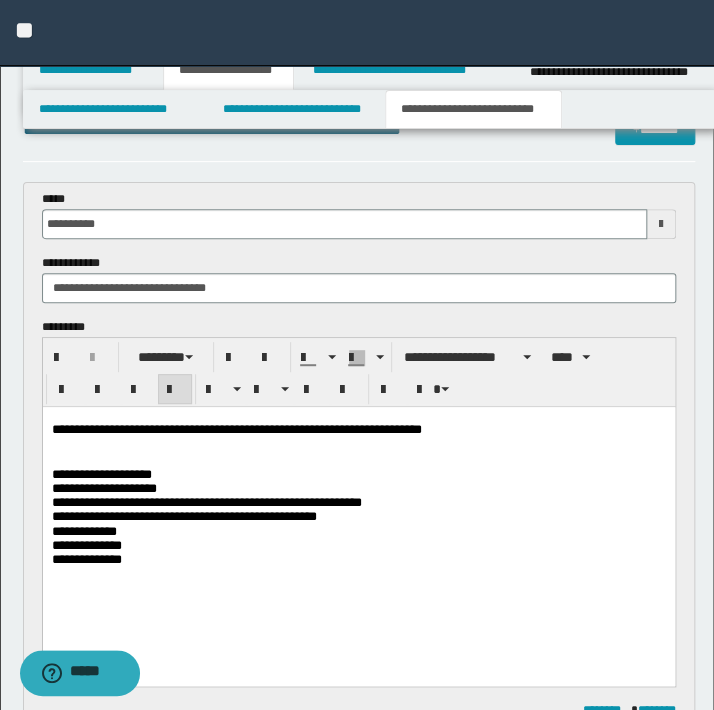 scroll, scrollTop: 0, scrollLeft: 0, axis: both 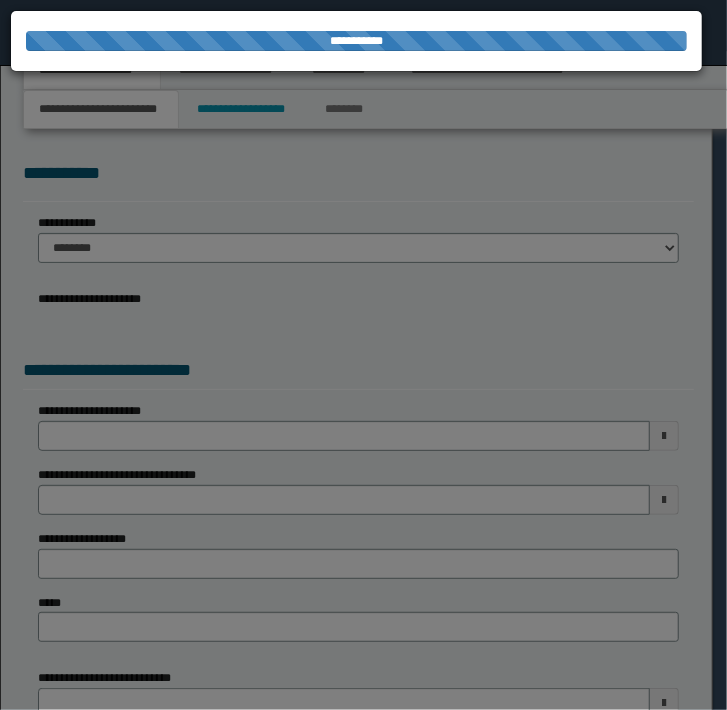 select on "**" 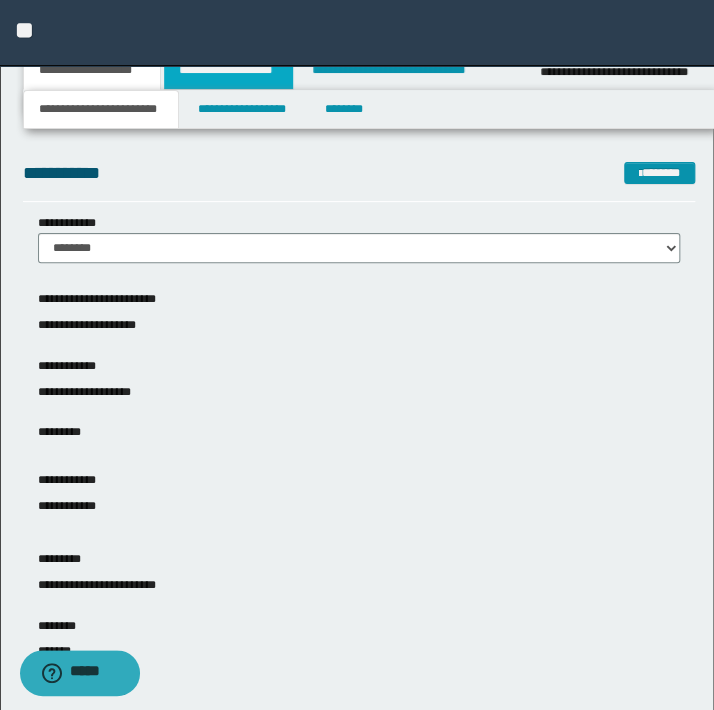 click on "**********" at bounding box center [228, 70] 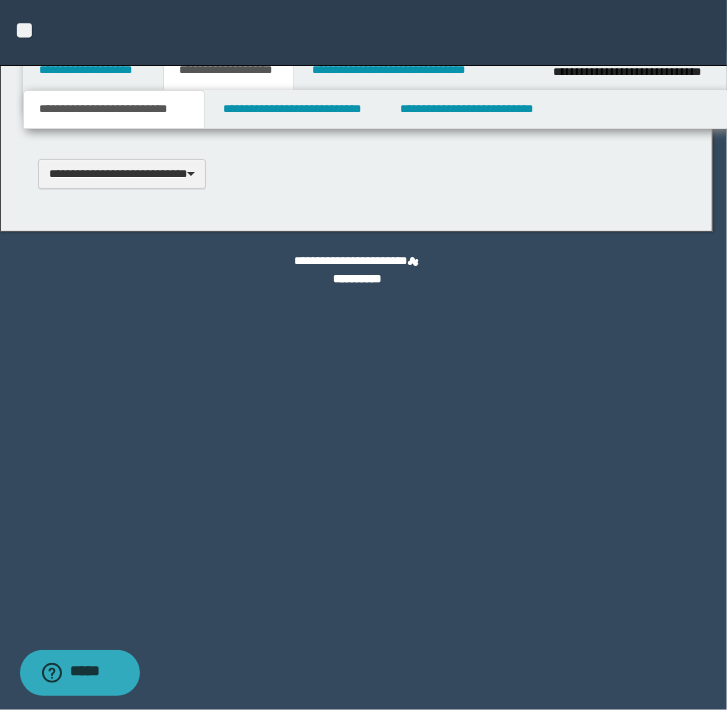 type 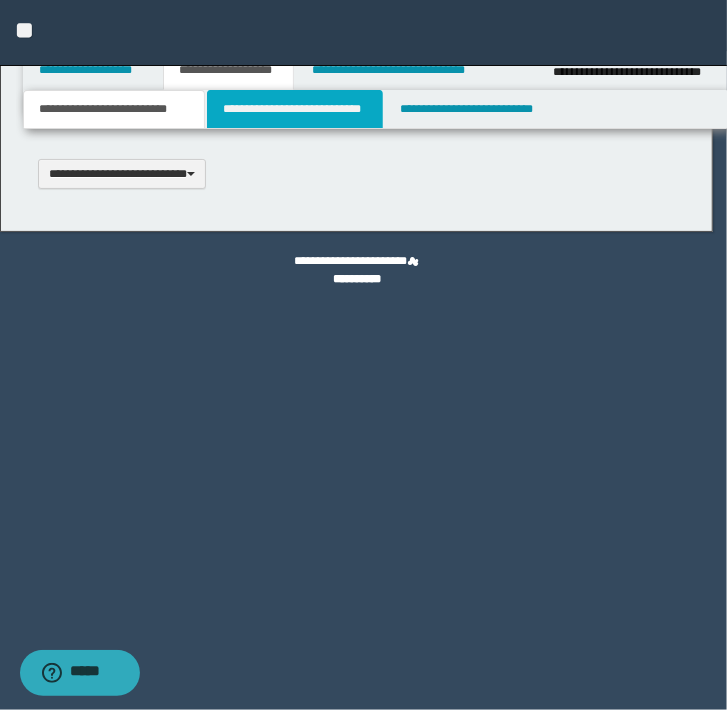 scroll, scrollTop: 0, scrollLeft: 0, axis: both 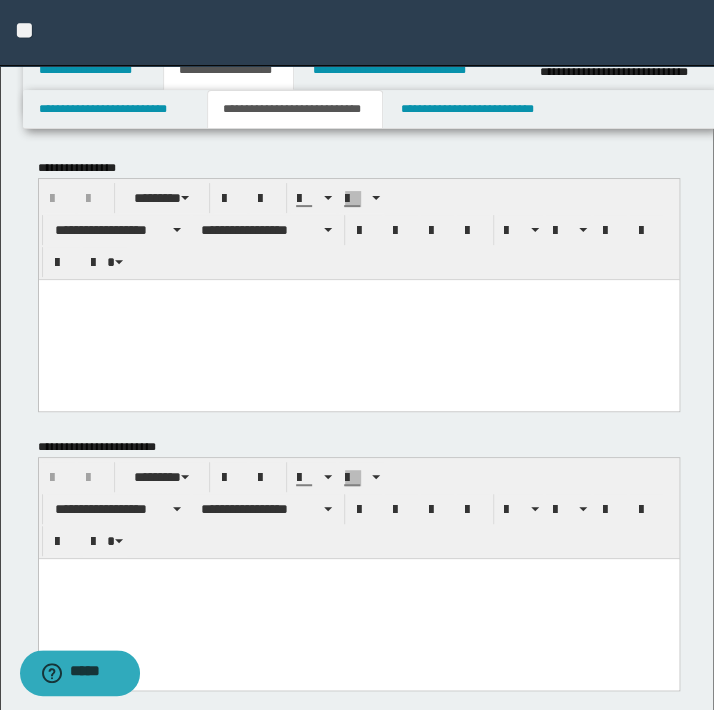 click at bounding box center [358, 319] 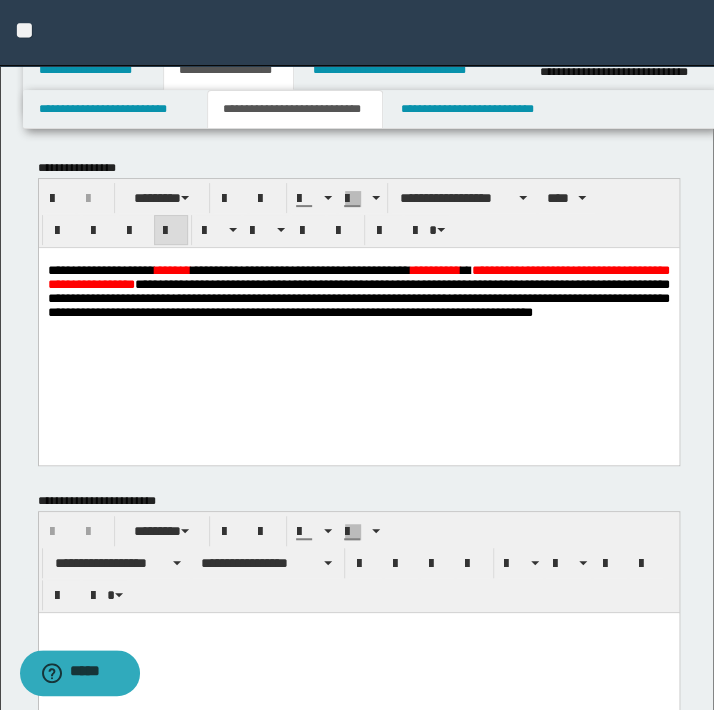 click at bounding box center (358, 653) 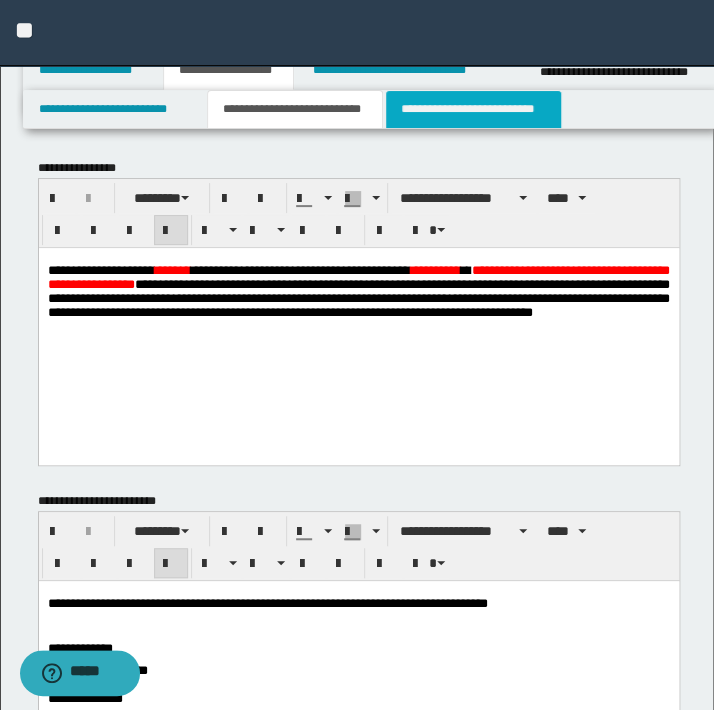 click on "**********" at bounding box center [473, 109] 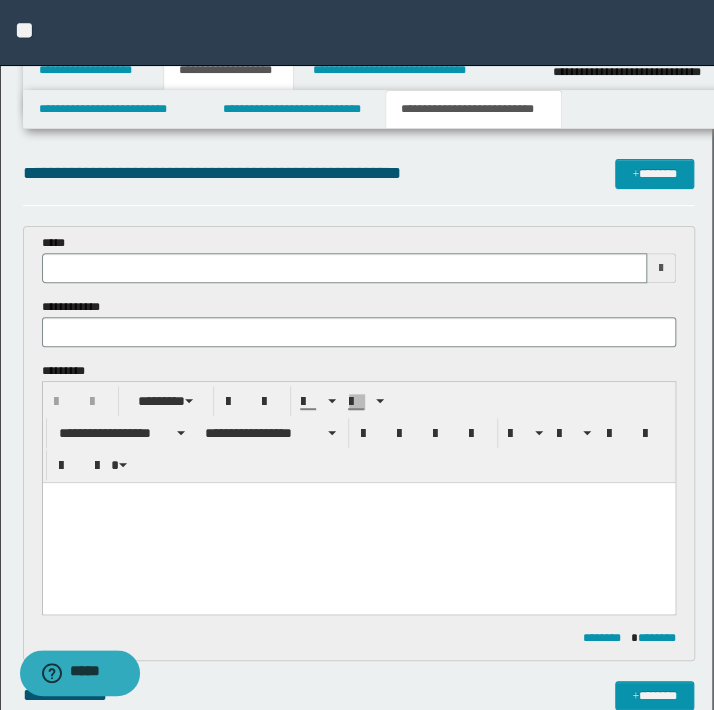 scroll, scrollTop: 0, scrollLeft: 0, axis: both 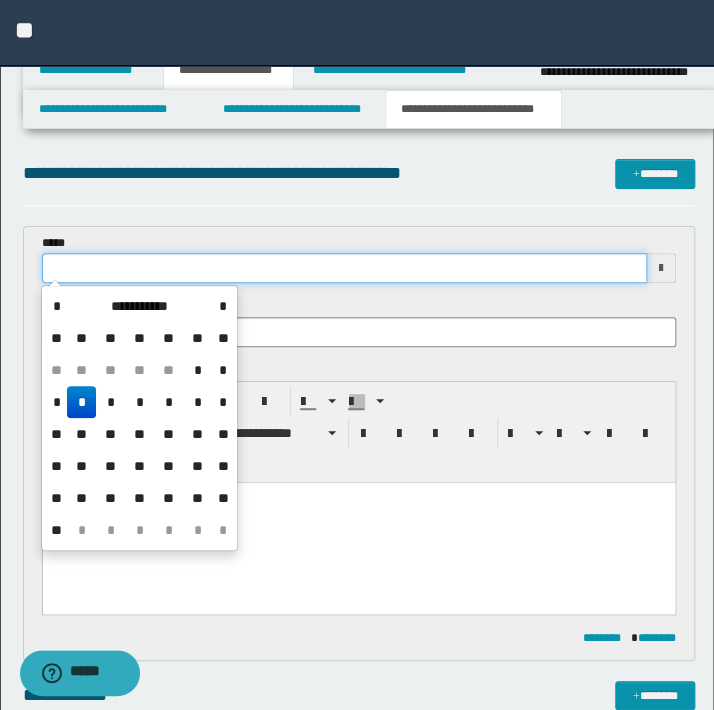 click at bounding box center (344, 268) 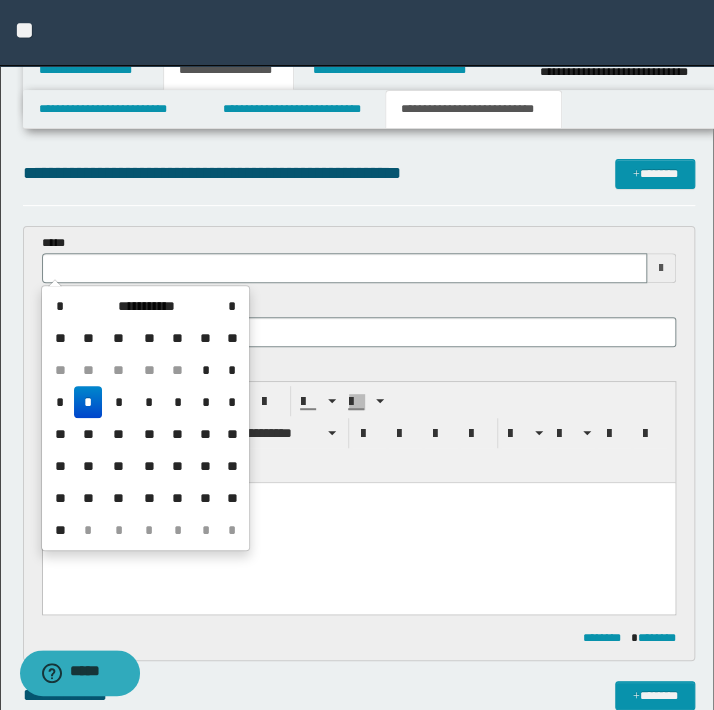 click on "*" at bounding box center (88, 402) 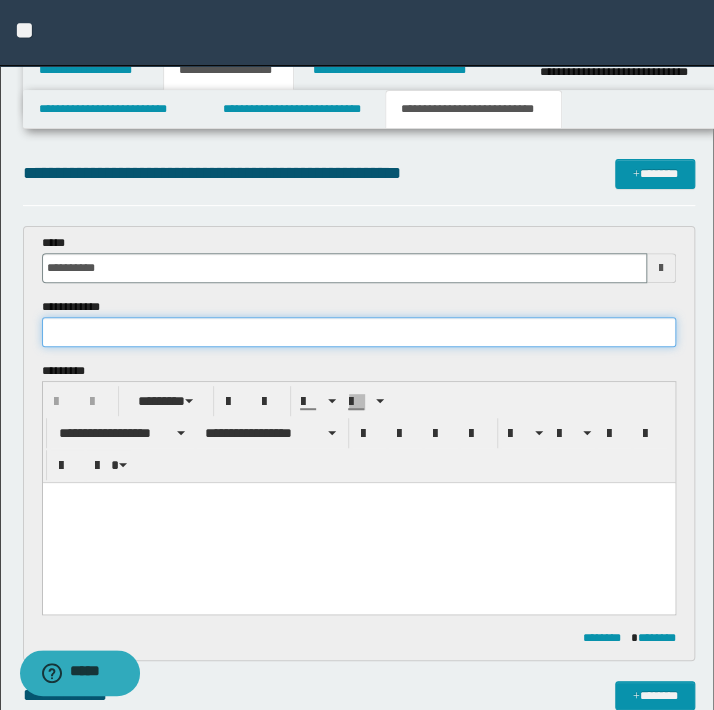 click at bounding box center (359, 332) 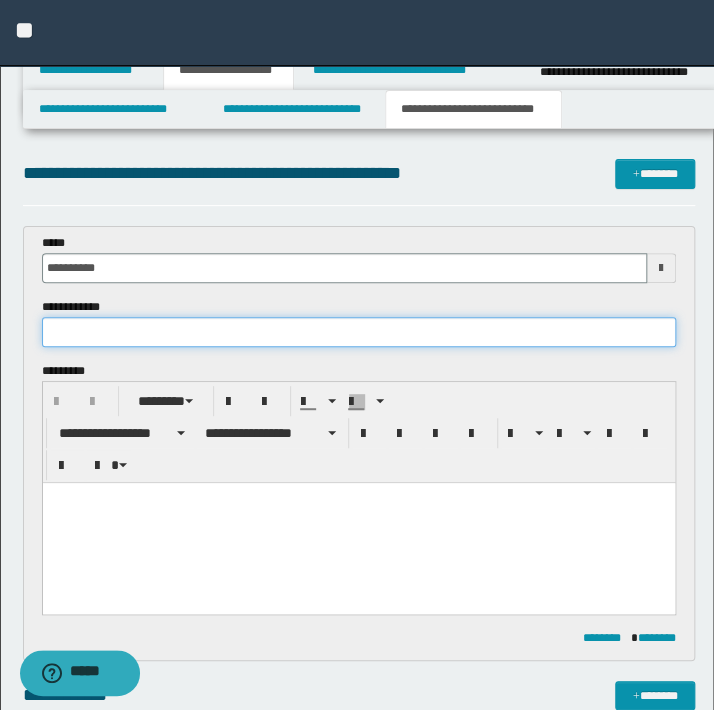 click at bounding box center (359, 332) 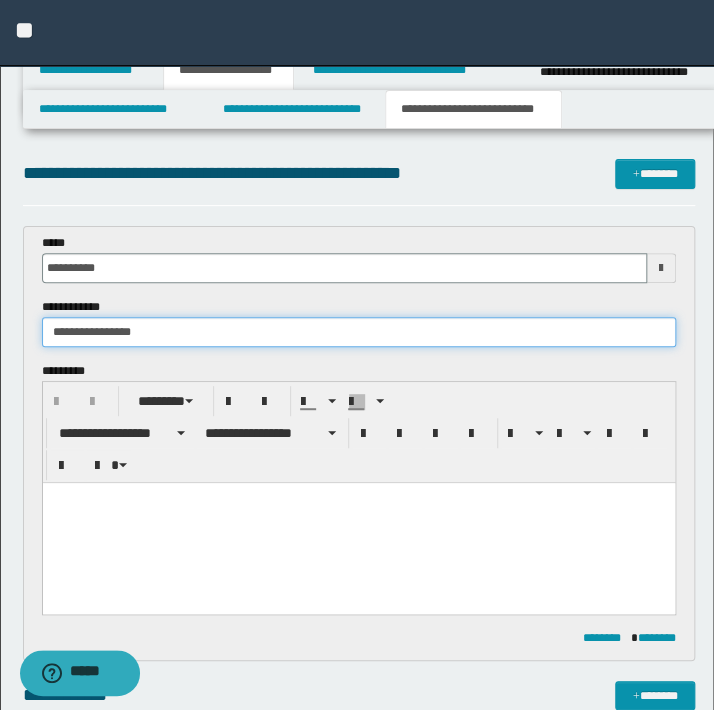 type on "**********" 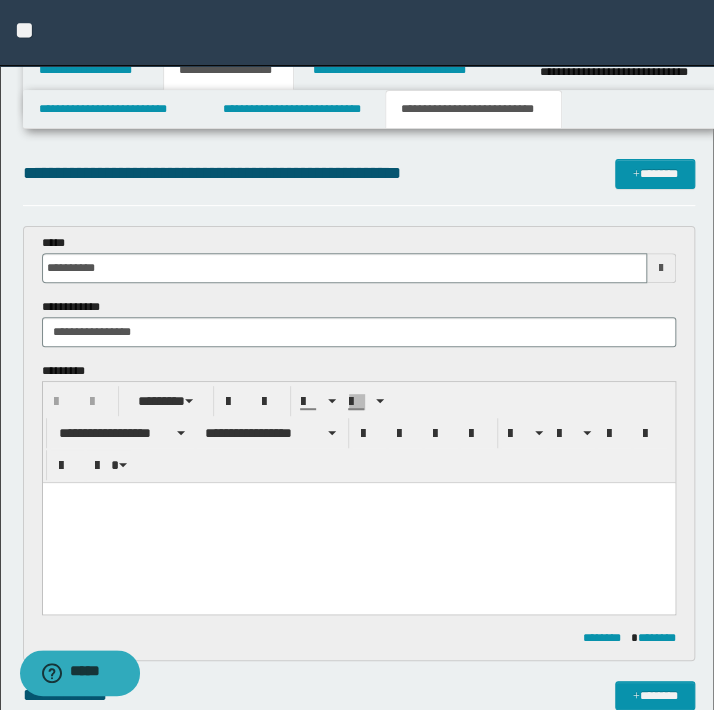 drag, startPoint x: 361, startPoint y: 556, endPoint x: 361, endPoint y: 543, distance: 13 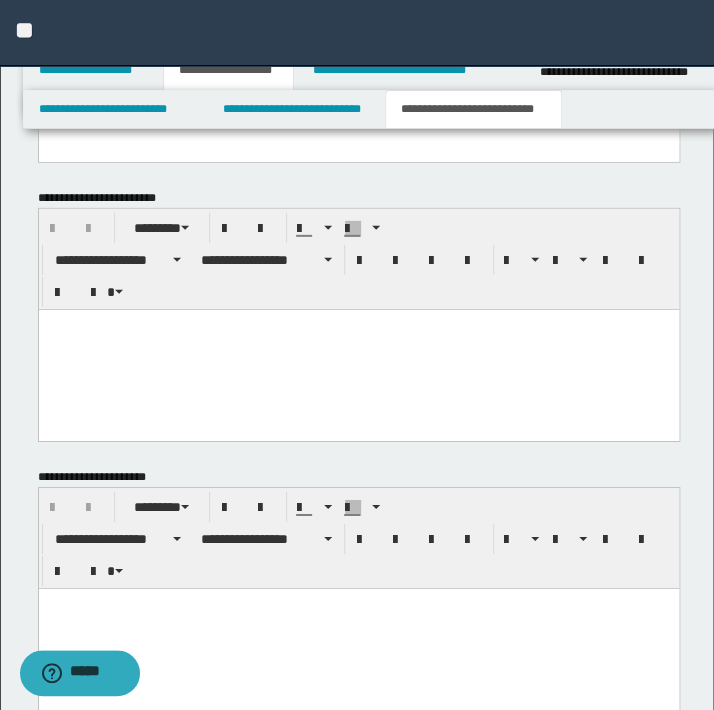 scroll, scrollTop: 1545, scrollLeft: 0, axis: vertical 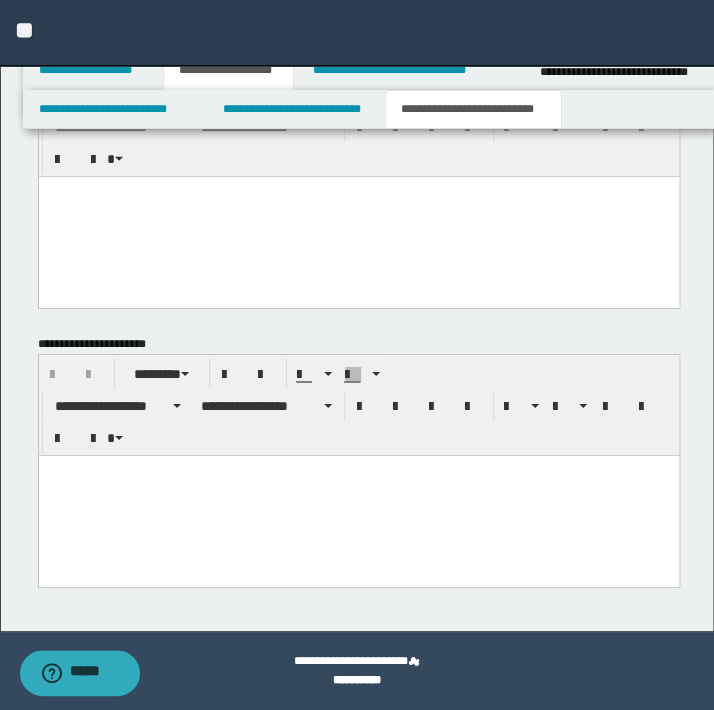 click at bounding box center (358, 495) 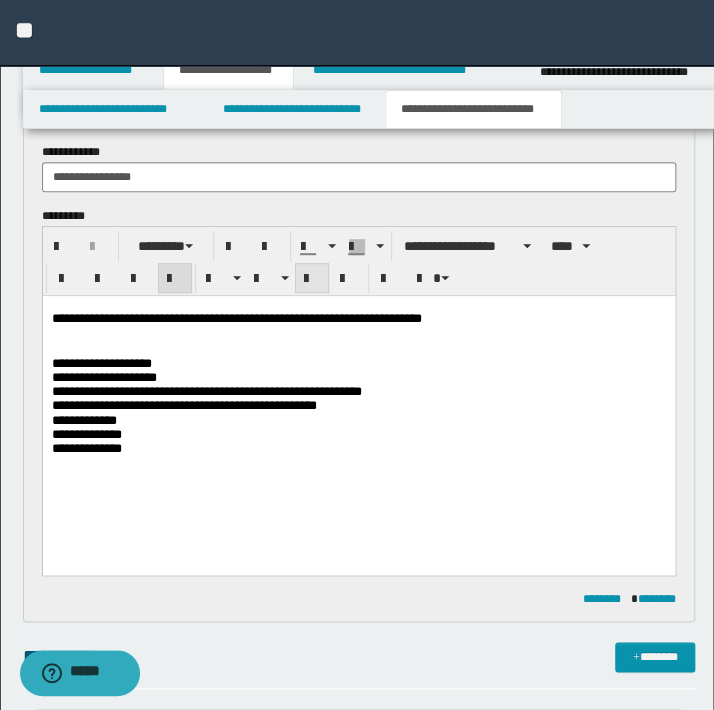 scroll, scrollTop: 0, scrollLeft: 0, axis: both 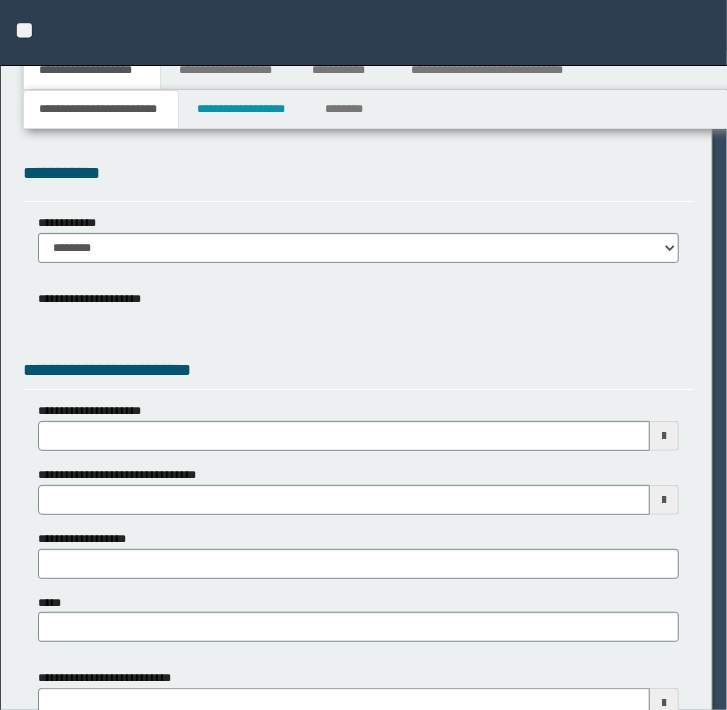 select on "*" 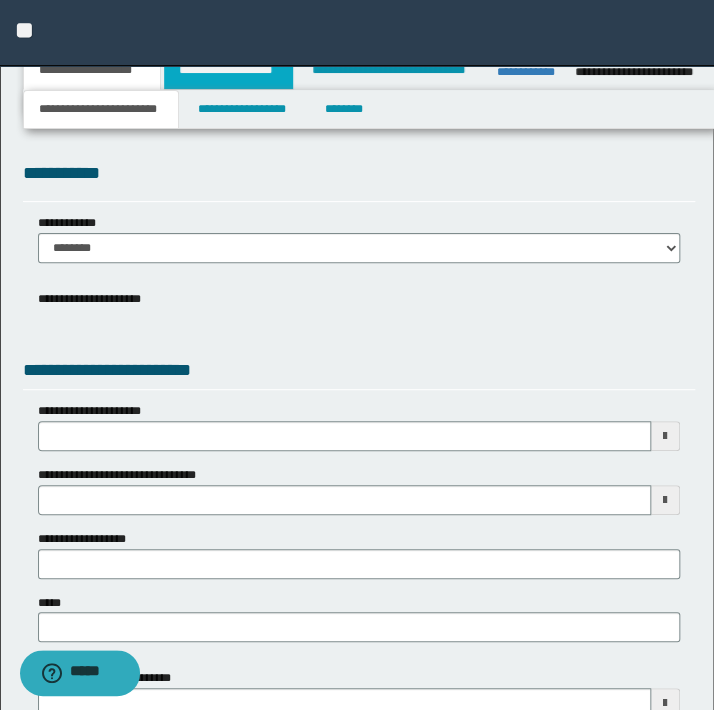 click on "**********" at bounding box center (228, 70) 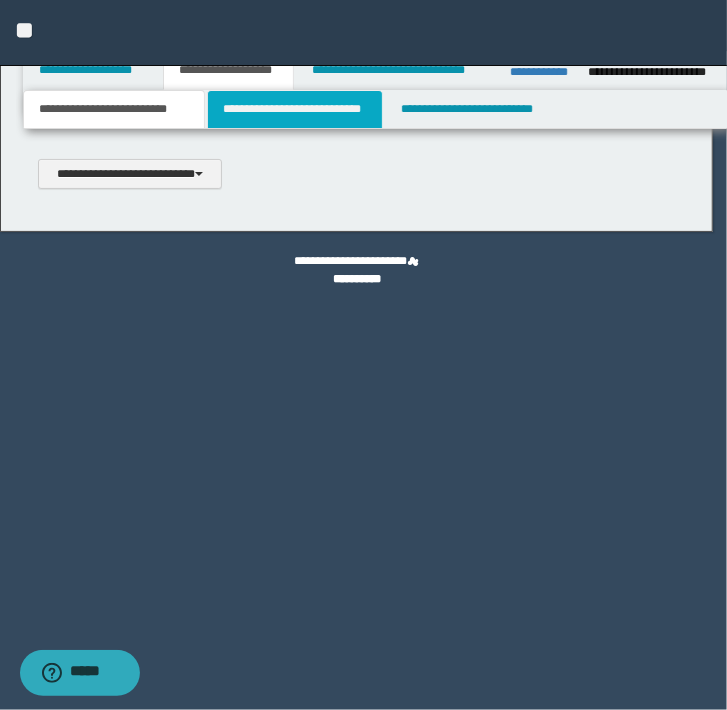 scroll, scrollTop: 0, scrollLeft: 0, axis: both 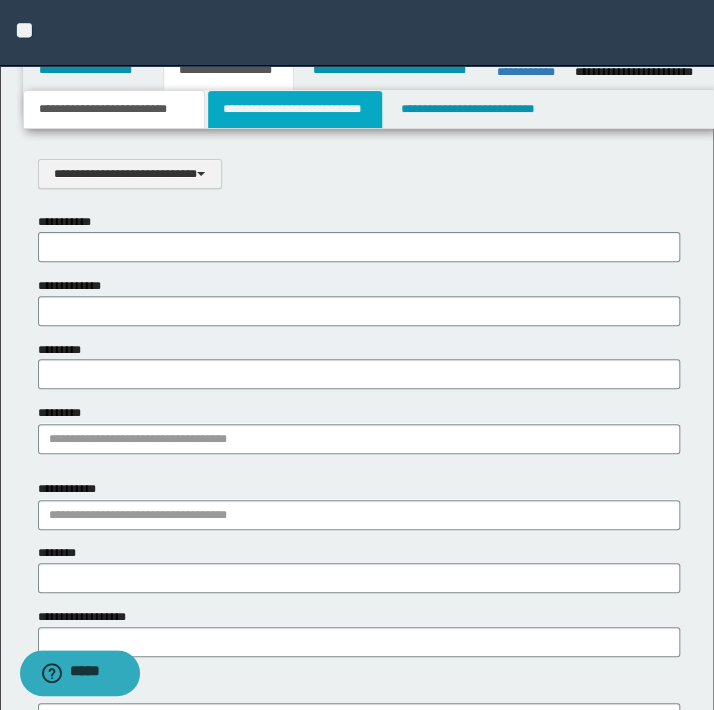 click on "**********" at bounding box center (294, 109) 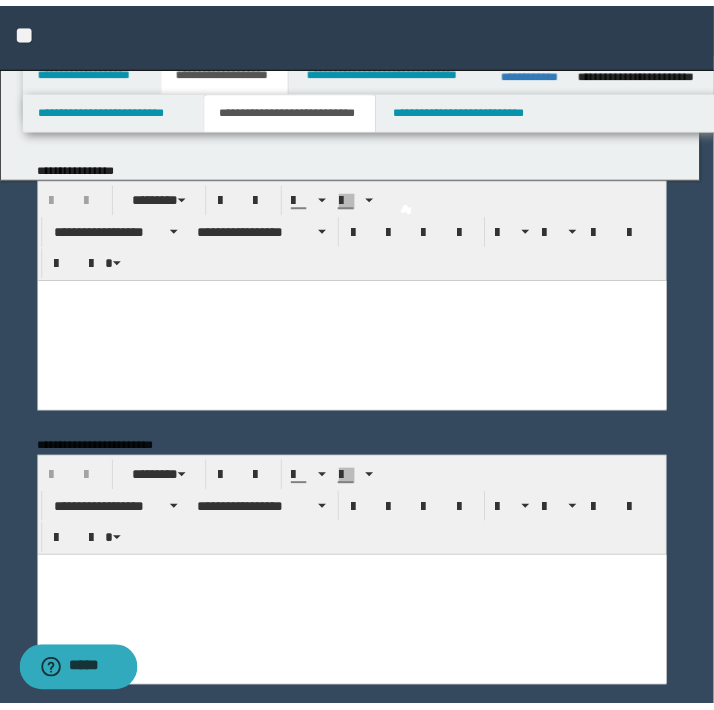 scroll, scrollTop: 0, scrollLeft: 0, axis: both 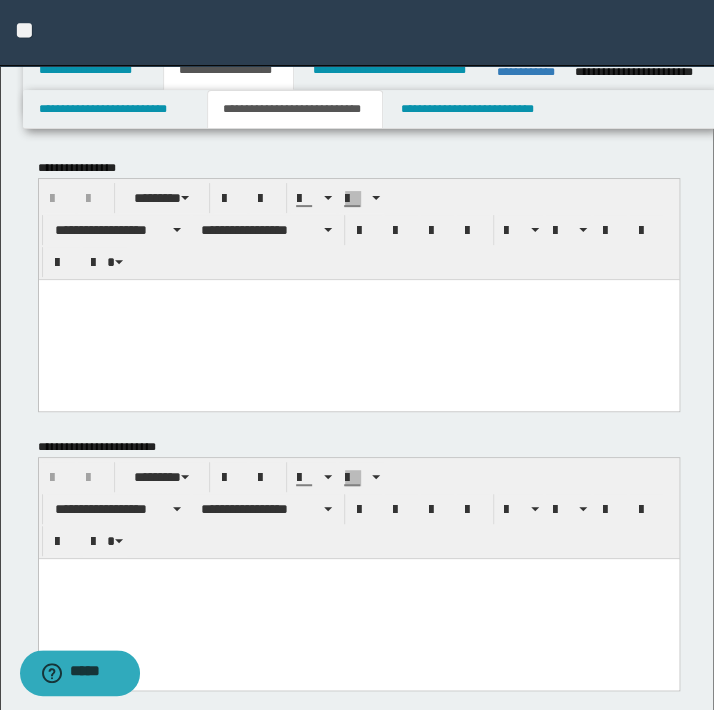 click at bounding box center (358, 319) 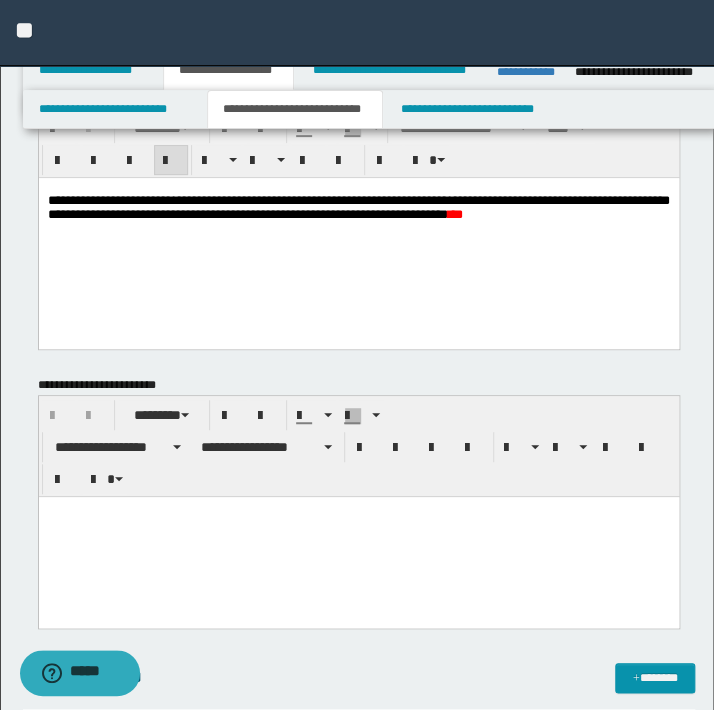 scroll, scrollTop: 181, scrollLeft: 0, axis: vertical 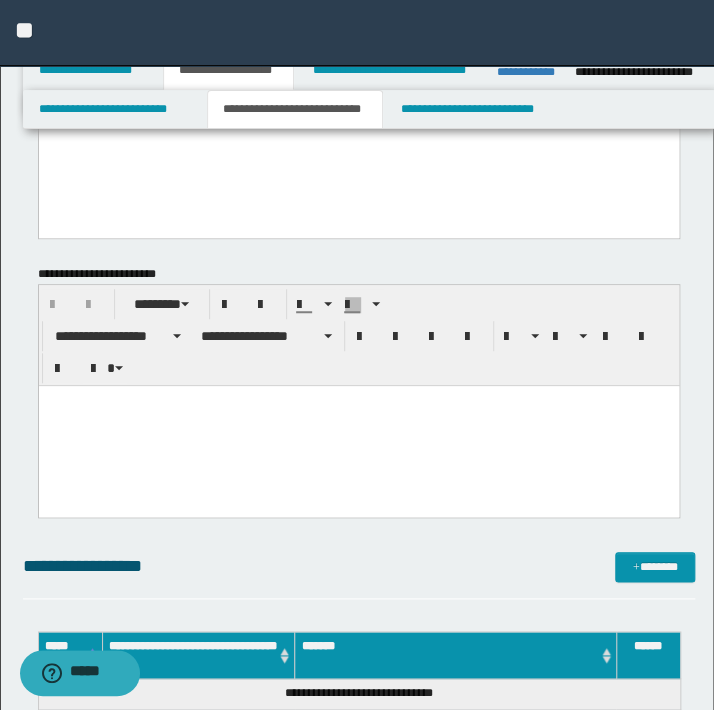 click at bounding box center [358, 426] 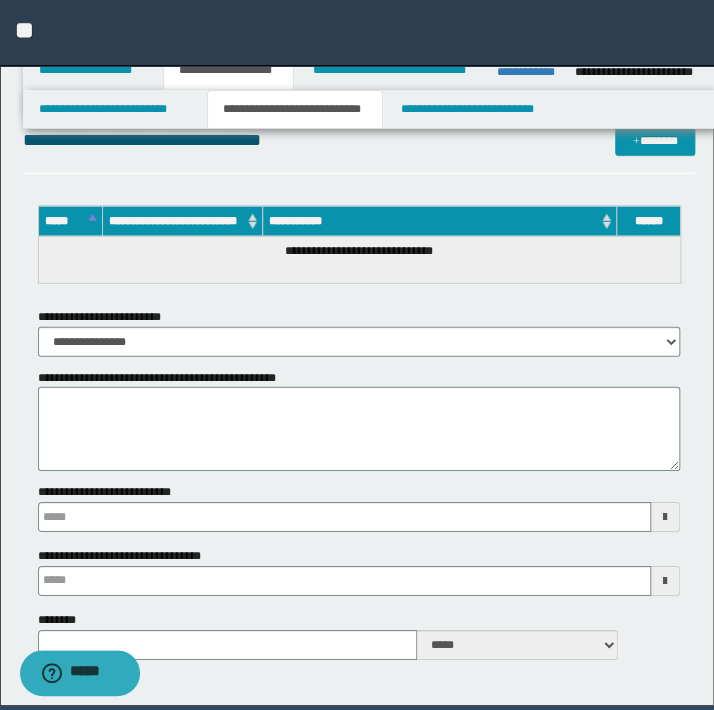 scroll, scrollTop: 1363, scrollLeft: 0, axis: vertical 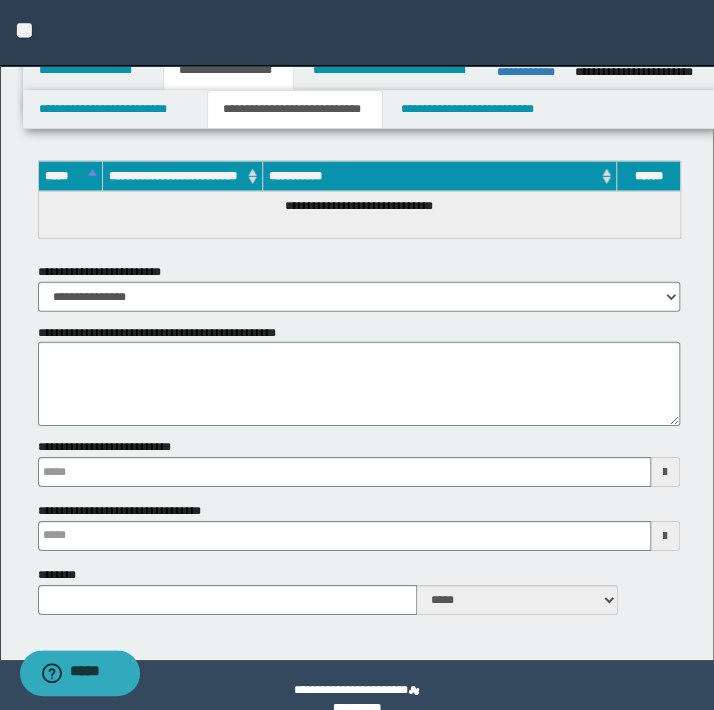 type 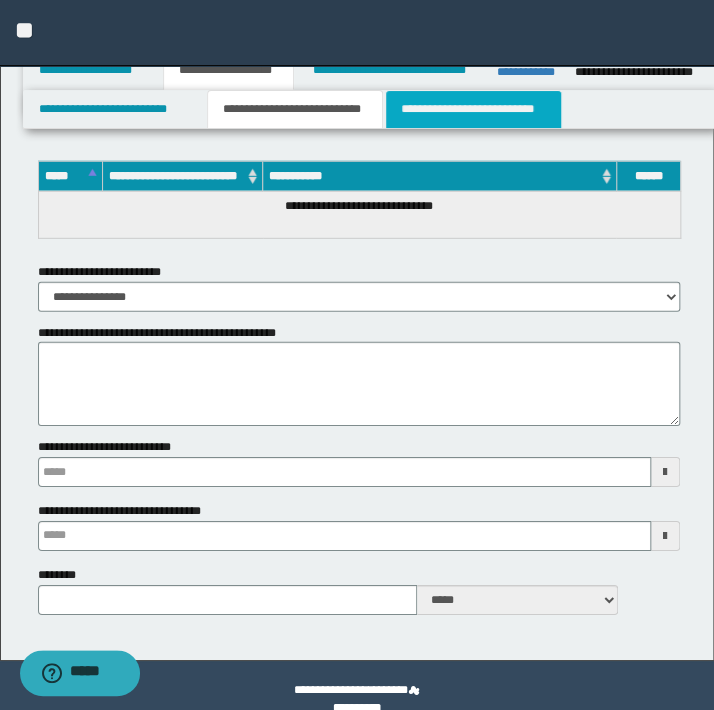 click on "**********" at bounding box center (473, 109) 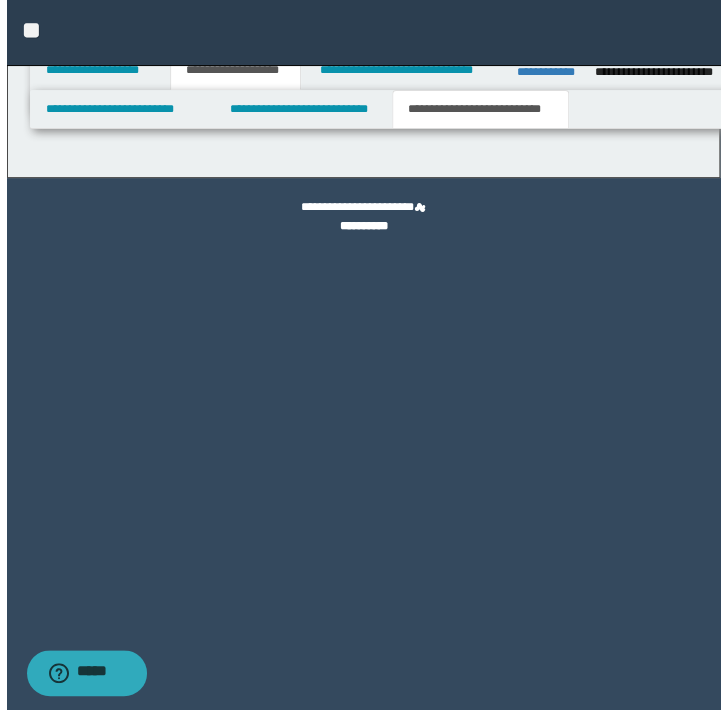 scroll, scrollTop: 0, scrollLeft: 0, axis: both 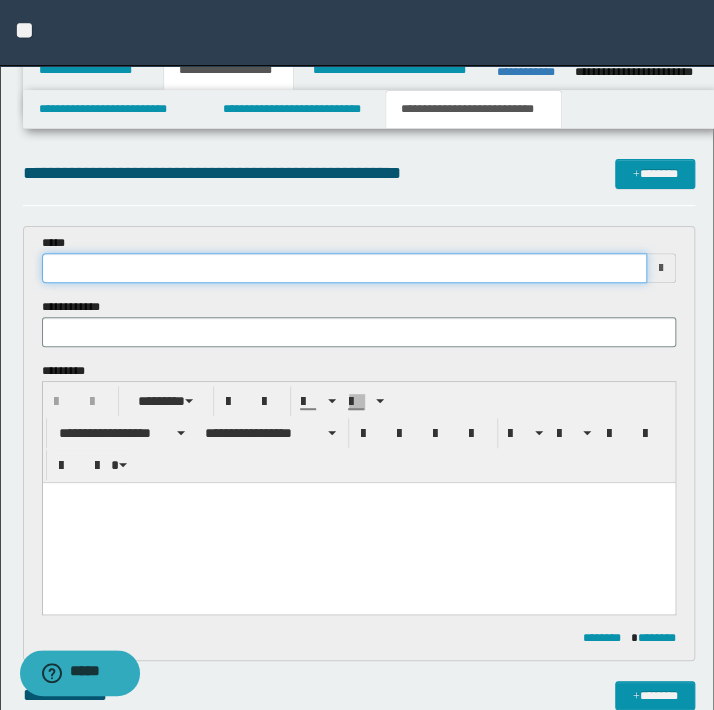 click at bounding box center [344, 268] 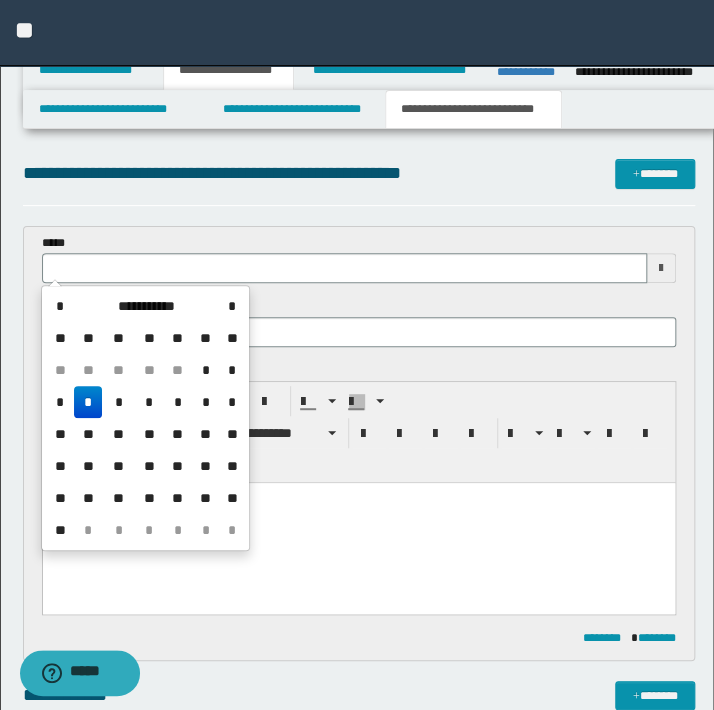 click on "*" at bounding box center [88, 402] 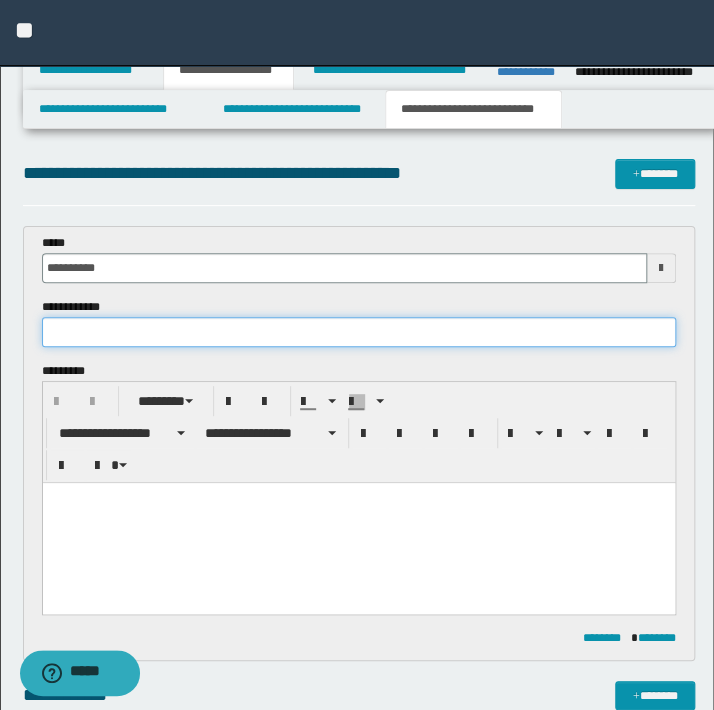 click at bounding box center [359, 332] 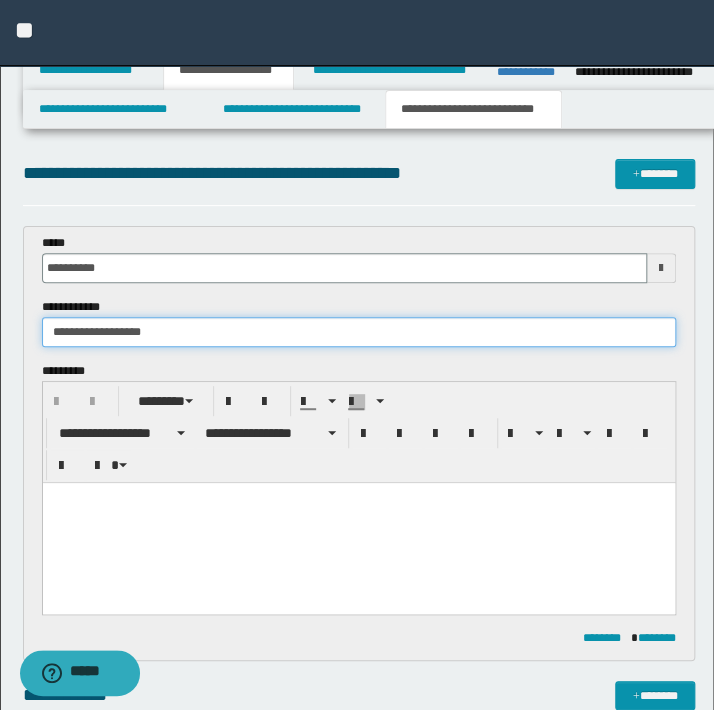 click on "**********" at bounding box center [359, 332] 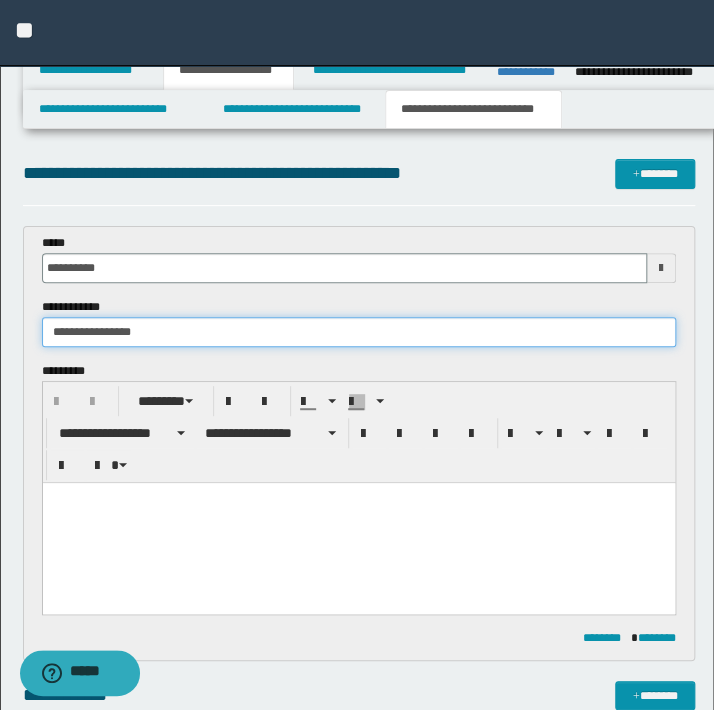 type on "**********" 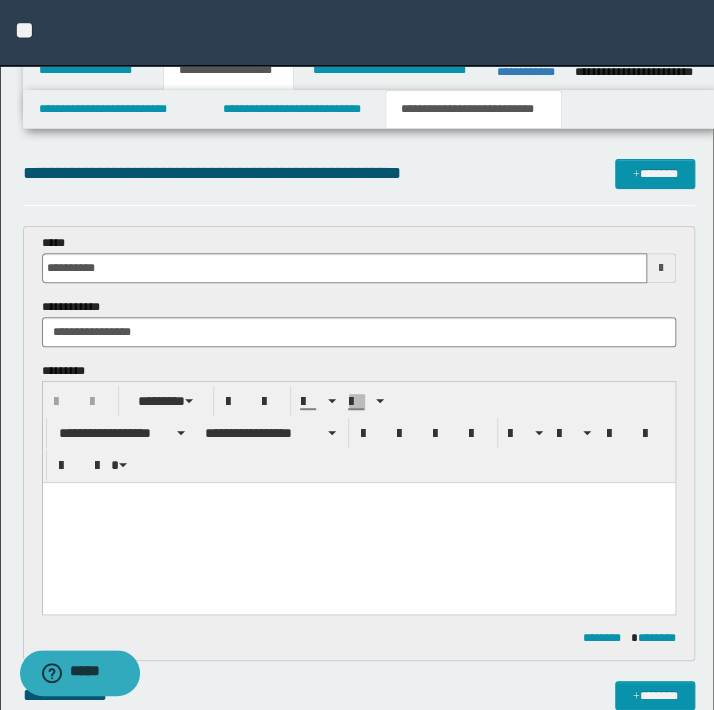 click at bounding box center (358, 523) 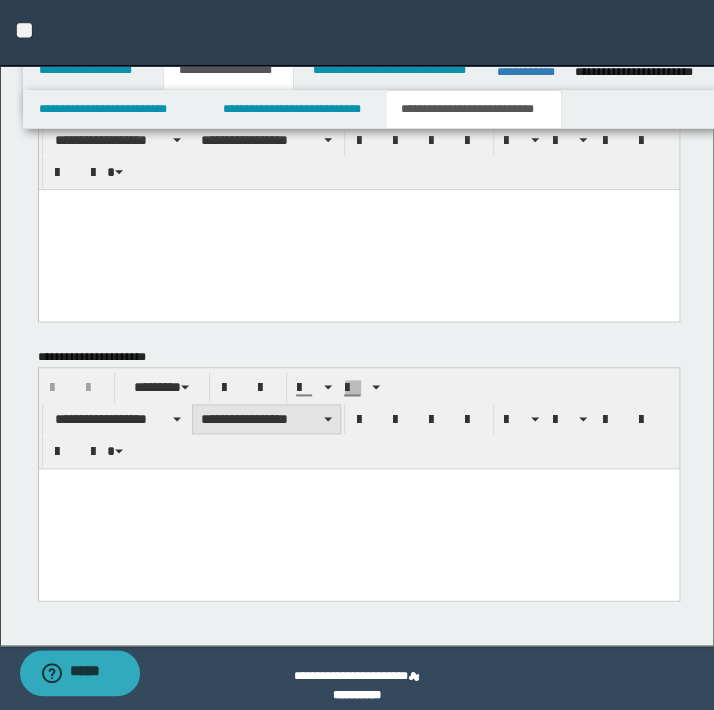 scroll, scrollTop: 2398, scrollLeft: 0, axis: vertical 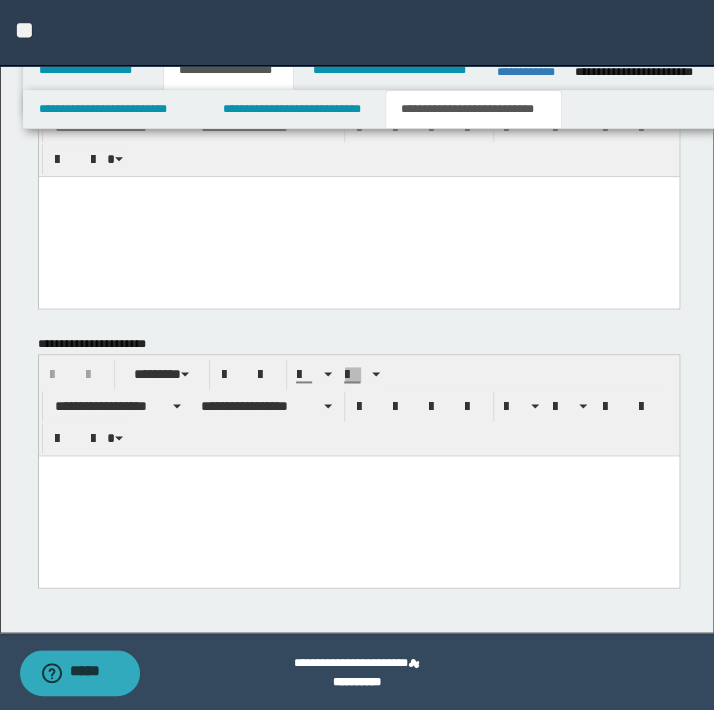 click at bounding box center [358, 496] 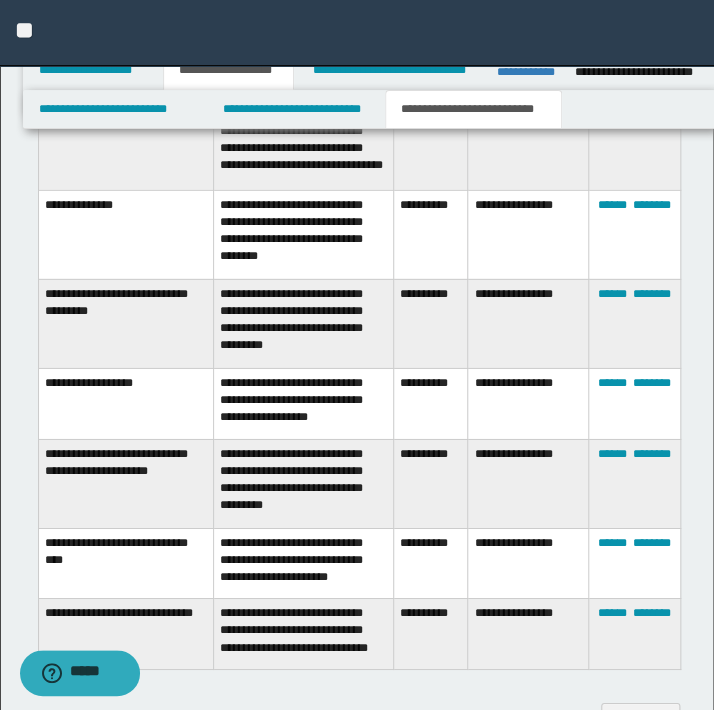 scroll, scrollTop: 1216, scrollLeft: 0, axis: vertical 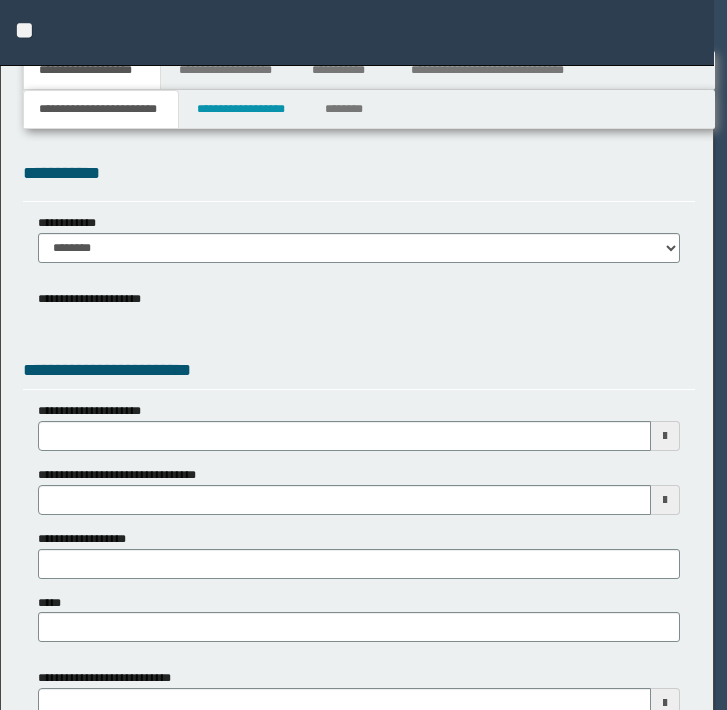 type 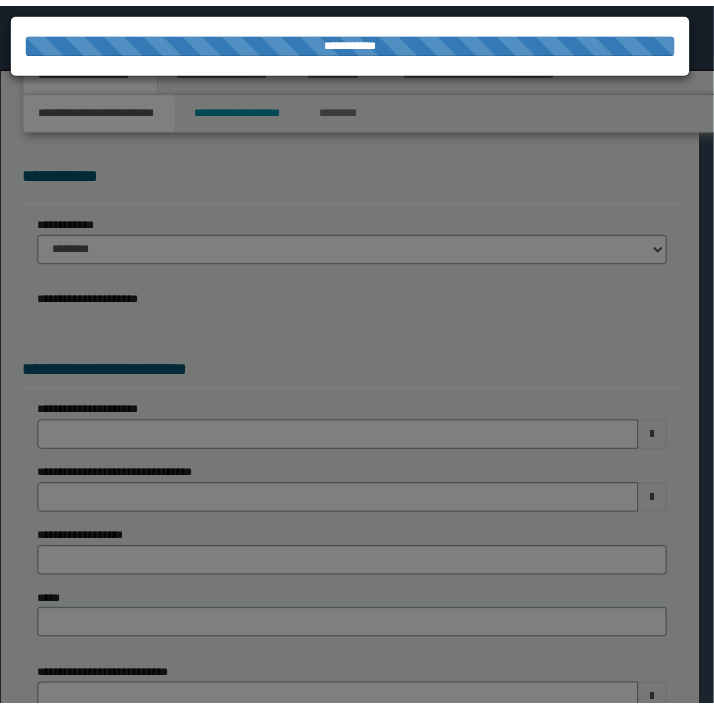 scroll, scrollTop: 0, scrollLeft: 0, axis: both 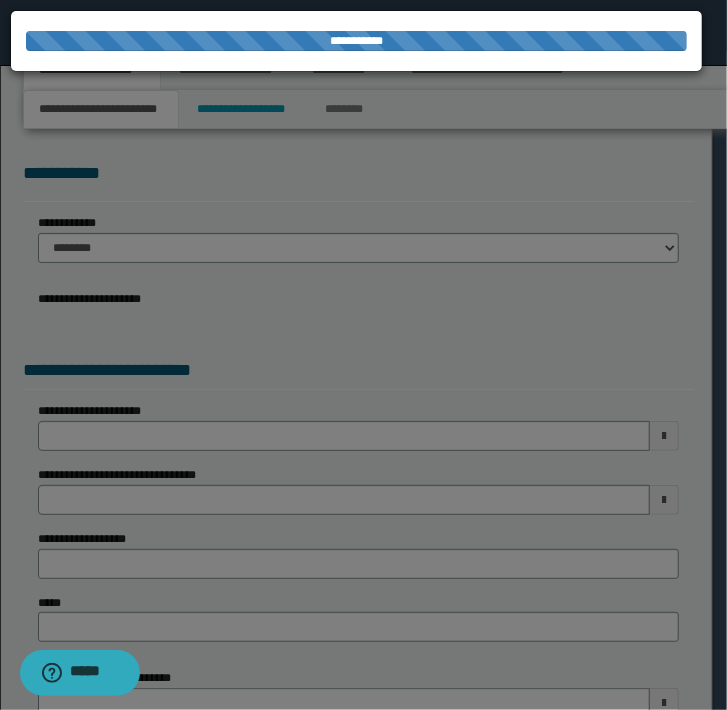 select on "*" 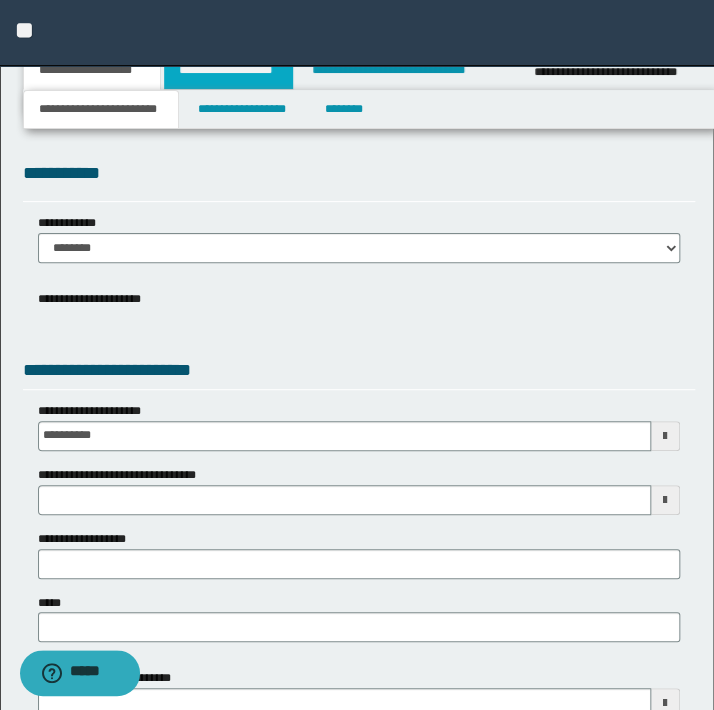 click on "**********" at bounding box center (228, 70) 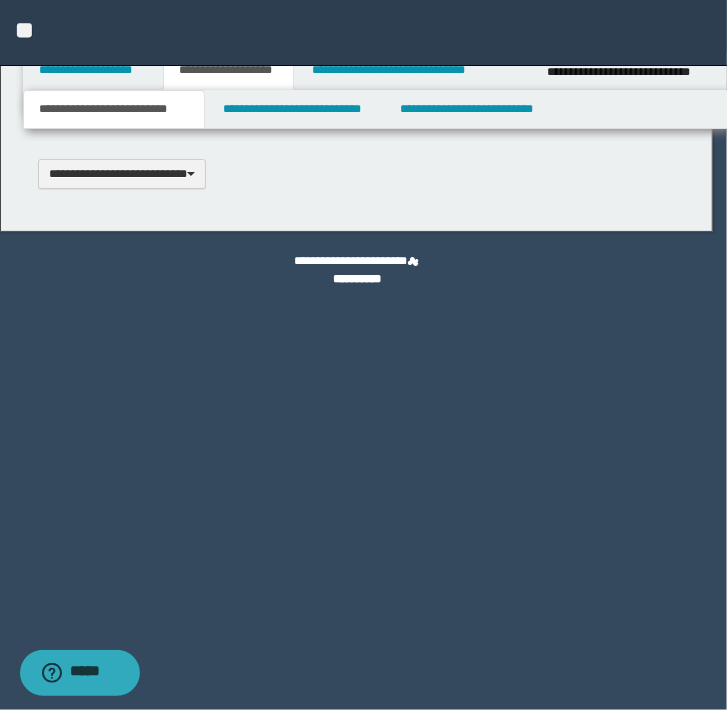 type 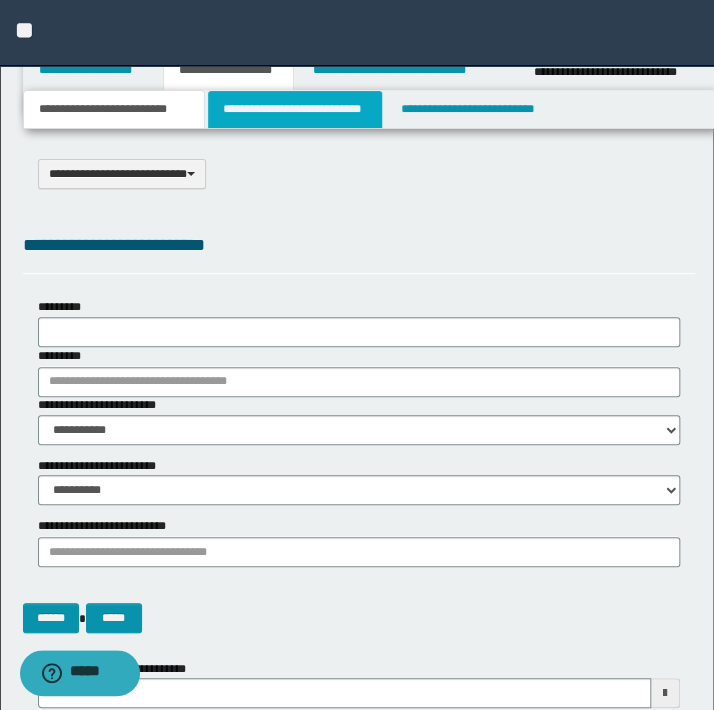 click on "**********" at bounding box center (294, 109) 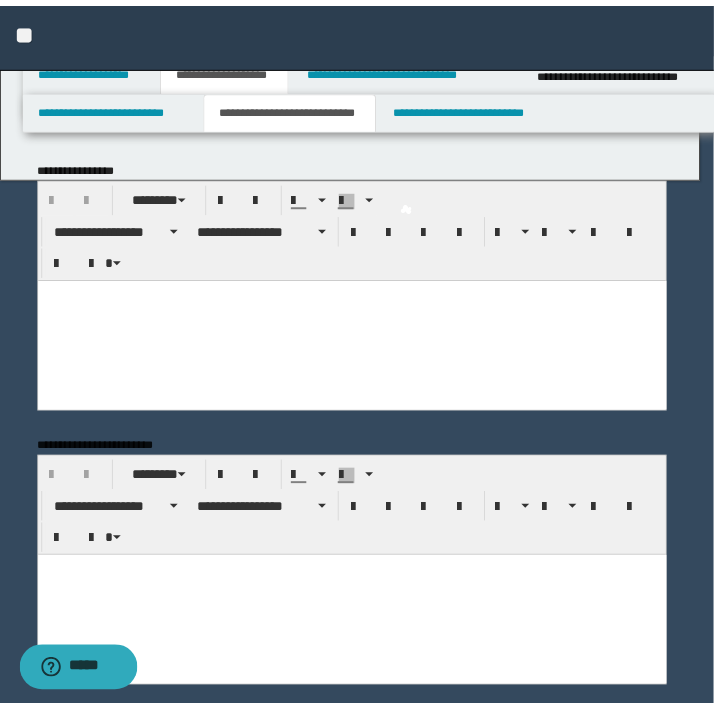 scroll, scrollTop: 0, scrollLeft: 0, axis: both 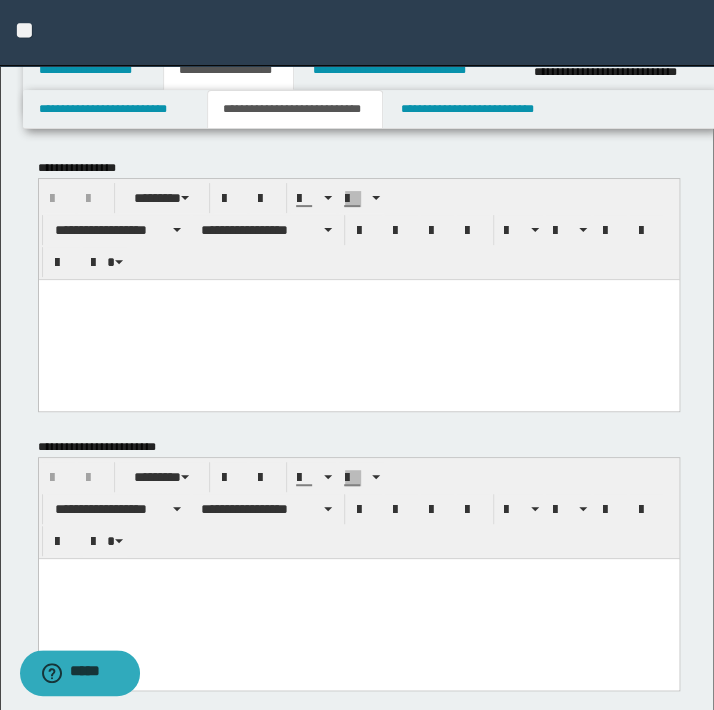 click at bounding box center [358, 319] 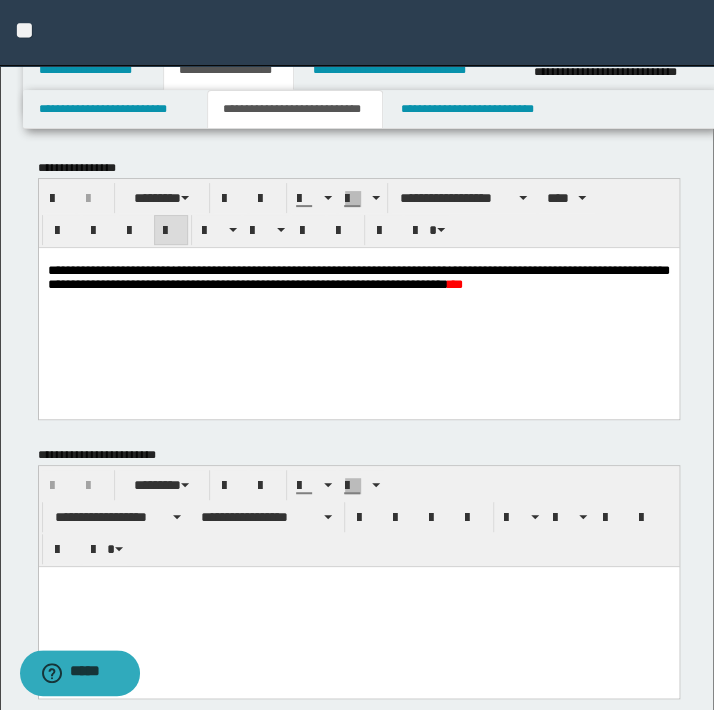 scroll, scrollTop: 363, scrollLeft: 0, axis: vertical 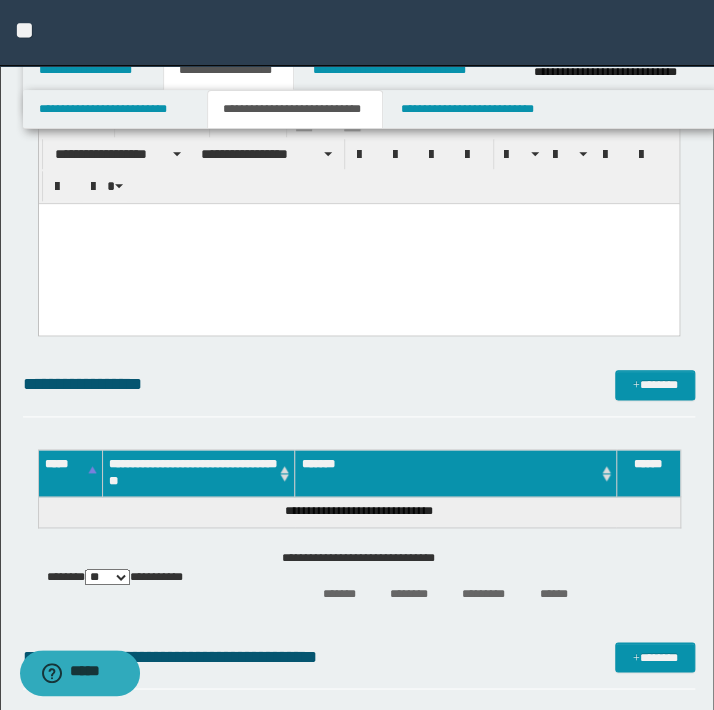 click at bounding box center (358, 244) 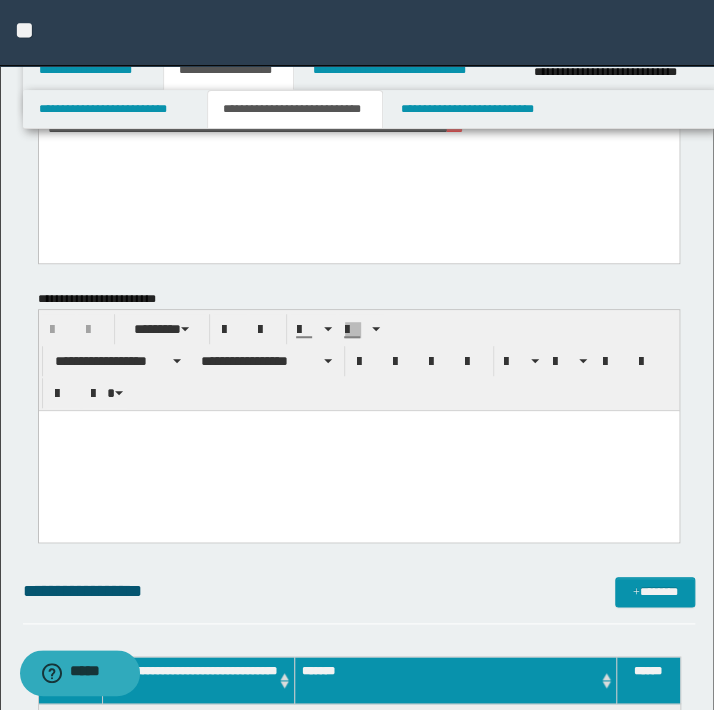 scroll, scrollTop: 90, scrollLeft: 0, axis: vertical 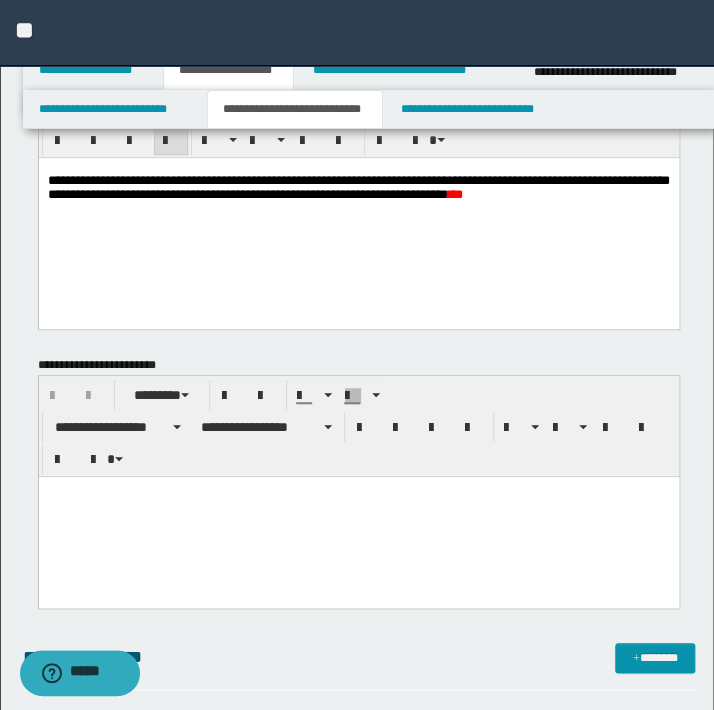 paste 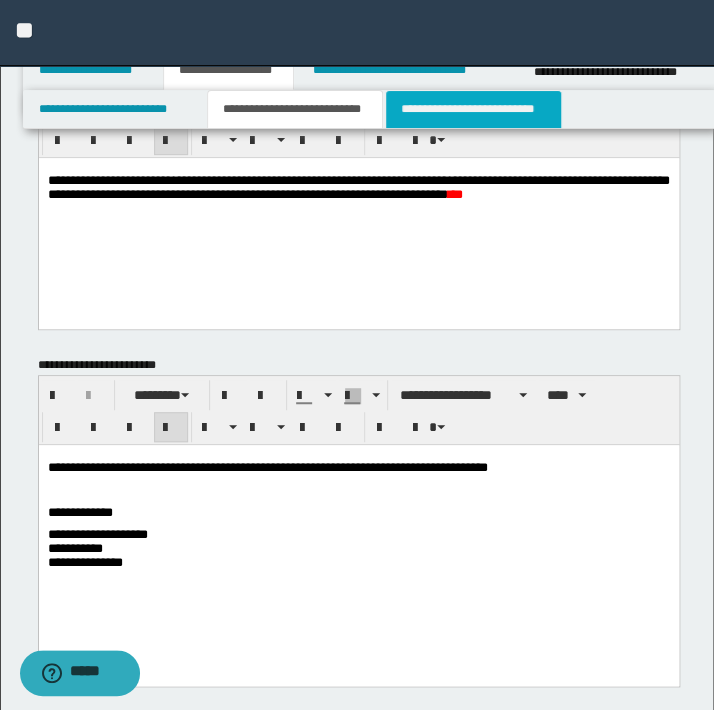 click on "**********" at bounding box center (473, 109) 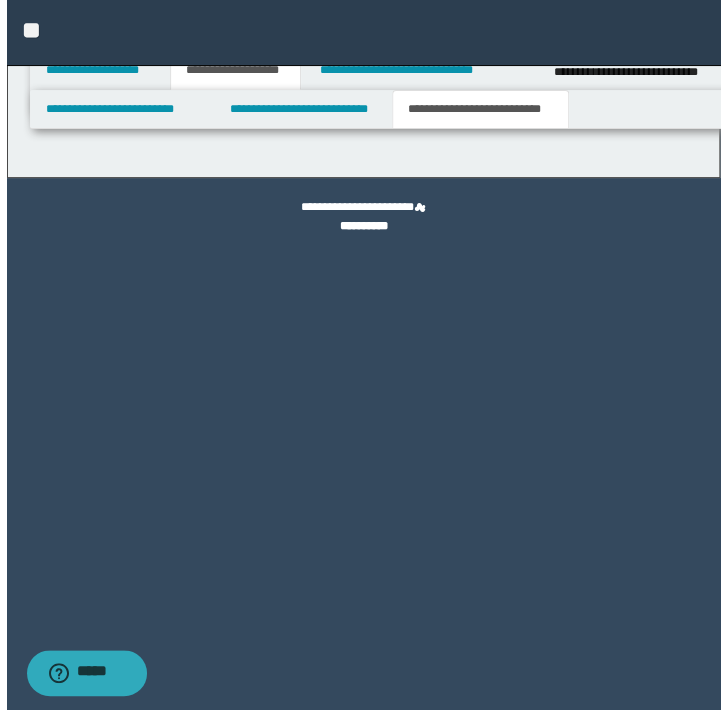 scroll, scrollTop: 0, scrollLeft: 0, axis: both 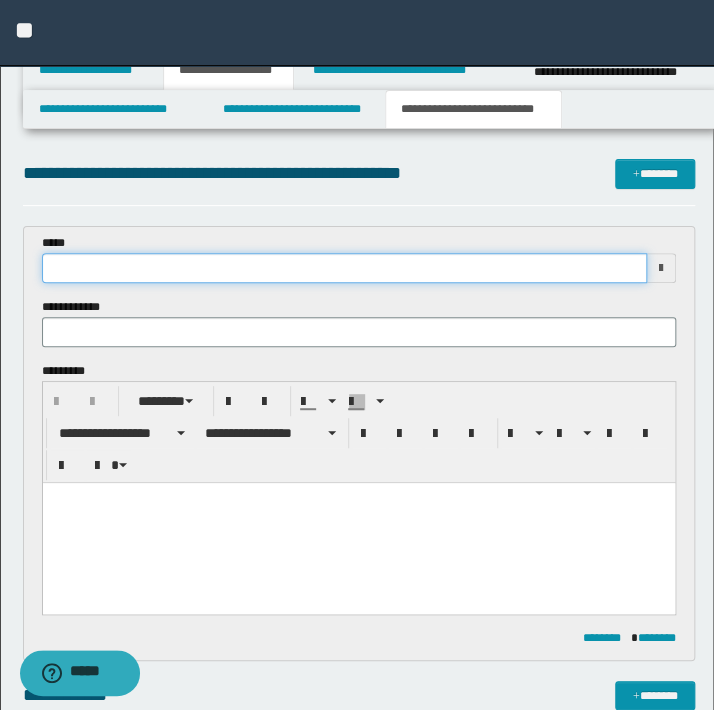 click at bounding box center [344, 268] 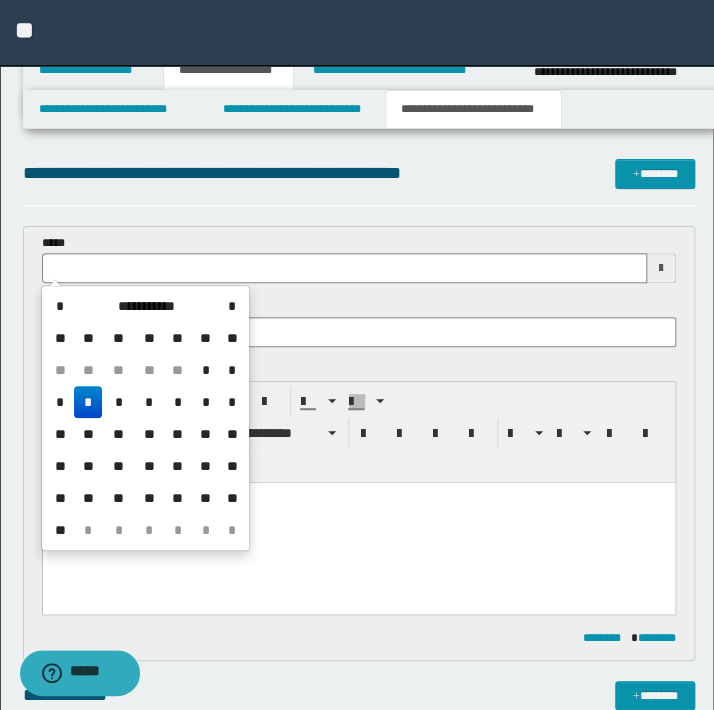 click on "*" at bounding box center (88, 402) 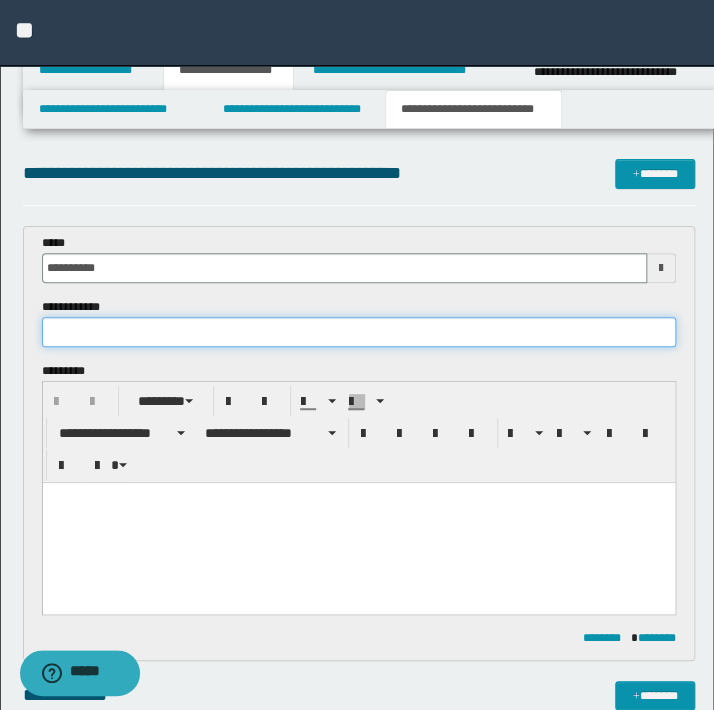click at bounding box center (359, 332) 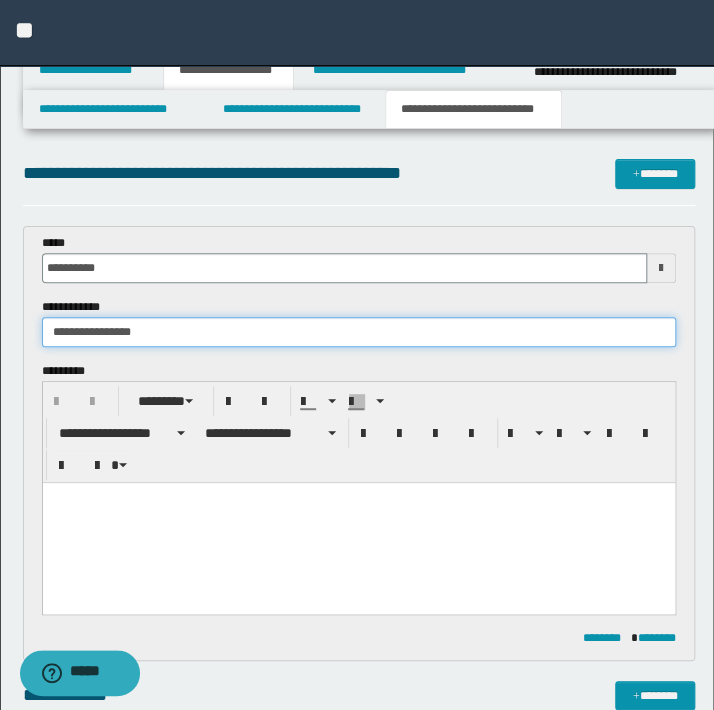 type on "**********" 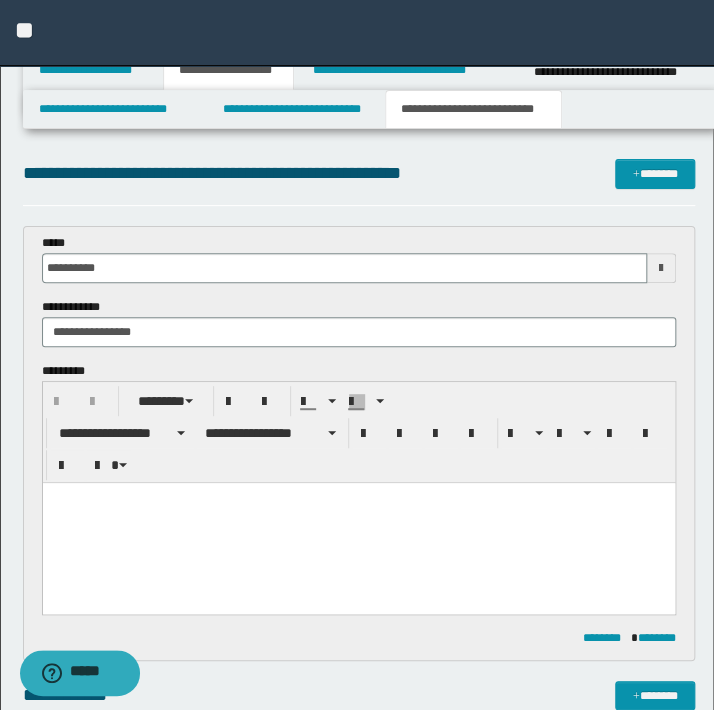 click at bounding box center [358, 523] 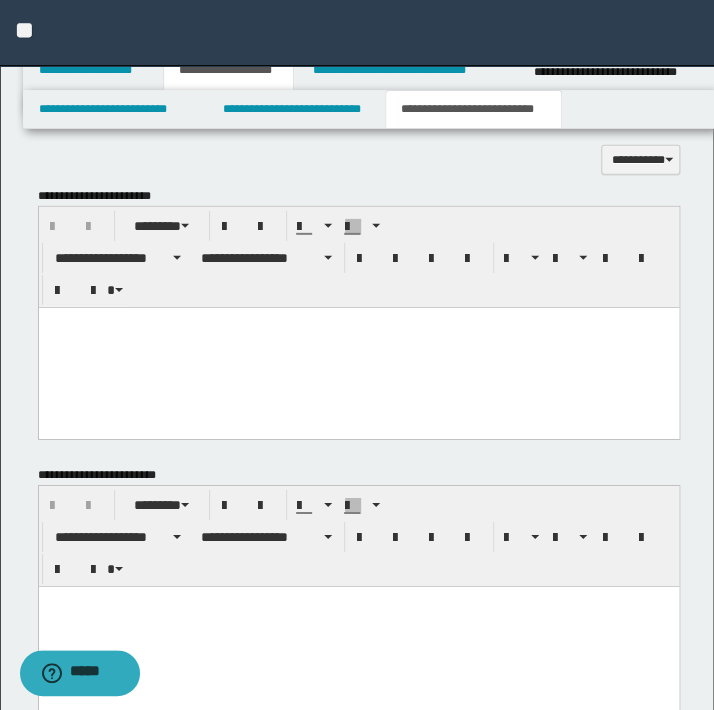 scroll, scrollTop: 1454, scrollLeft: 0, axis: vertical 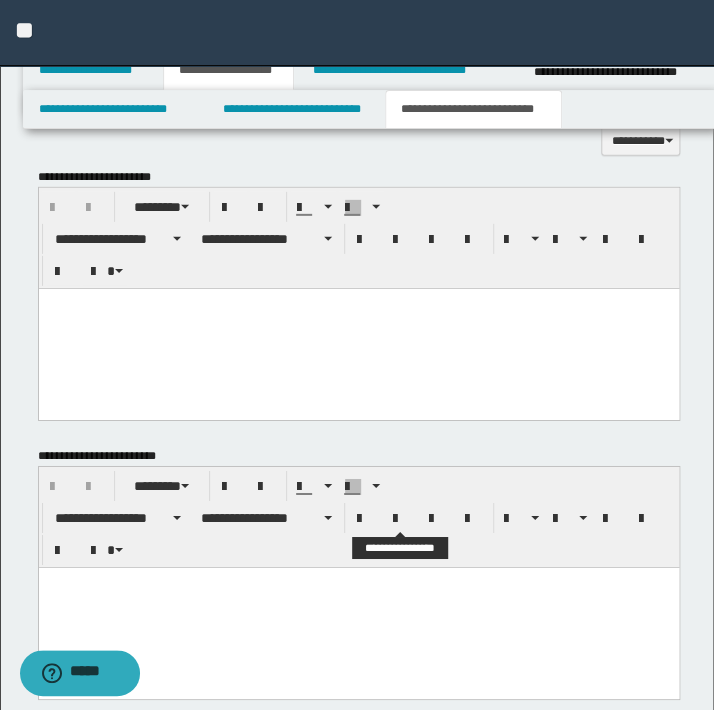 drag, startPoint x: 434, startPoint y: 1076, endPoint x: 401, endPoint y: 609, distance: 468.1645 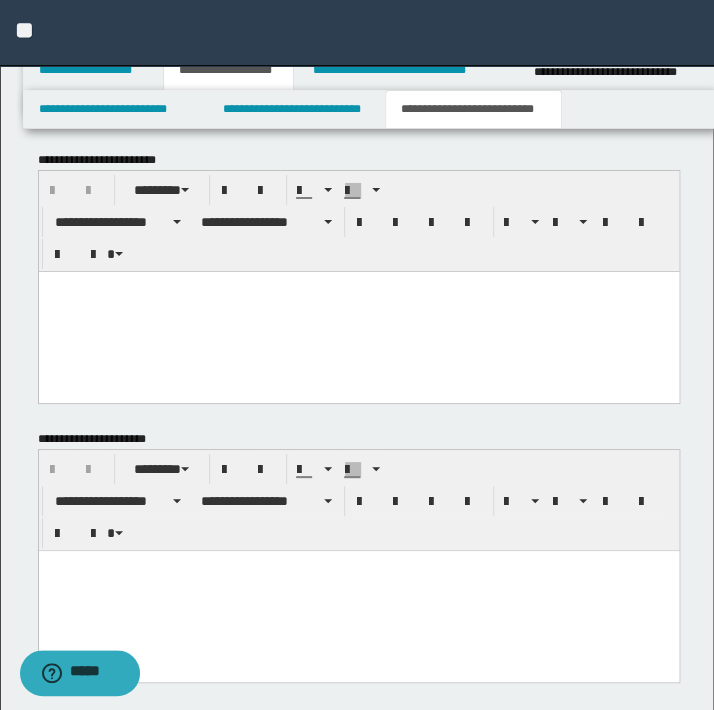 scroll, scrollTop: 1845, scrollLeft: 0, axis: vertical 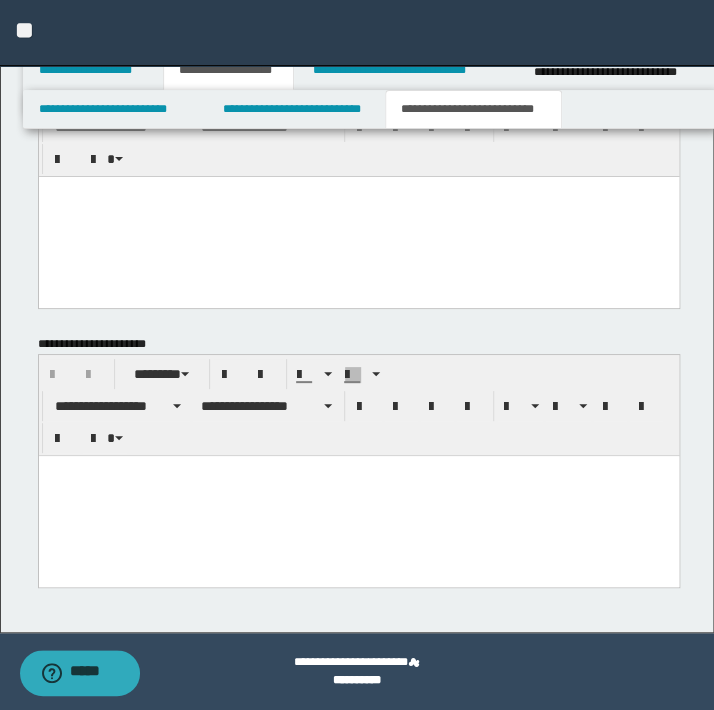 click at bounding box center [358, 495] 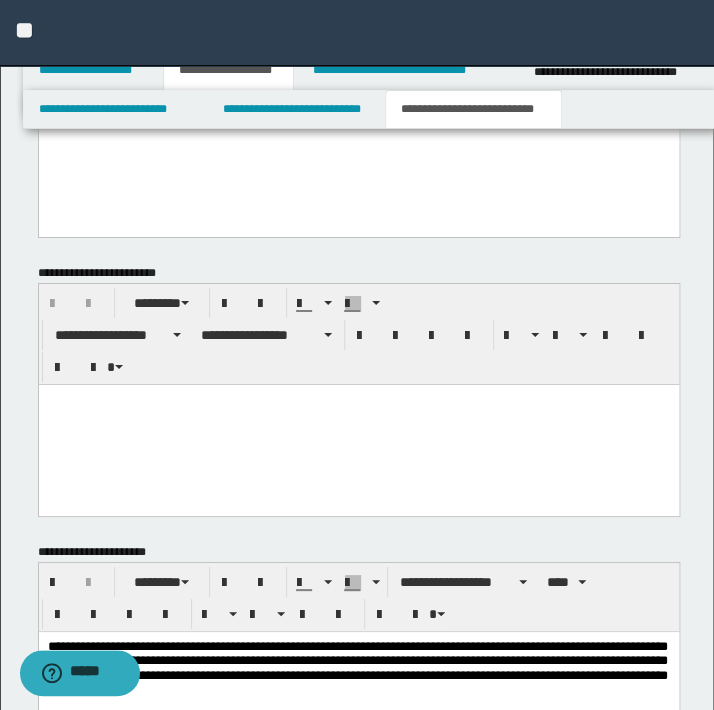 scroll, scrollTop: 1572, scrollLeft: 0, axis: vertical 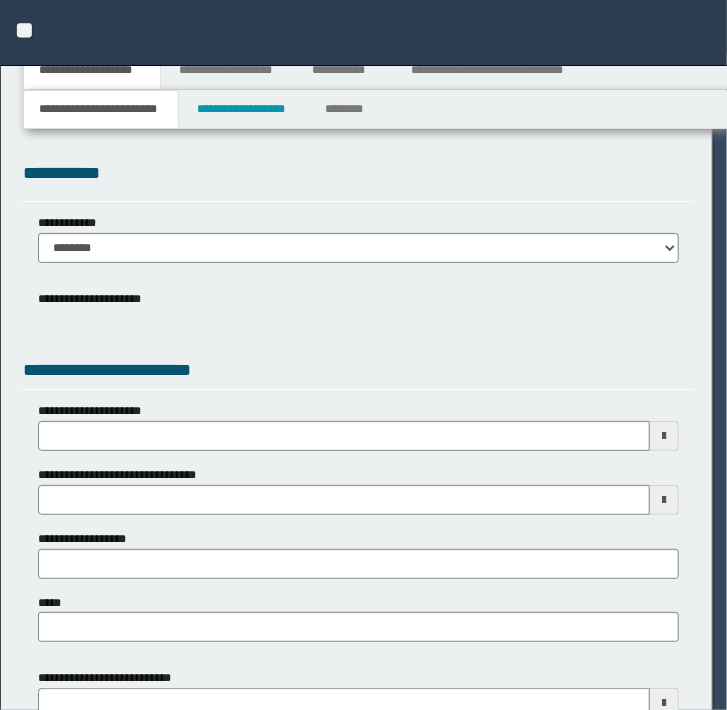 select on "*" 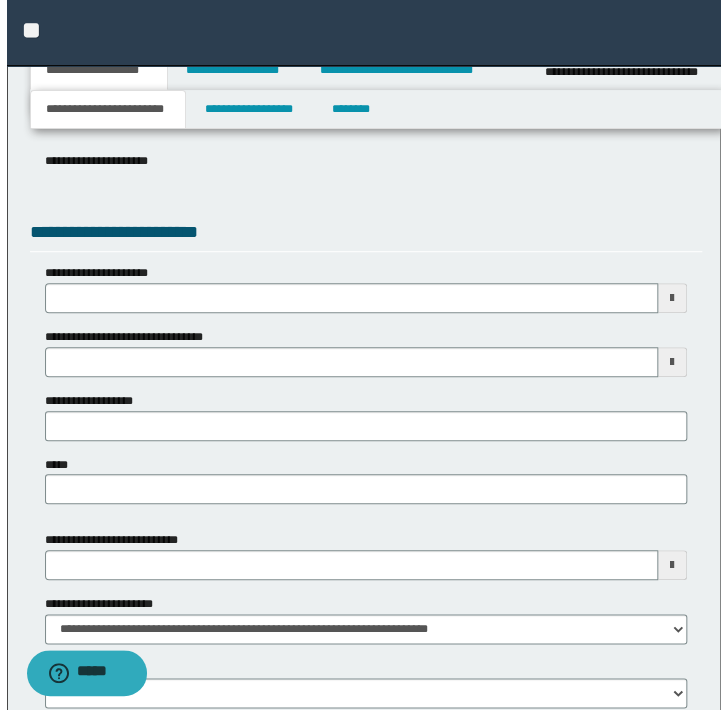 scroll, scrollTop: 0, scrollLeft: 0, axis: both 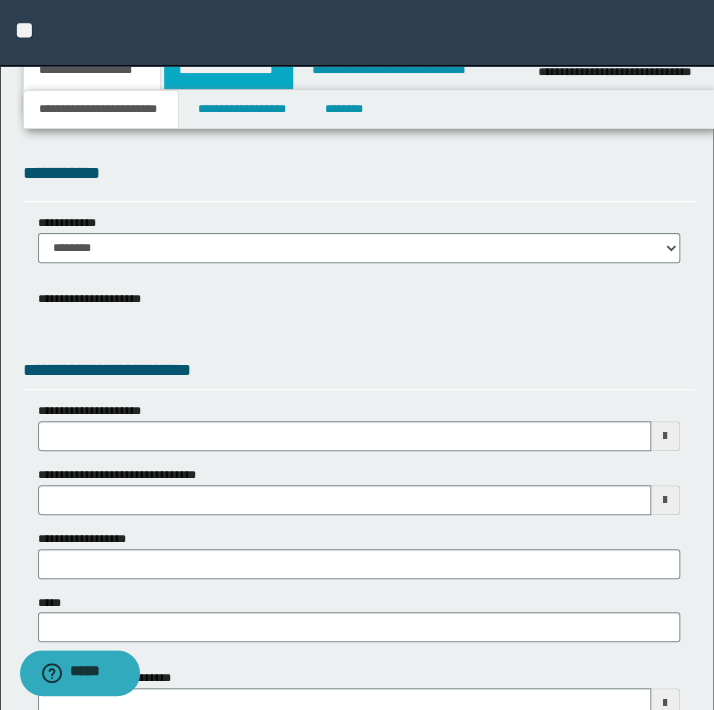 click on "**********" at bounding box center [228, 70] 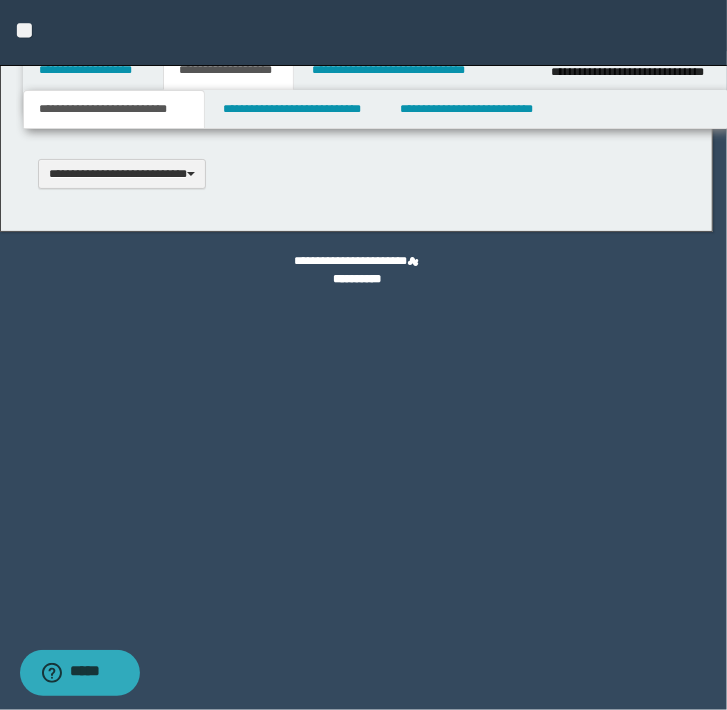 scroll, scrollTop: 0, scrollLeft: 0, axis: both 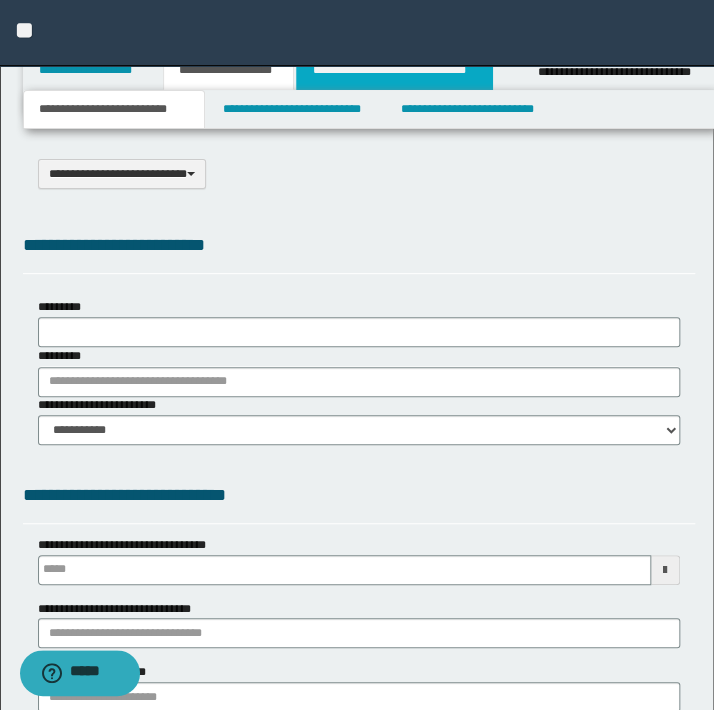click on "**********" at bounding box center (394, 70) 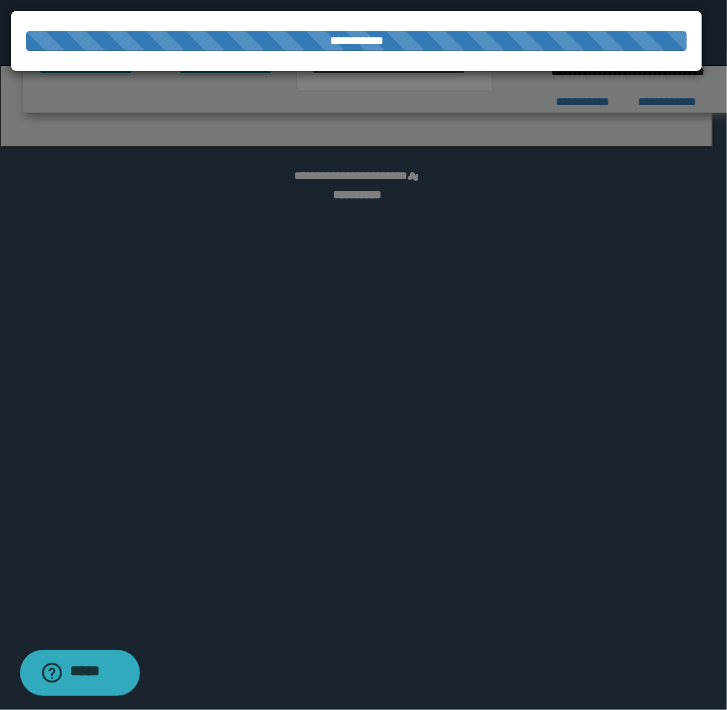 select on "*" 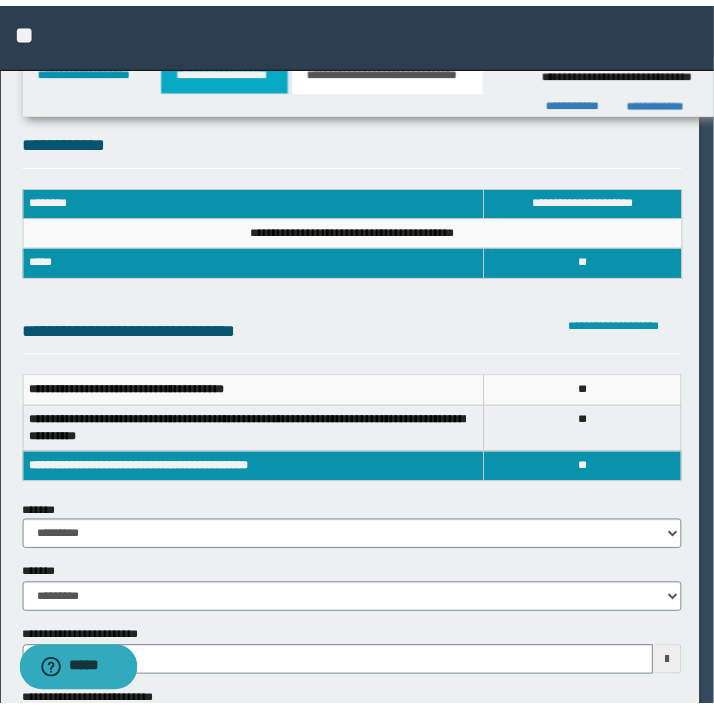 scroll, scrollTop: 0, scrollLeft: 0, axis: both 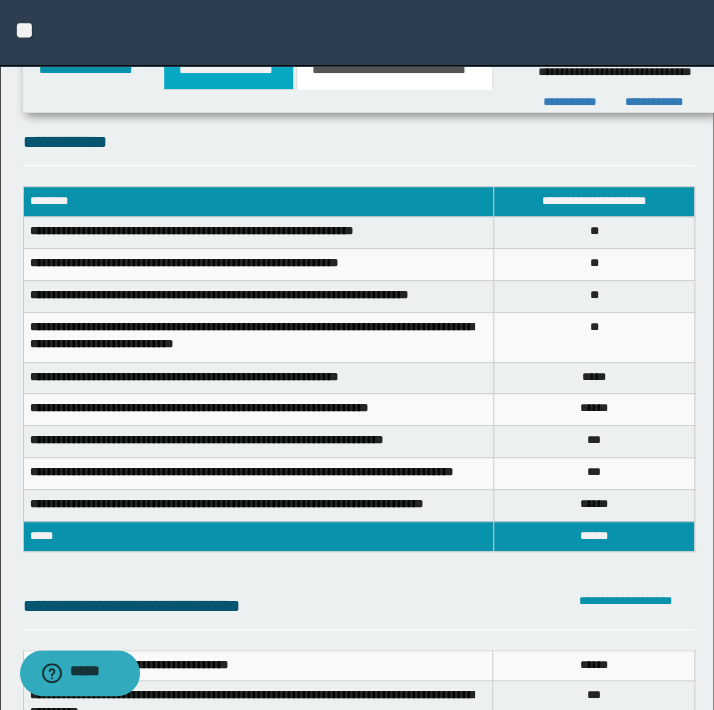 click on "**********" at bounding box center [228, 70] 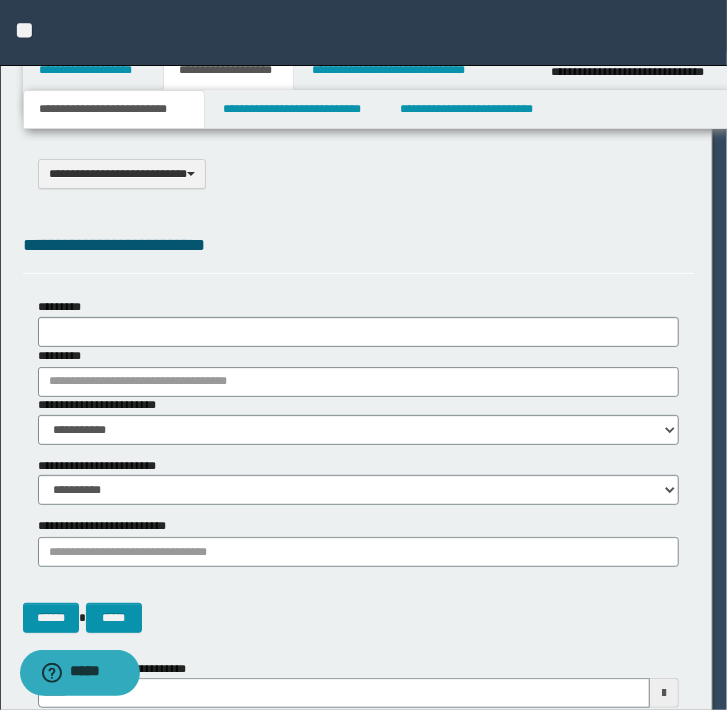type 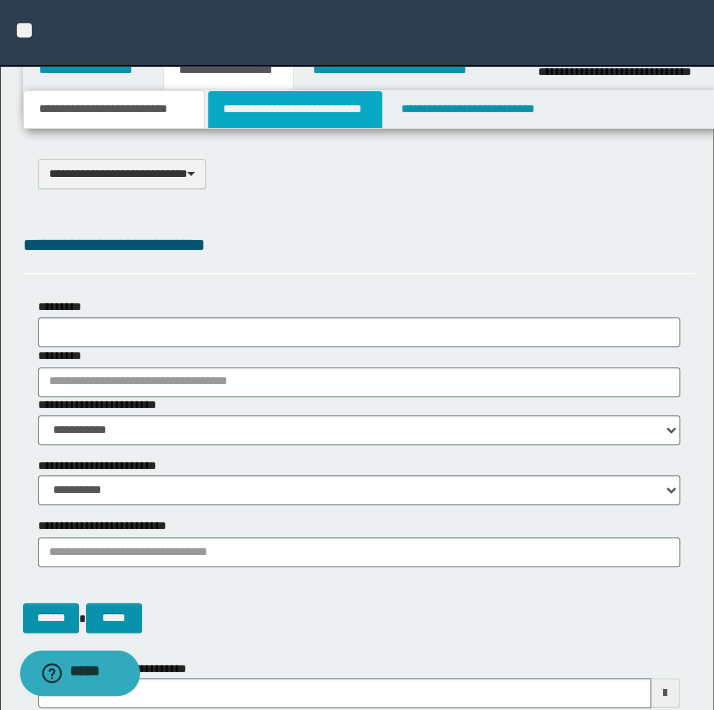 click on "**********" at bounding box center (294, 109) 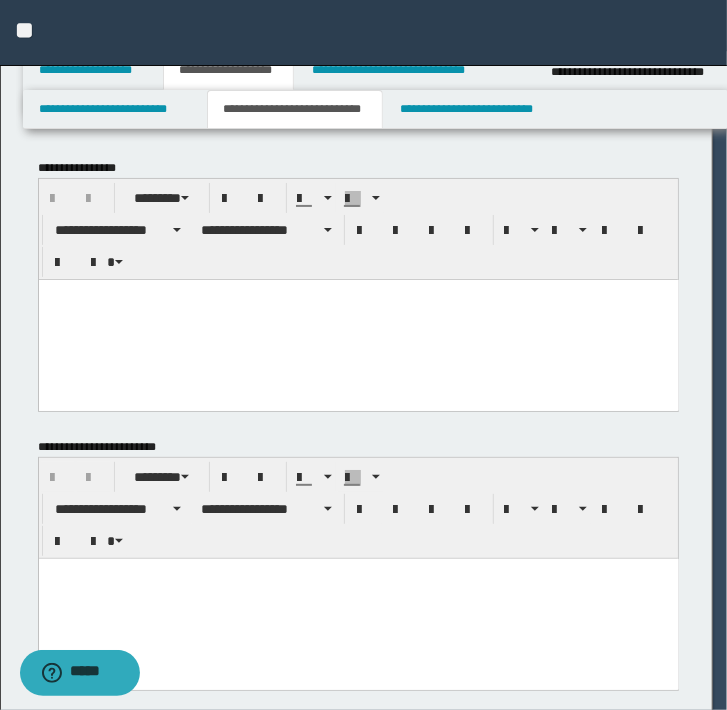 scroll, scrollTop: 0, scrollLeft: 0, axis: both 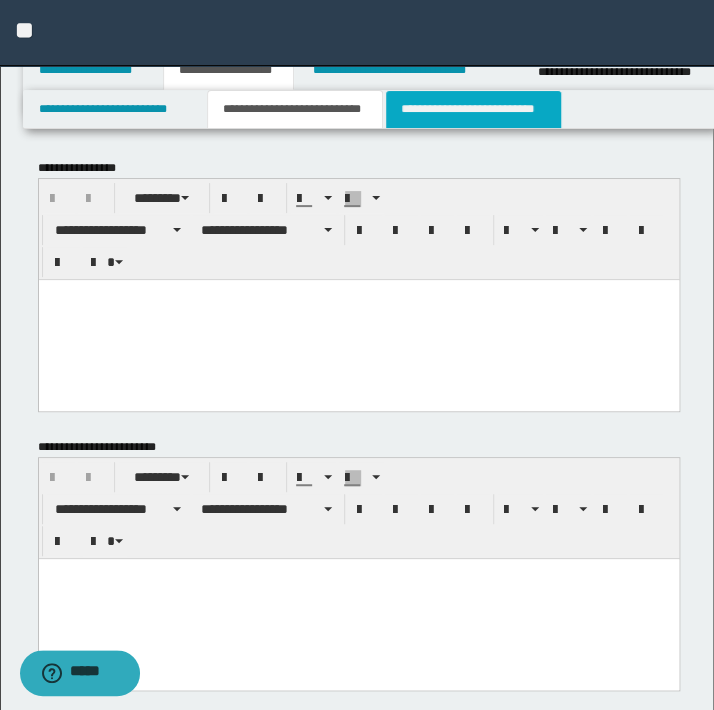 click on "**********" at bounding box center [473, 109] 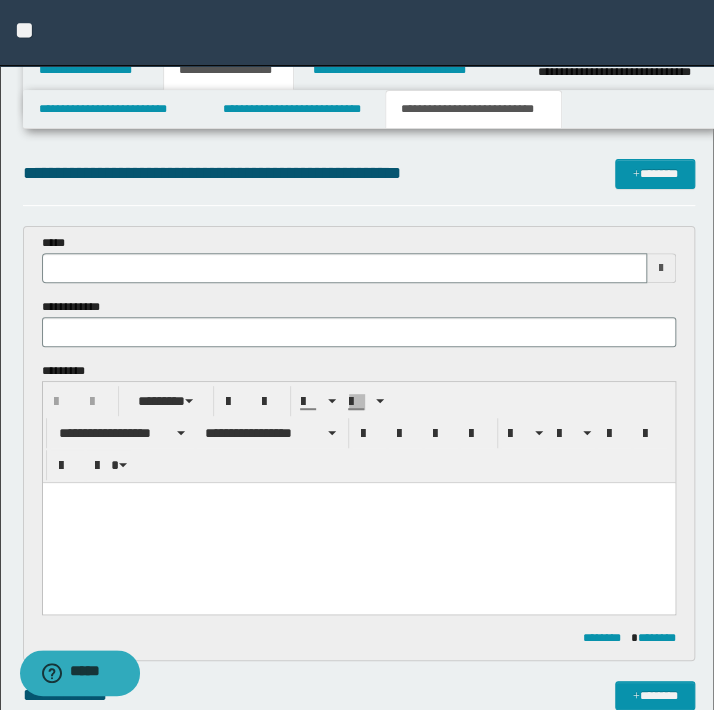 scroll, scrollTop: 0, scrollLeft: 0, axis: both 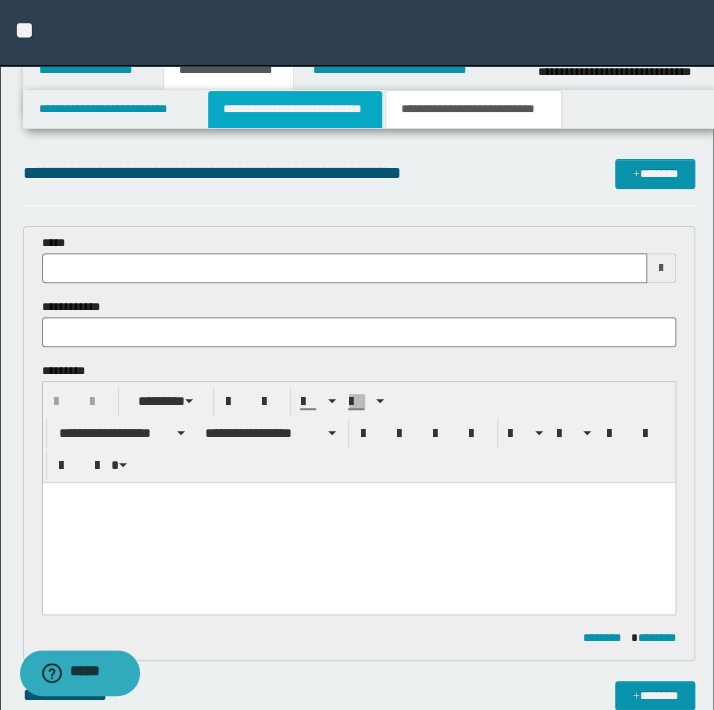 click on "**********" at bounding box center (294, 109) 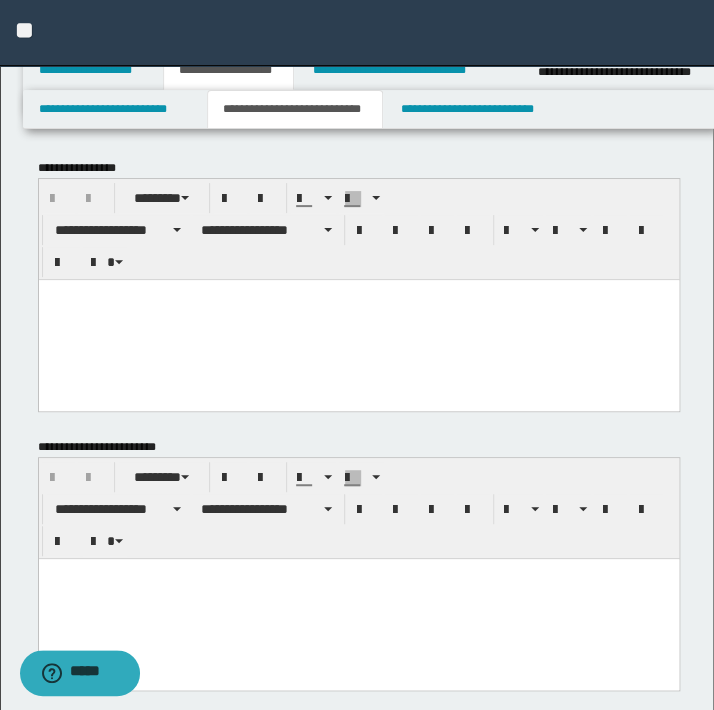 click at bounding box center [358, 319] 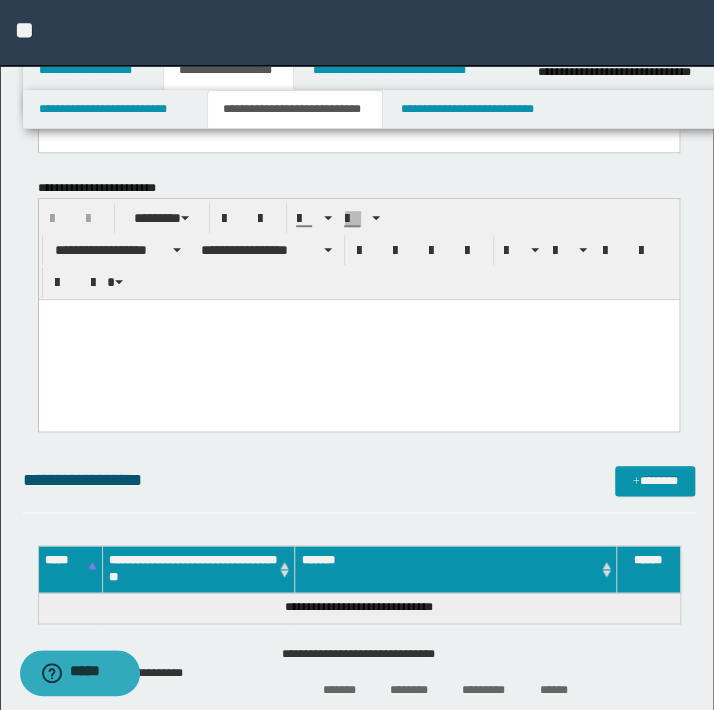 scroll, scrollTop: 272, scrollLeft: 0, axis: vertical 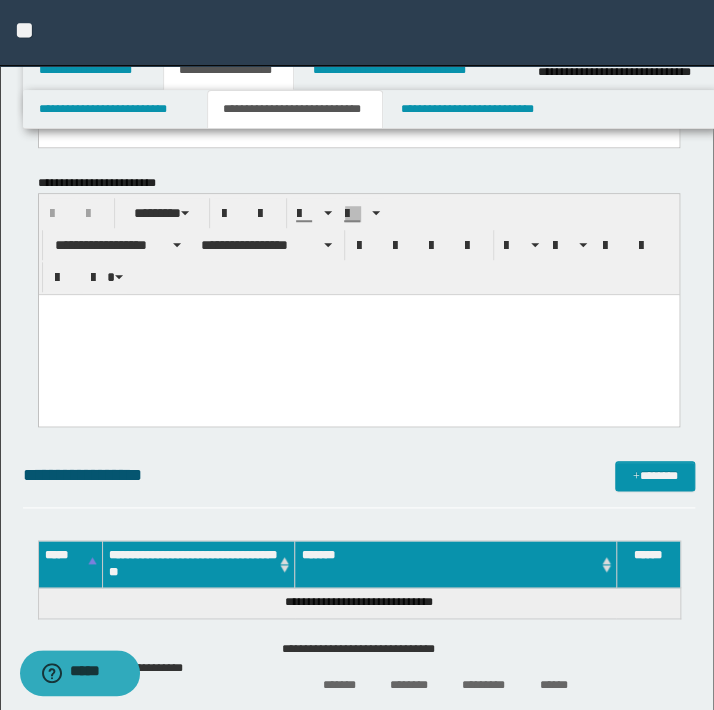 click at bounding box center [358, 310] 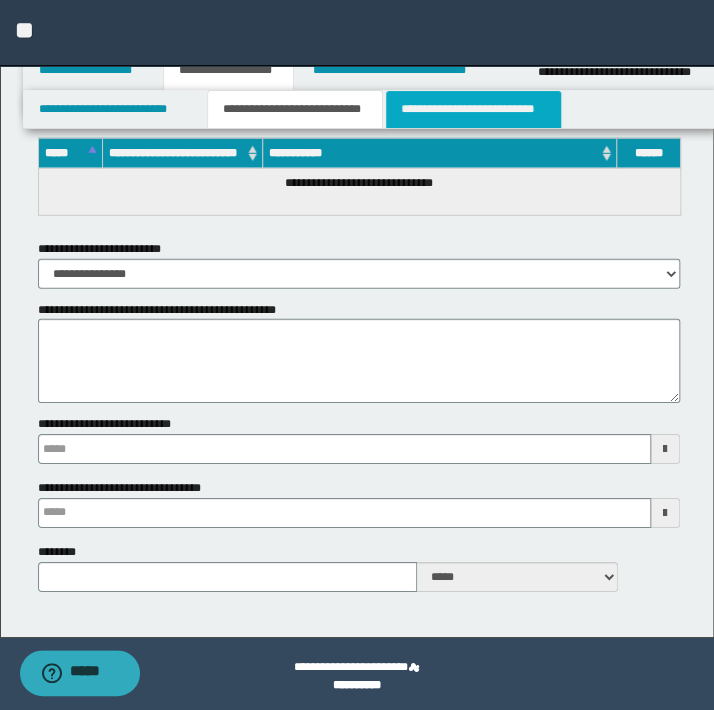 scroll, scrollTop: 1390, scrollLeft: 0, axis: vertical 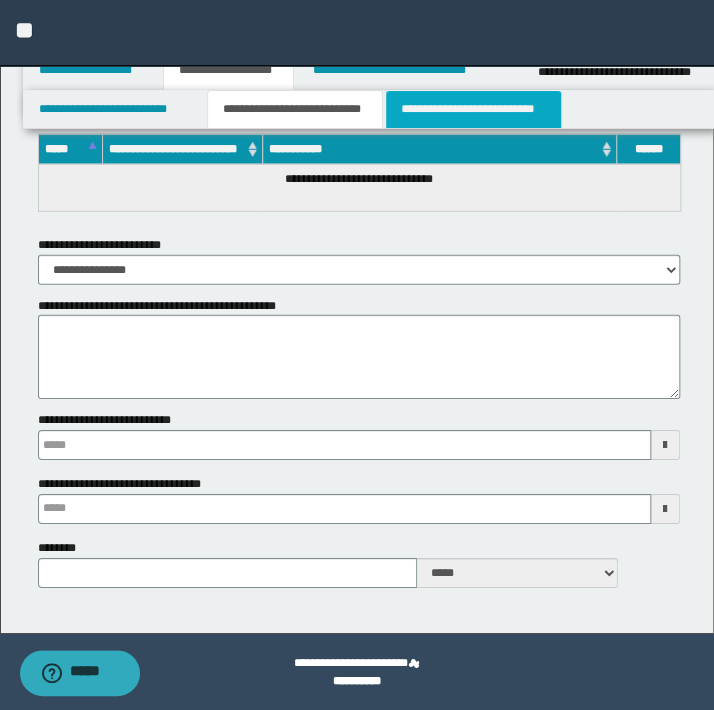 click on "**********" at bounding box center [473, 109] 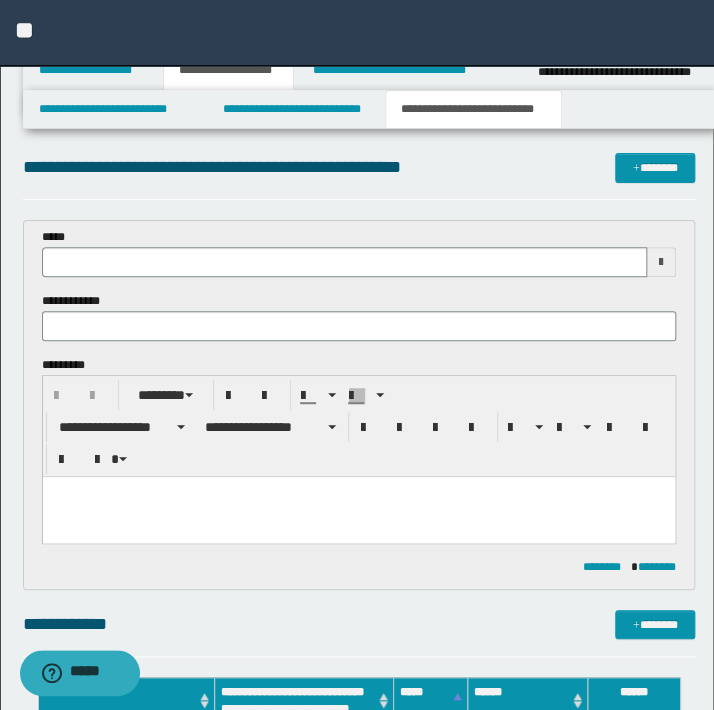 scroll, scrollTop: 0, scrollLeft: 0, axis: both 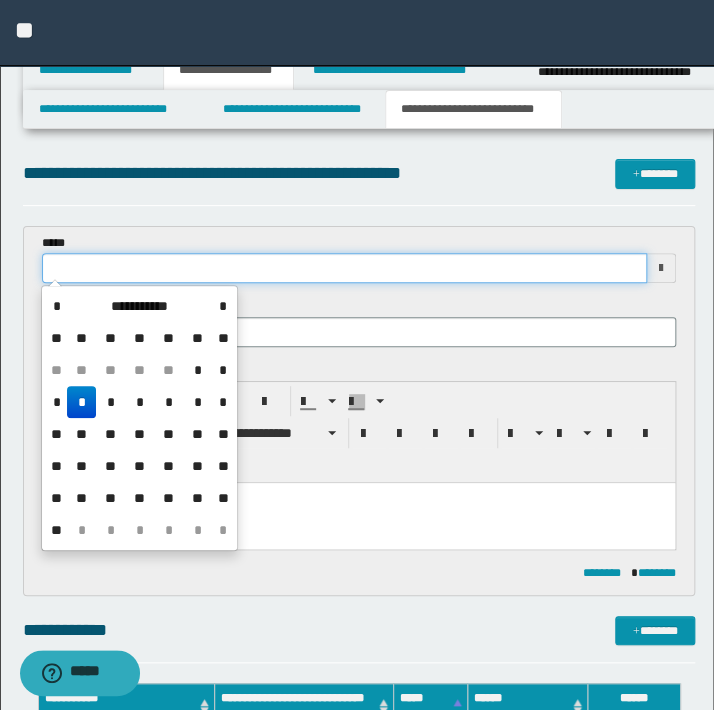 click at bounding box center [344, 268] 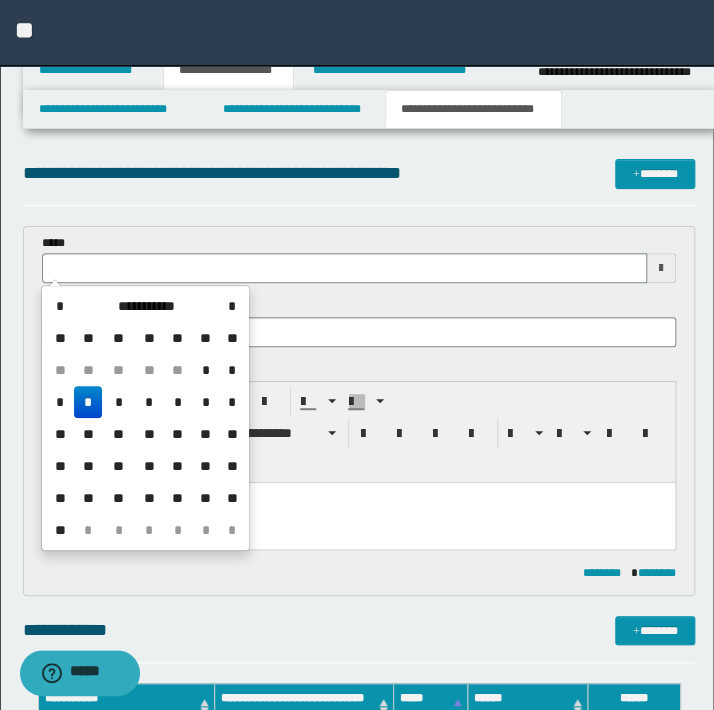 click on "*" at bounding box center [88, 402] 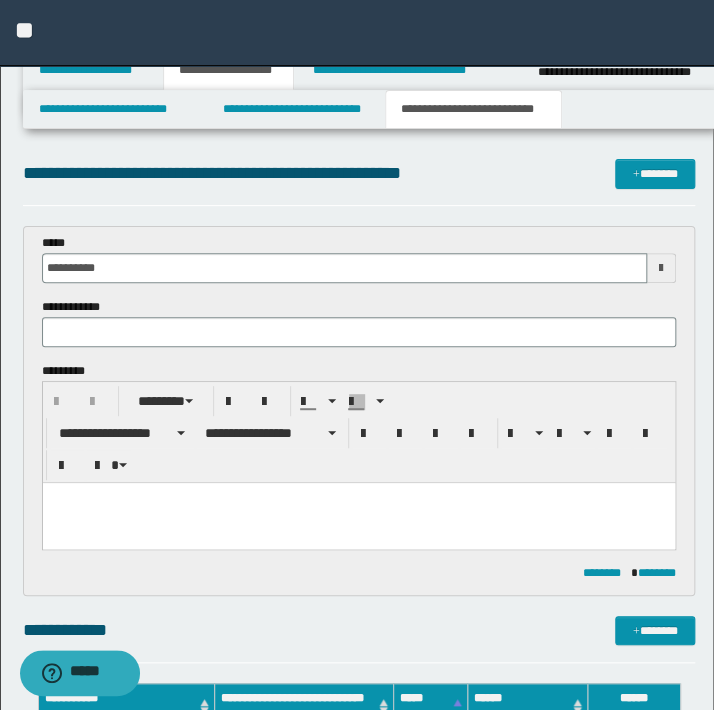 click on "**********" at bounding box center (359, 298) 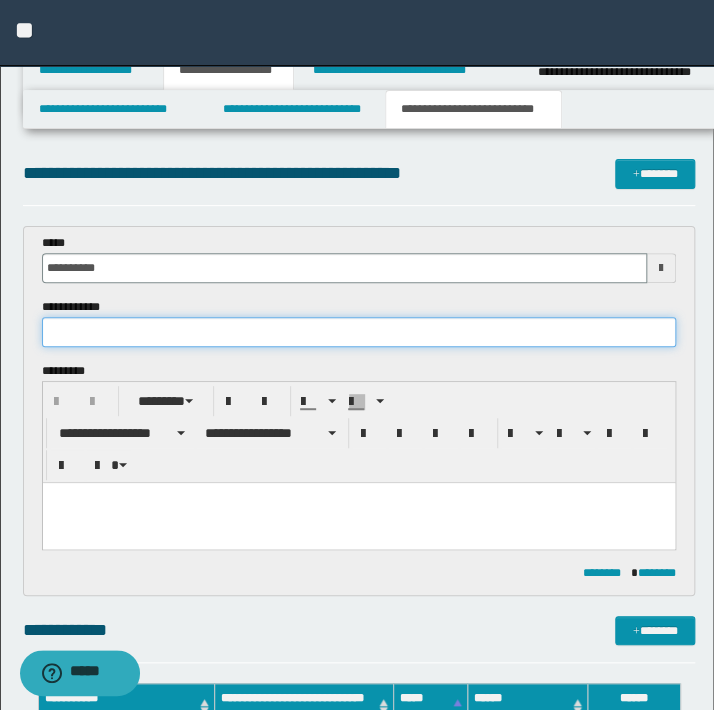 click at bounding box center (359, 332) 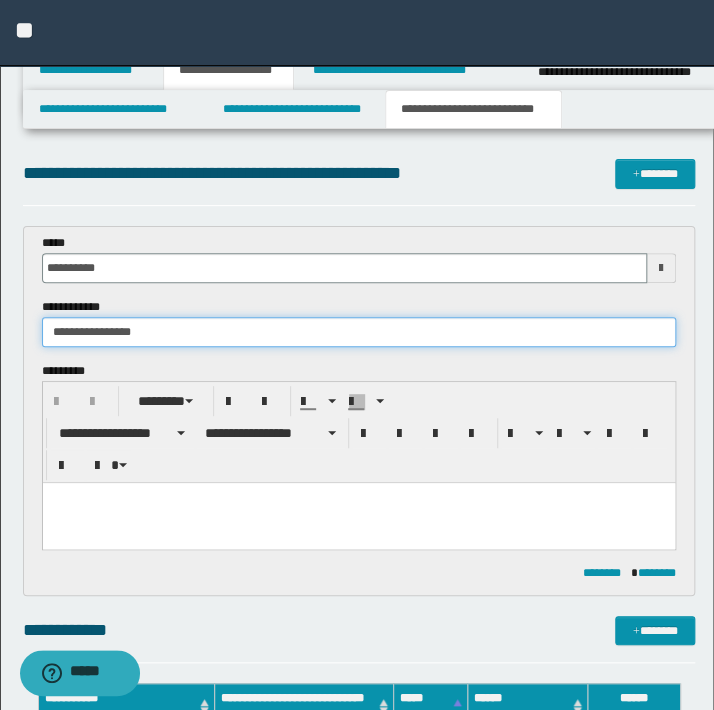 type on "**********" 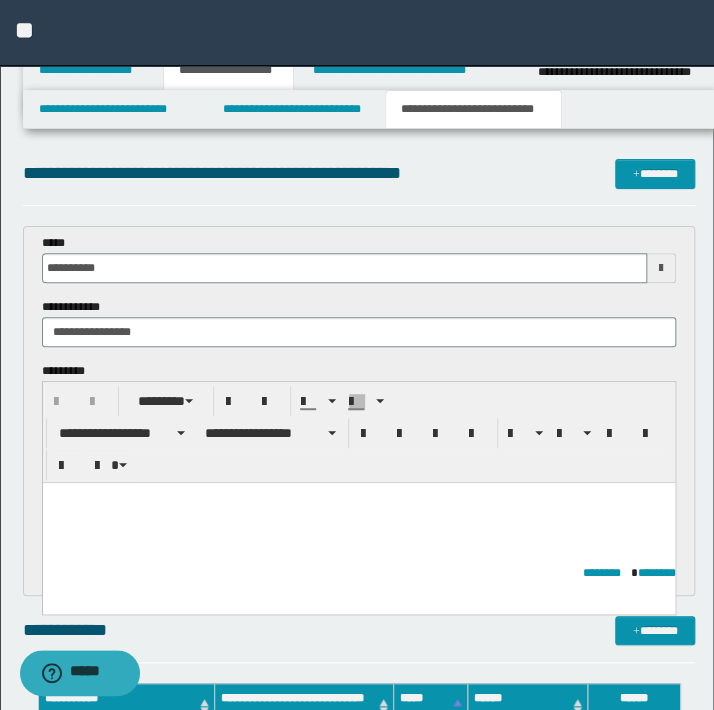 click at bounding box center [358, 498] 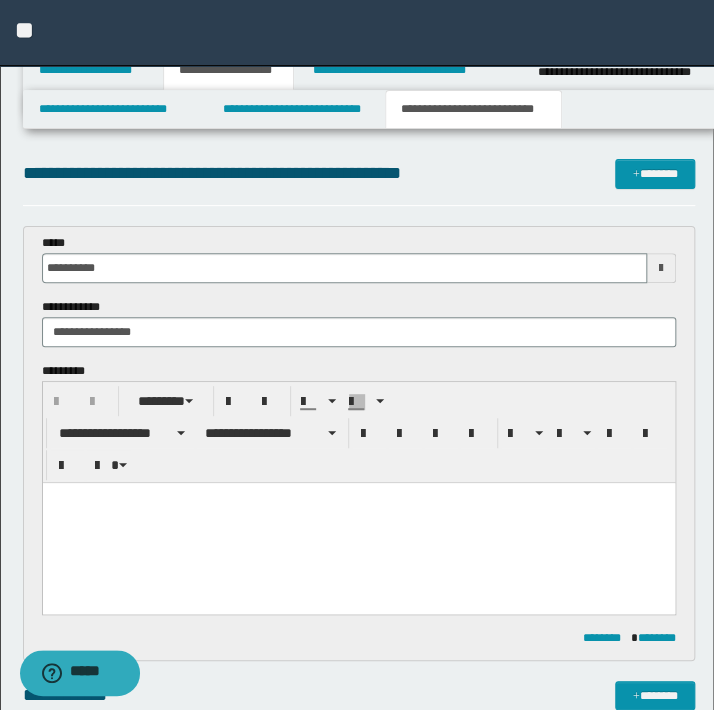type 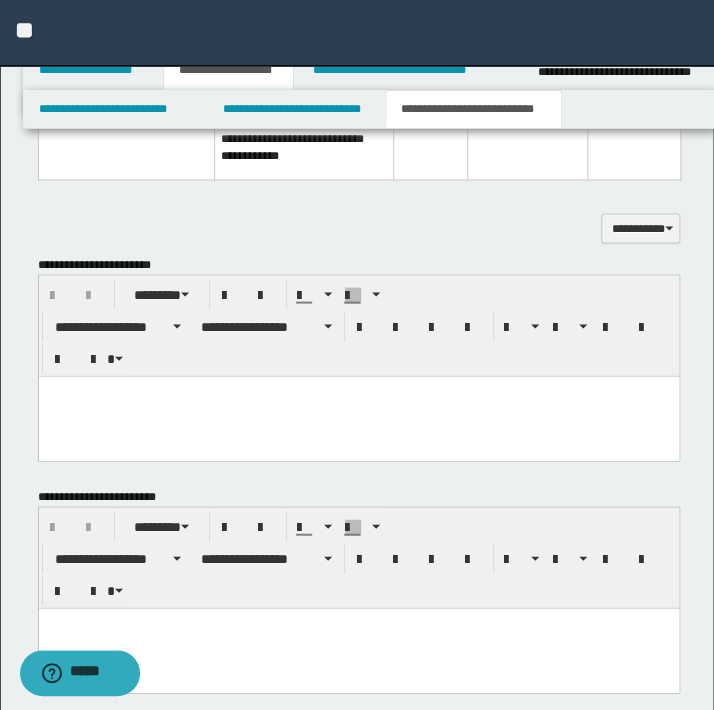scroll, scrollTop: 3179, scrollLeft: 0, axis: vertical 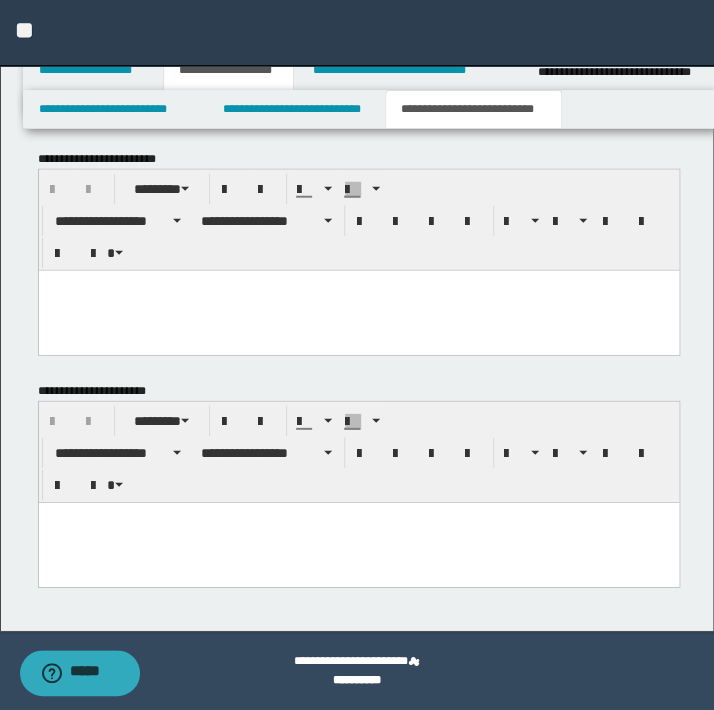click at bounding box center [358, 542] 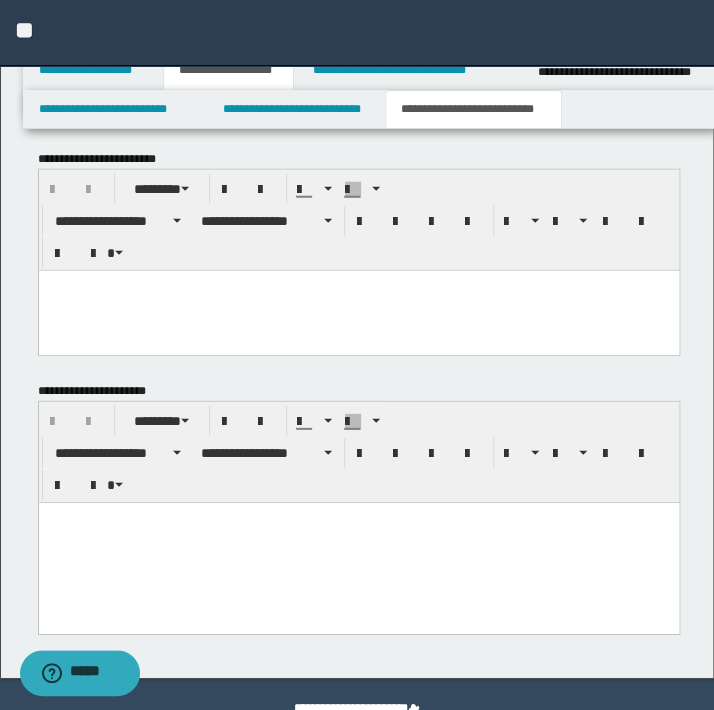 type 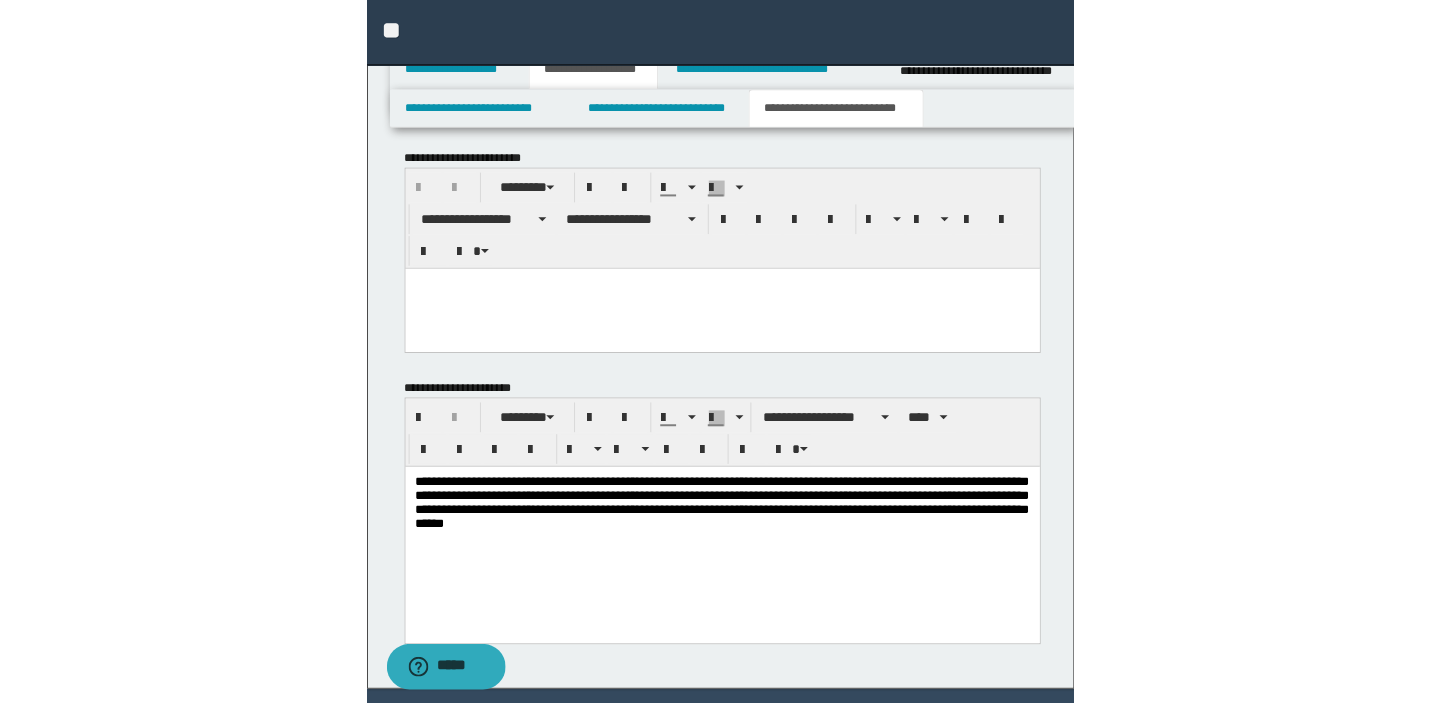 scroll, scrollTop: 1909, scrollLeft: 0, axis: vertical 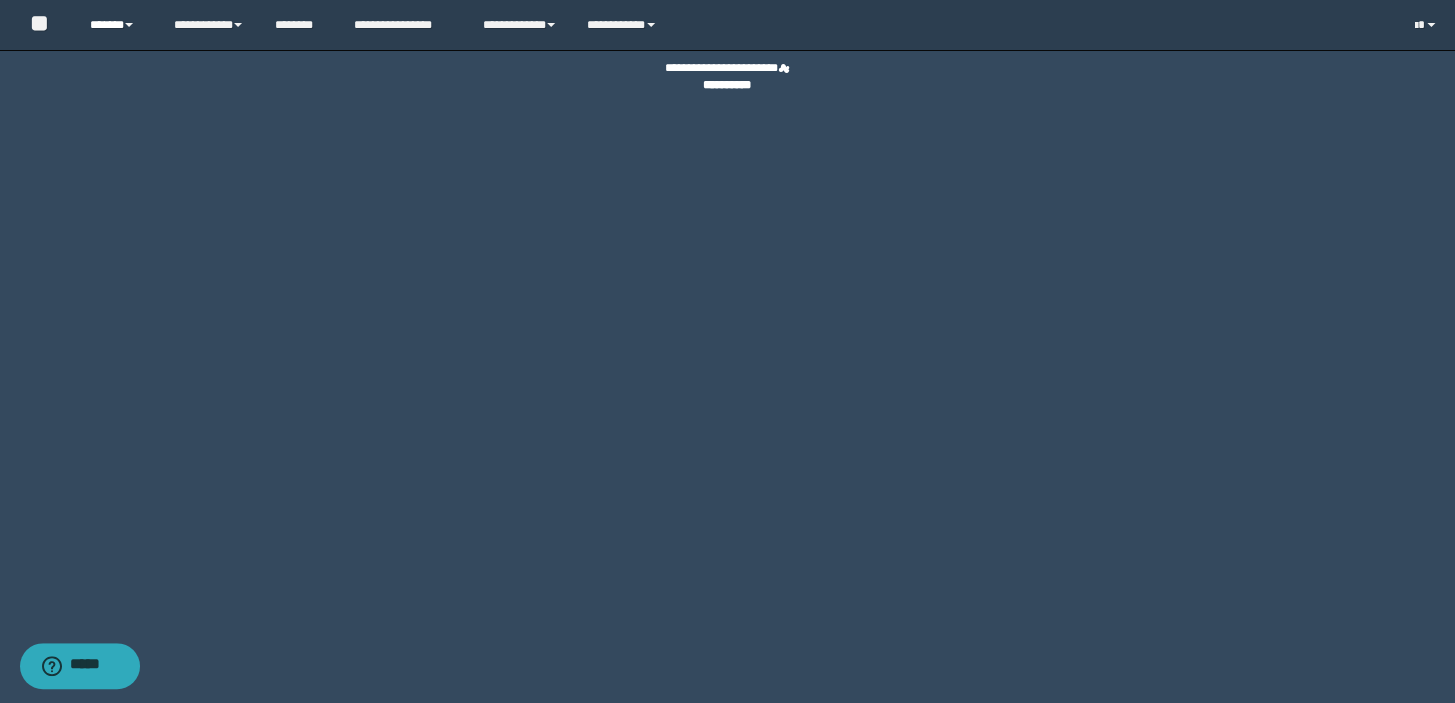 click on "******" at bounding box center [117, 25] 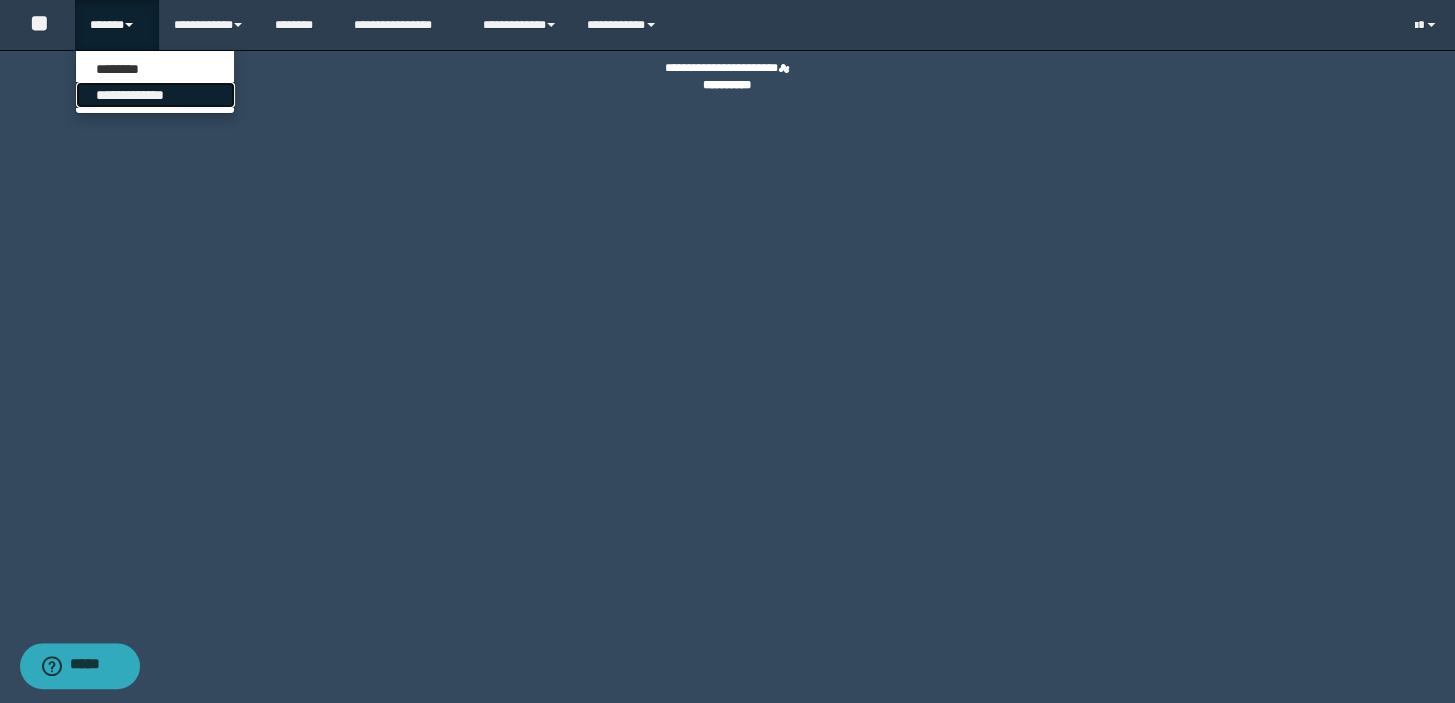 click on "**********" at bounding box center (155, 95) 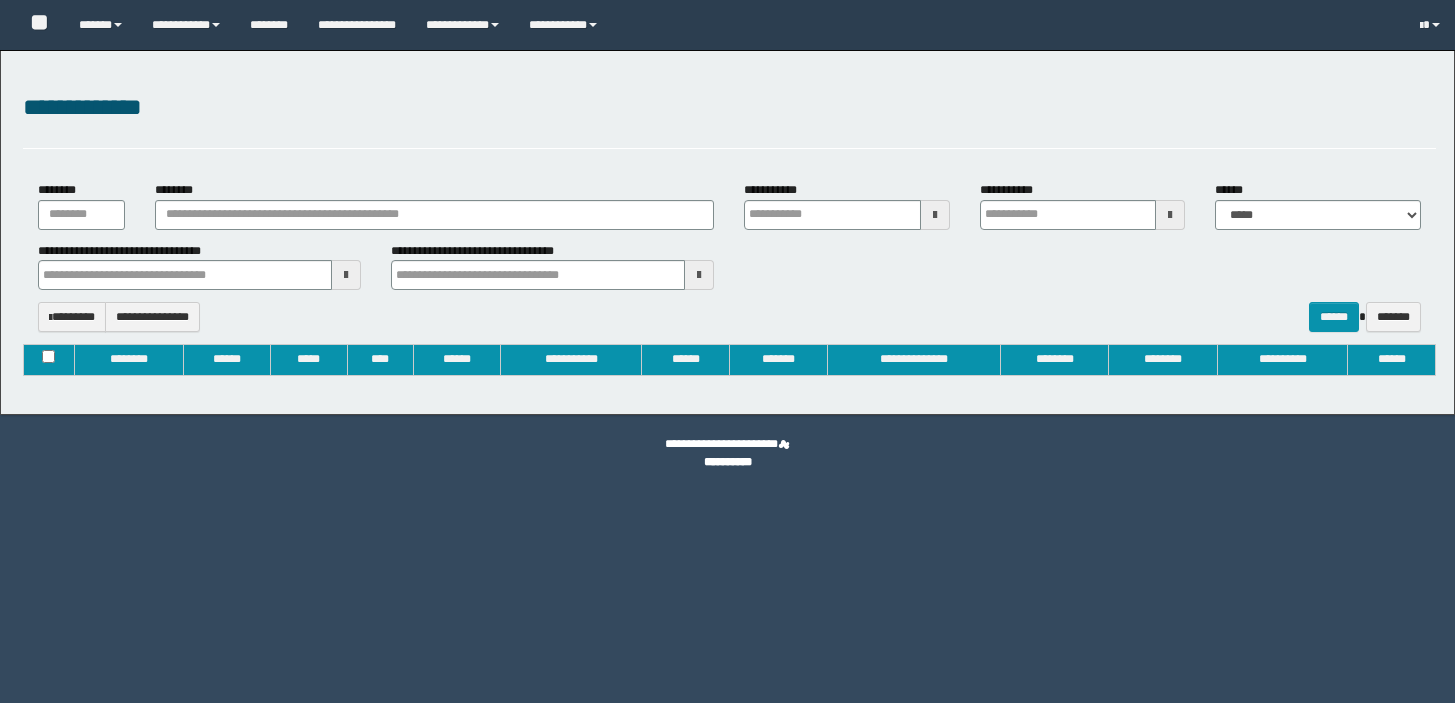 type on "**********" 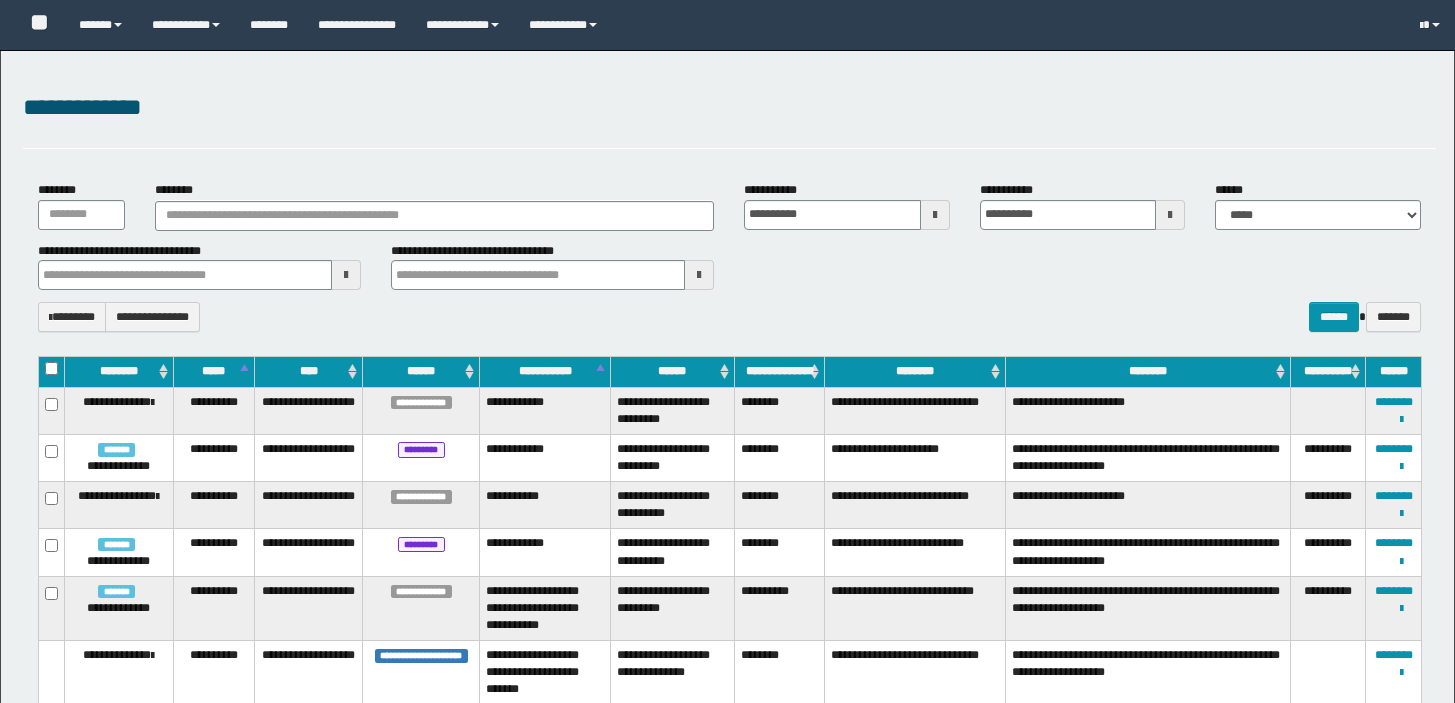 type 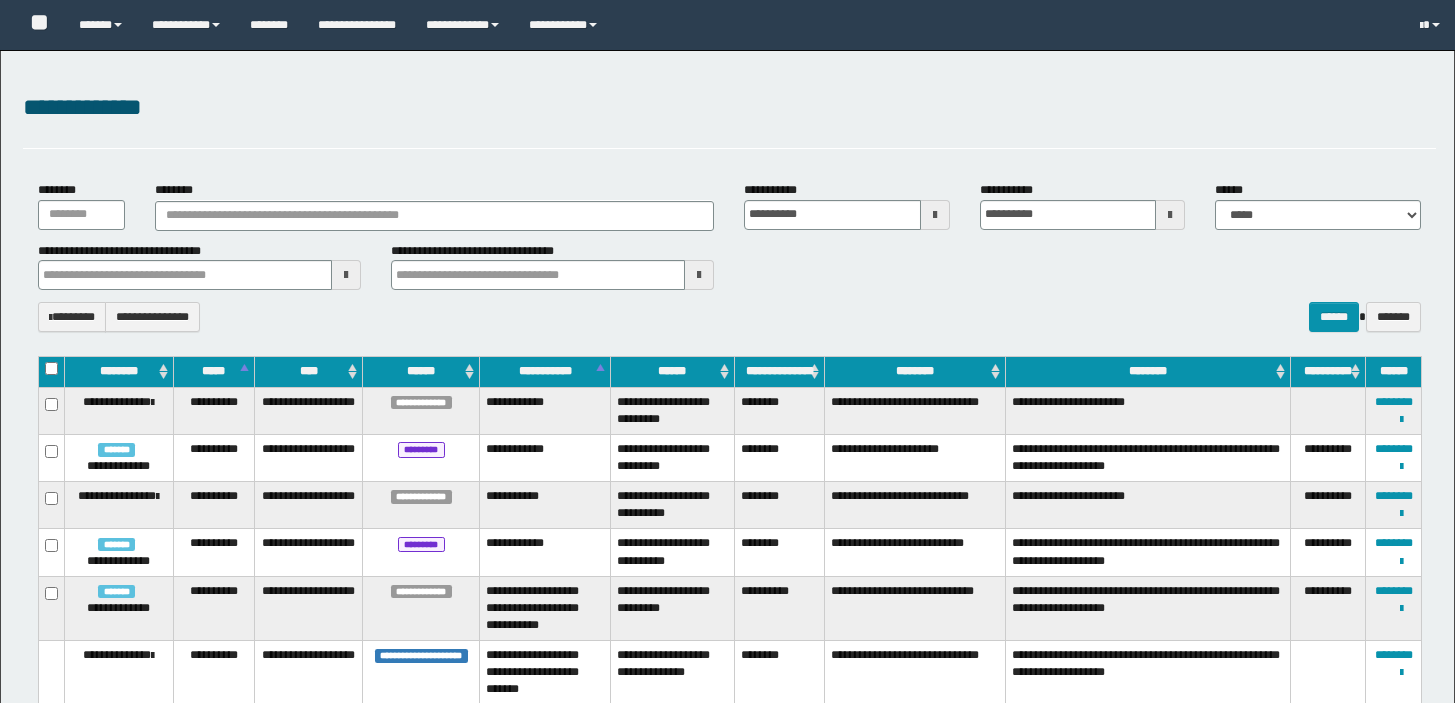 type 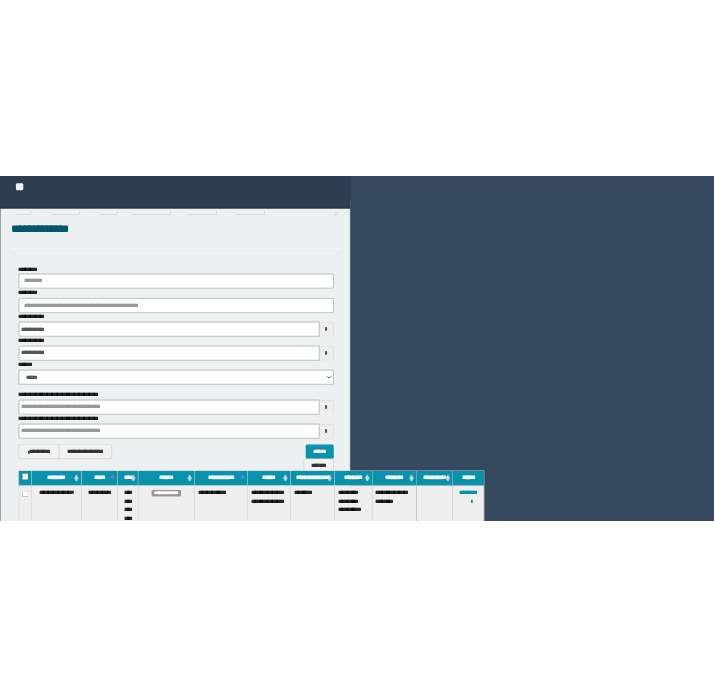 scroll, scrollTop: 0, scrollLeft: 0, axis: both 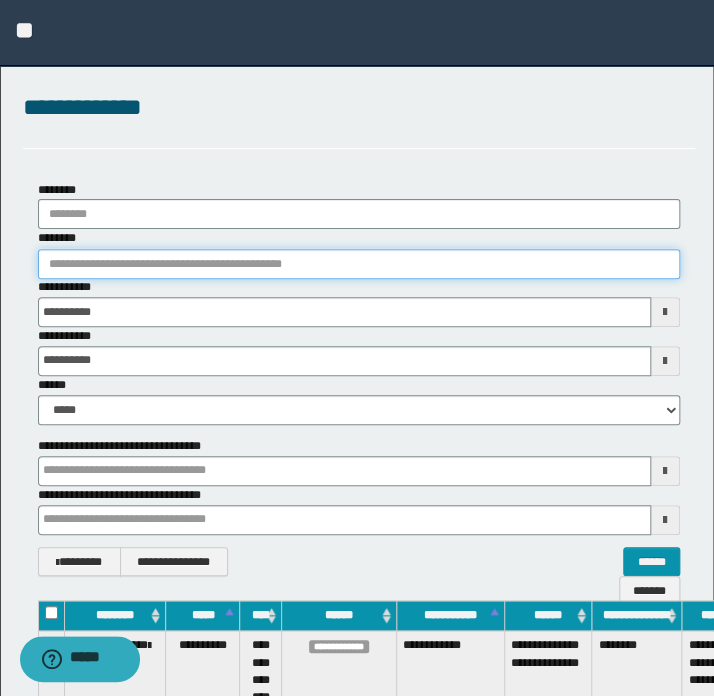click on "********" at bounding box center [359, 264] 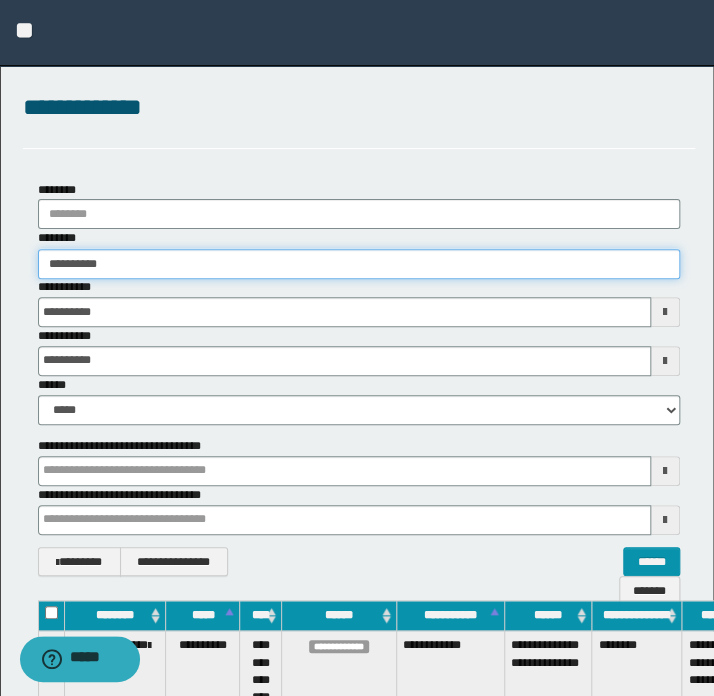 drag, startPoint x: 63, startPoint y: 263, endPoint x: 79, endPoint y: 280, distance: 23.345236 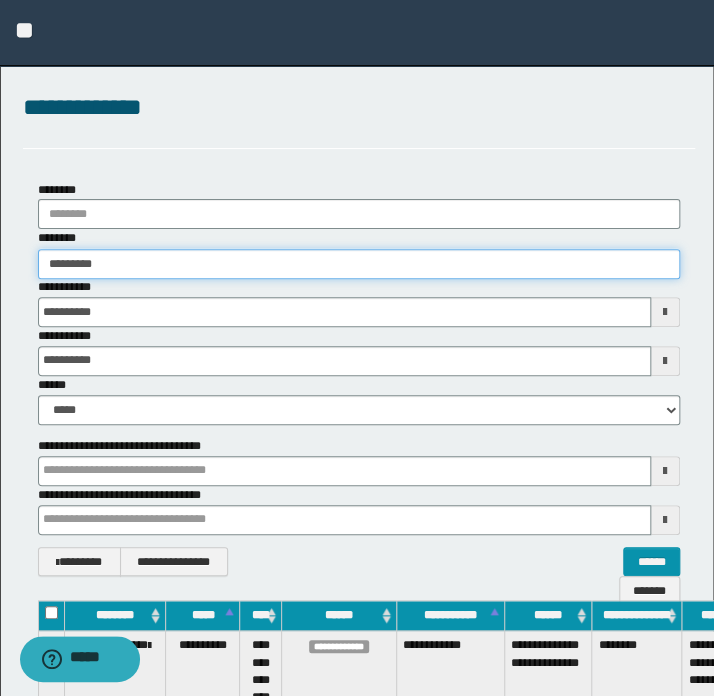 type on "********" 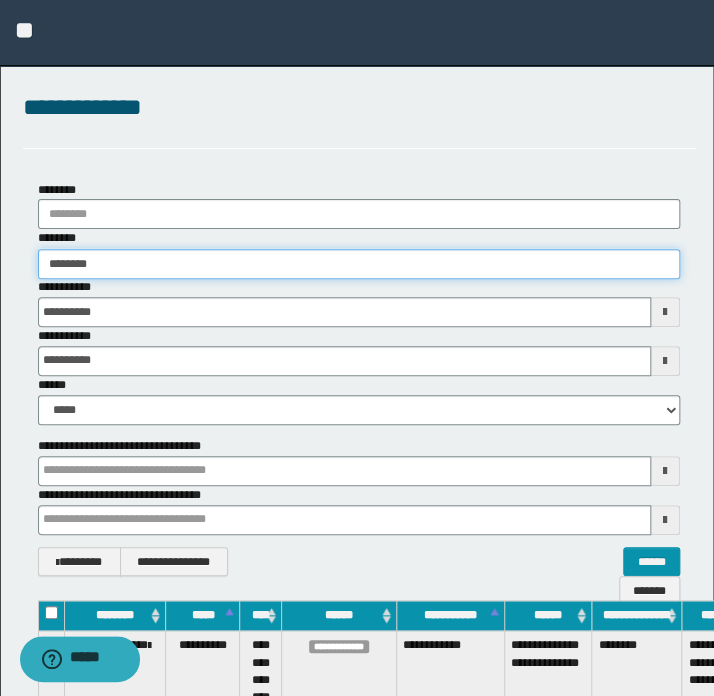 type on "********" 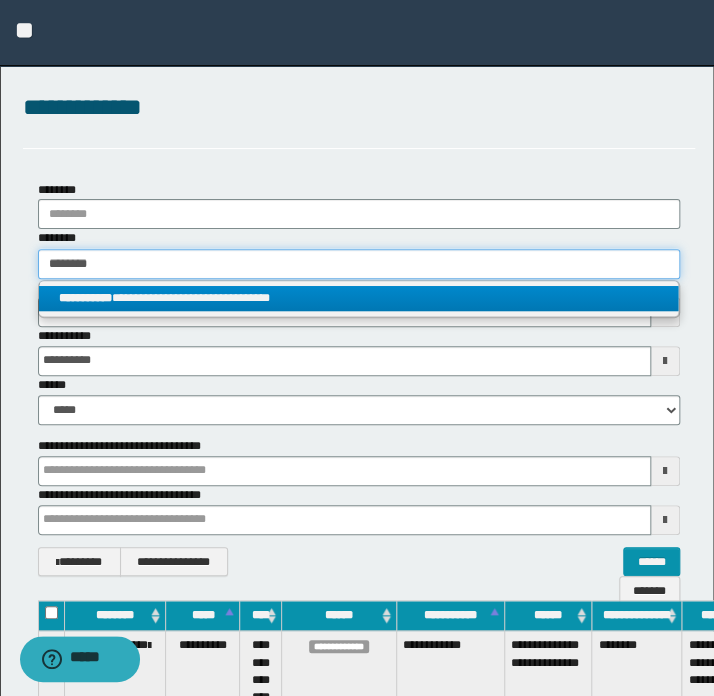 type on "********" 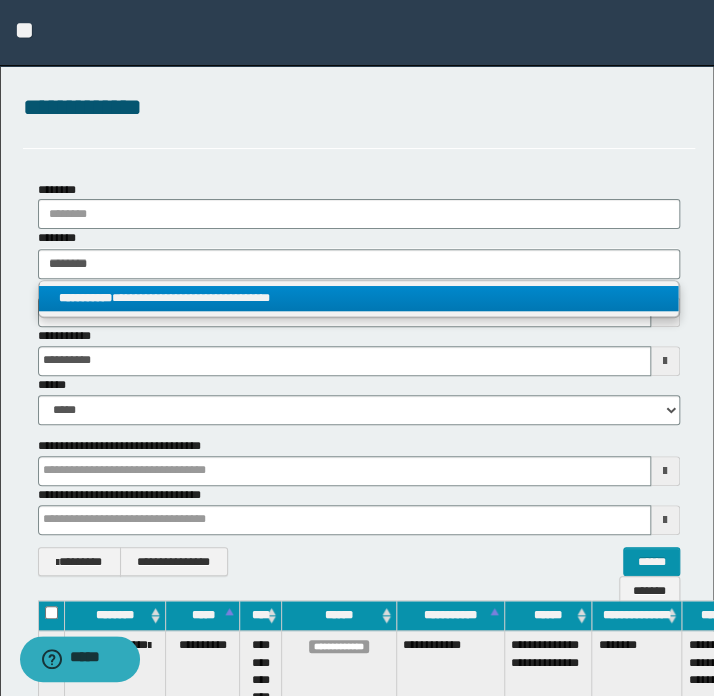 click on "**********" at bounding box center [359, 299] 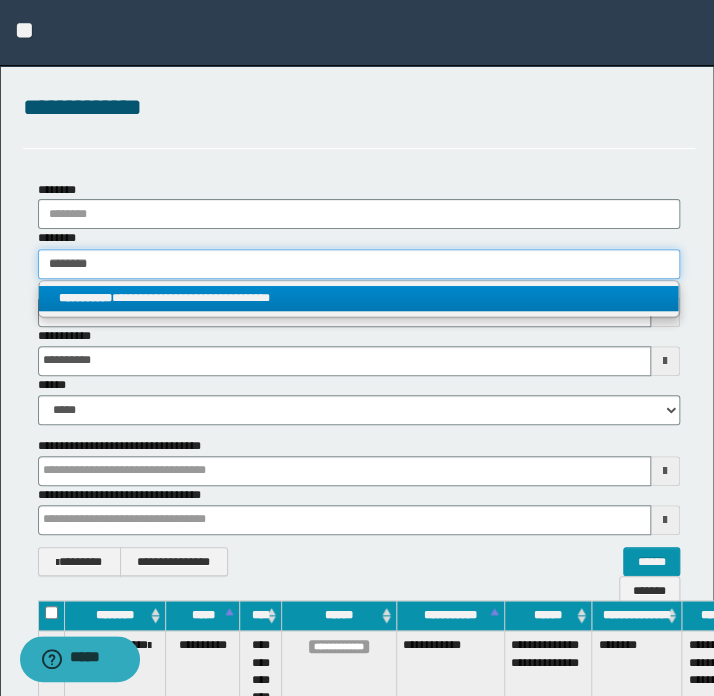 type 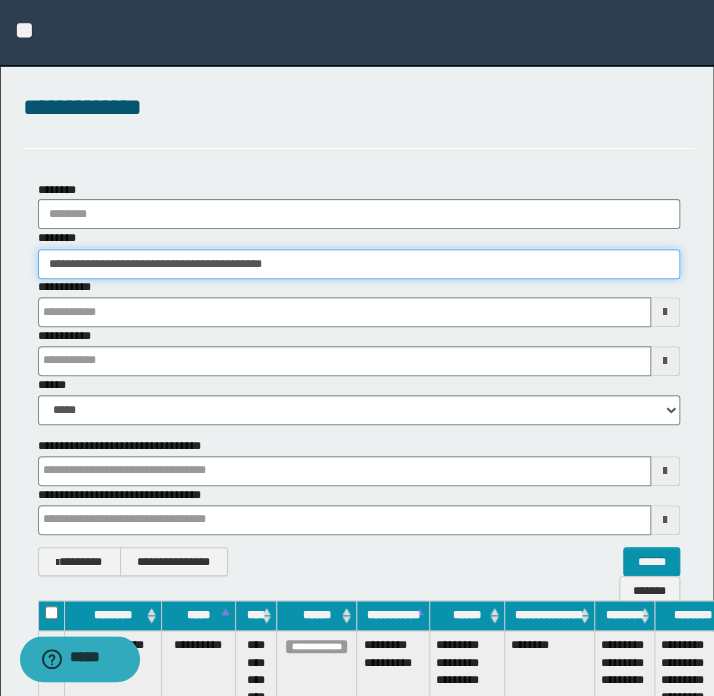 type 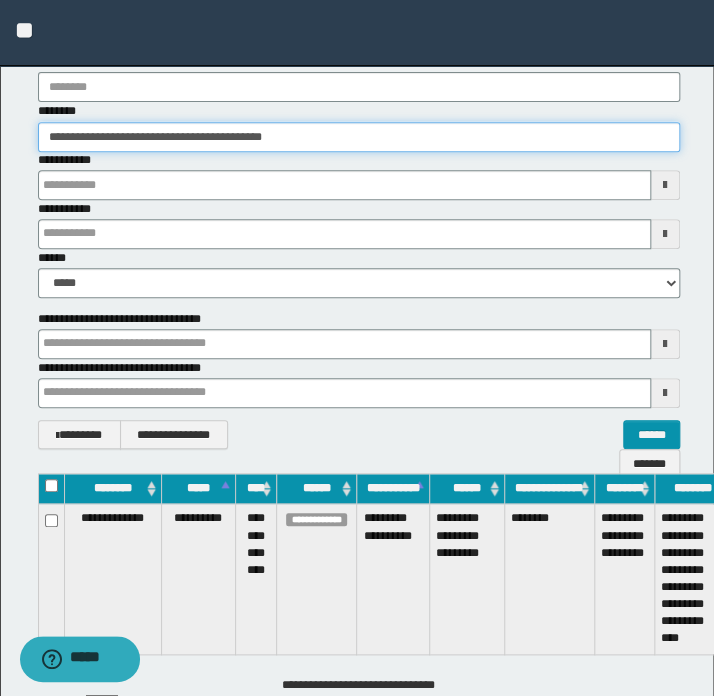 type 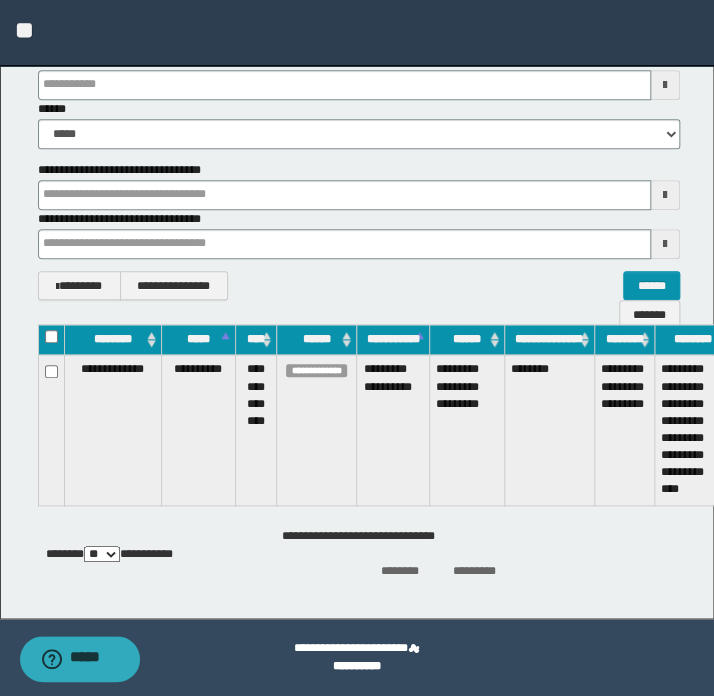 scroll, scrollTop: 276, scrollLeft: 147, axis: both 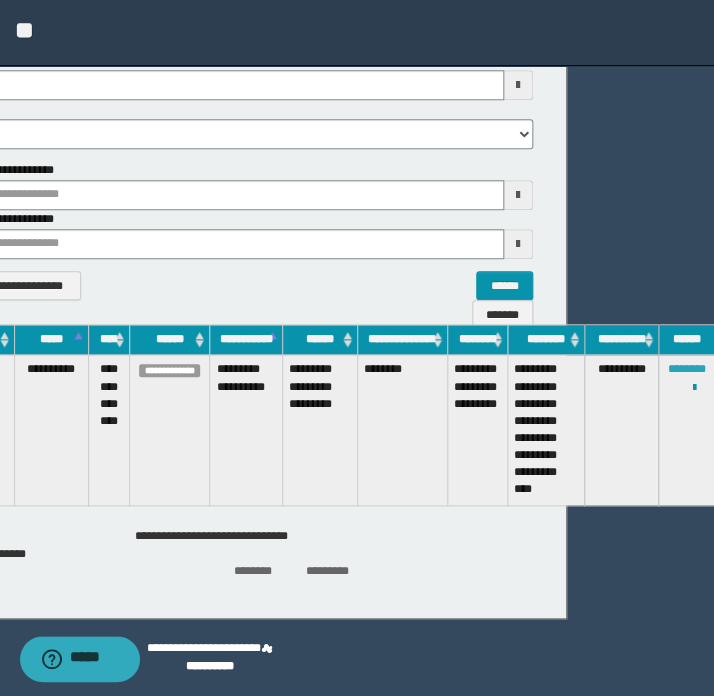 click on "********" at bounding box center [686, 369] 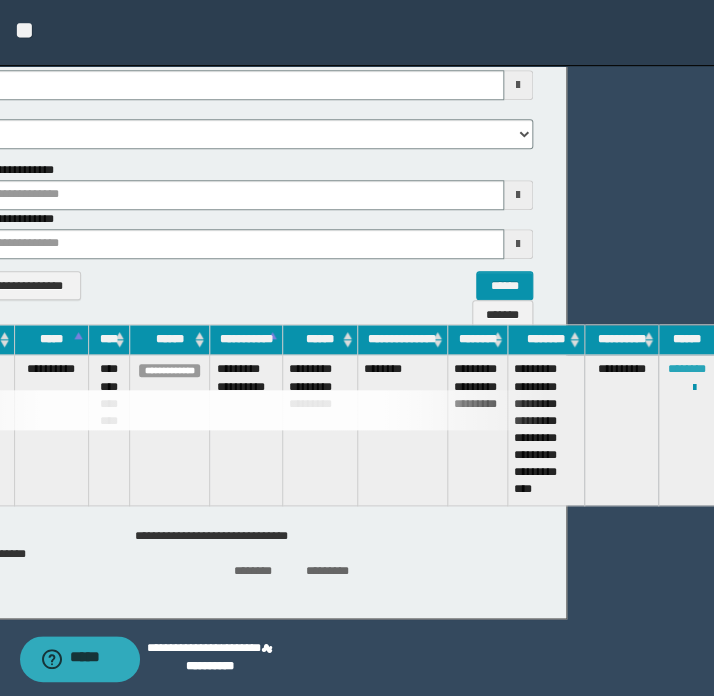 type 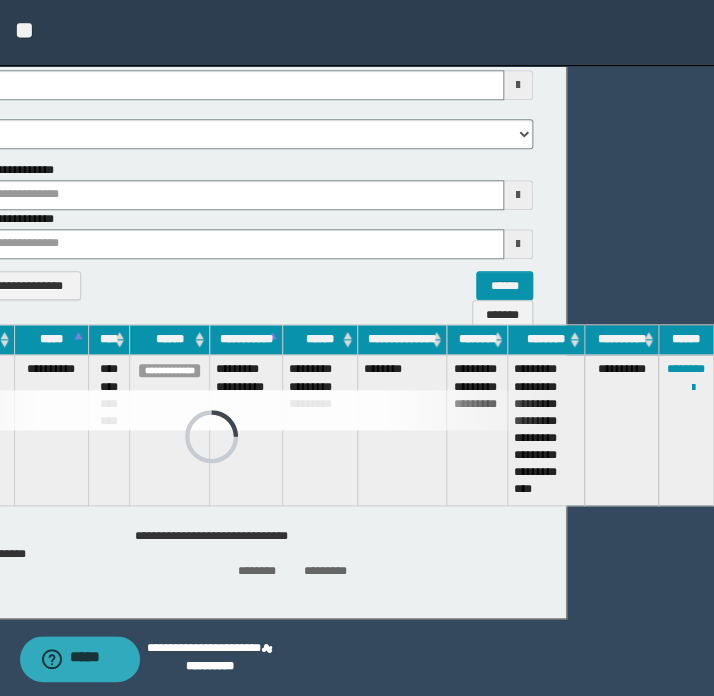 type 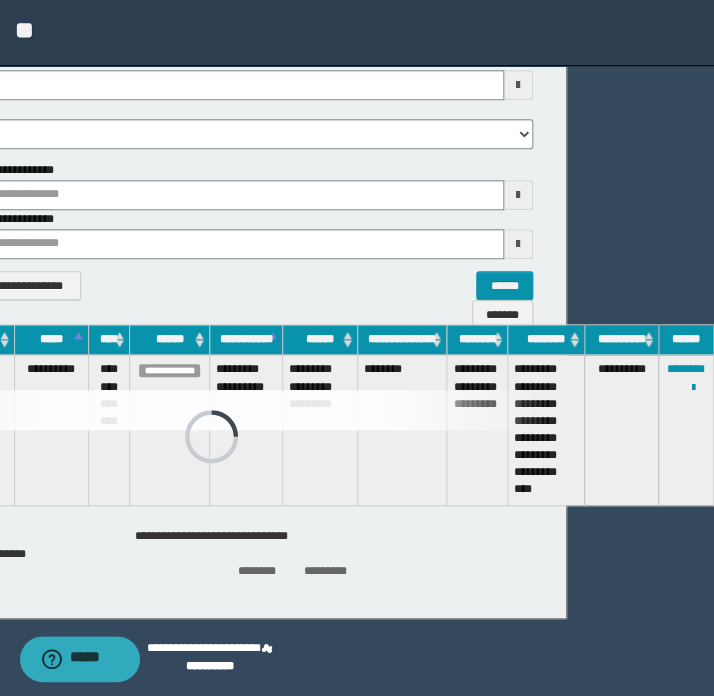 type 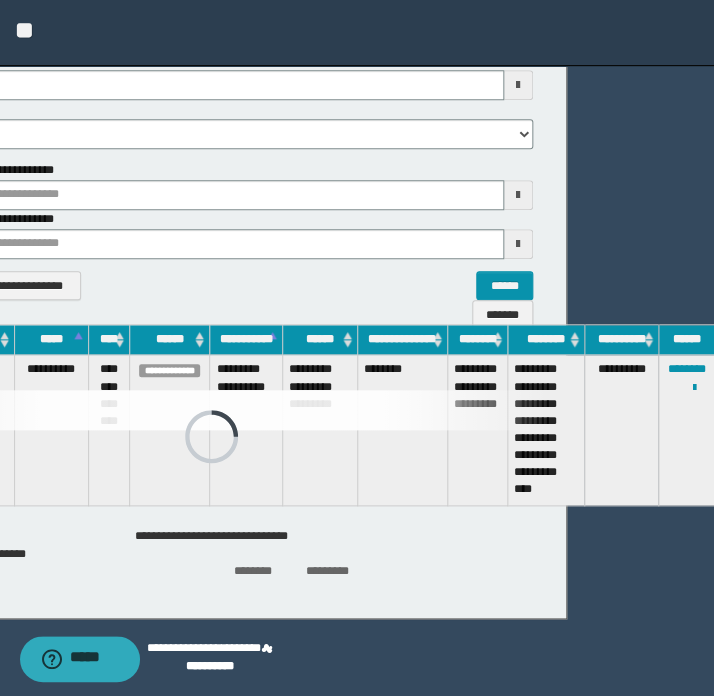 type 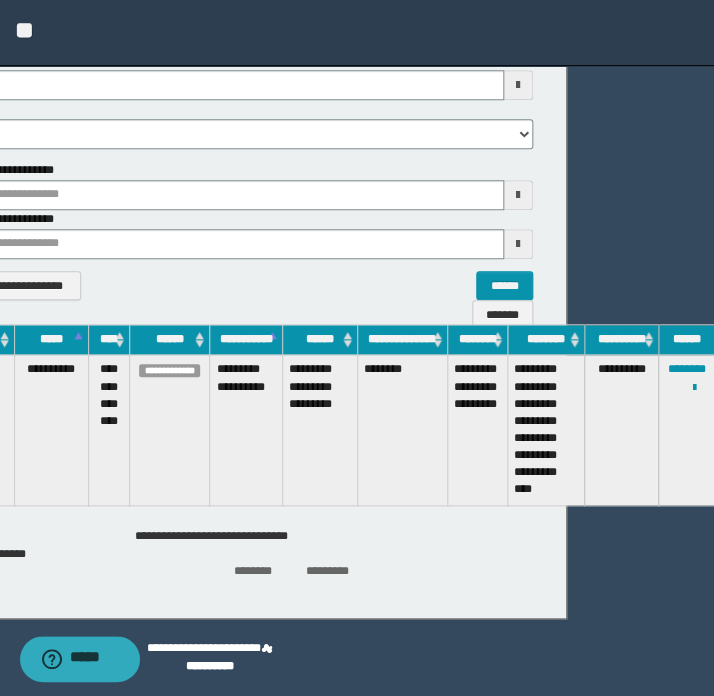 scroll, scrollTop: 276, scrollLeft: 8, axis: both 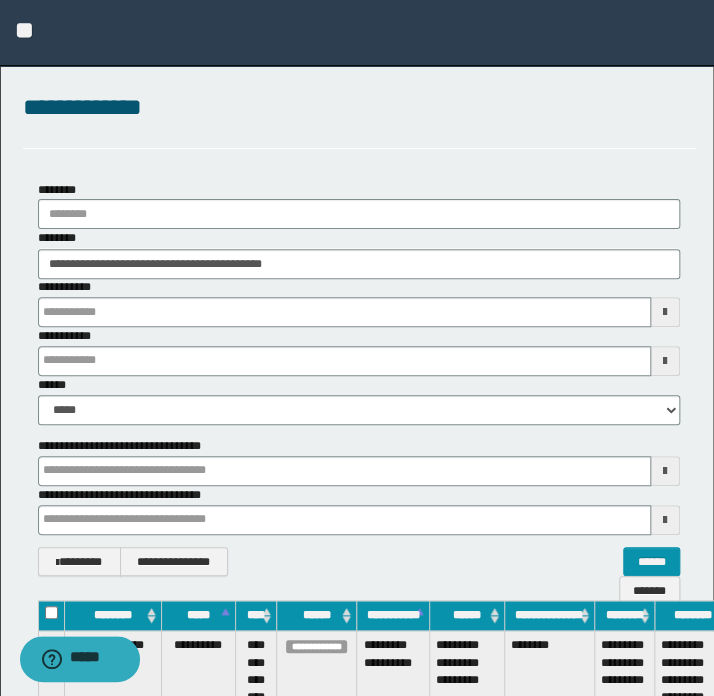 type 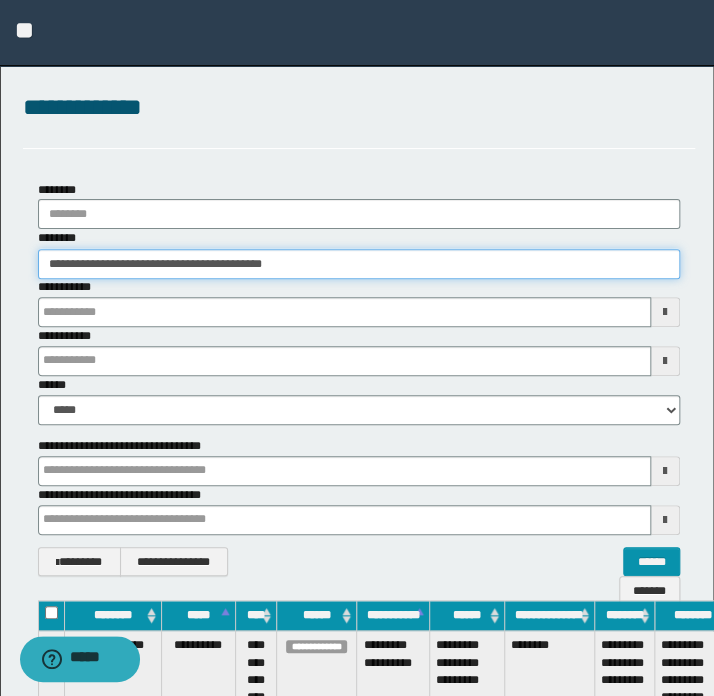 drag, startPoint x: 292, startPoint y: 267, endPoint x: -123, endPoint y: 268, distance: 415.0012 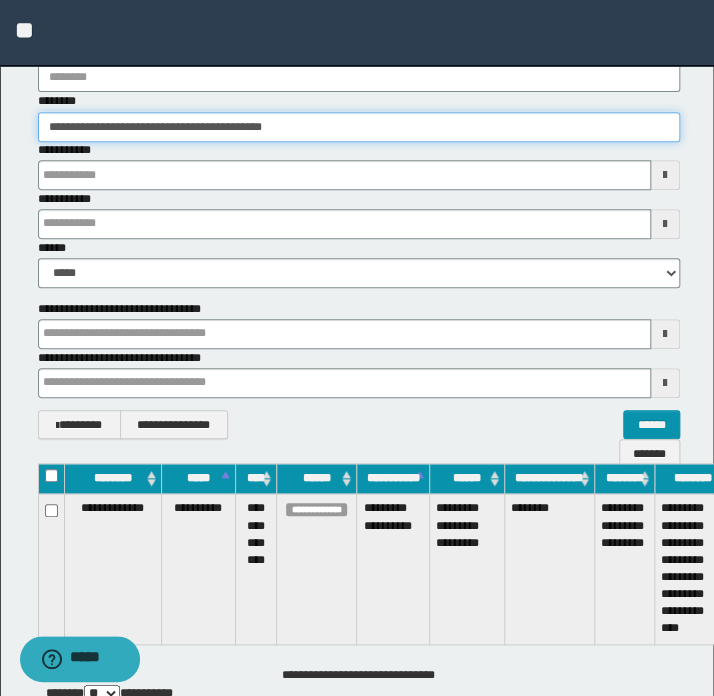 scroll, scrollTop: 276, scrollLeft: 0, axis: vertical 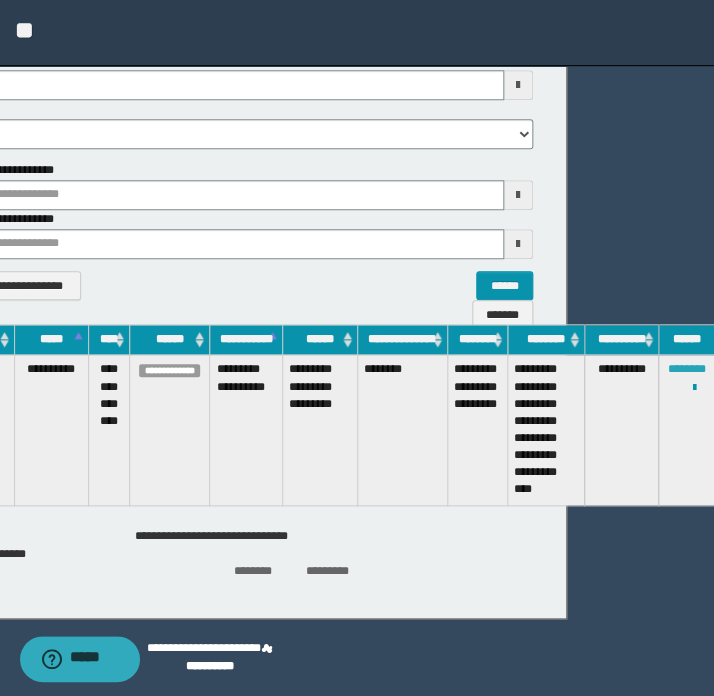 click on "********" at bounding box center [686, 369] 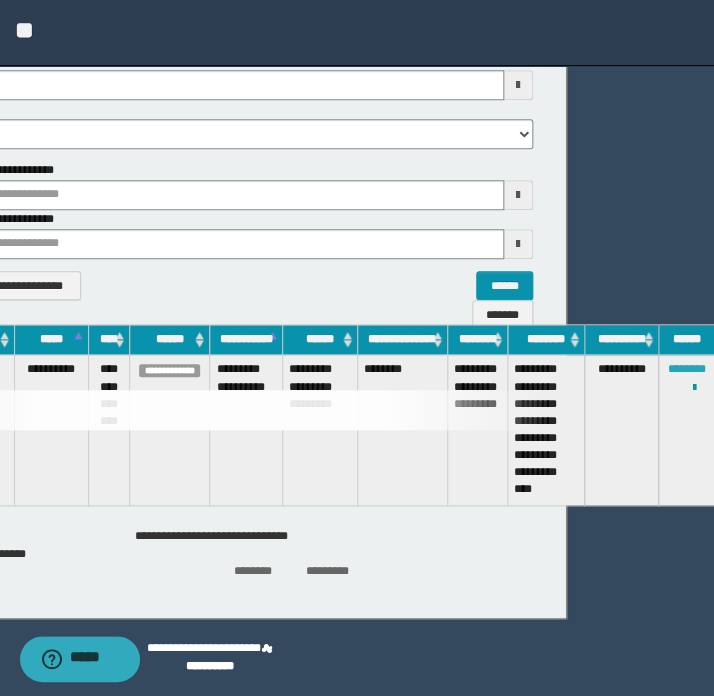 type 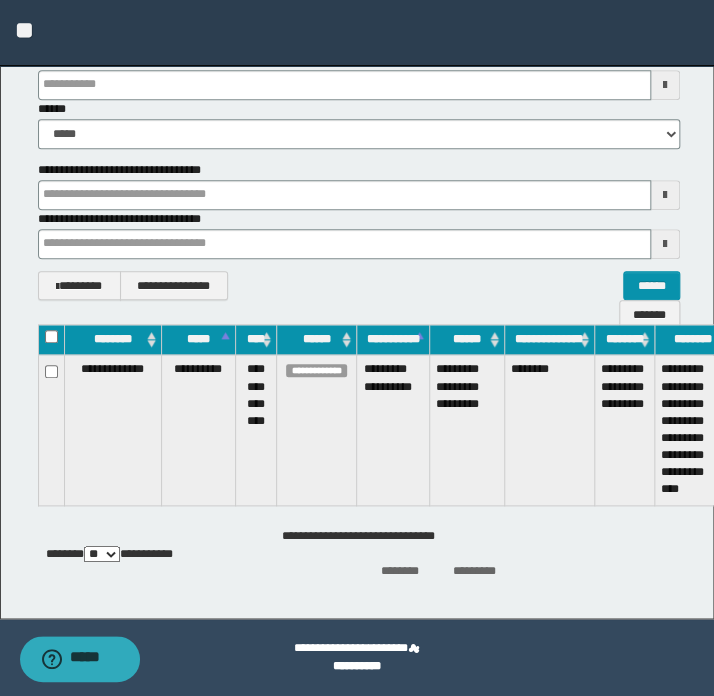 drag, startPoint x: 308, startPoint y: 704, endPoint x: 62, endPoint y: 32, distance: 715.61163 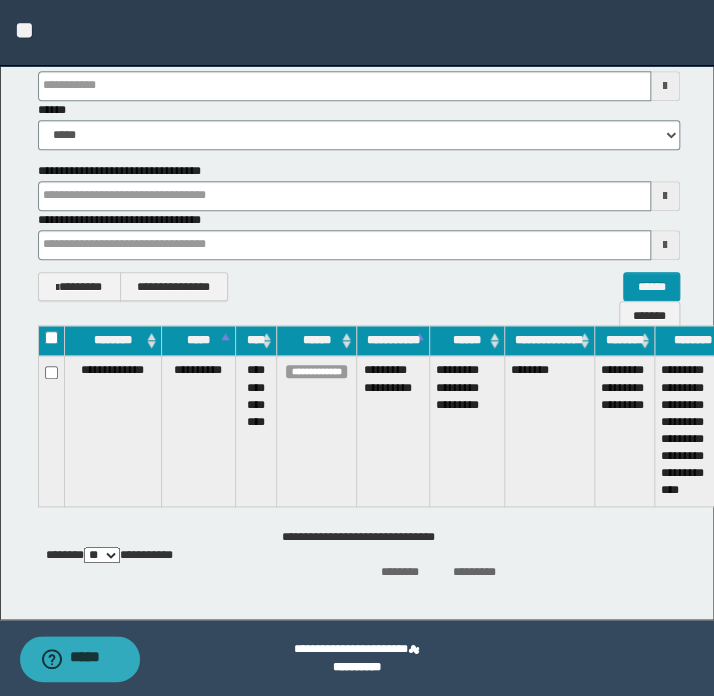 type 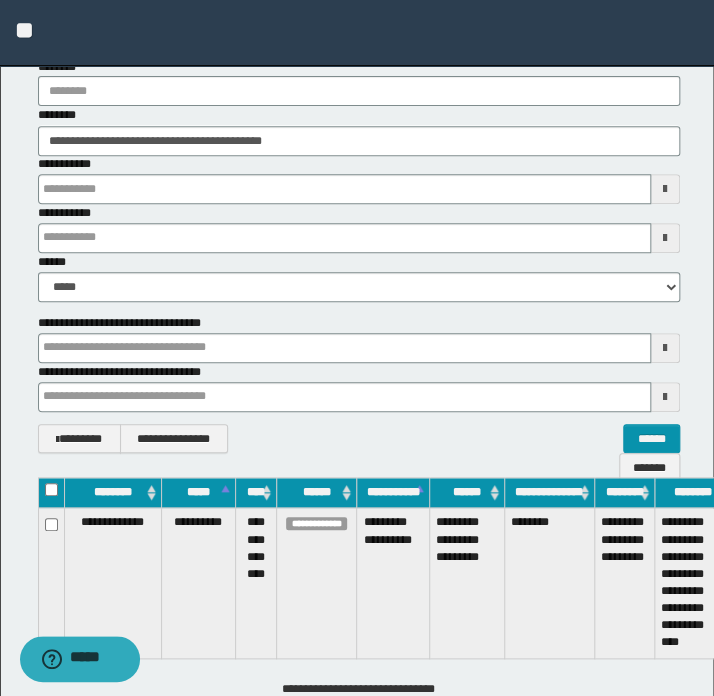 type 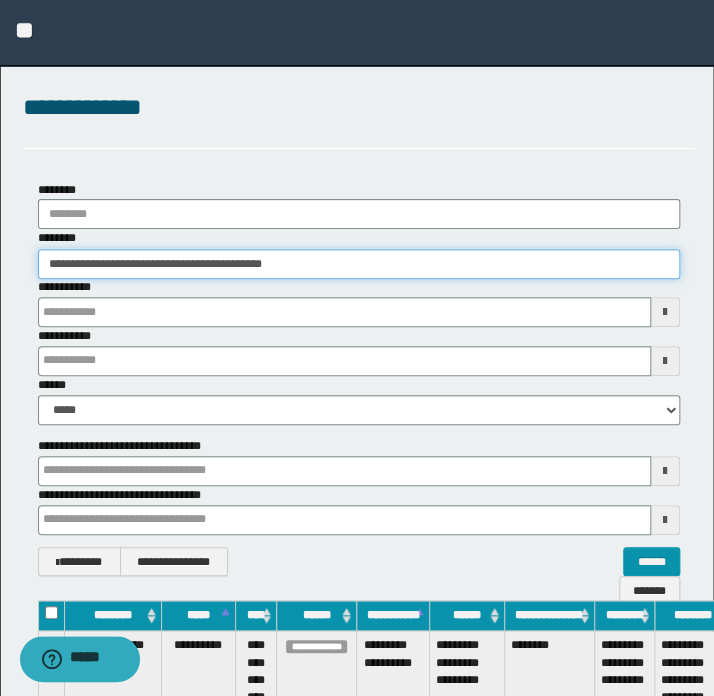 click on "**********" at bounding box center [359, 264] 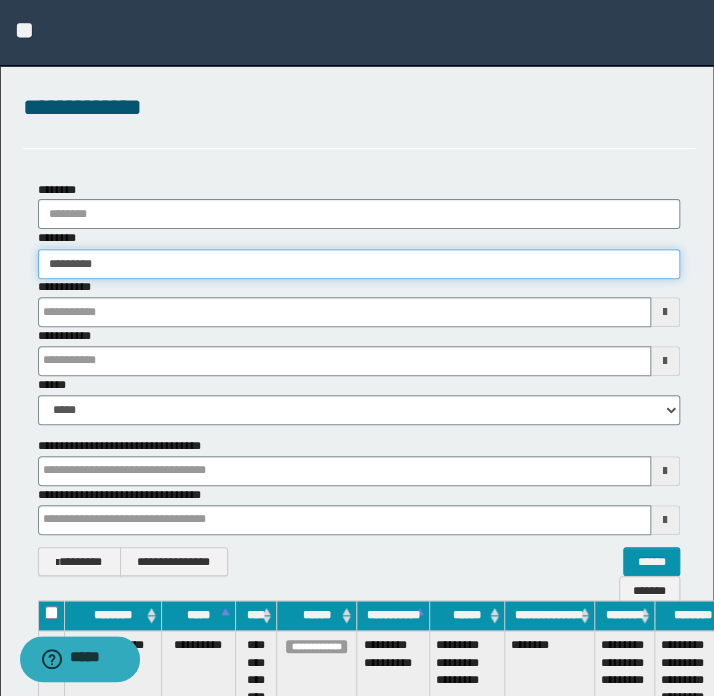 type on "********" 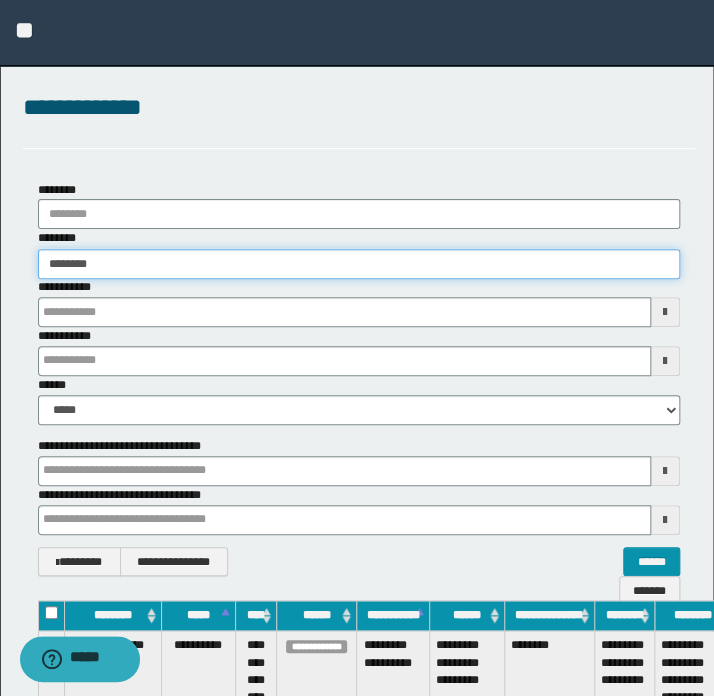 type on "********" 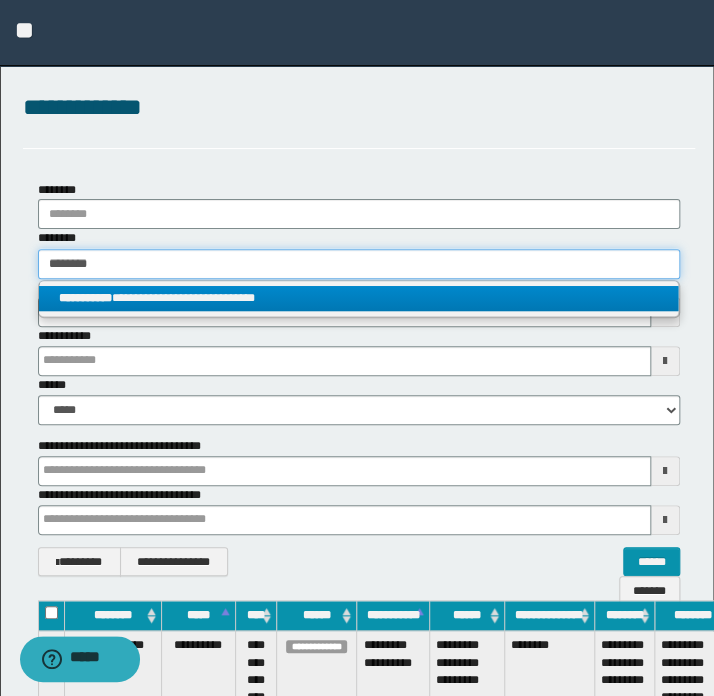 type on "********" 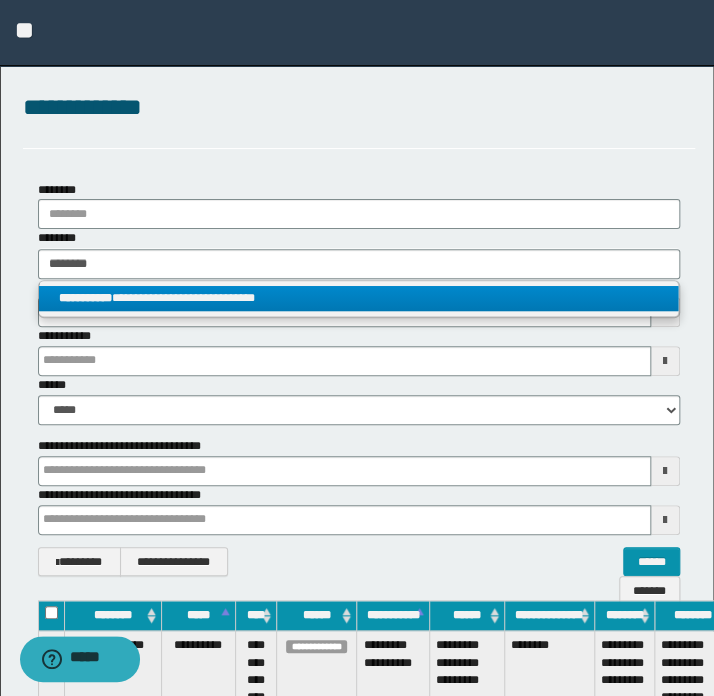 click on "**********" at bounding box center [359, 298] 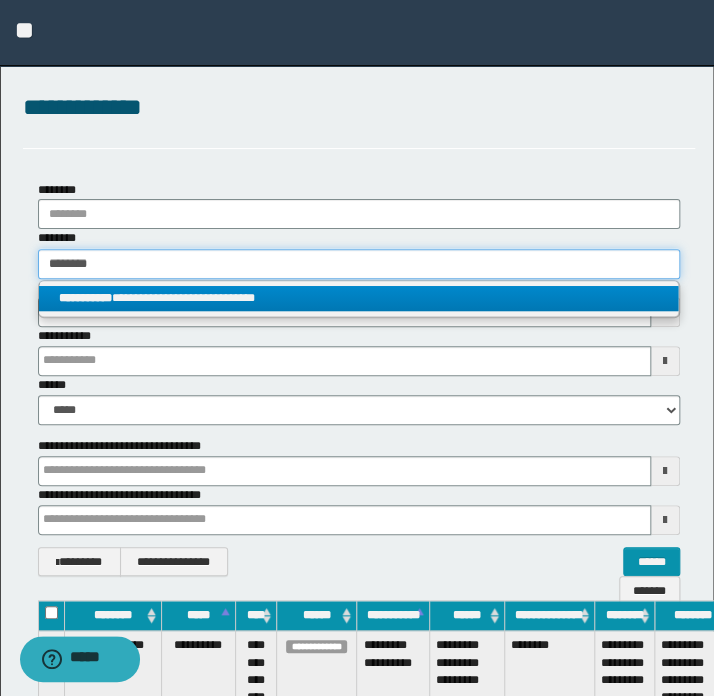 type 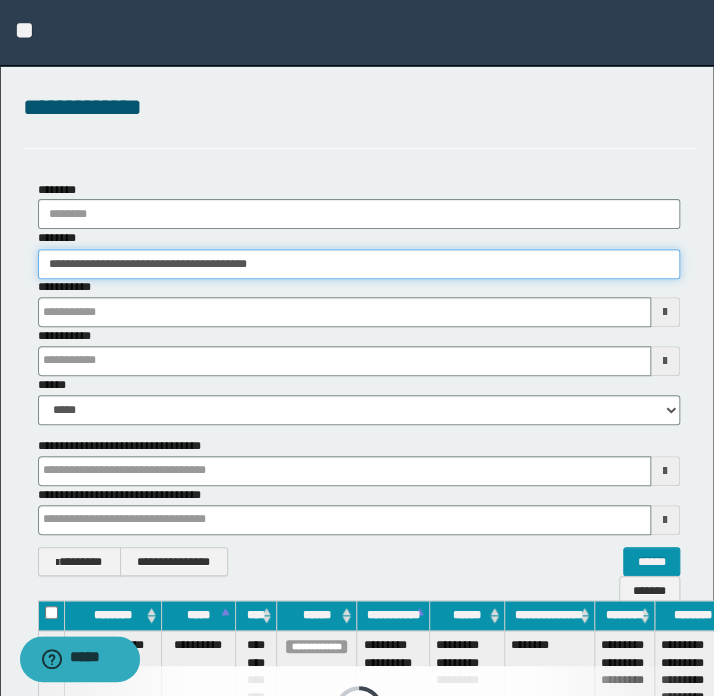 type 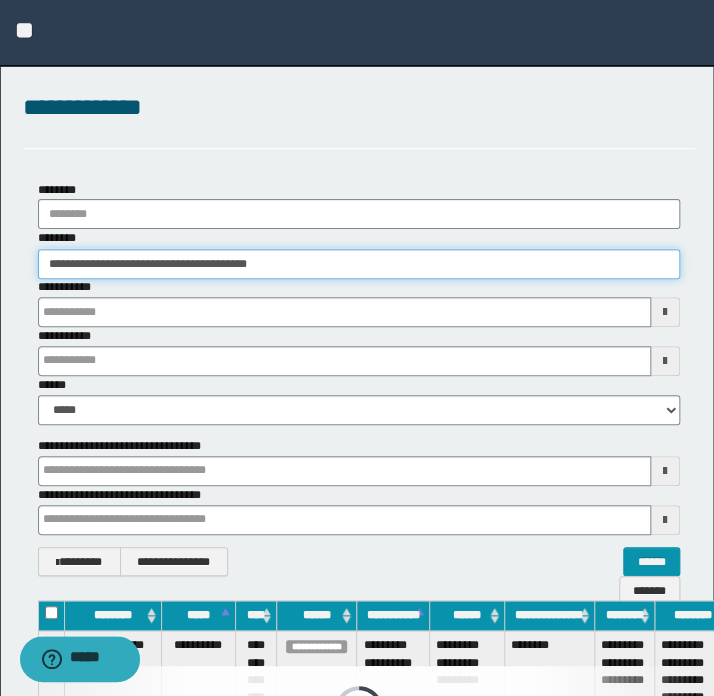 type 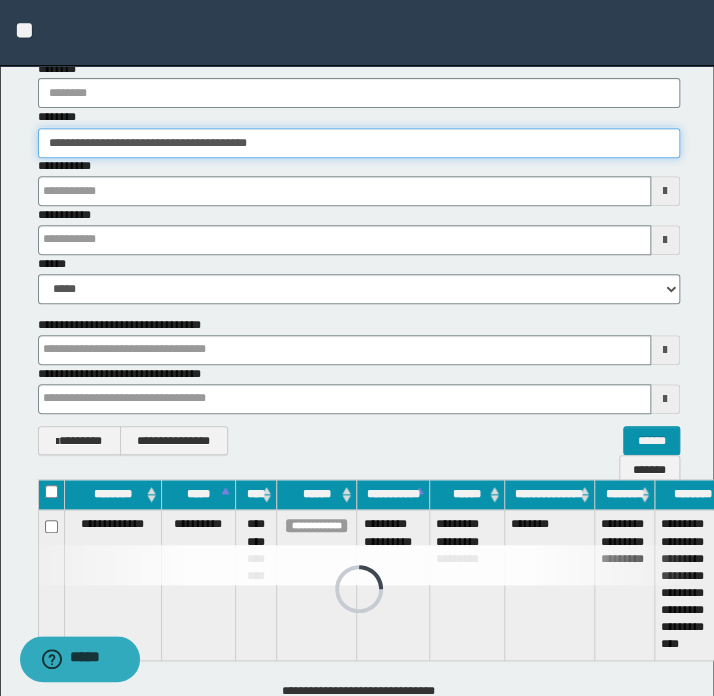 type 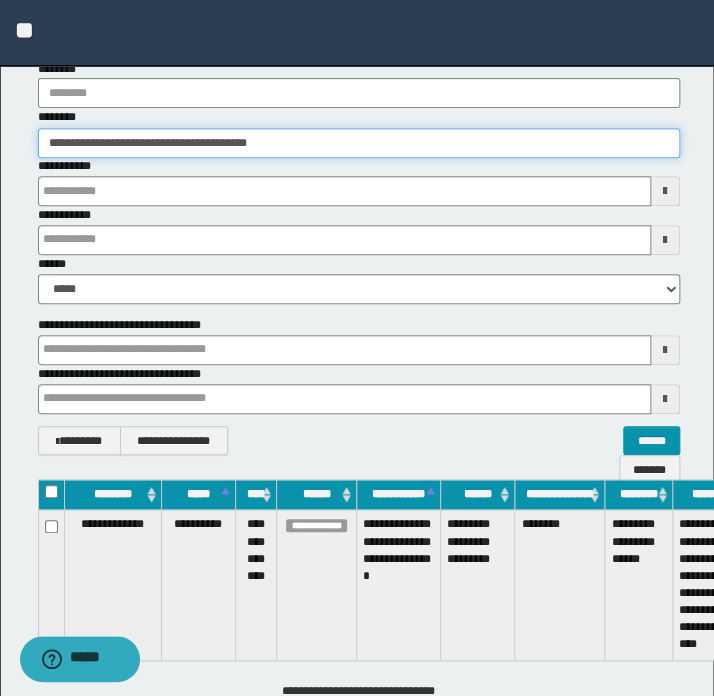 type 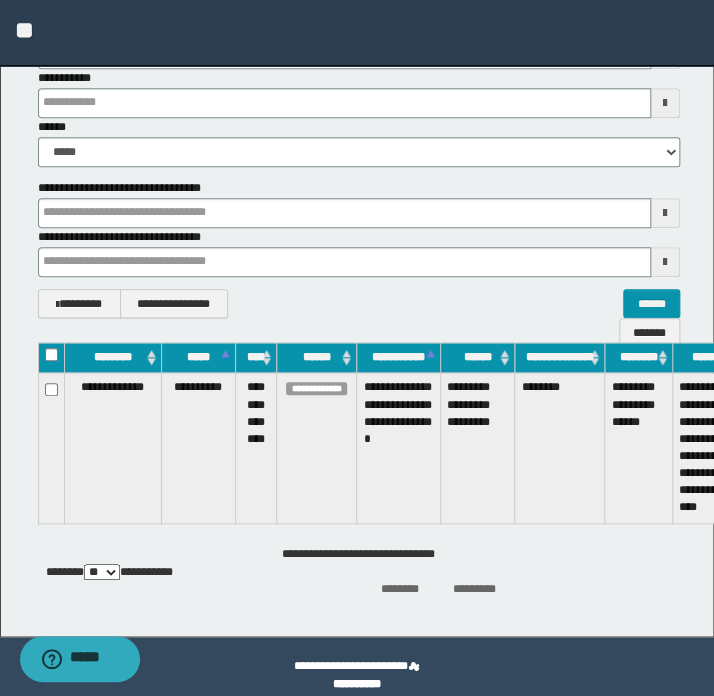 scroll, scrollTop: 276, scrollLeft: 0, axis: vertical 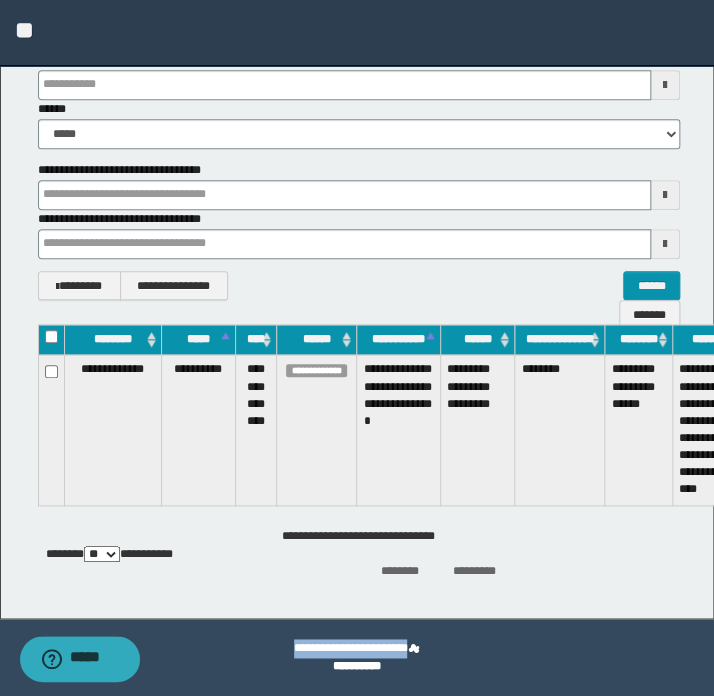 drag, startPoint x: 232, startPoint y: 694, endPoint x: 723, endPoint y: 590, distance: 501.8934 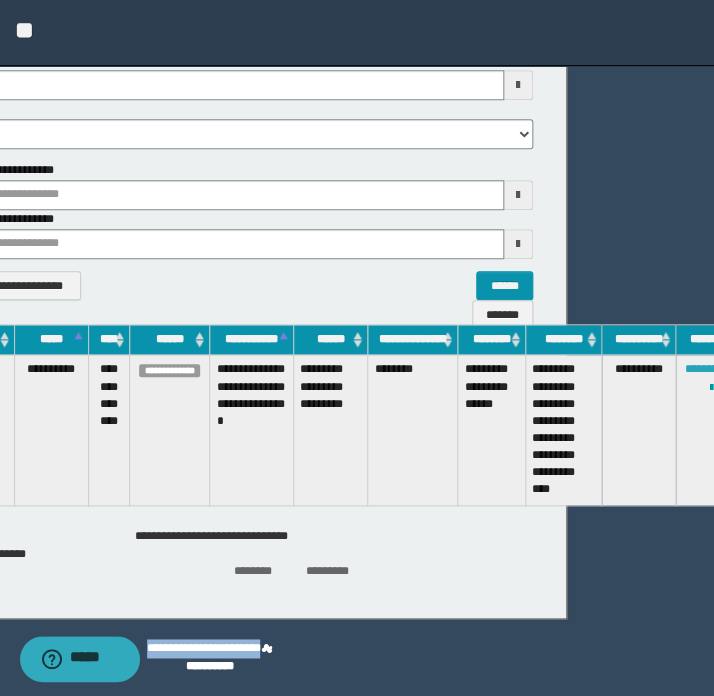 click on "********" at bounding box center [704, 369] 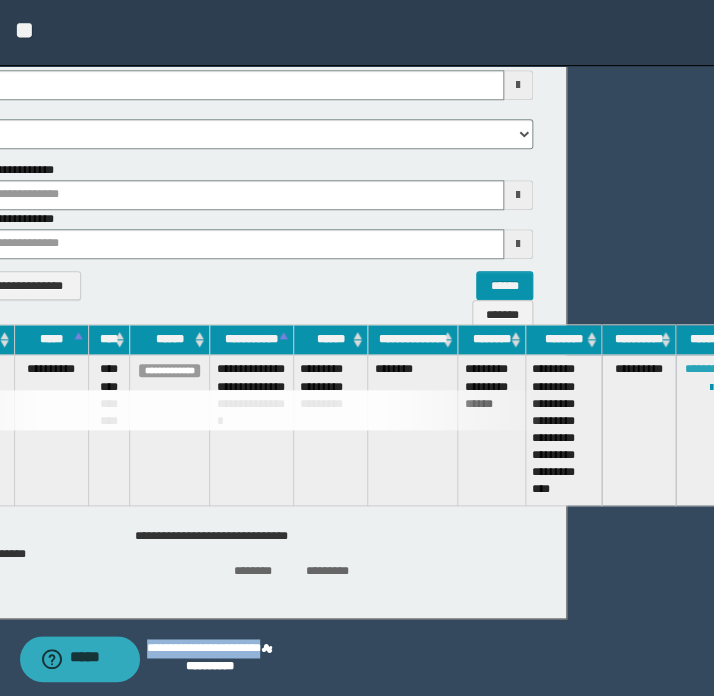 type 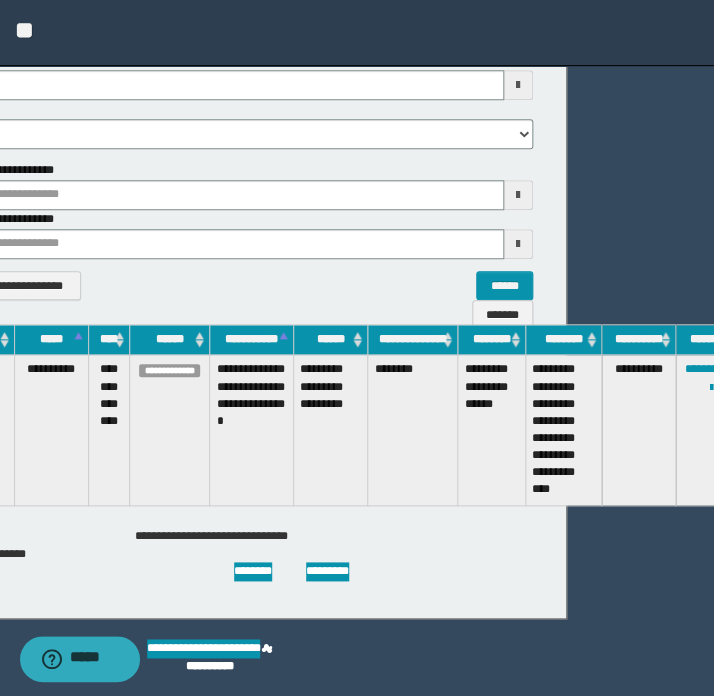 type 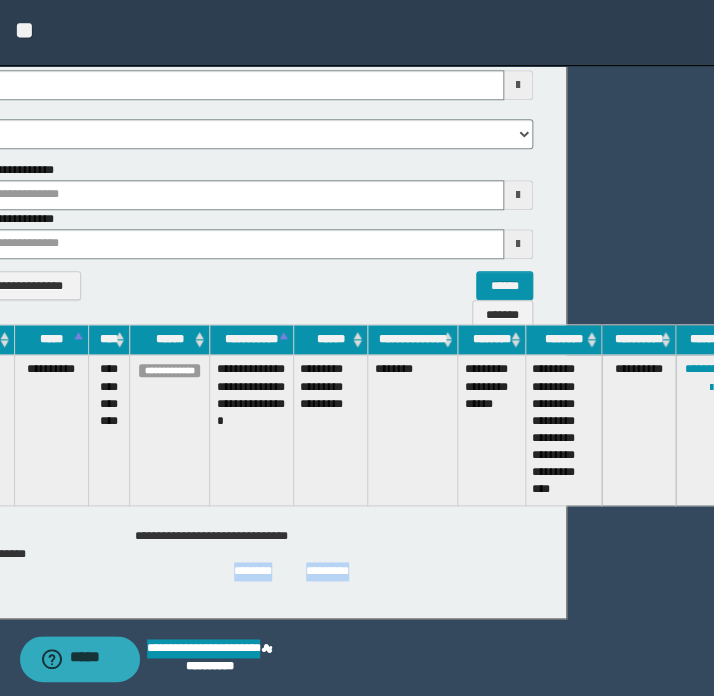 type 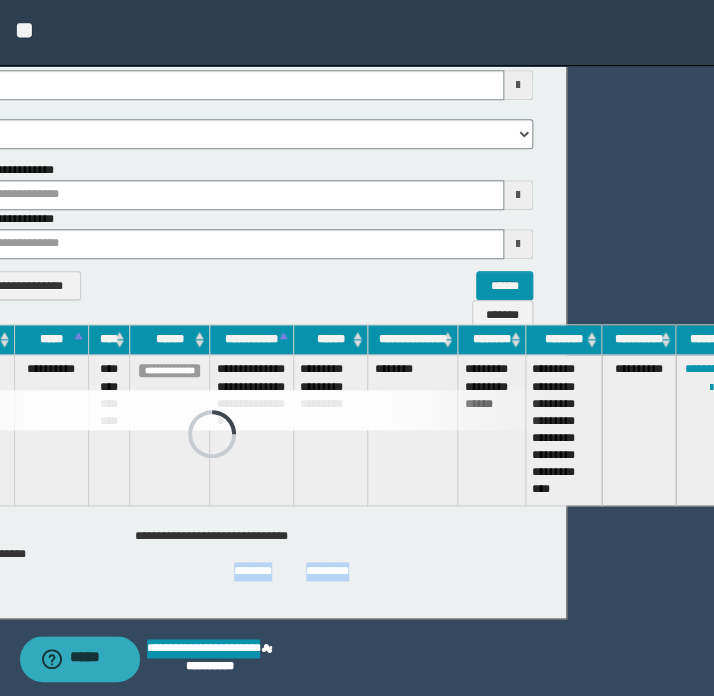 scroll, scrollTop: 276, scrollLeft: 0, axis: vertical 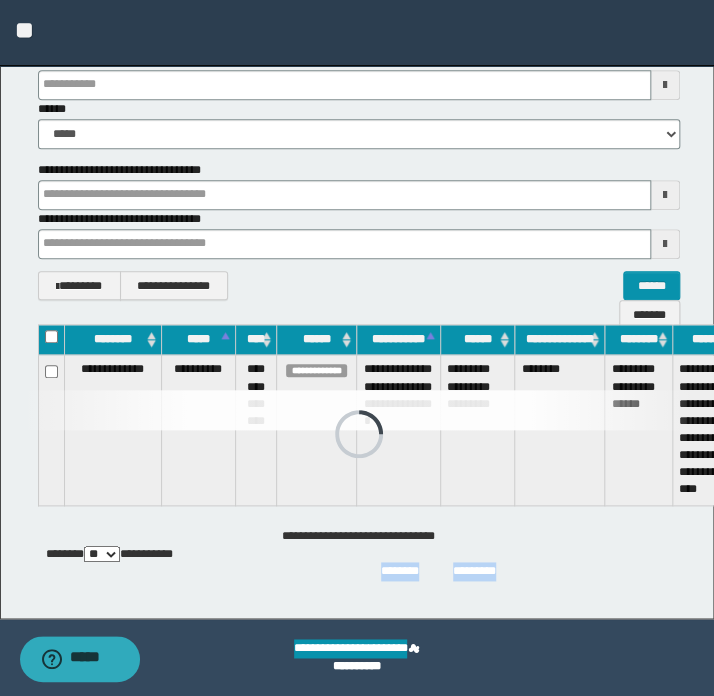 type 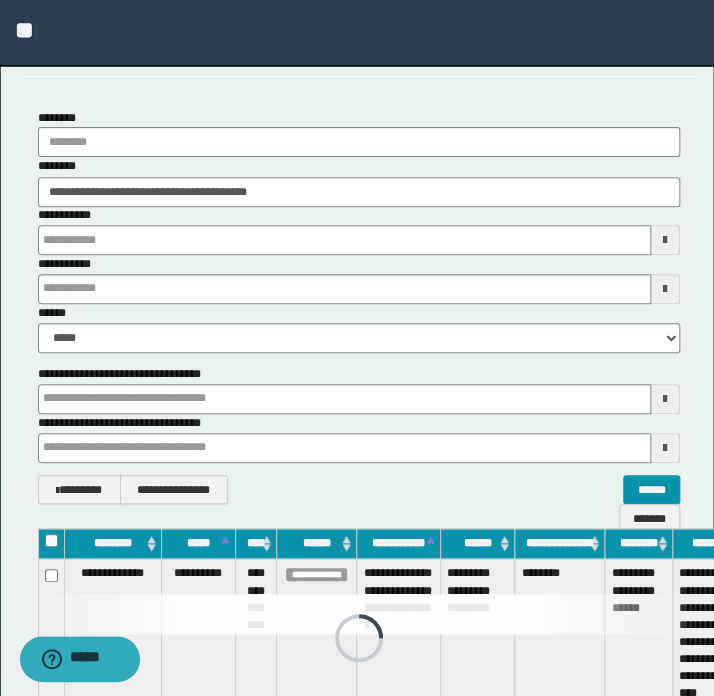 type 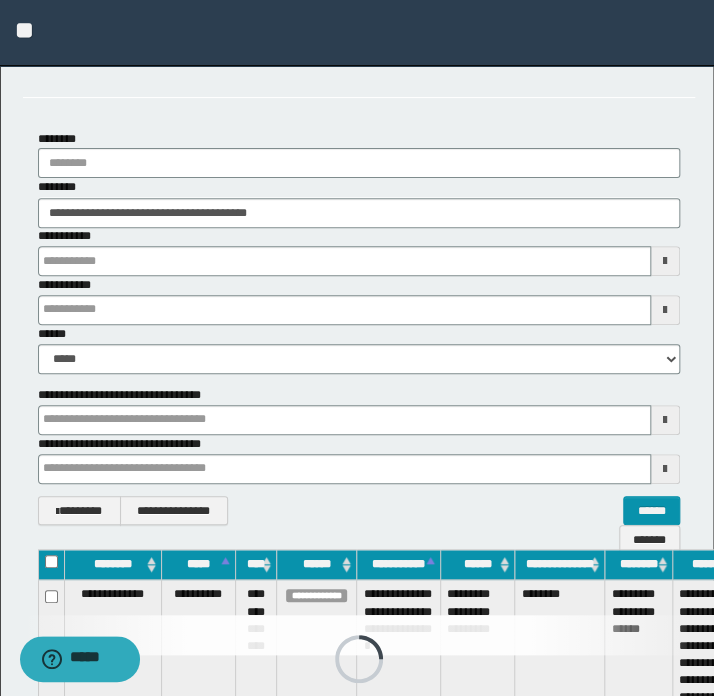 type 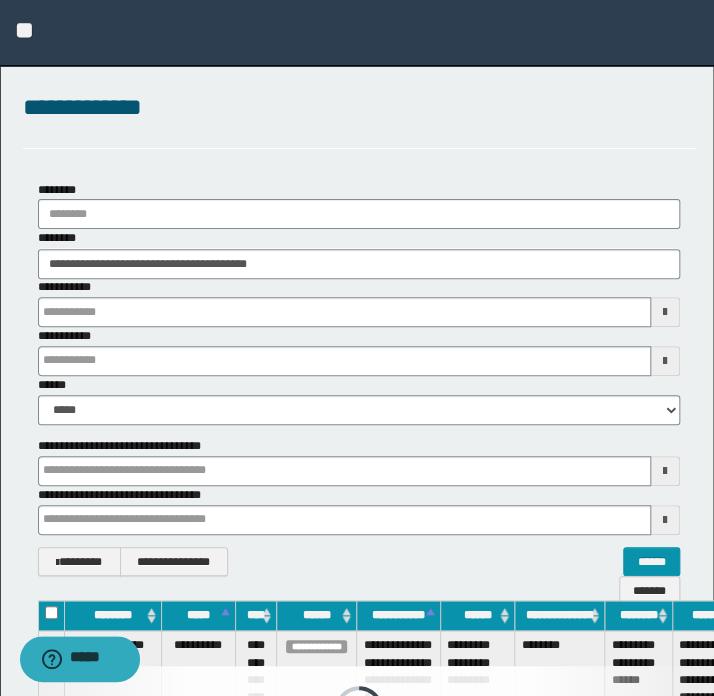 scroll, scrollTop: 0, scrollLeft: 0, axis: both 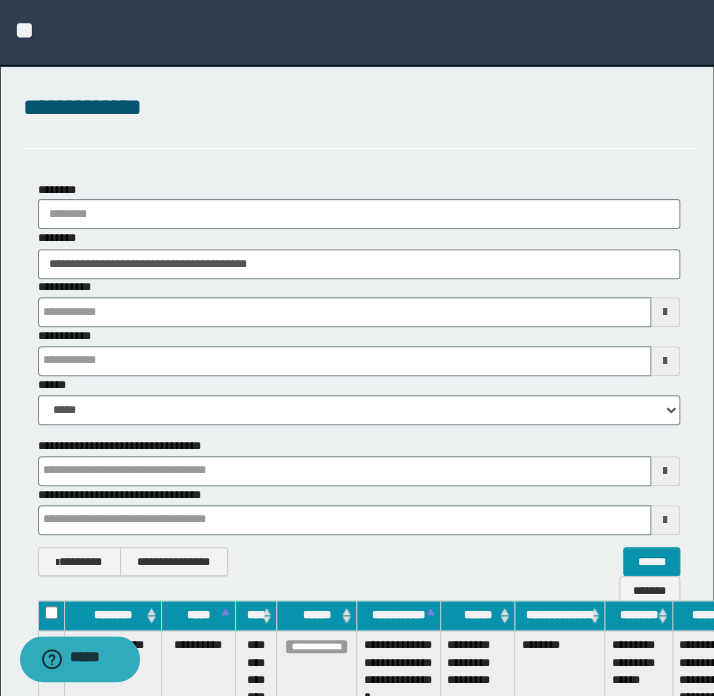 drag, startPoint x: 364, startPoint y: 290, endPoint x: 330, endPoint y: 282, distance: 34.928497 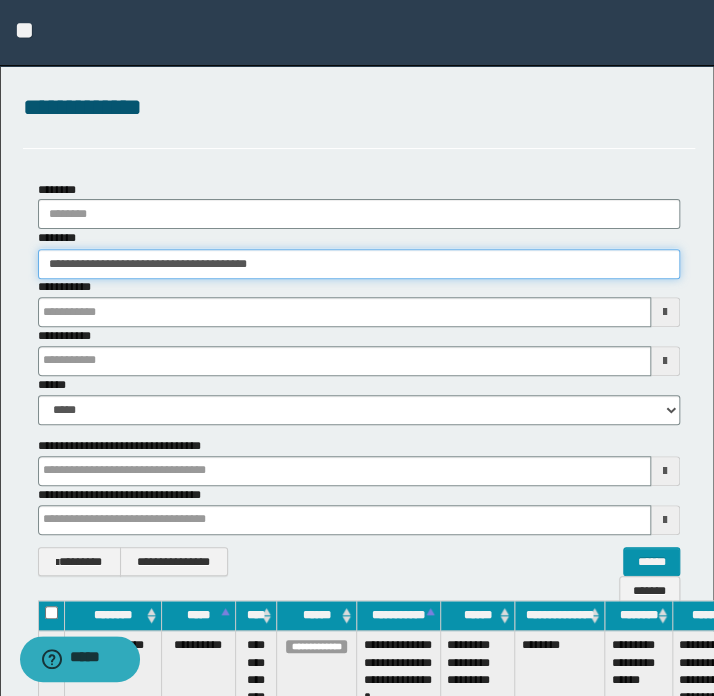 drag, startPoint x: 338, startPoint y: 268, endPoint x: -82, endPoint y: 288, distance: 420.47592 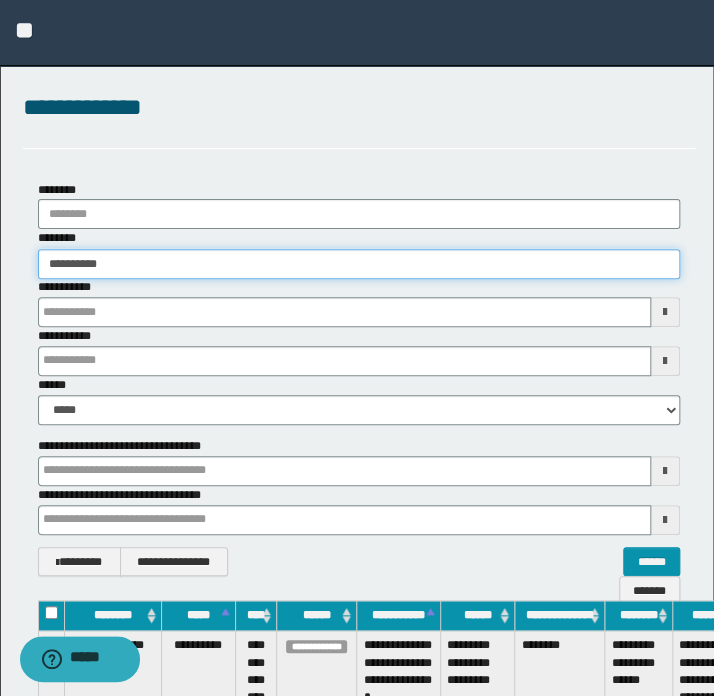 click on "**********" at bounding box center (359, 264) 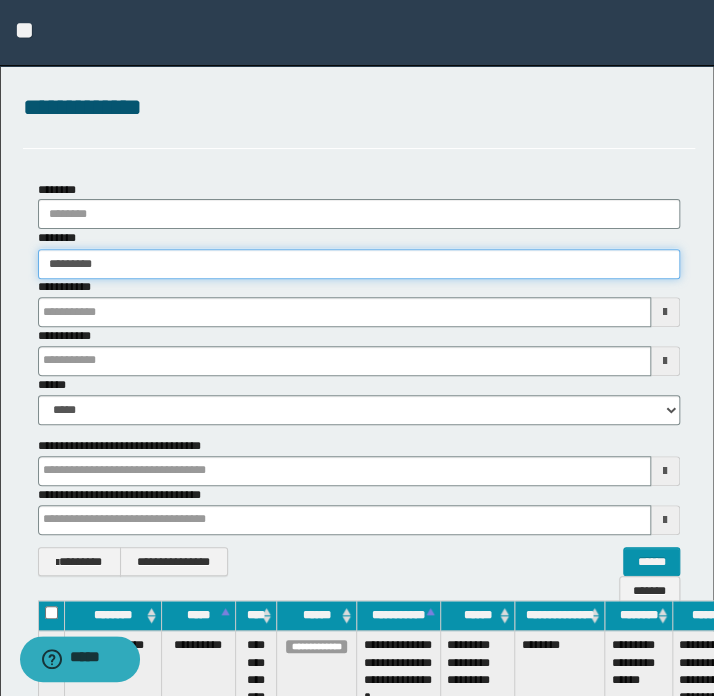 type on "********" 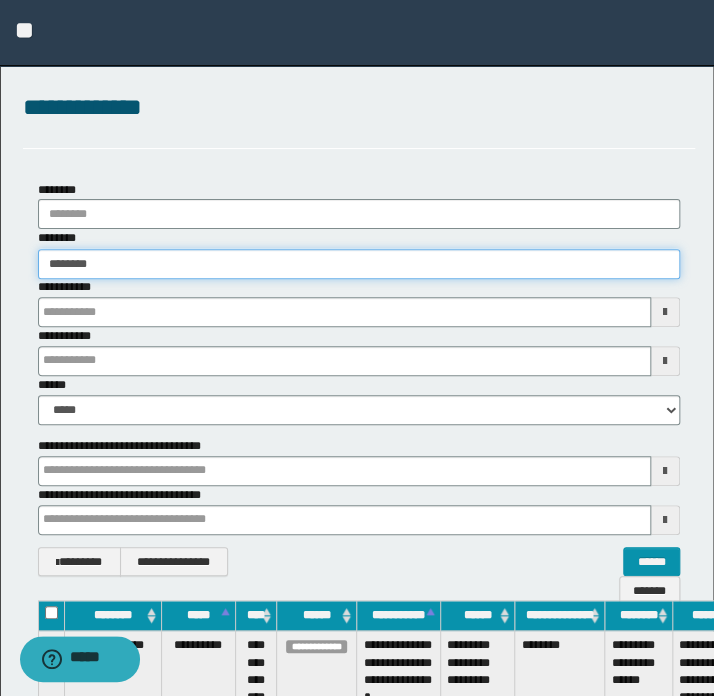 type on "********" 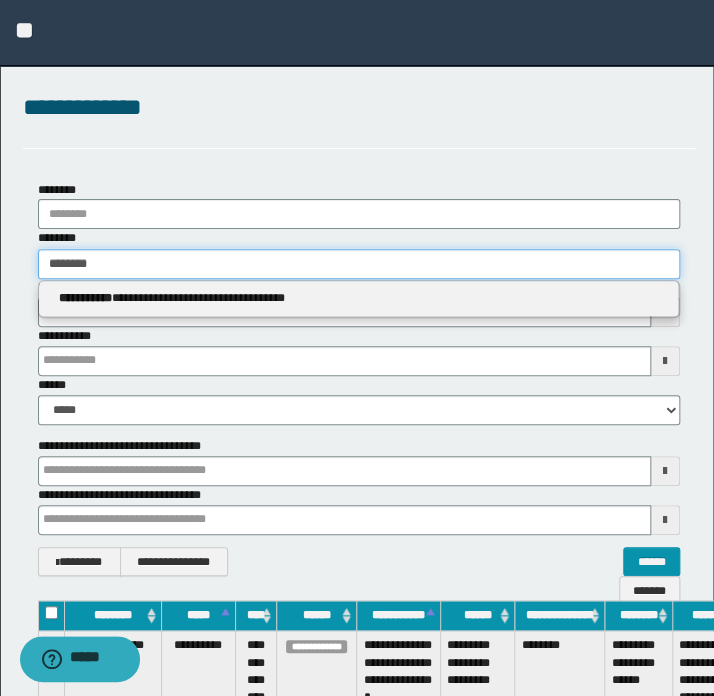 type 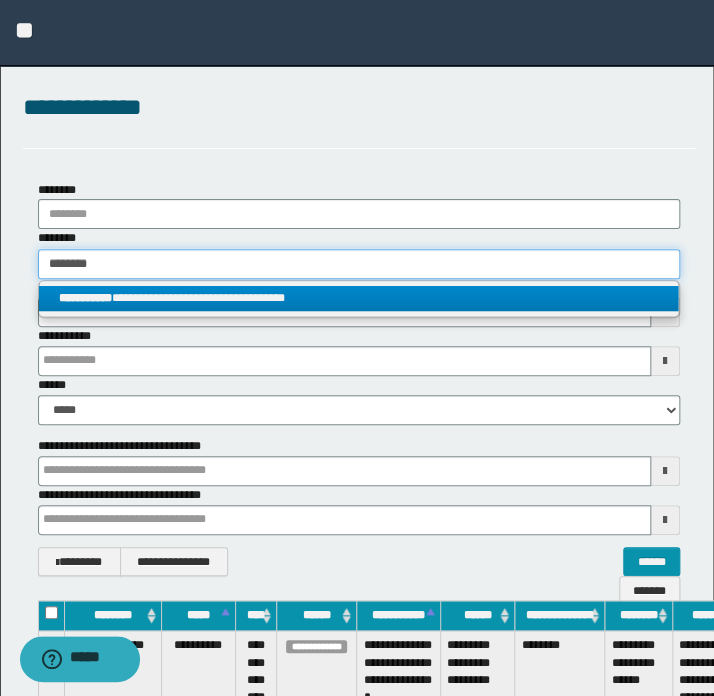 type on "********" 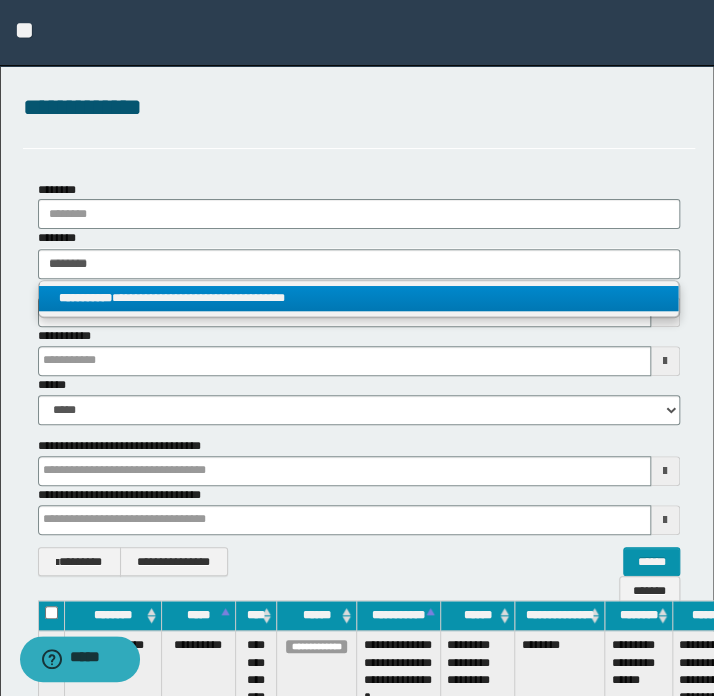 click on "**********" at bounding box center [359, 298] 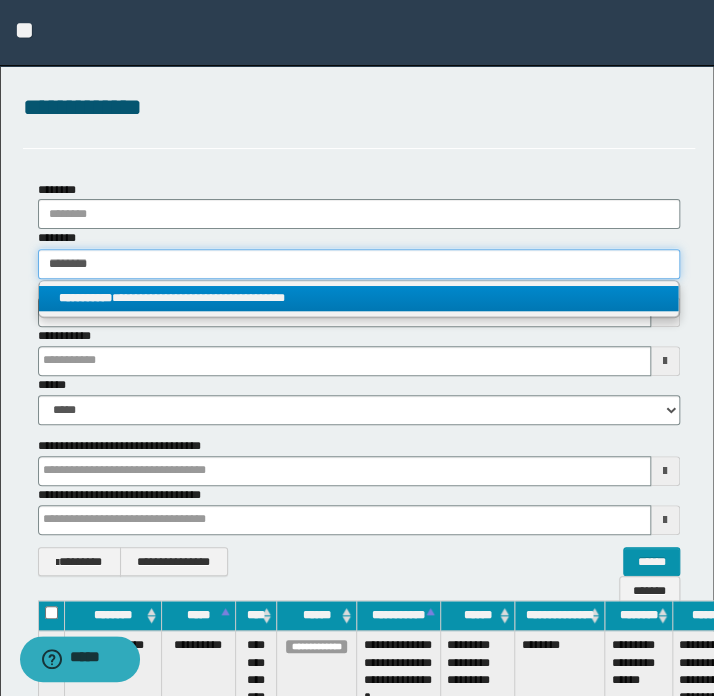 type 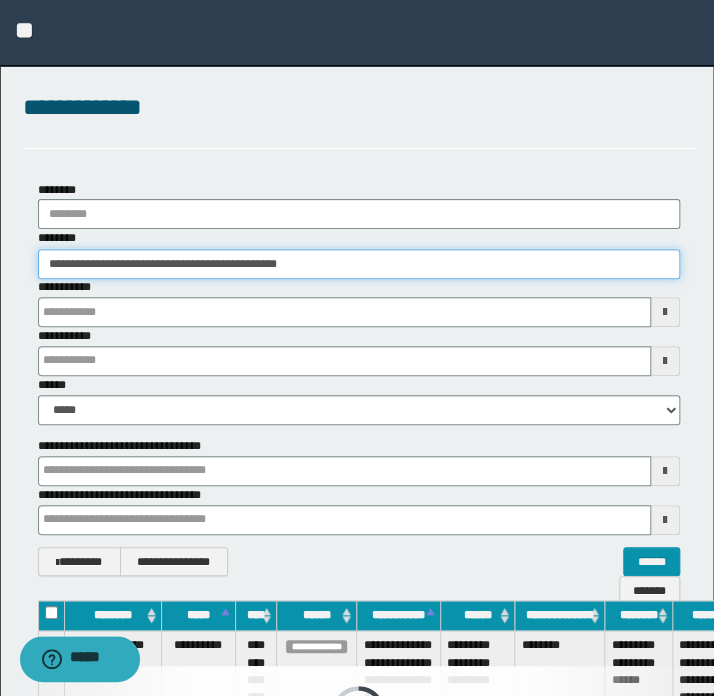 type 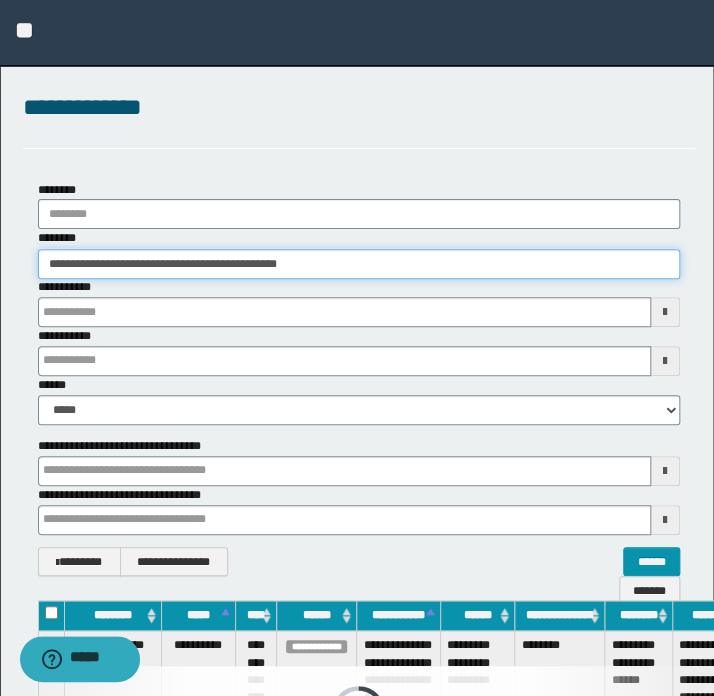 type 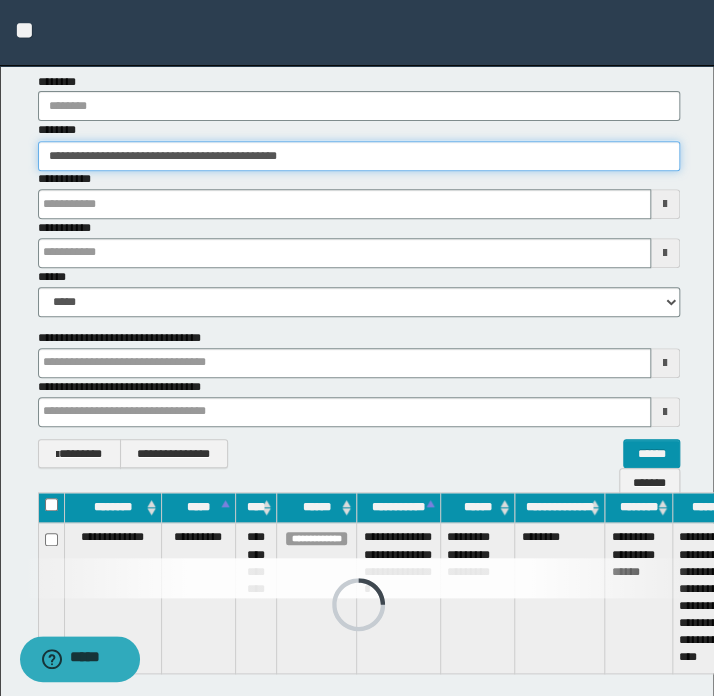 type 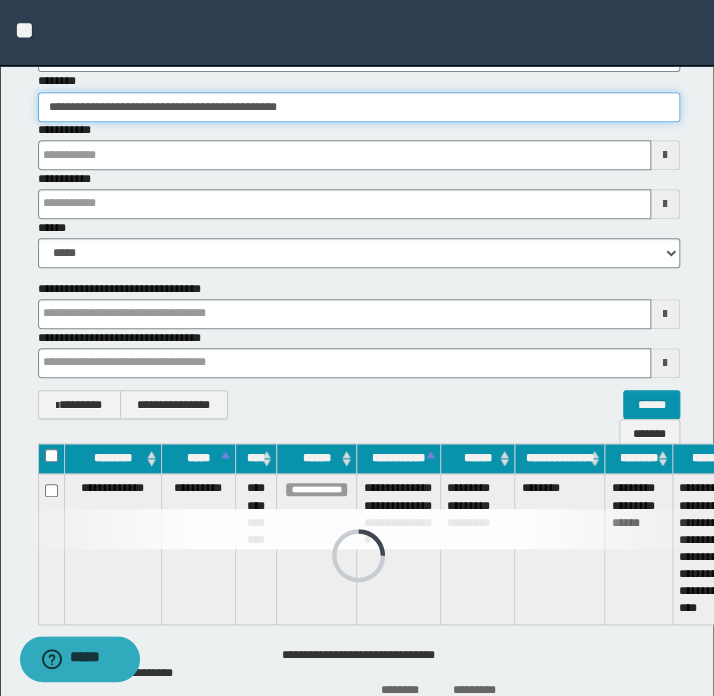 scroll, scrollTop: 276, scrollLeft: 0, axis: vertical 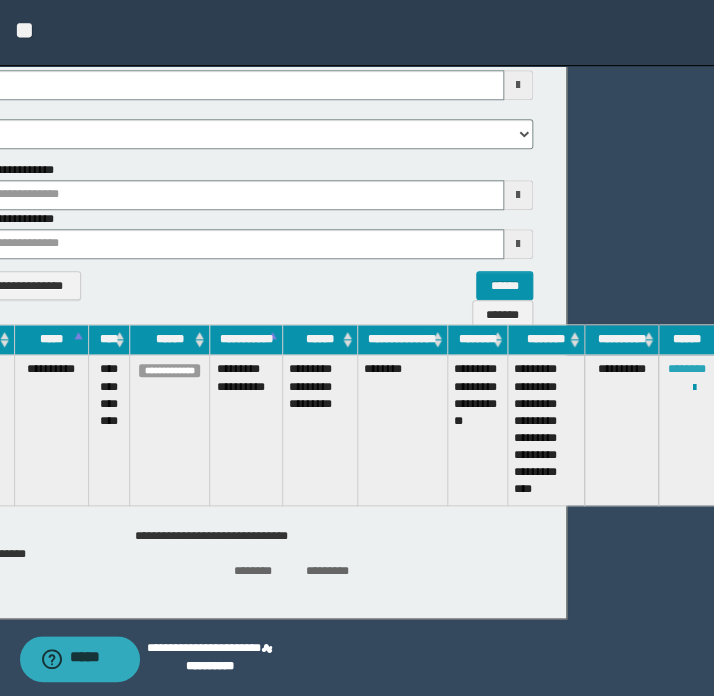 click on "********" at bounding box center (686, 369) 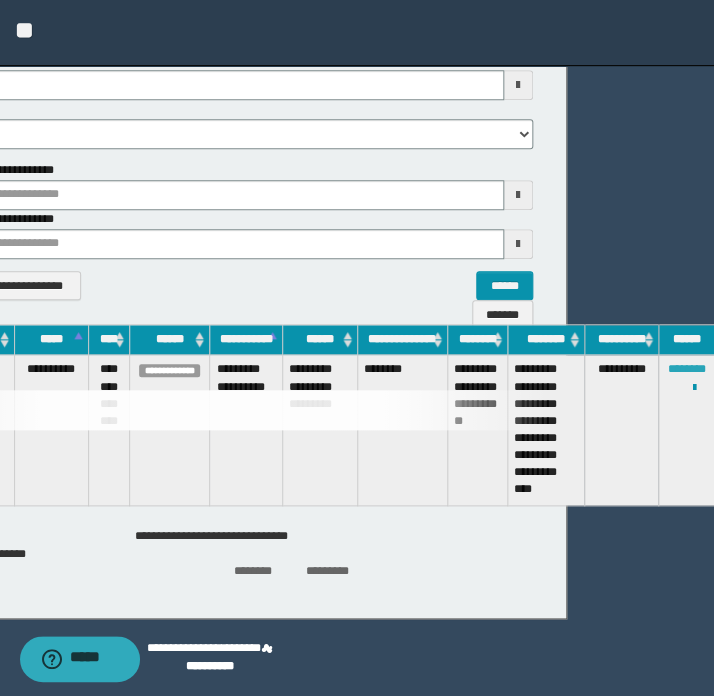 type 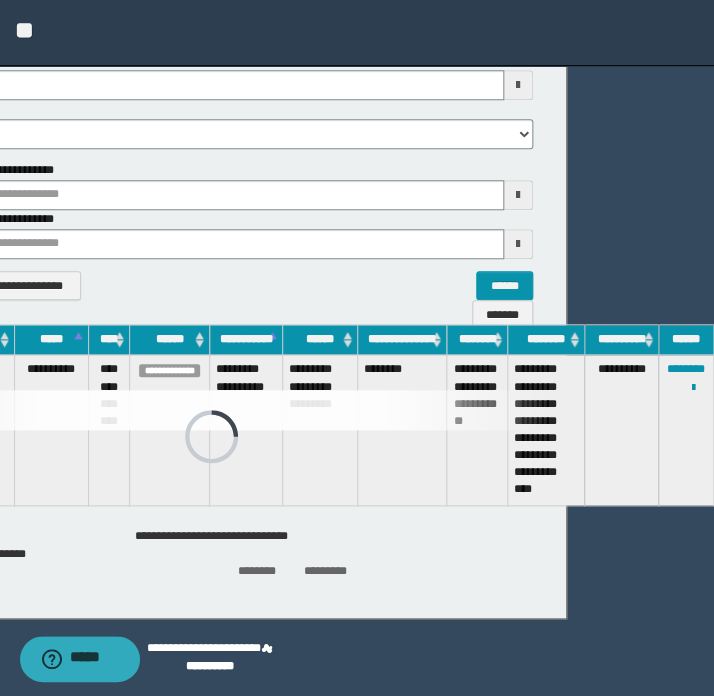 type 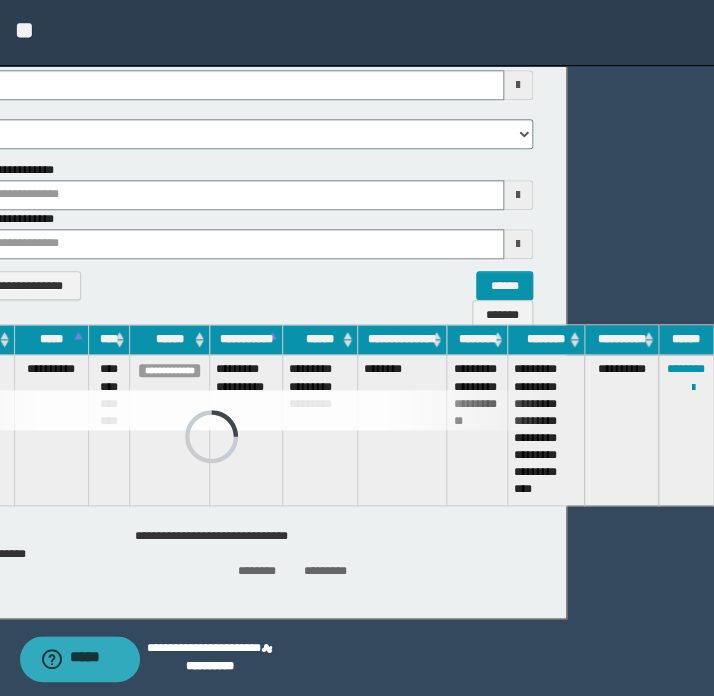 type 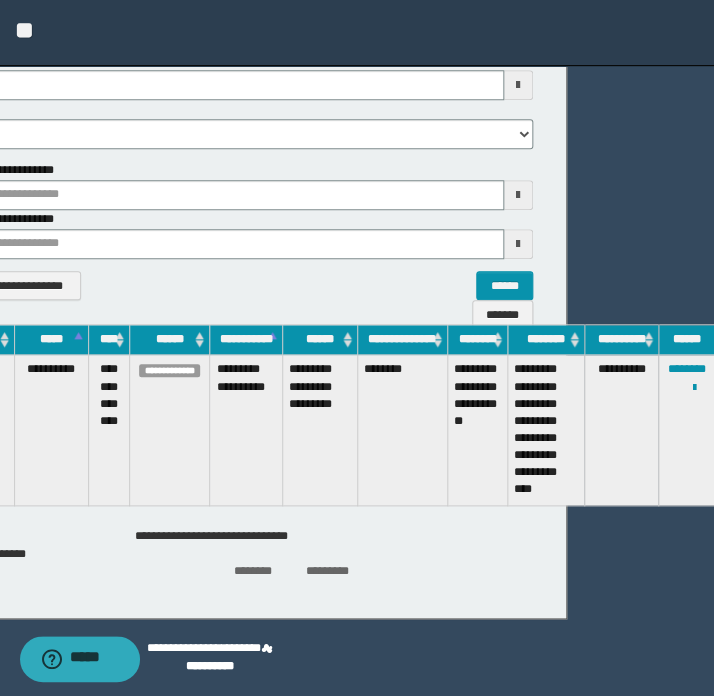 type 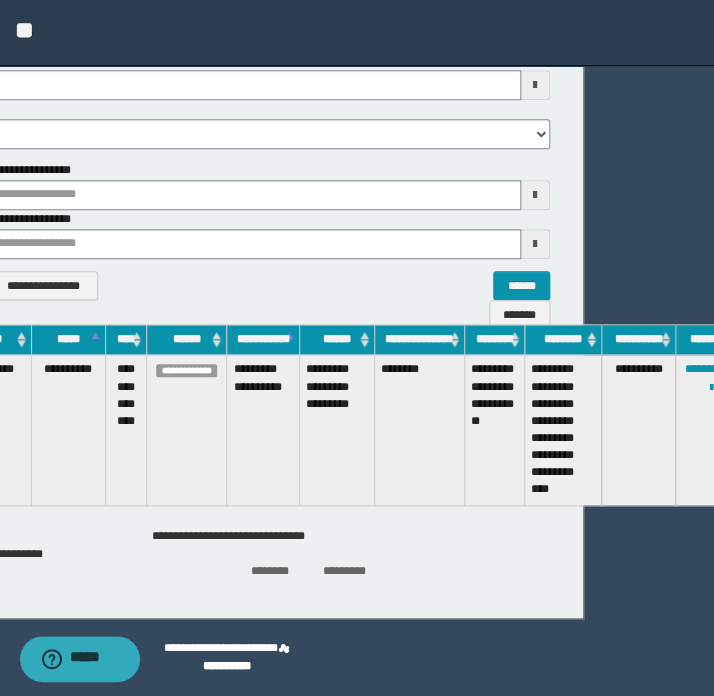 scroll, scrollTop: 276, scrollLeft: 34, axis: both 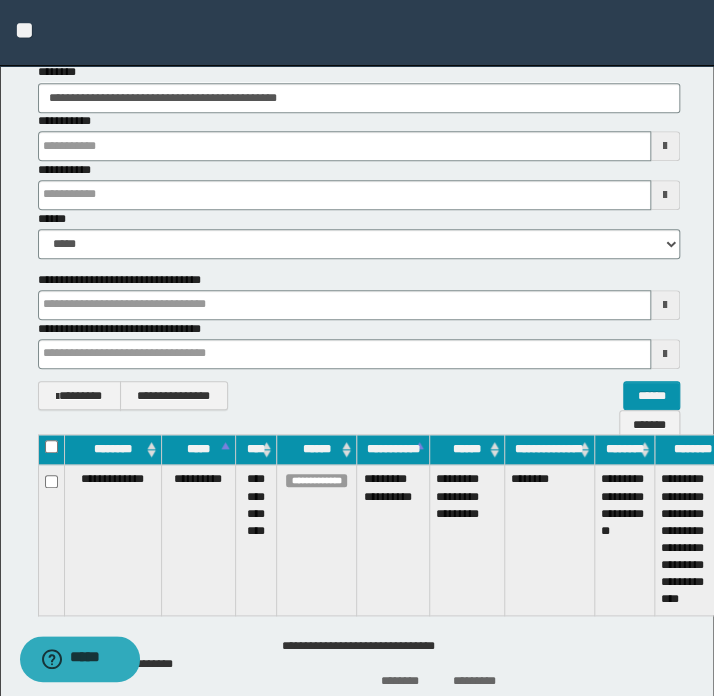 type 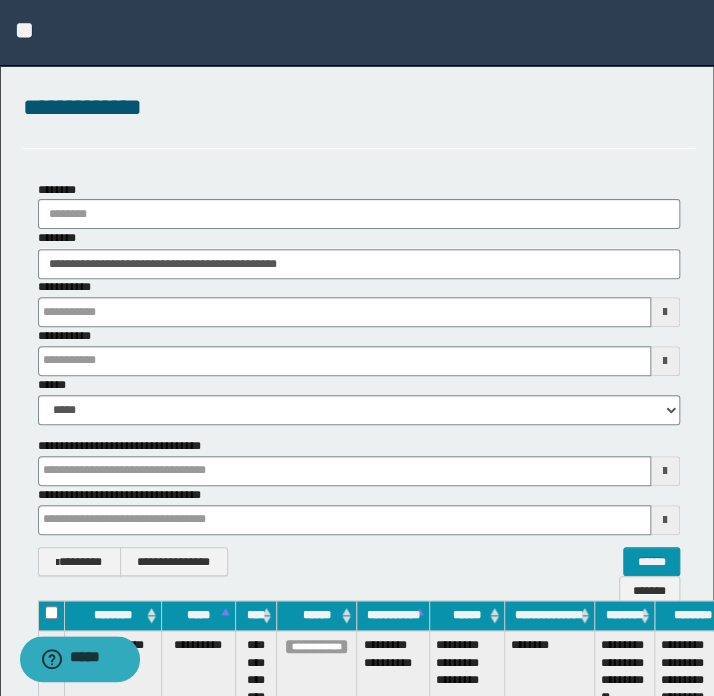 type 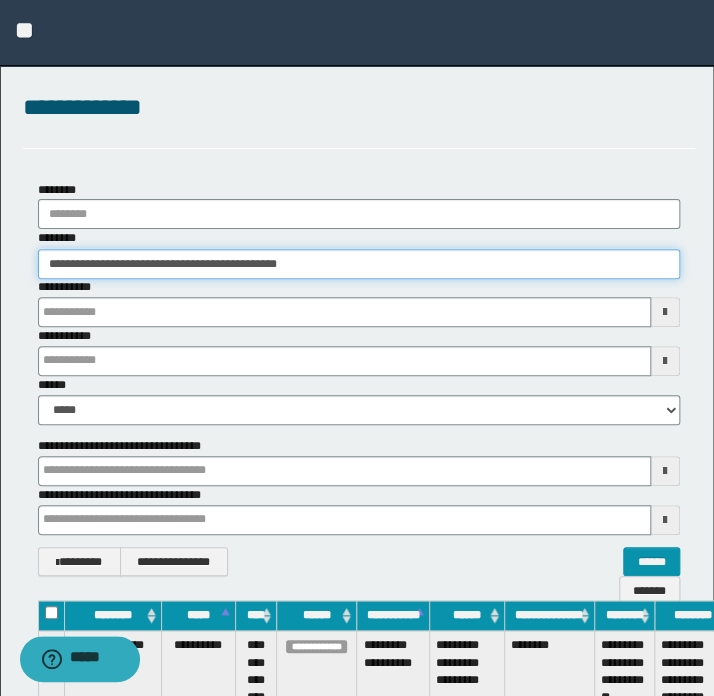 drag, startPoint x: 346, startPoint y: 260, endPoint x: -241, endPoint y: 310, distance: 589.1256 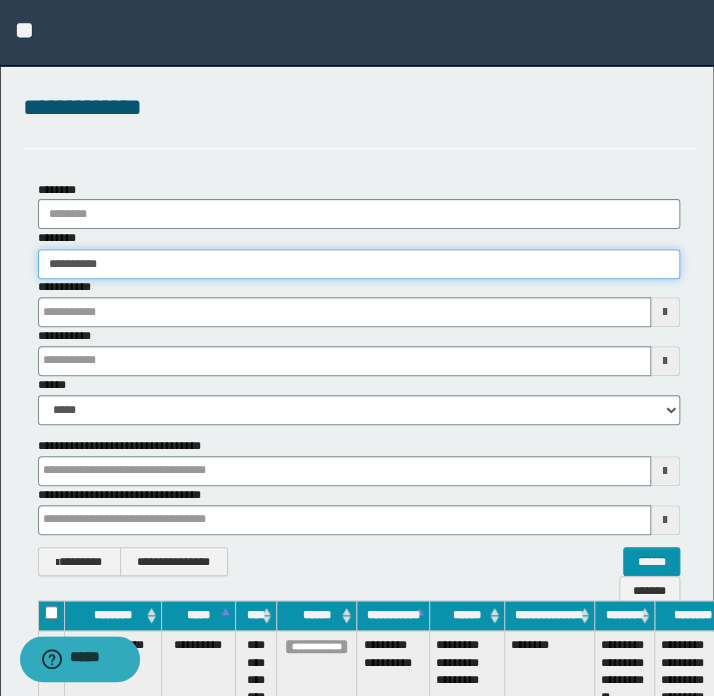 type 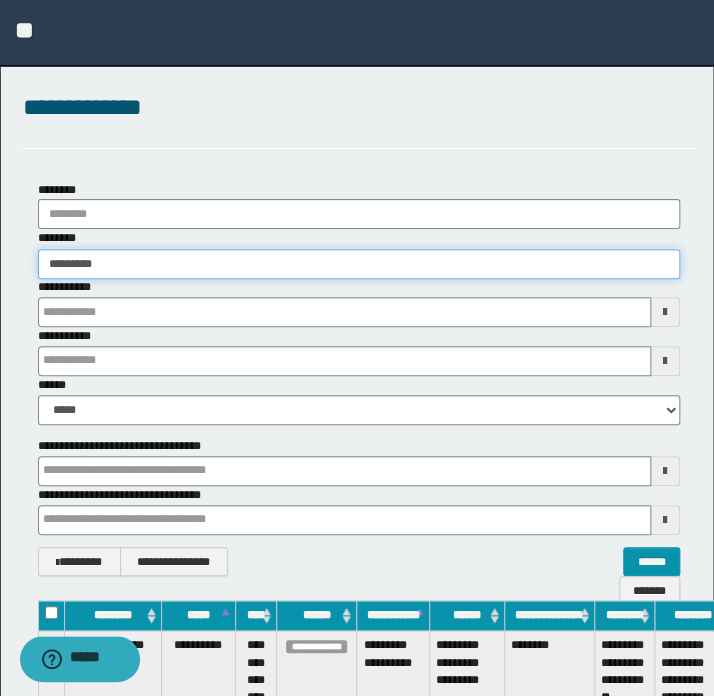 type on "********" 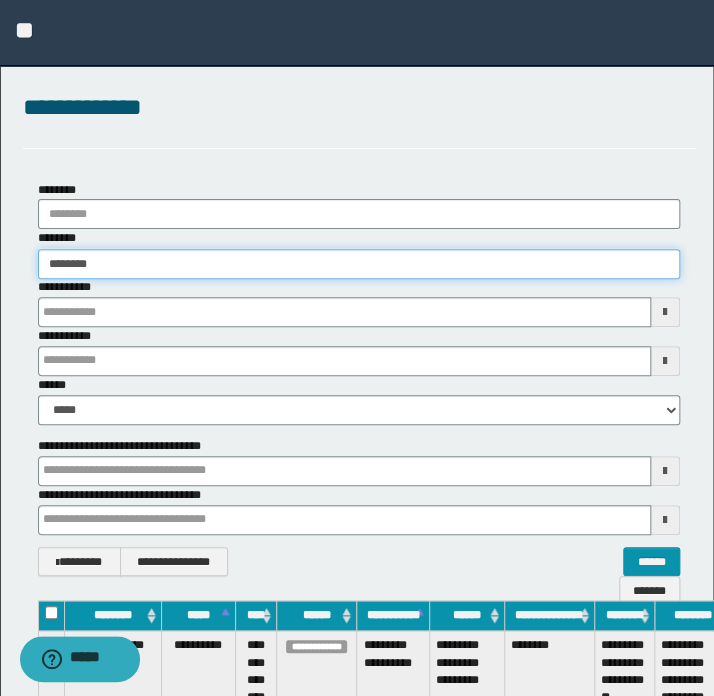 type on "********" 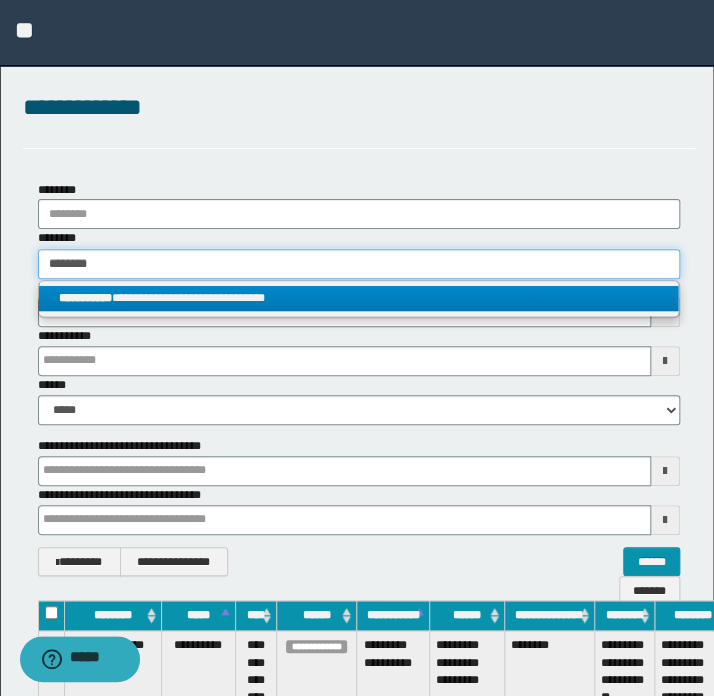 type on "********" 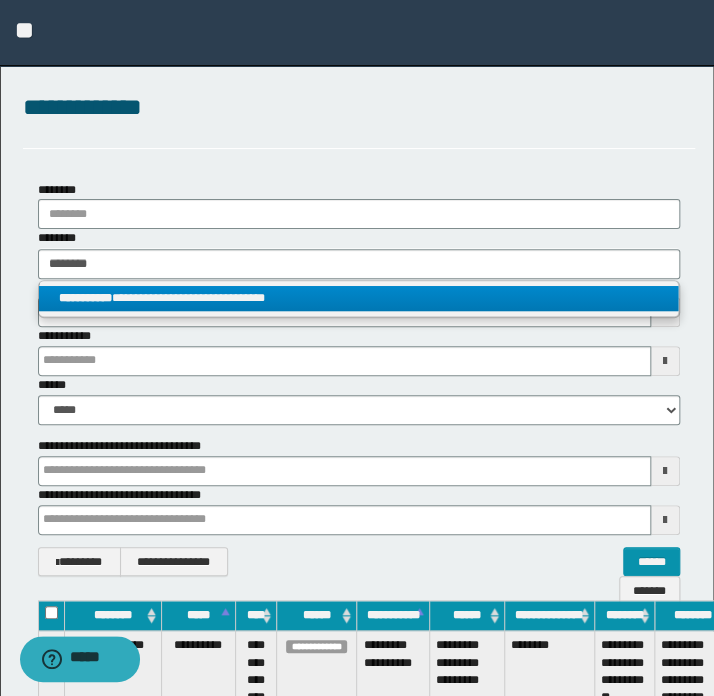 click on "**********" at bounding box center (85, 298) 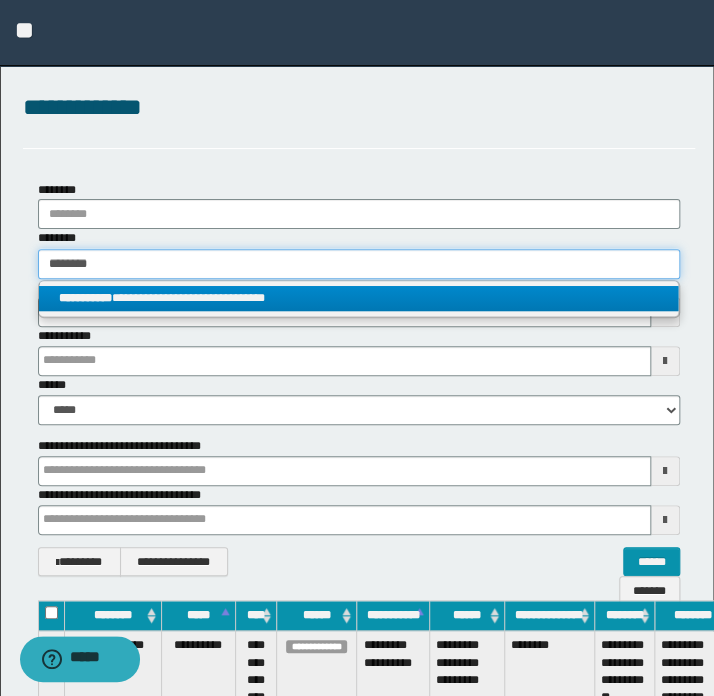 type 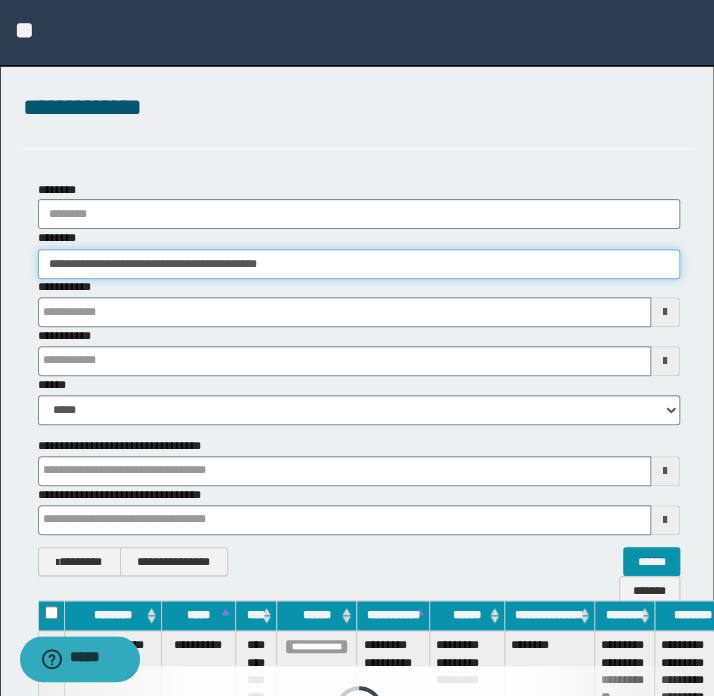 type 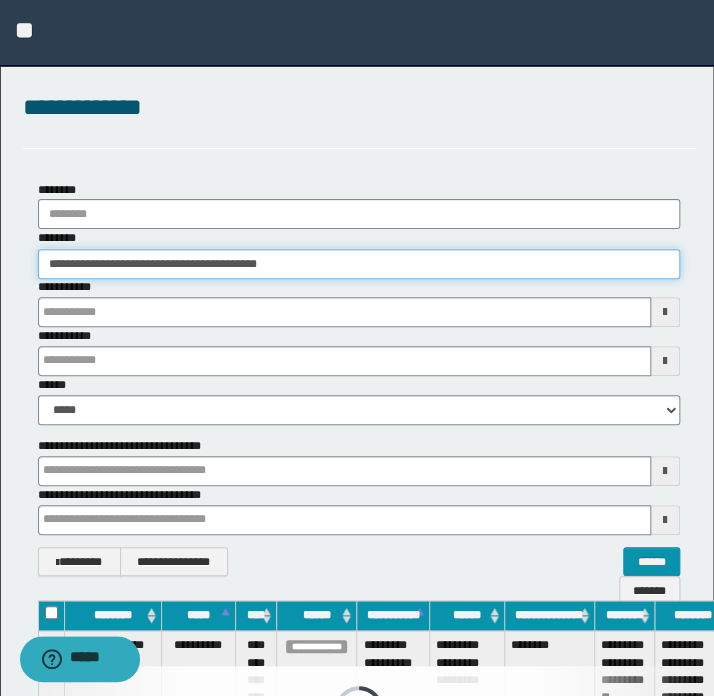 type 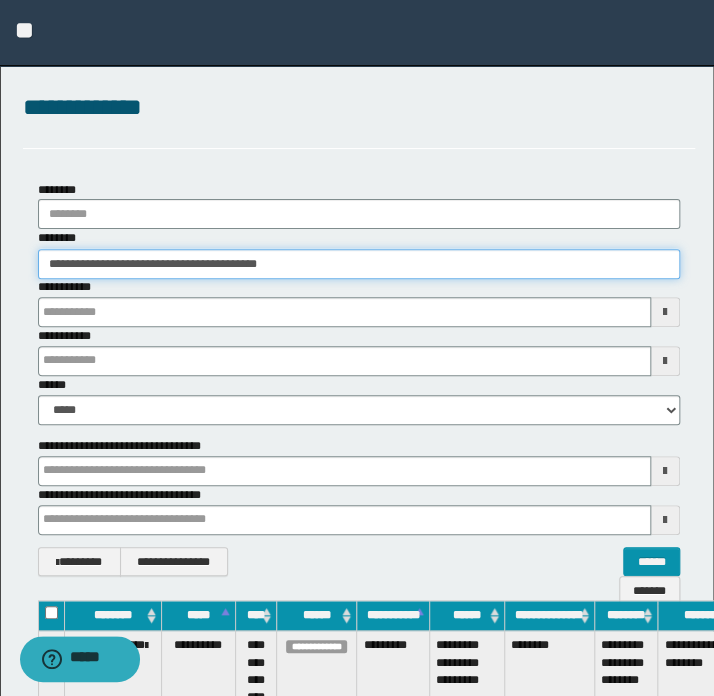 type 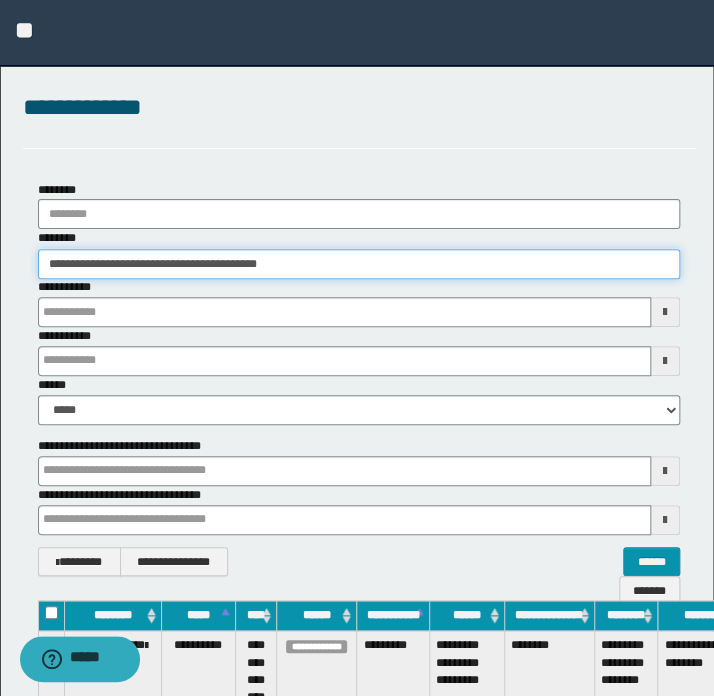scroll, scrollTop: 207, scrollLeft: 0, axis: vertical 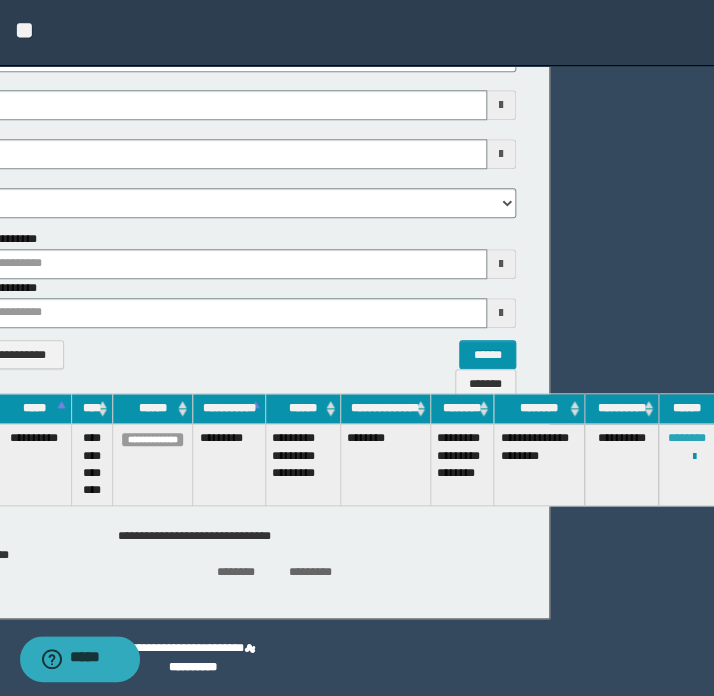 click on "********" at bounding box center (686, 438) 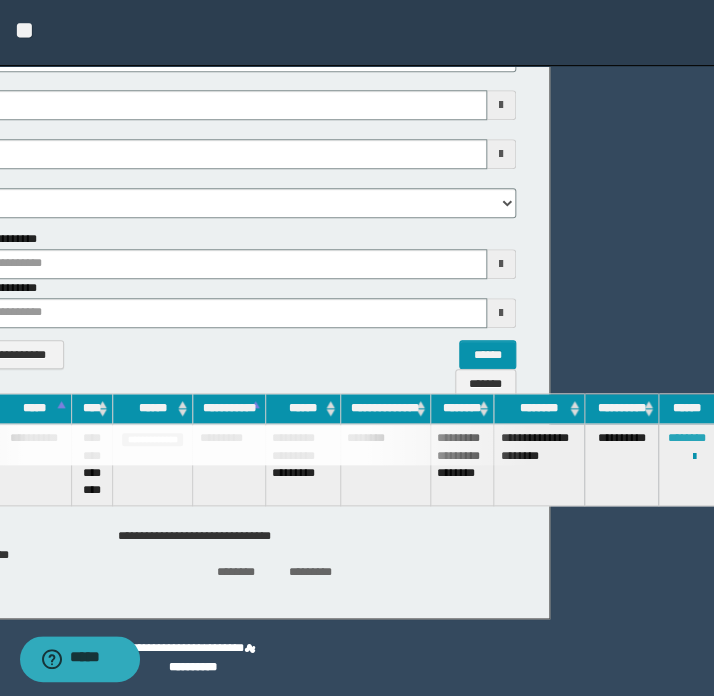 type 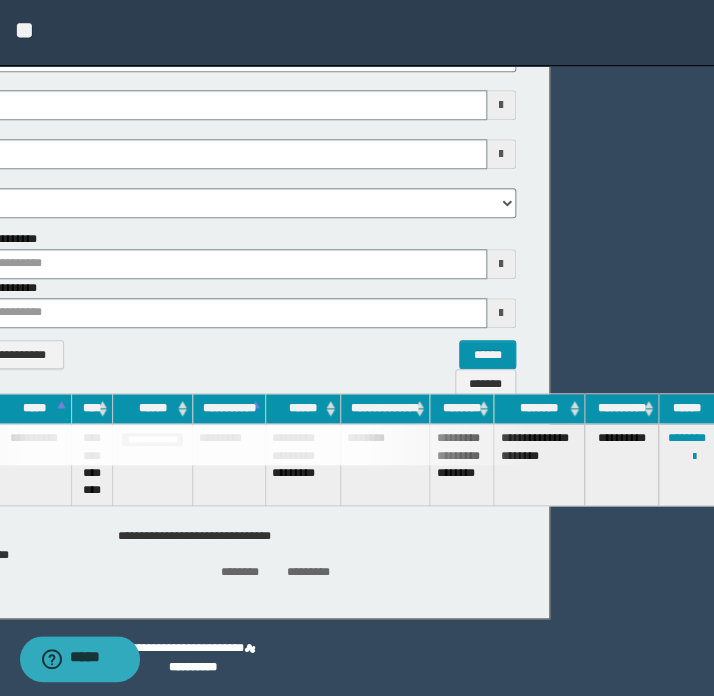 type 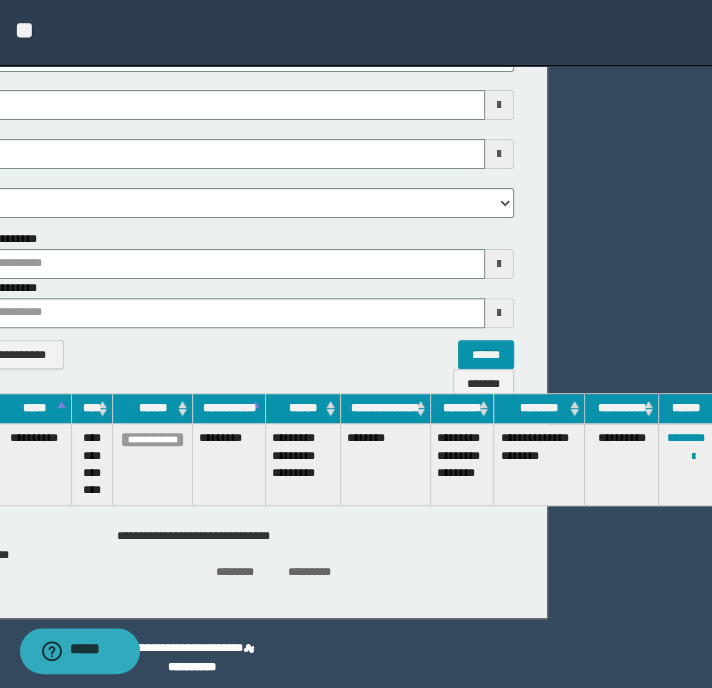 type 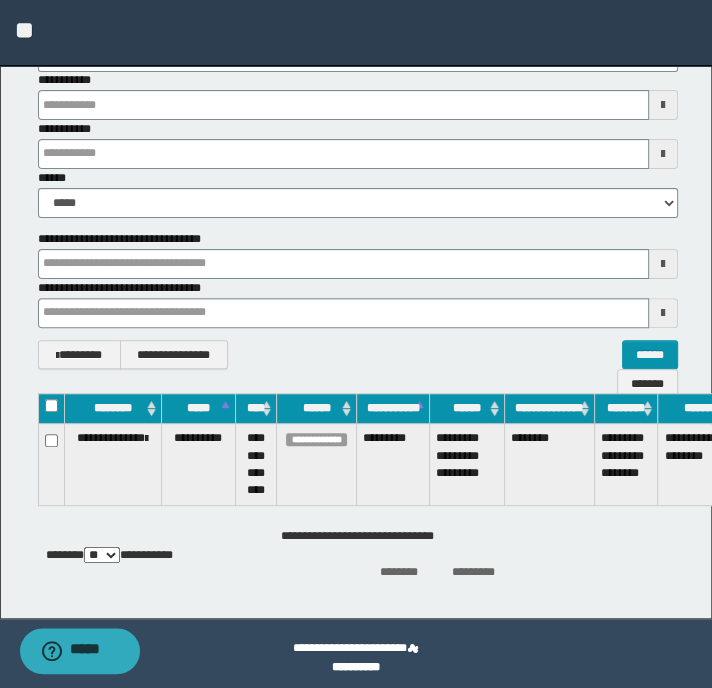 scroll, scrollTop: 90, scrollLeft: 0, axis: vertical 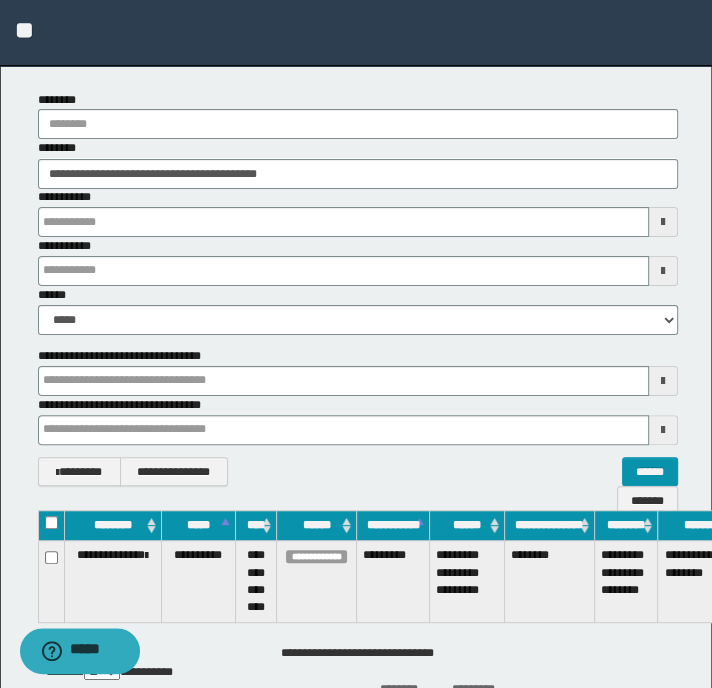 type 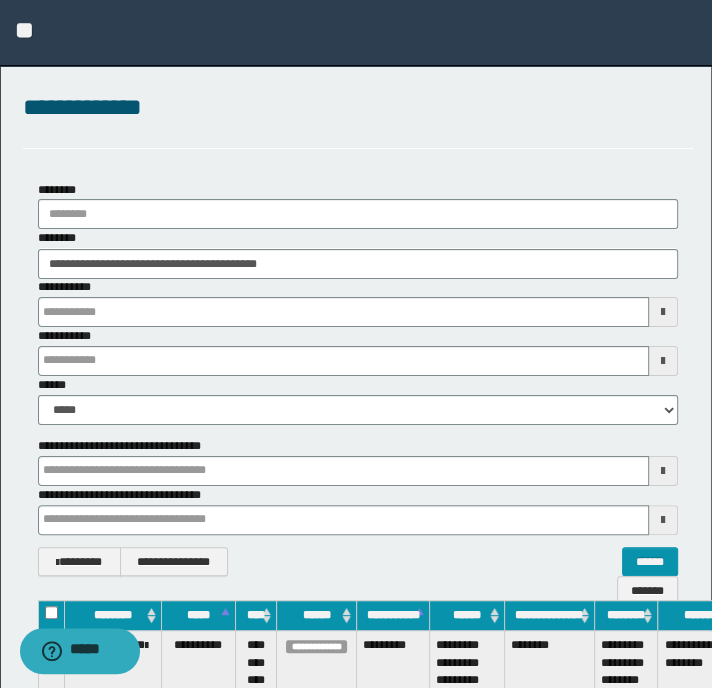 type 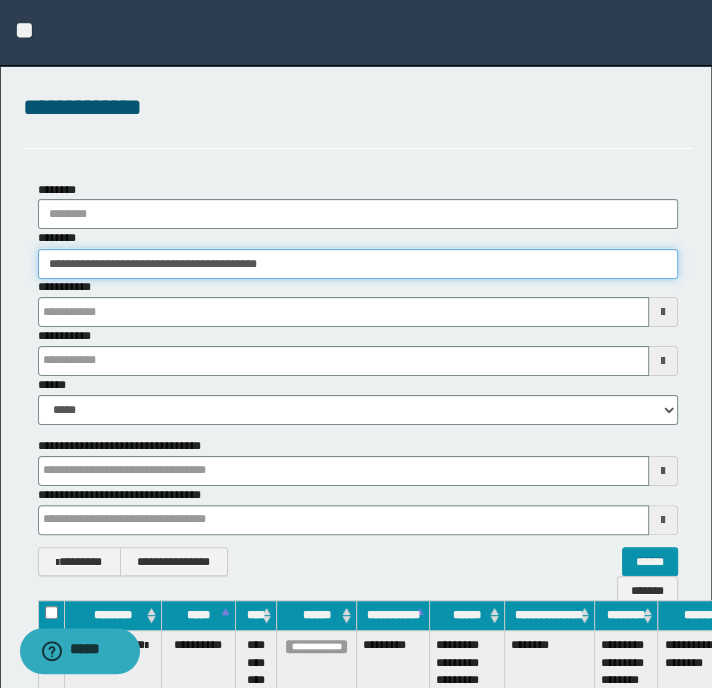 drag, startPoint x: 304, startPoint y: 255, endPoint x: -97, endPoint y: 277, distance: 401.60303 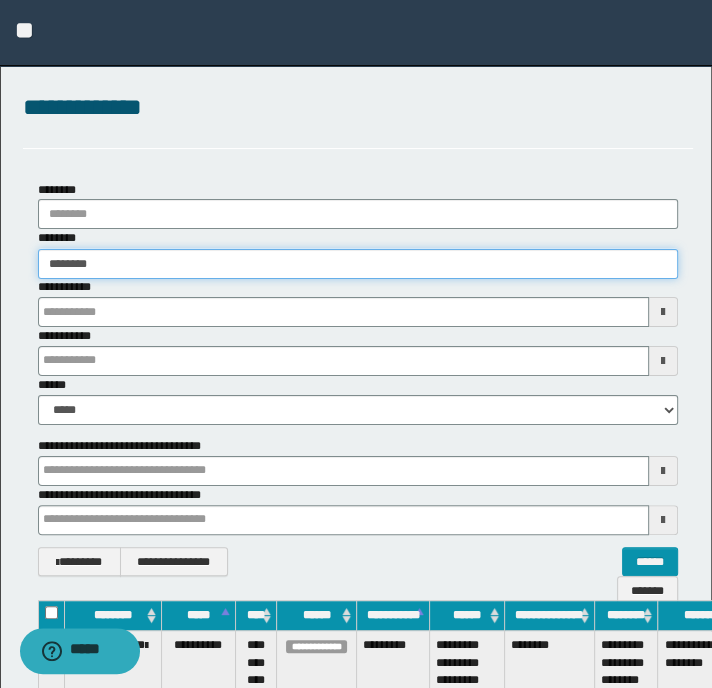 type on "*******" 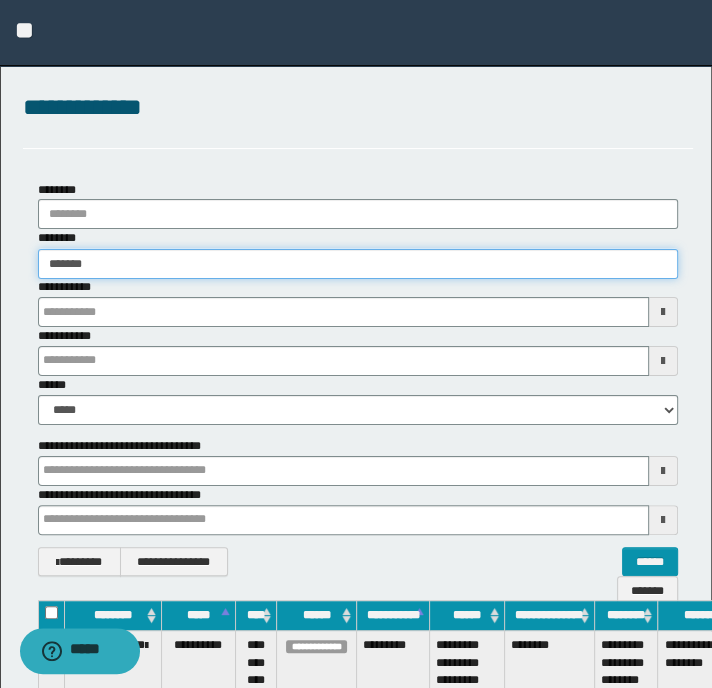 type on "*******" 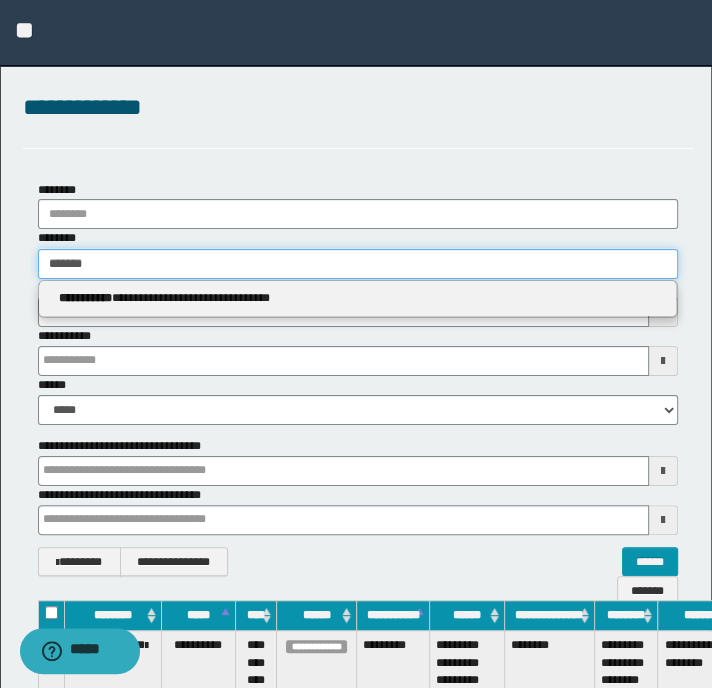type on "*******" 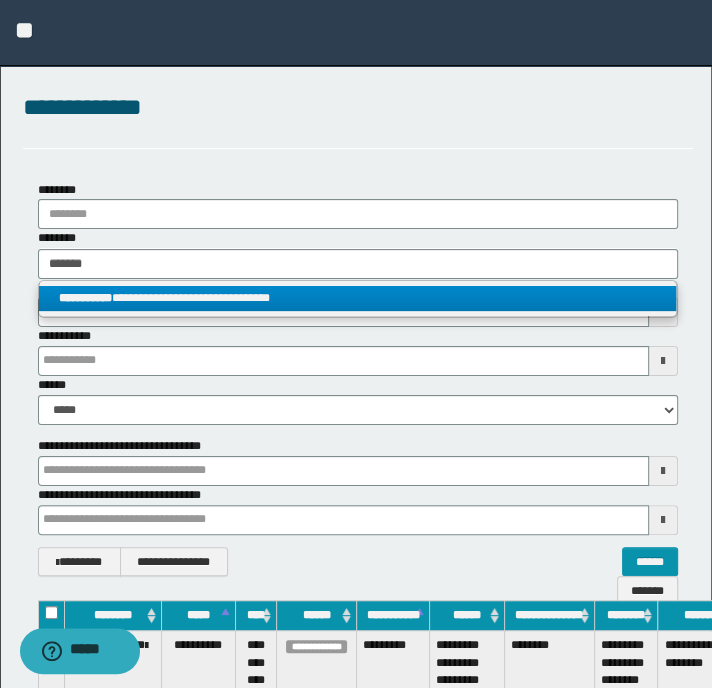 click on "**********" at bounding box center (358, 298) 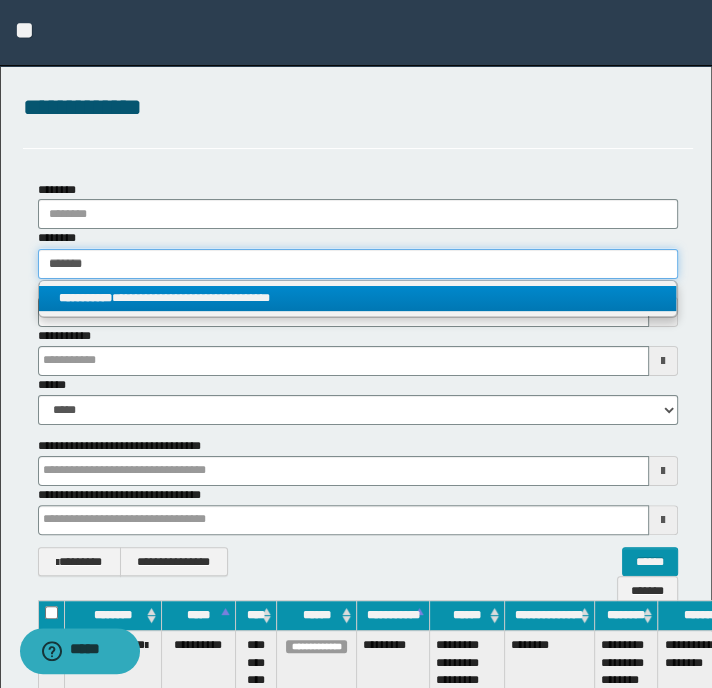 type 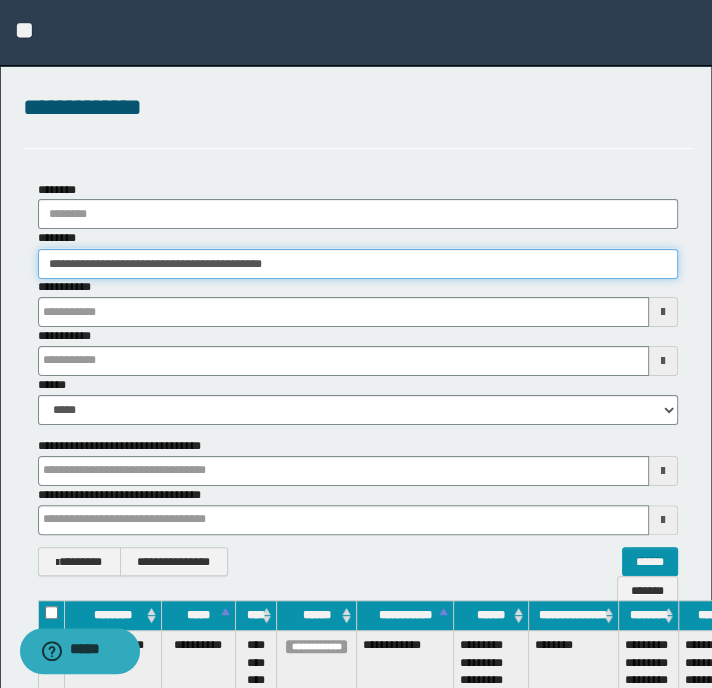 type 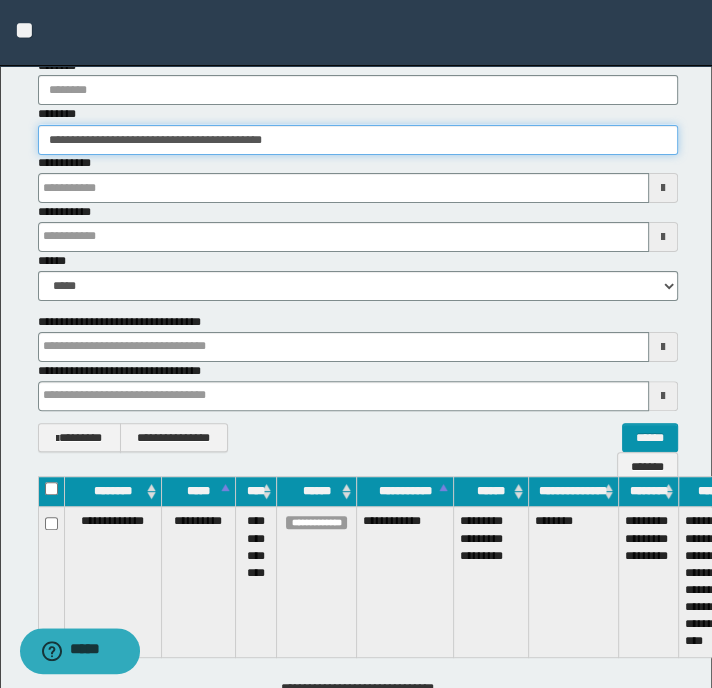 type 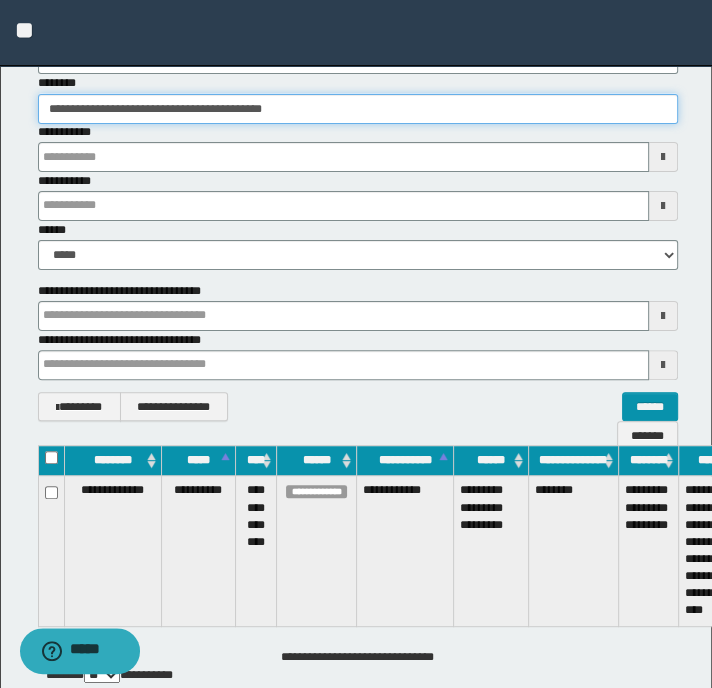 type 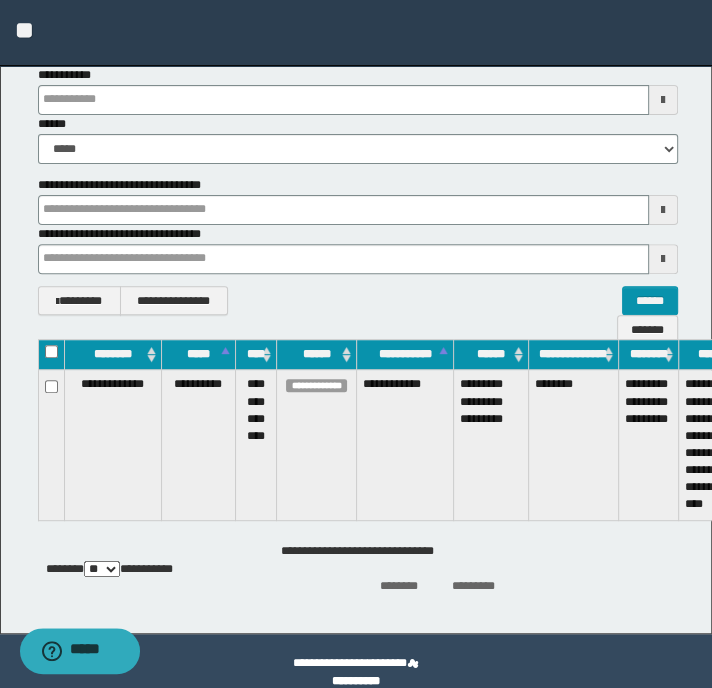 scroll, scrollTop: 284, scrollLeft: 0, axis: vertical 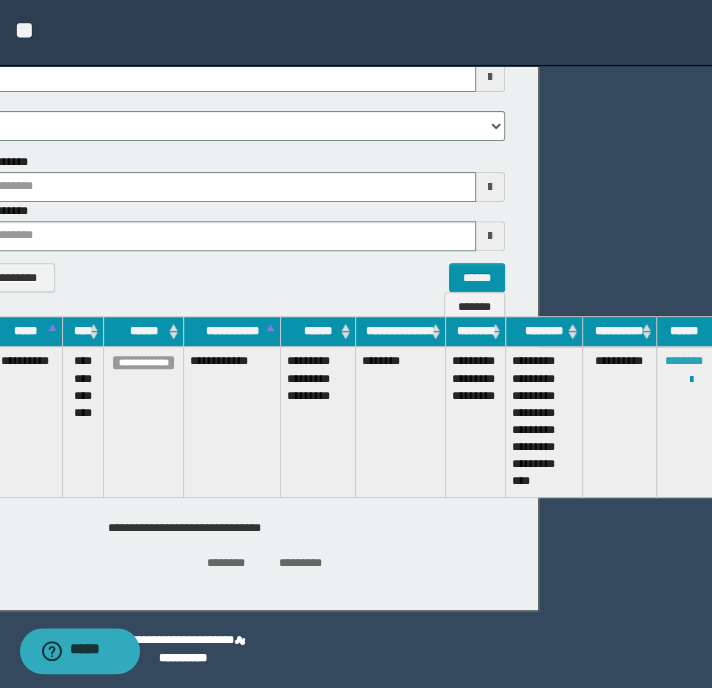 click on "********" at bounding box center (684, 361) 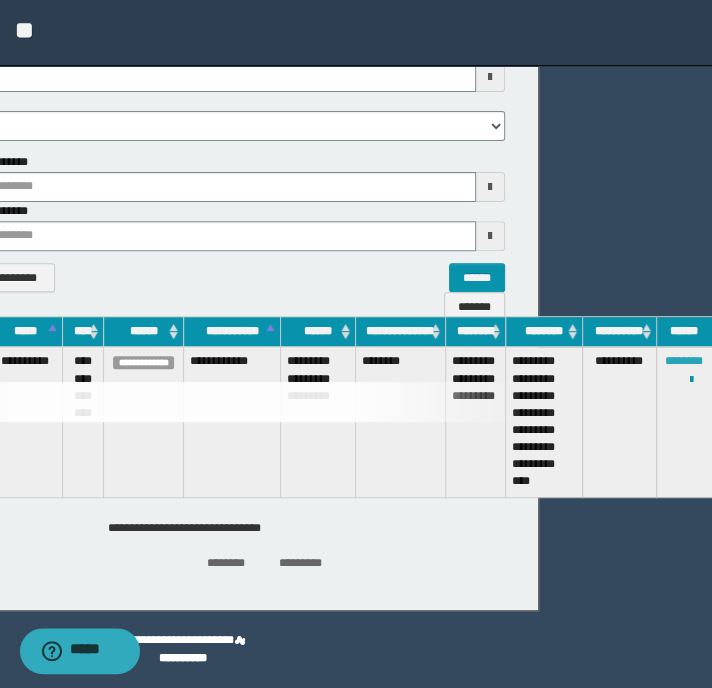 type 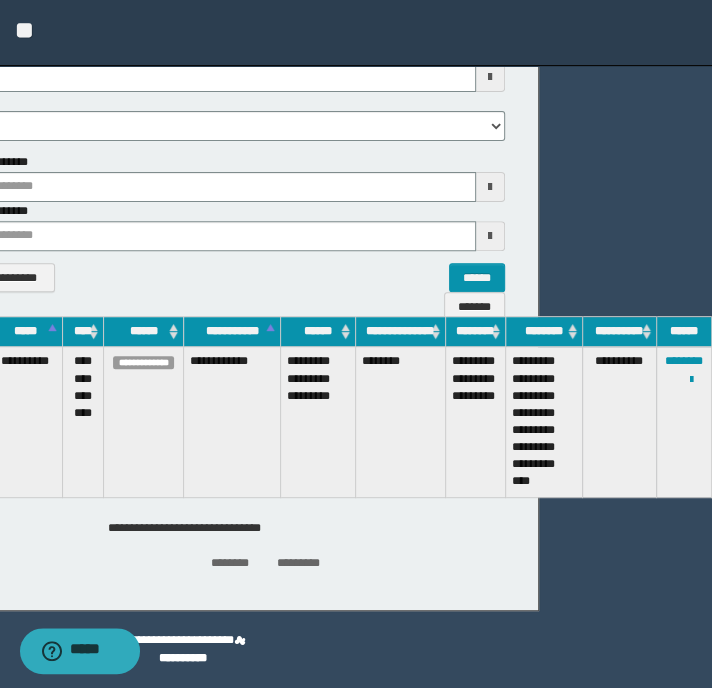 type 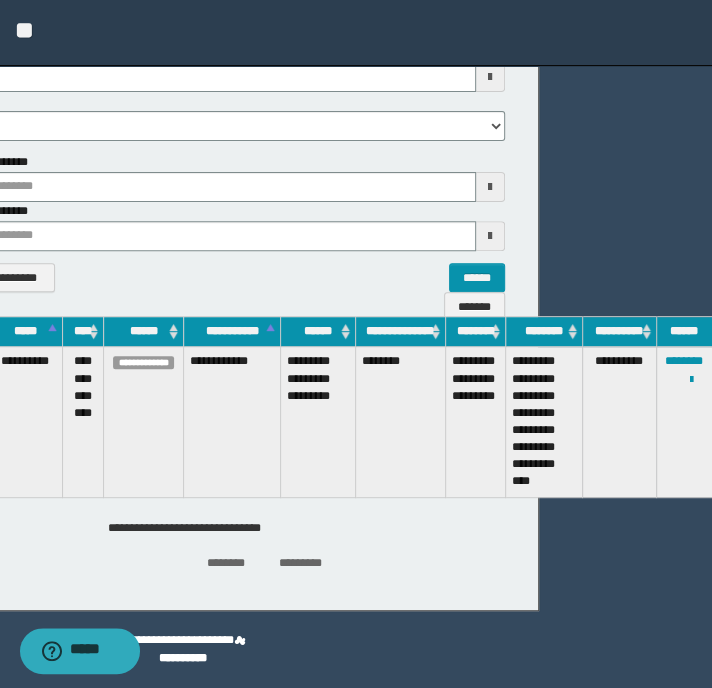 type 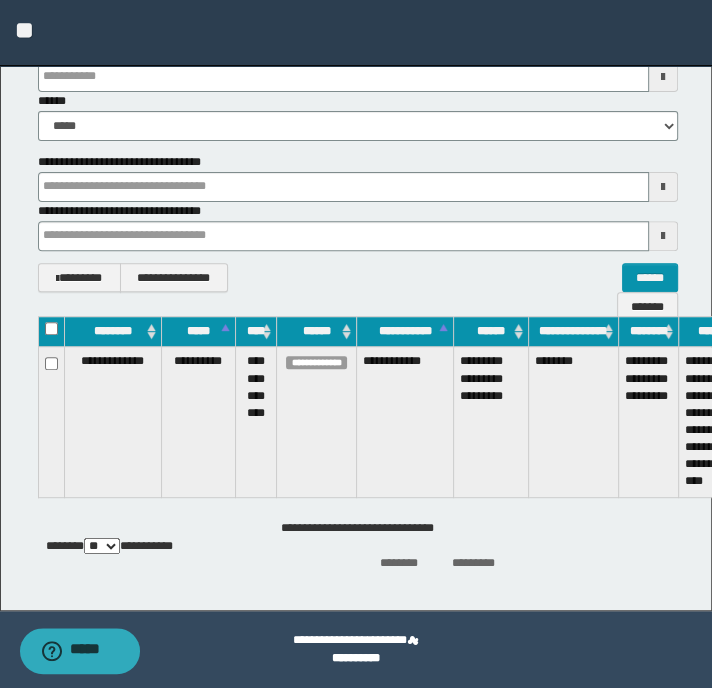 scroll, scrollTop: 199, scrollLeft: 0, axis: vertical 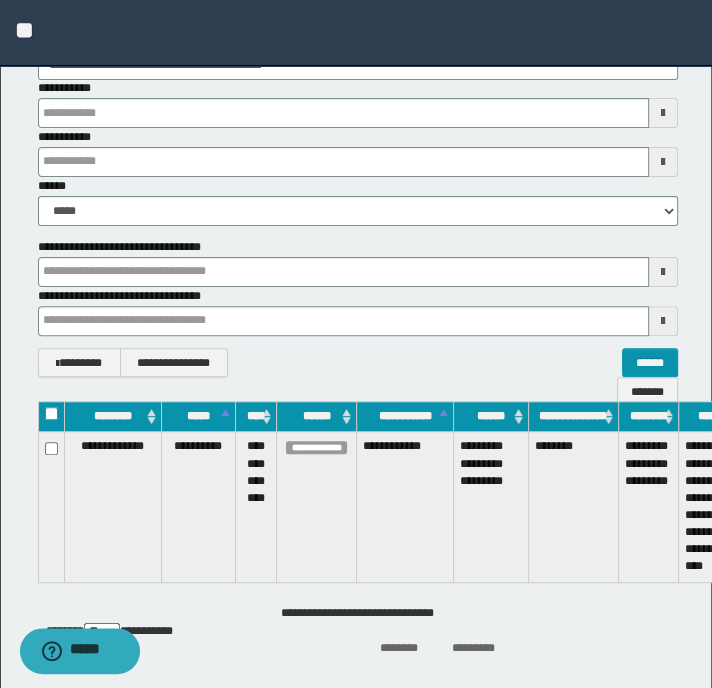 type 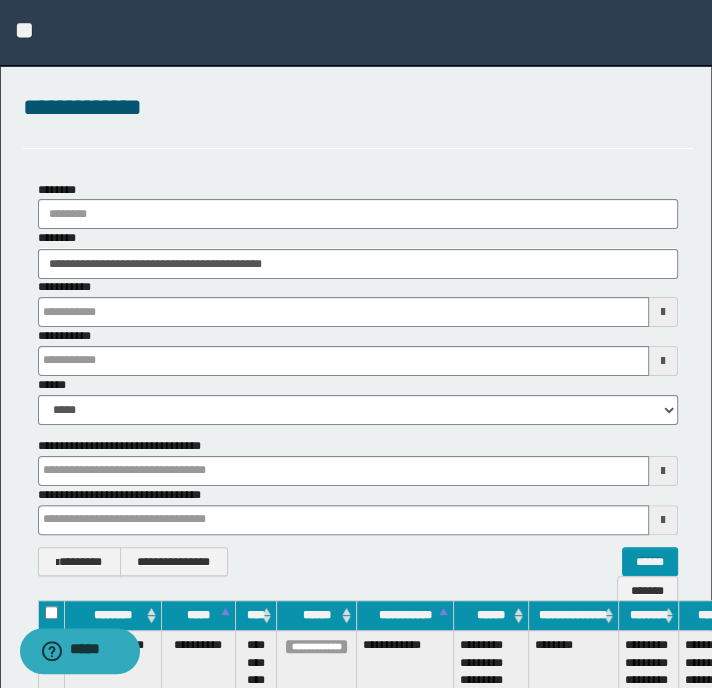 type 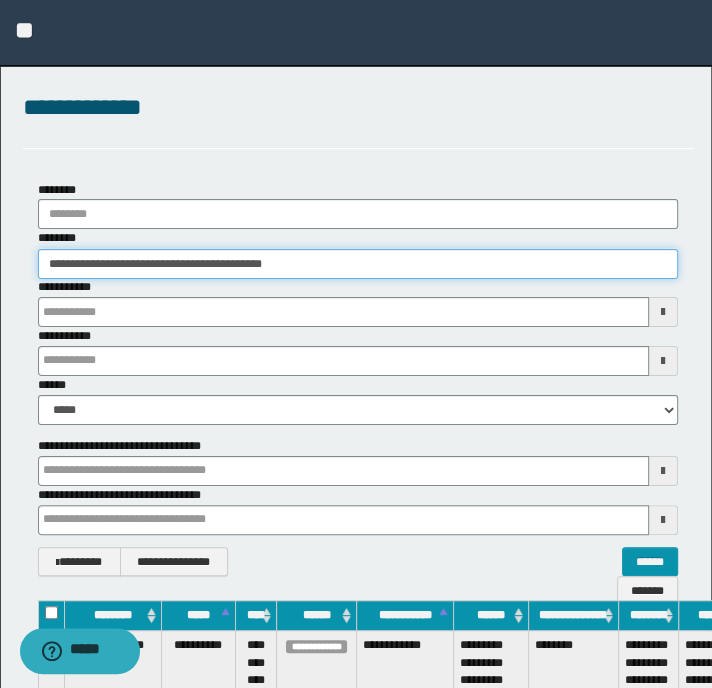 drag, startPoint x: 297, startPoint y: 252, endPoint x: -100, endPoint y: 285, distance: 398.36917 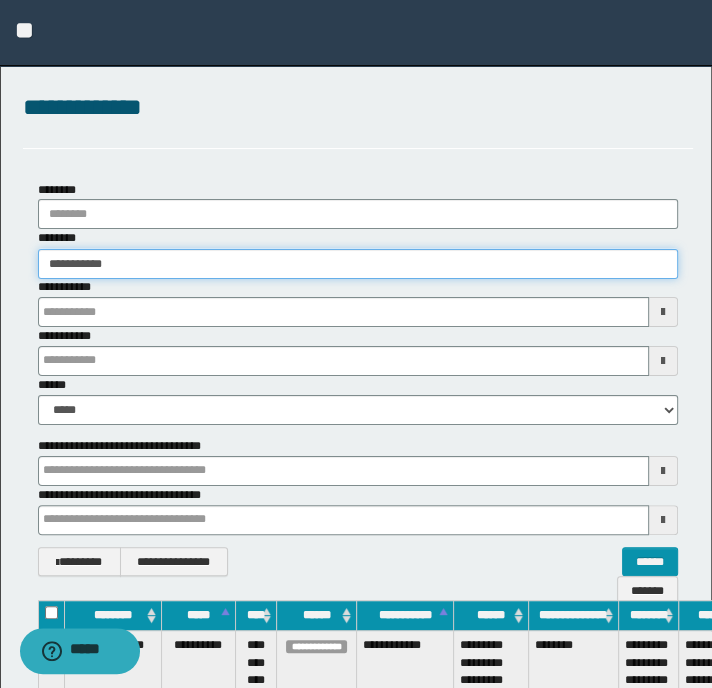 type on "**********" 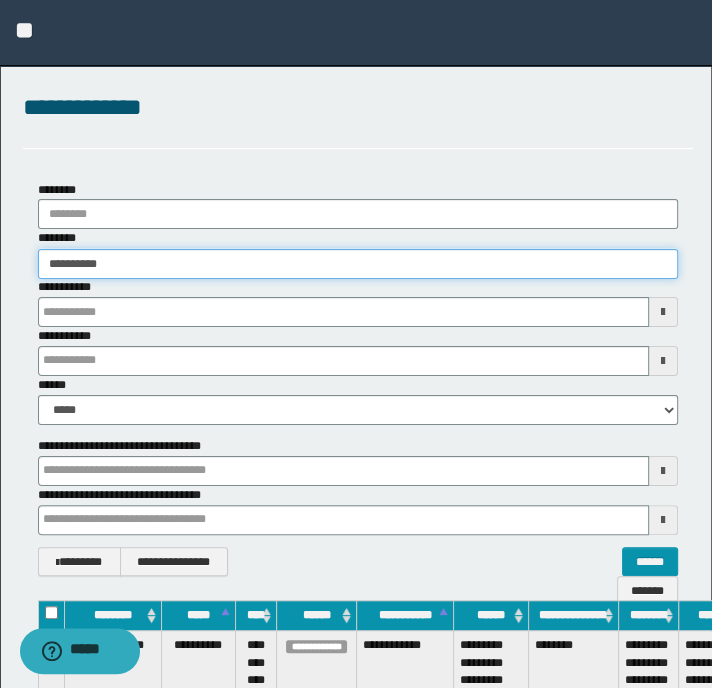 type on "**********" 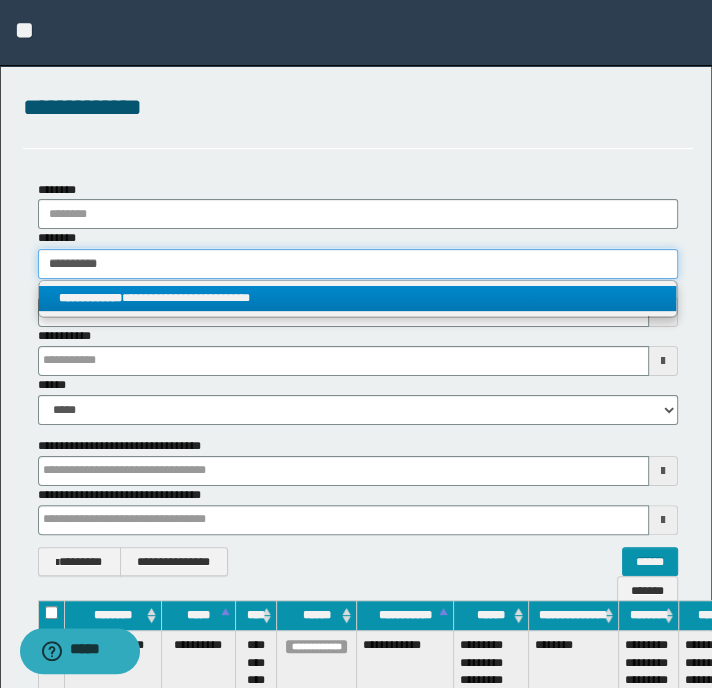 type on "**********" 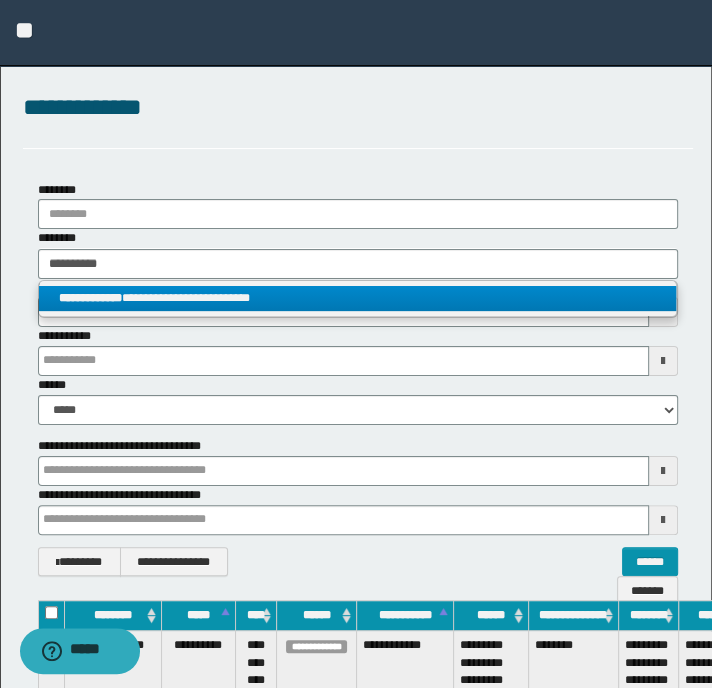 click on "**********" at bounding box center [358, 298] 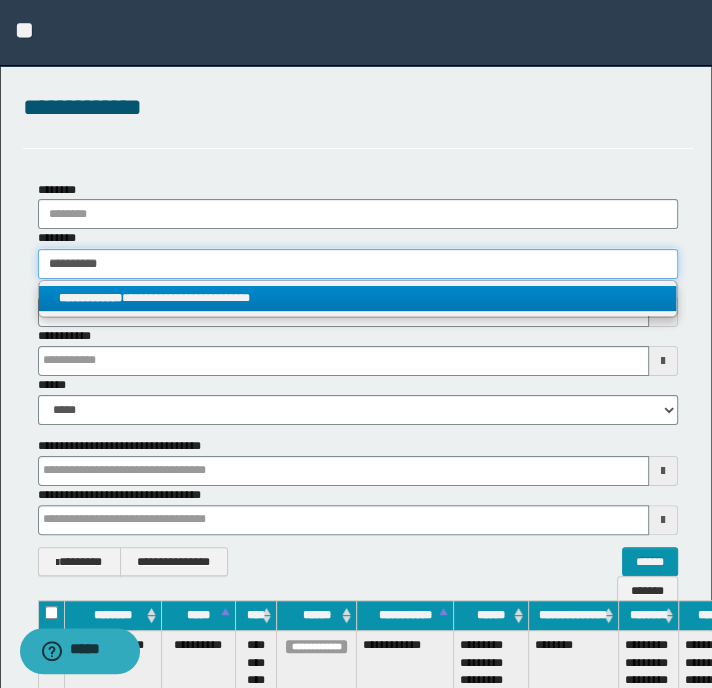 type 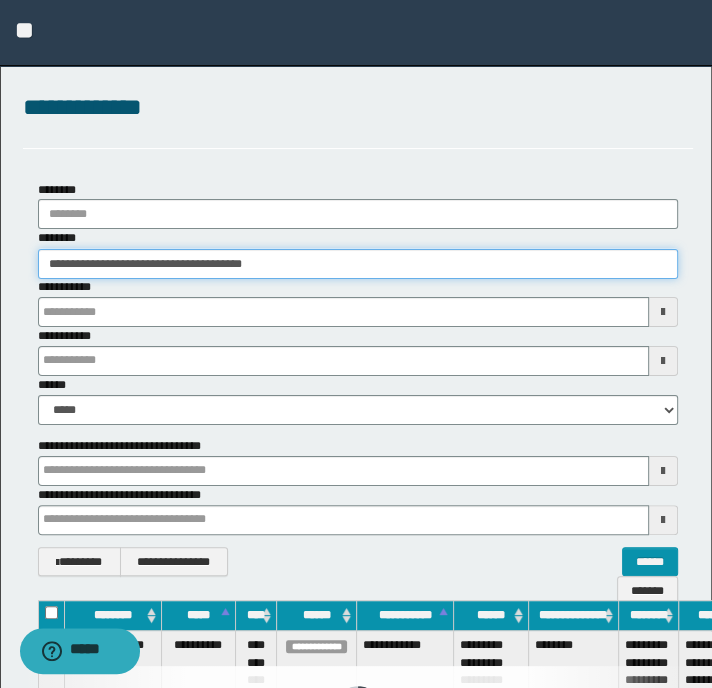 type 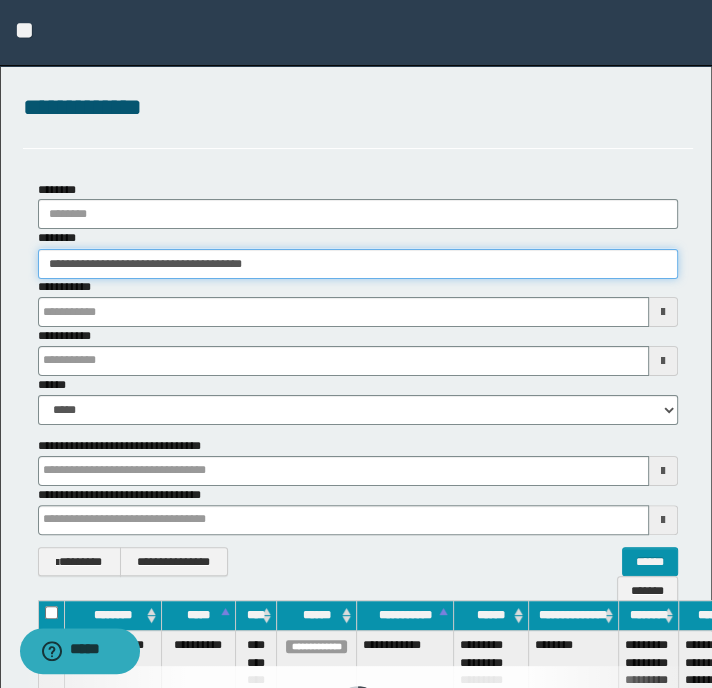 type 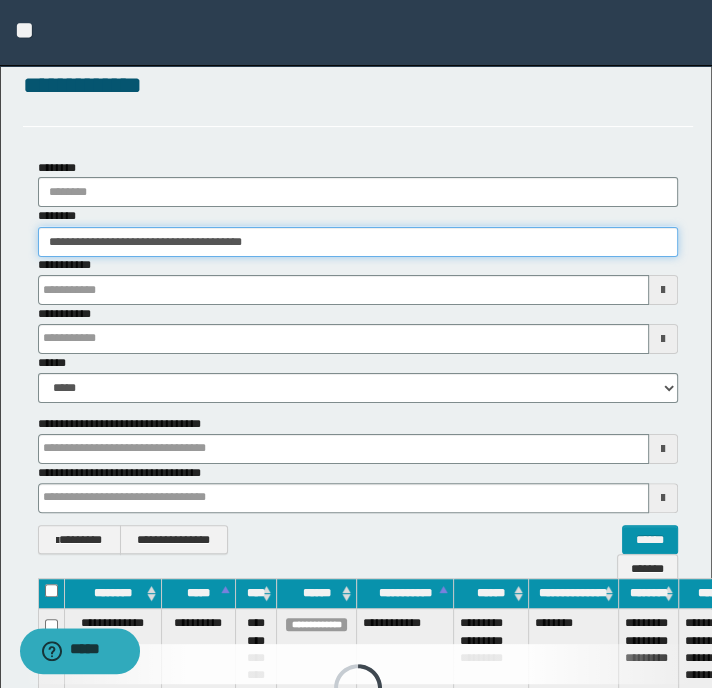 scroll, scrollTop: 284, scrollLeft: 0, axis: vertical 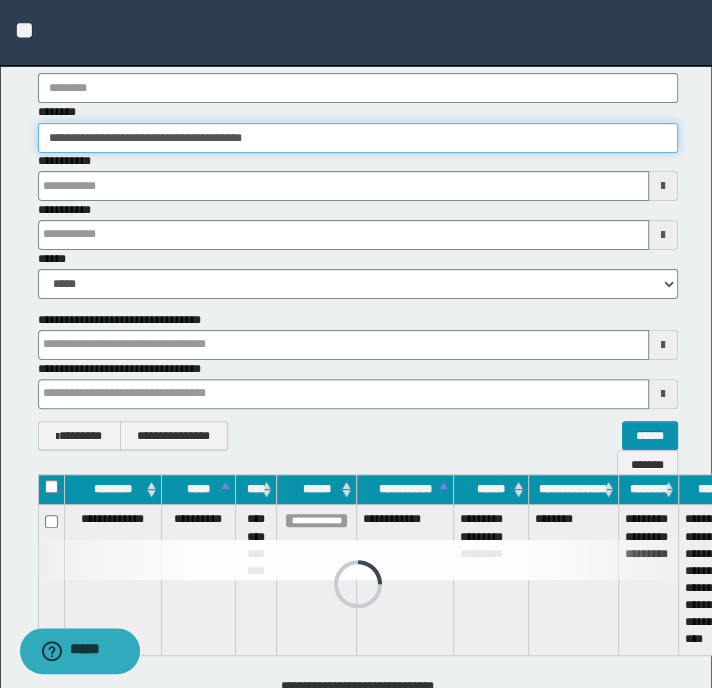 type 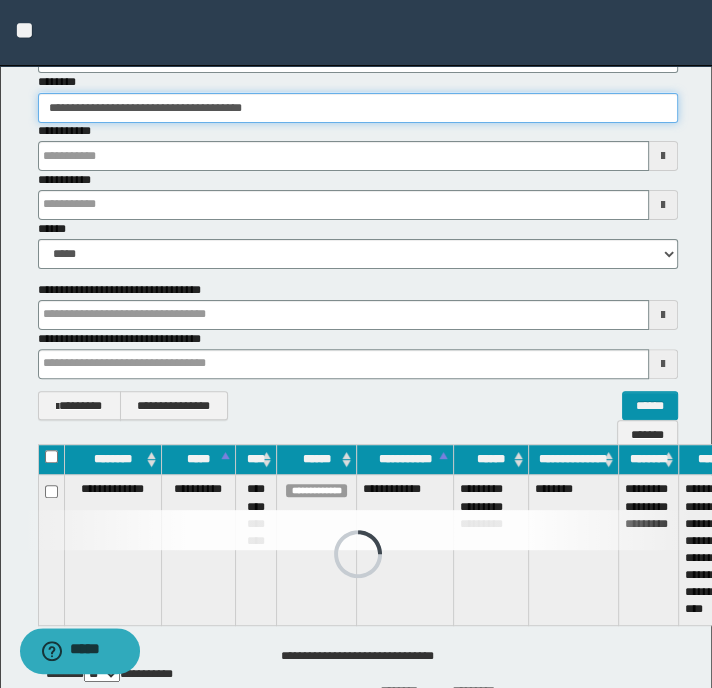 type 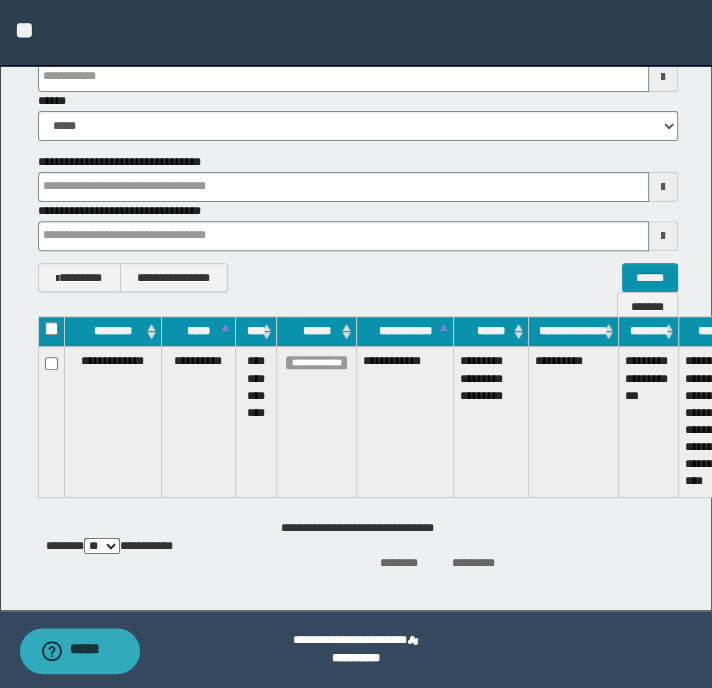 scroll, scrollTop: 284, scrollLeft: 173, axis: both 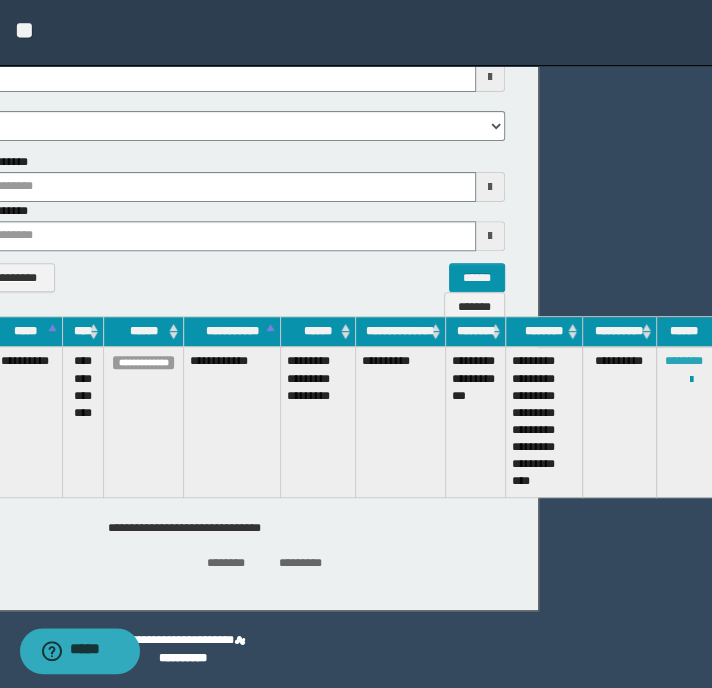 click on "********" at bounding box center (684, 361) 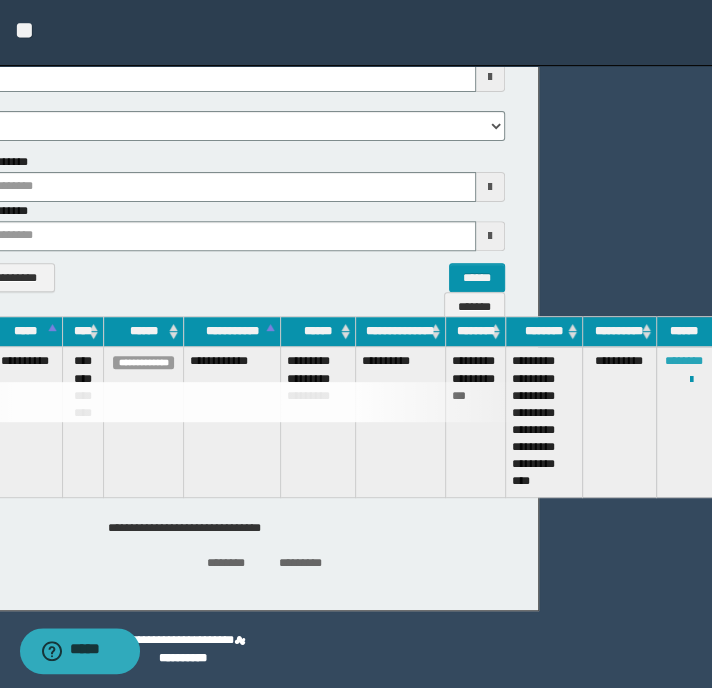 type 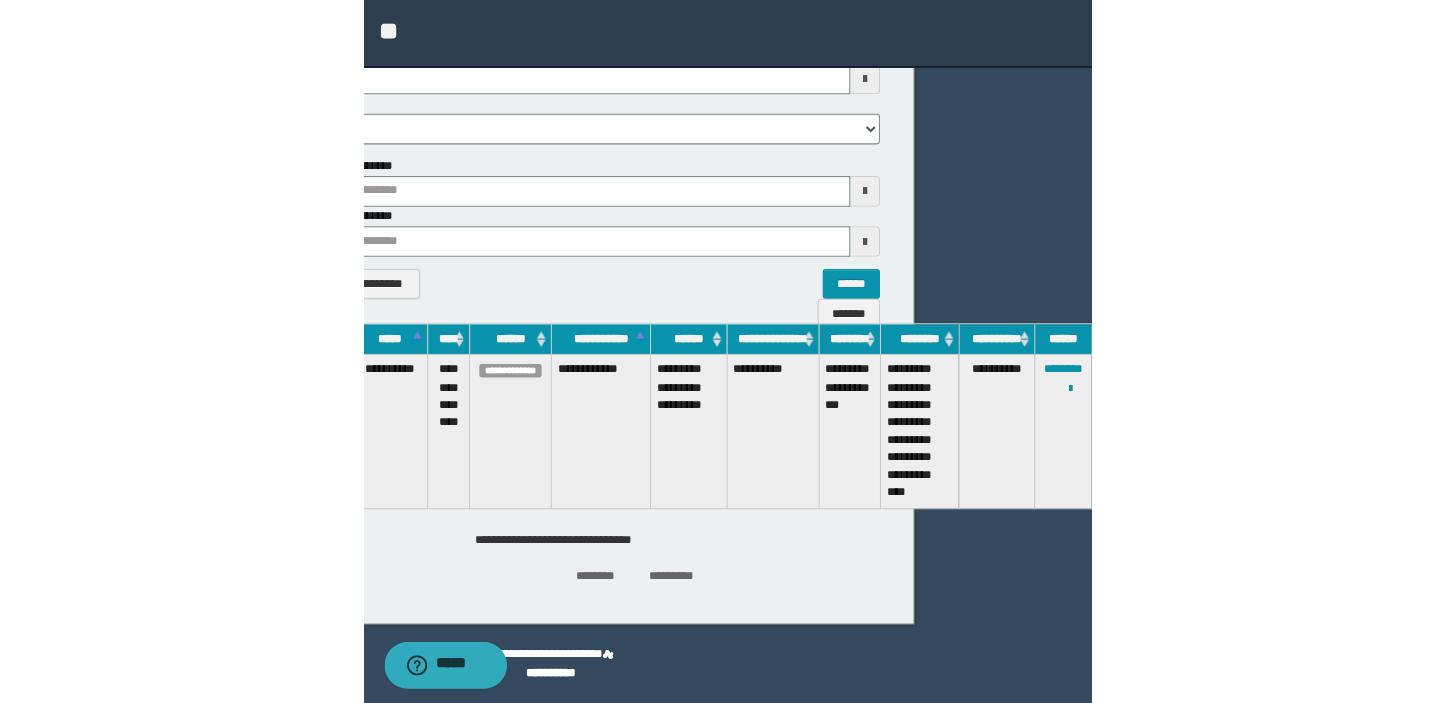 scroll, scrollTop: 0, scrollLeft: 0, axis: both 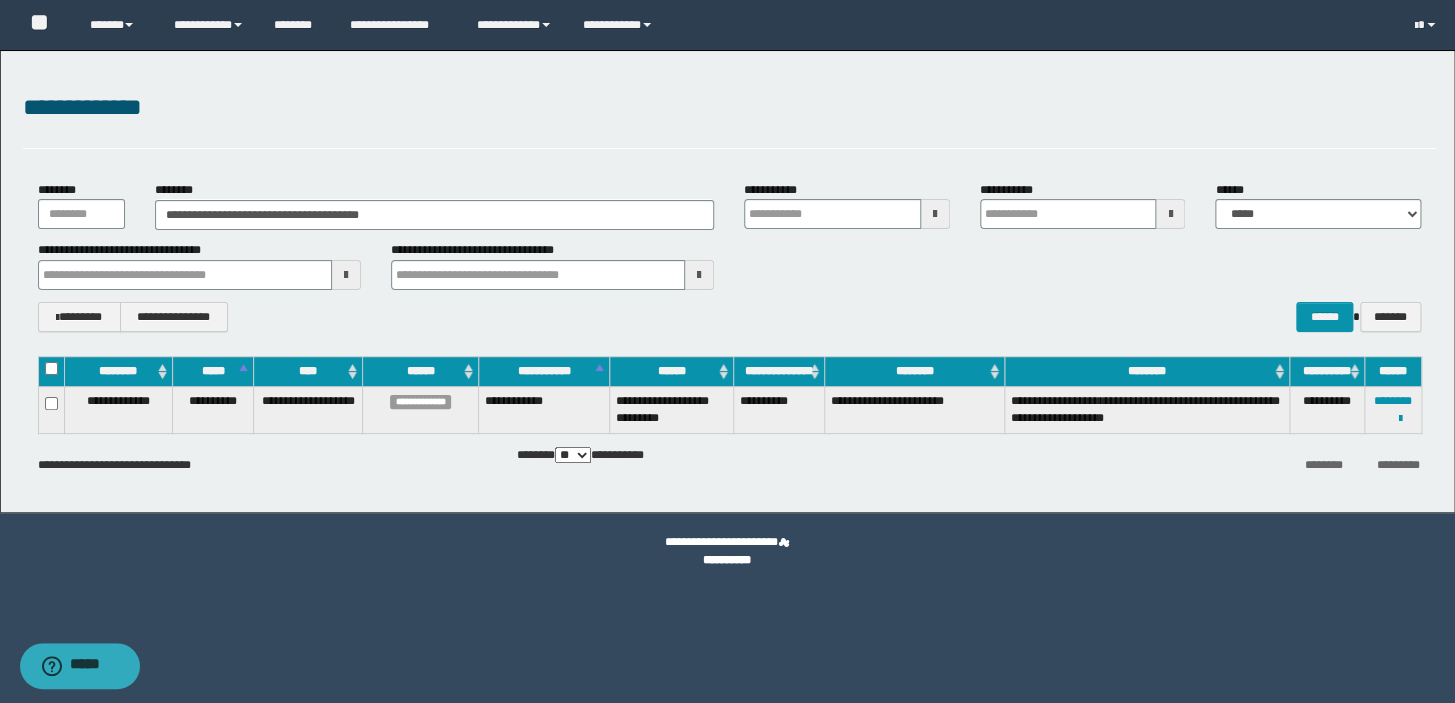 type 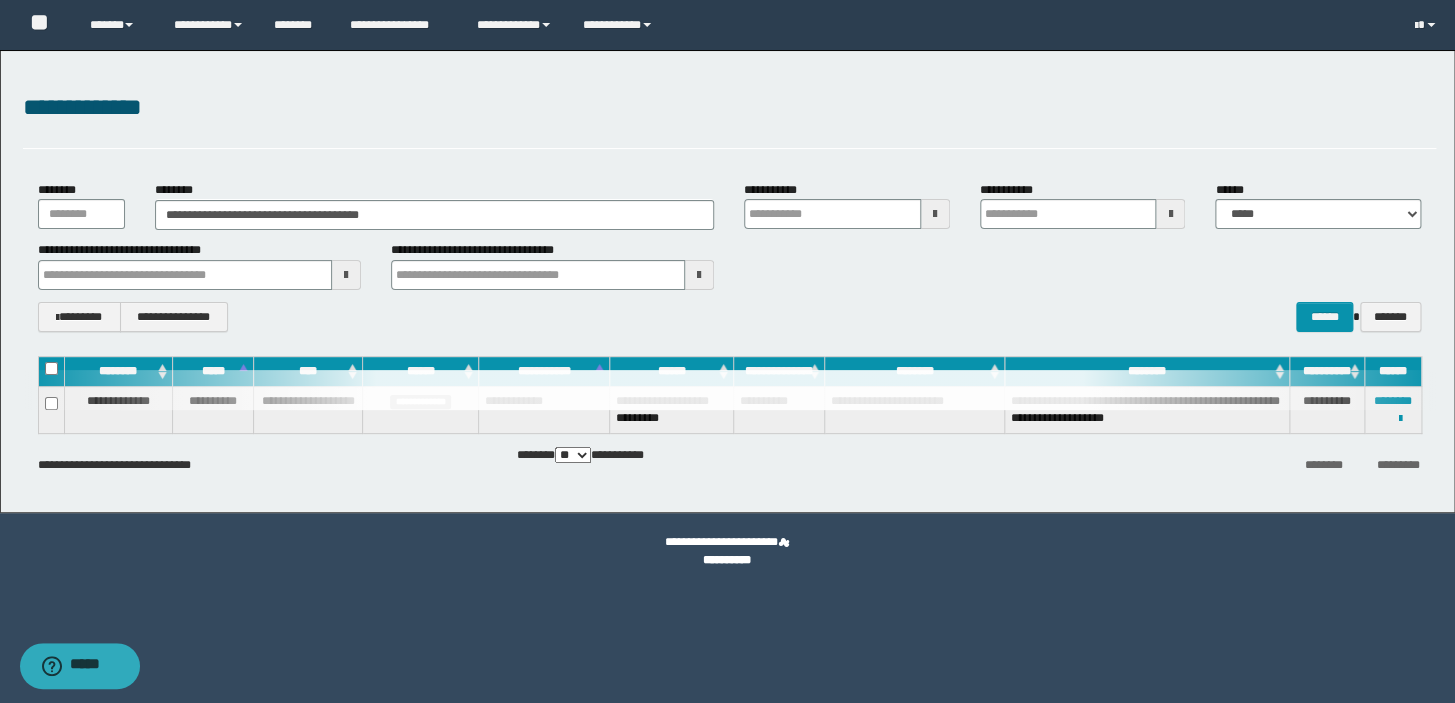 type 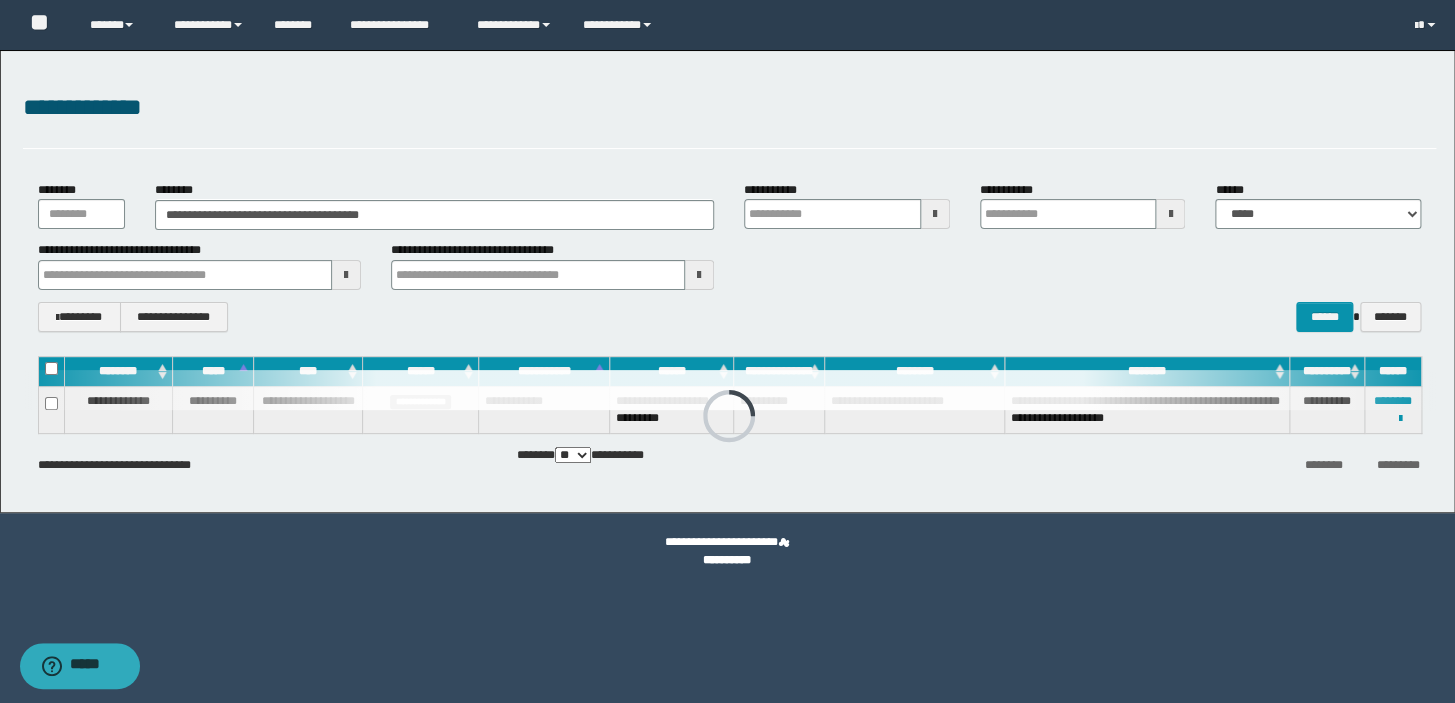type 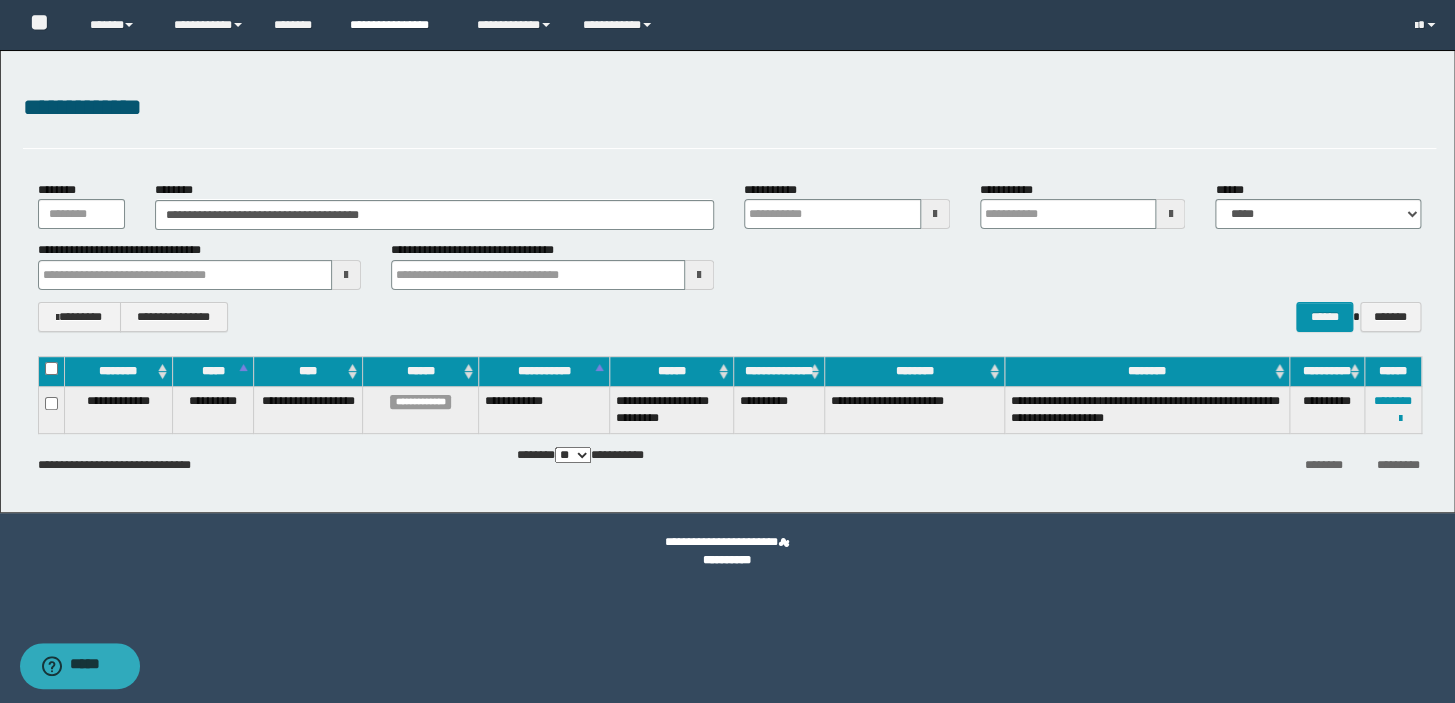 type 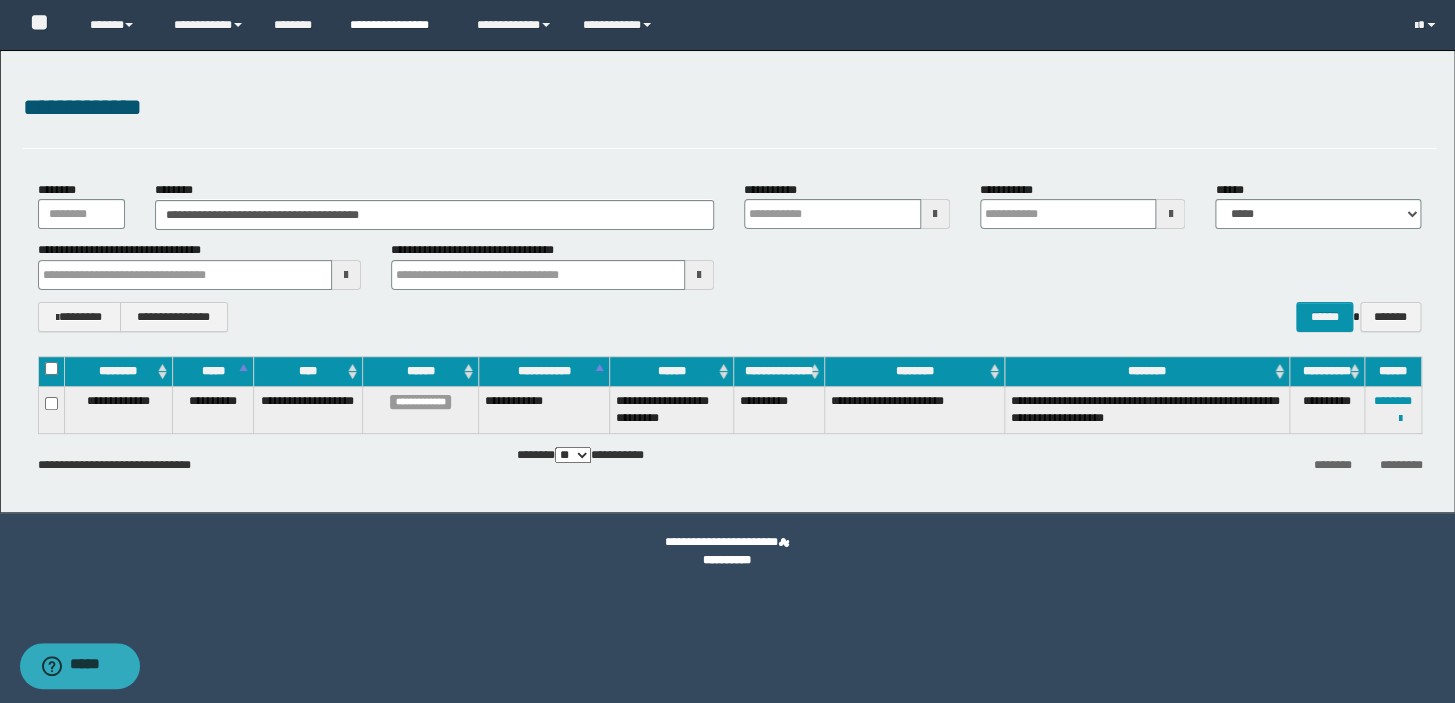 type 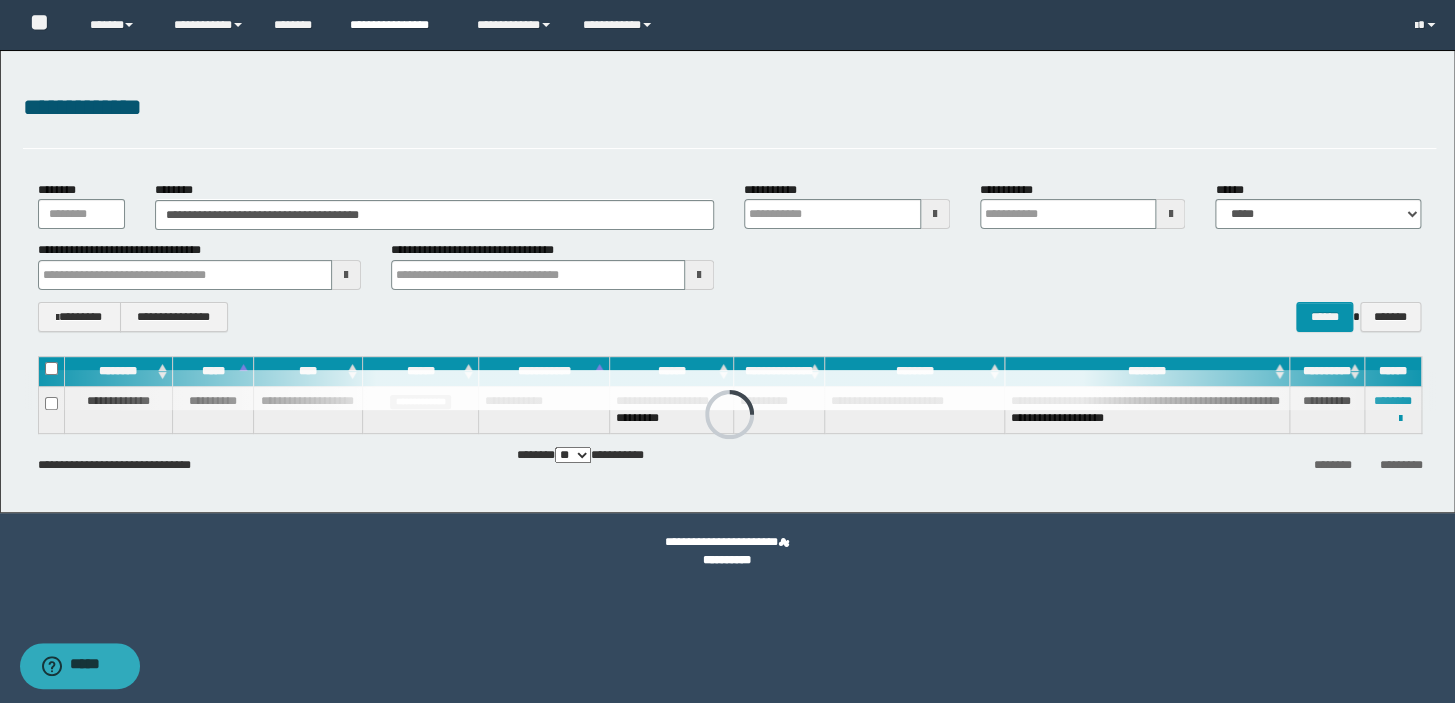 type 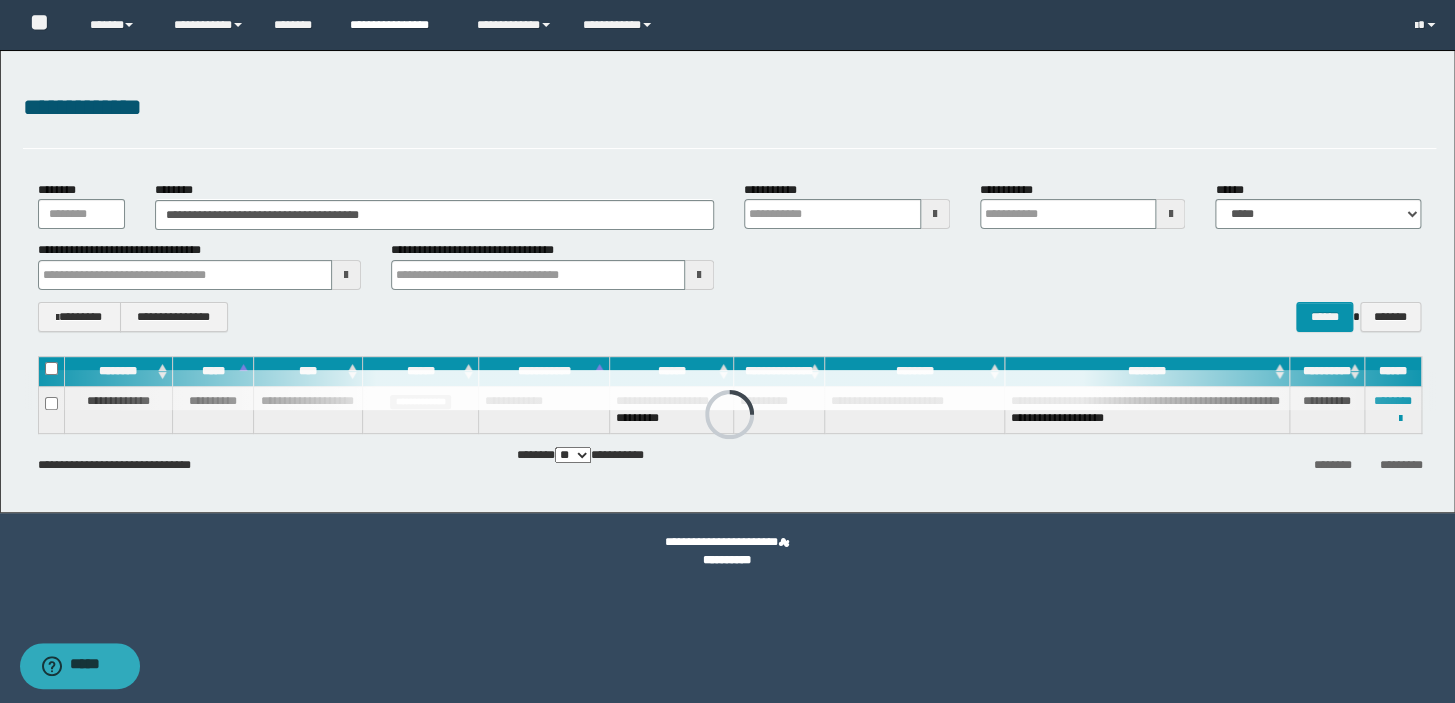 type 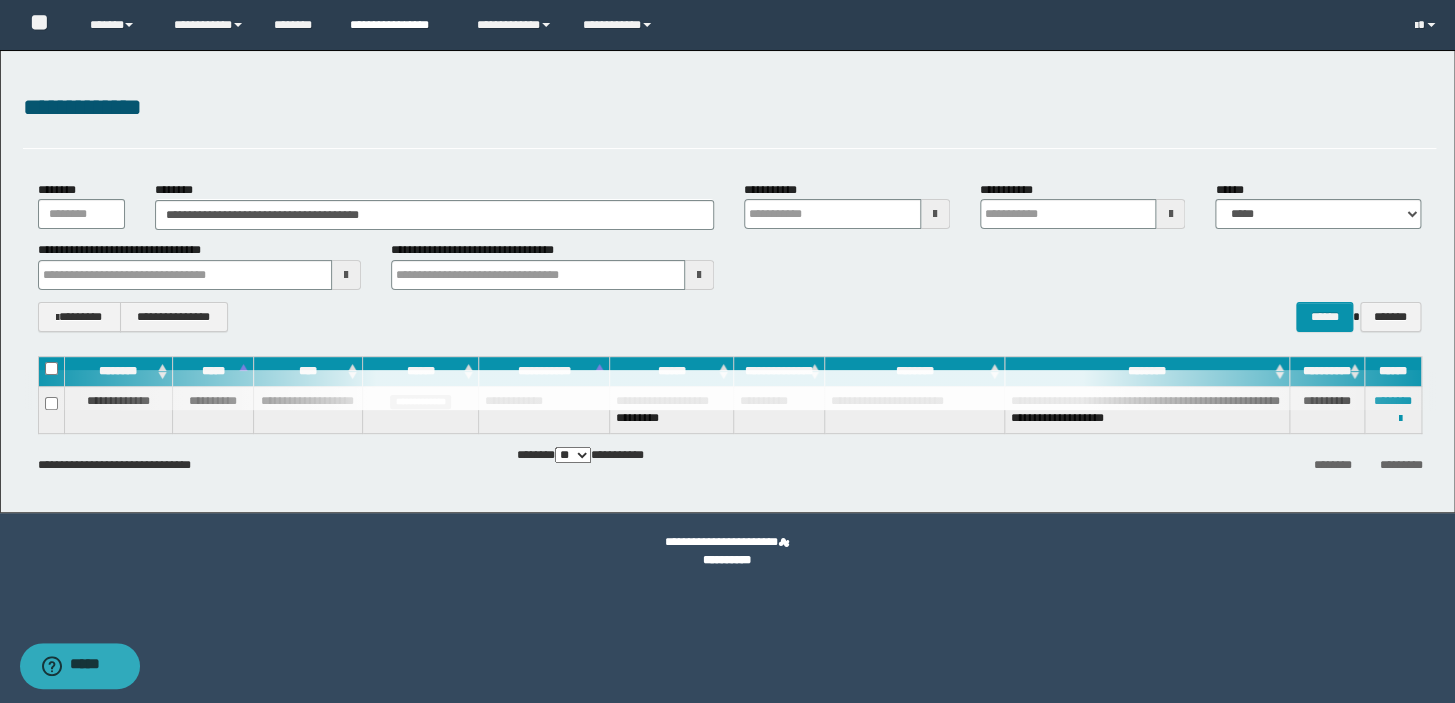 type 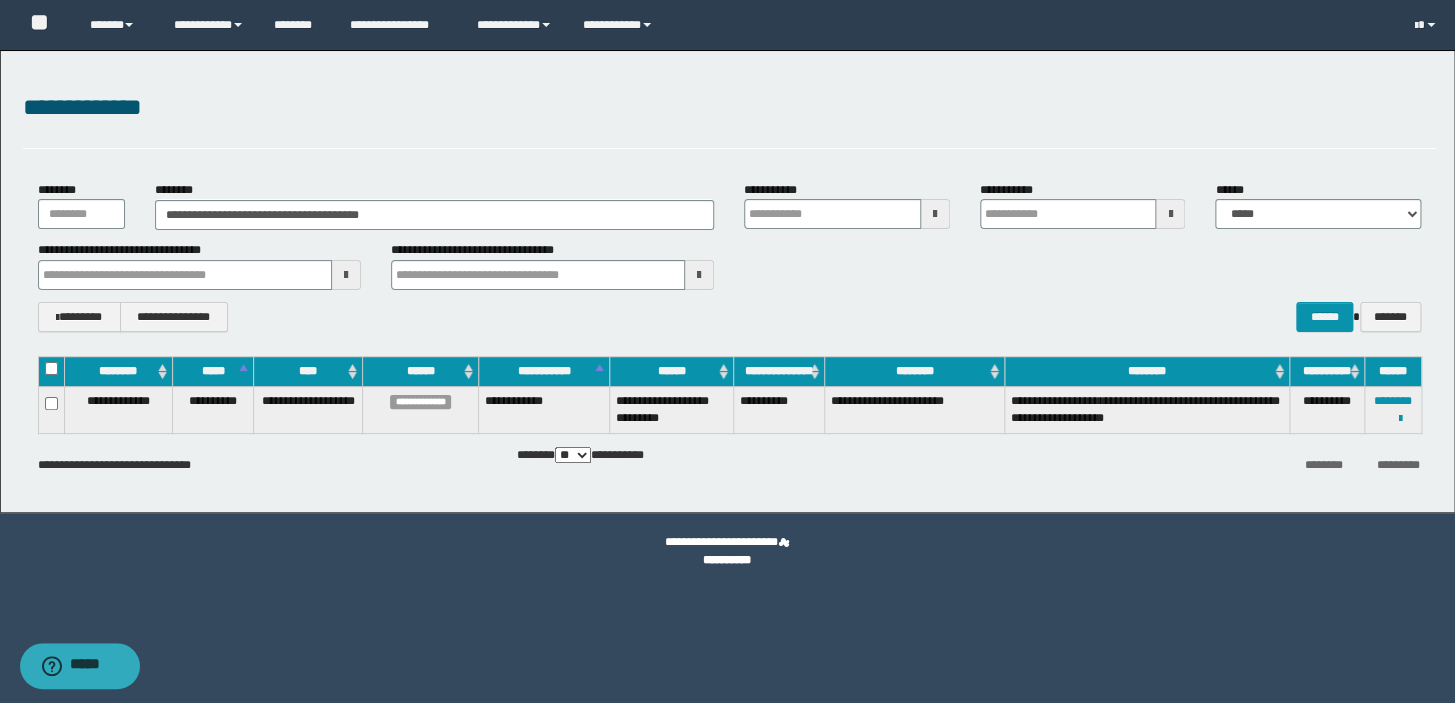 type 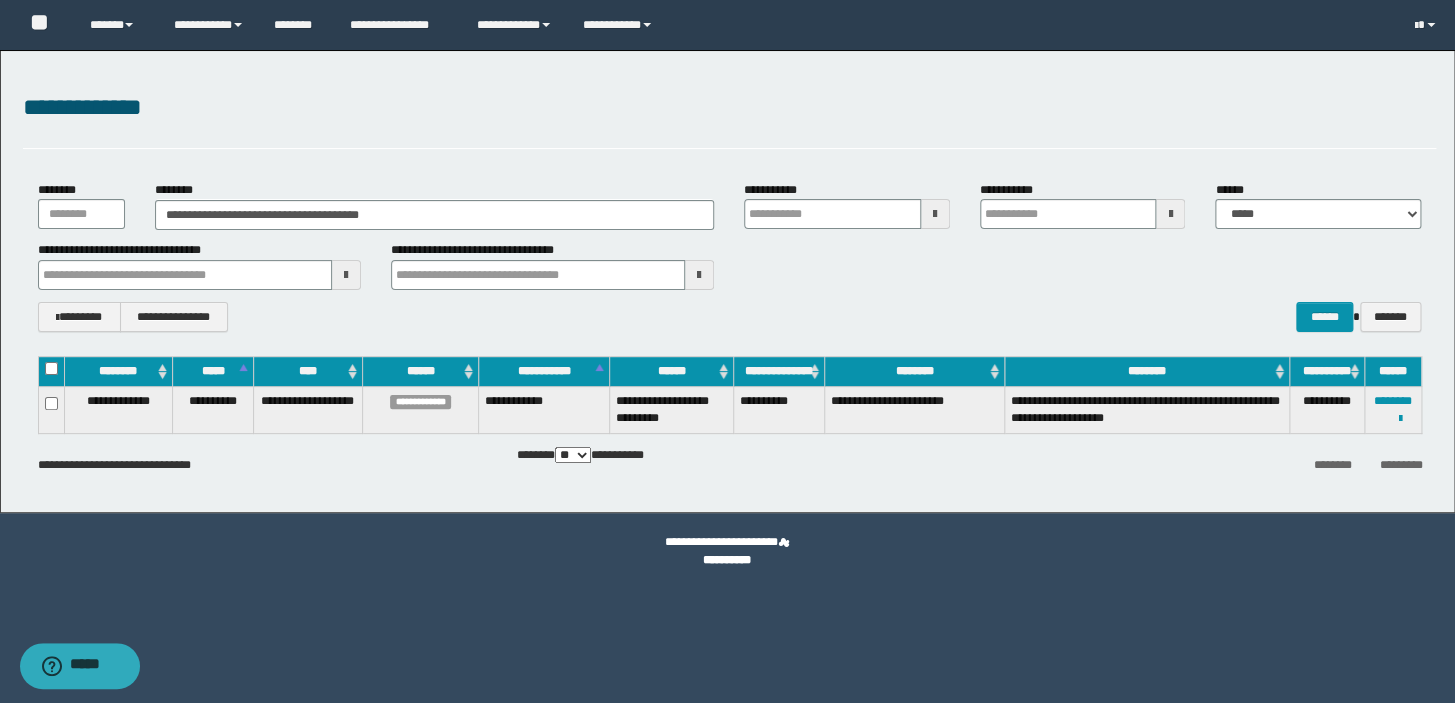 type 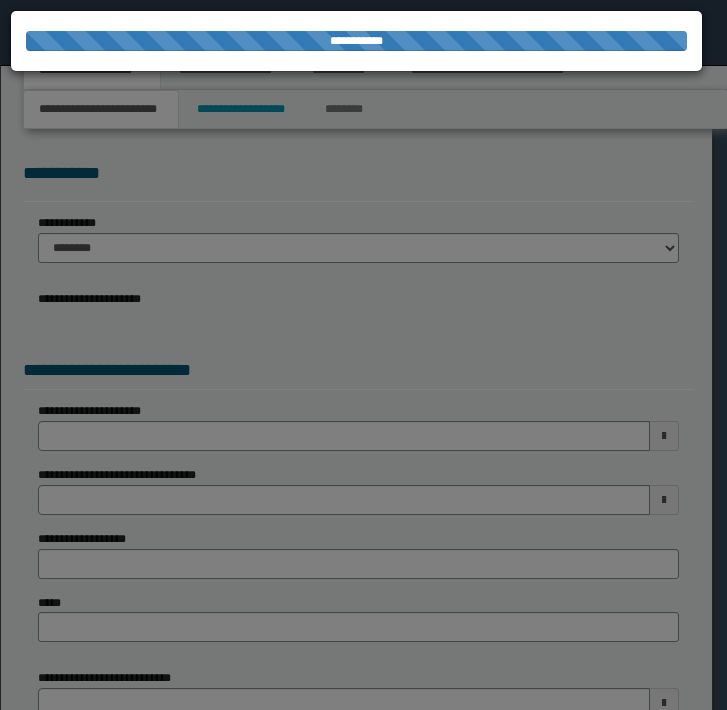 scroll, scrollTop: 0, scrollLeft: 0, axis: both 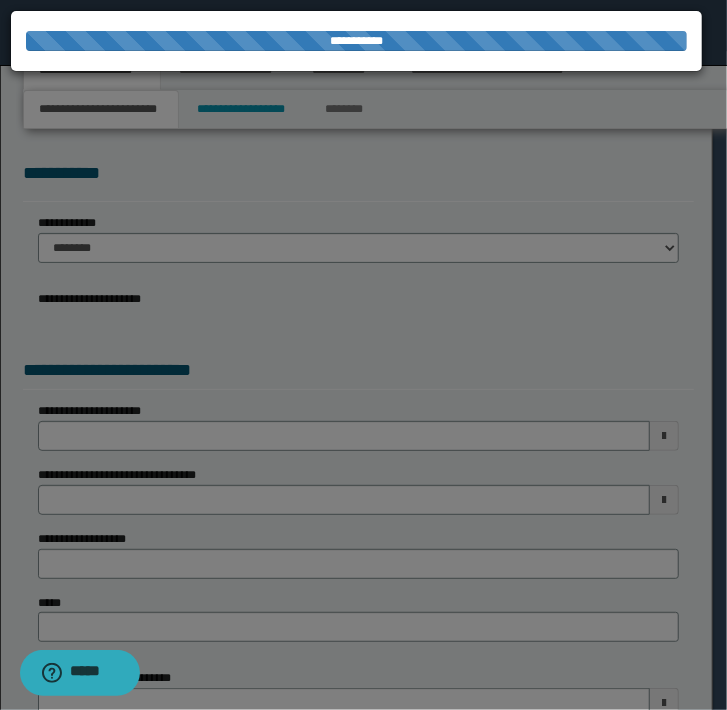 select on "*" 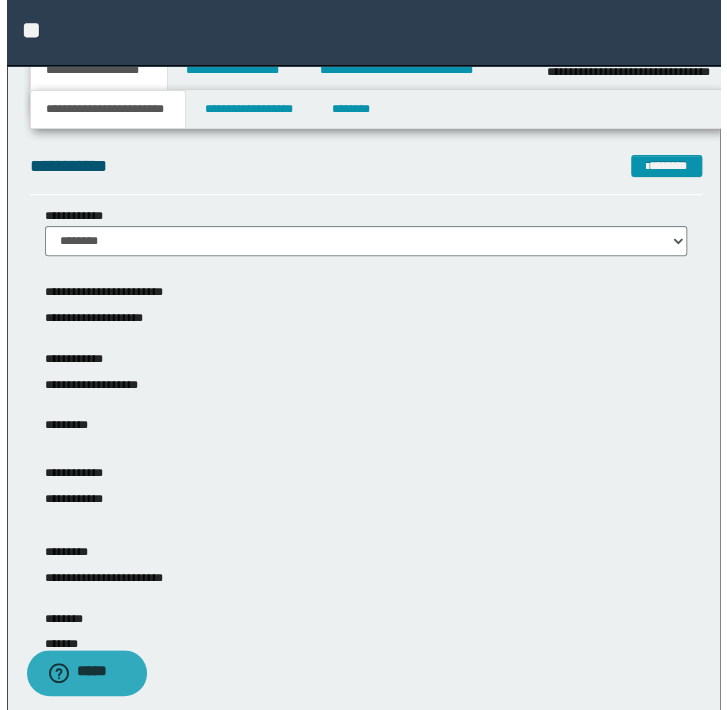 scroll, scrollTop: 0, scrollLeft: 0, axis: both 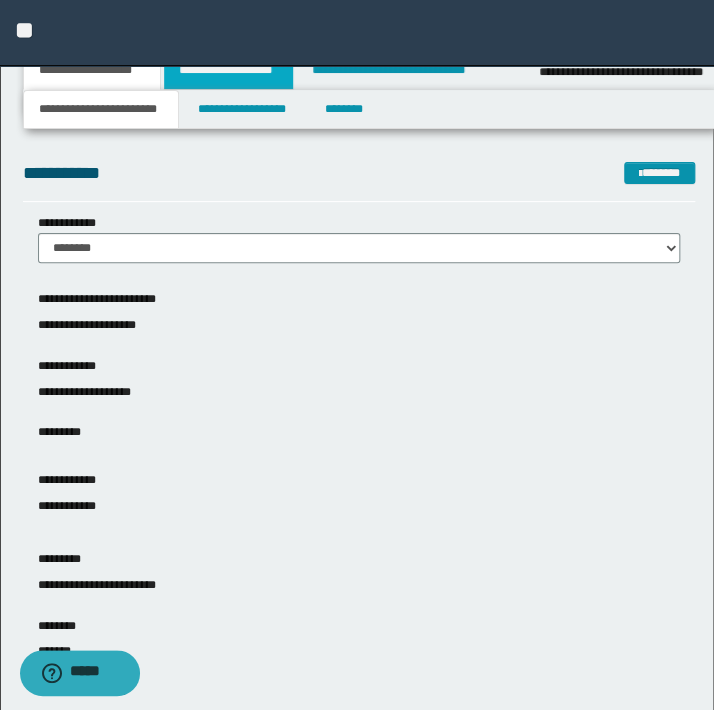 click on "**********" at bounding box center [228, 70] 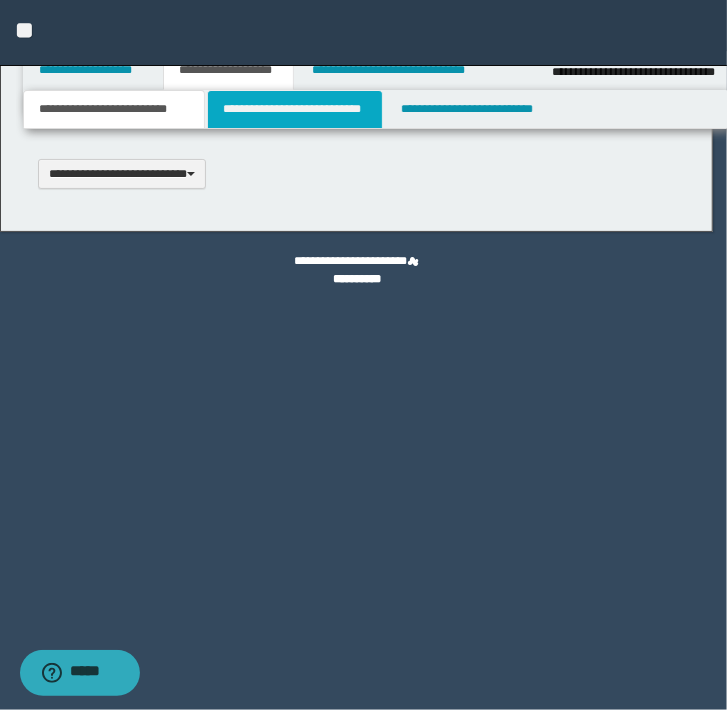 type 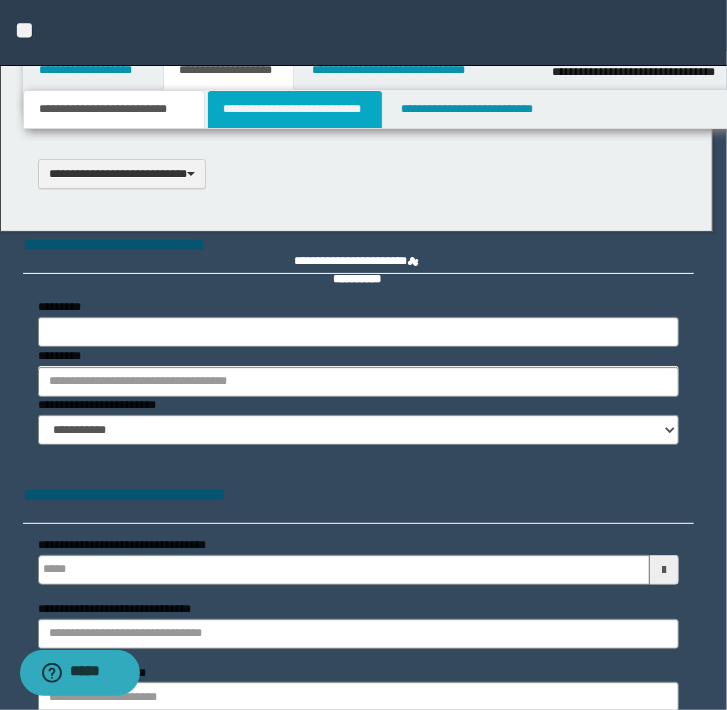 scroll, scrollTop: 0, scrollLeft: 0, axis: both 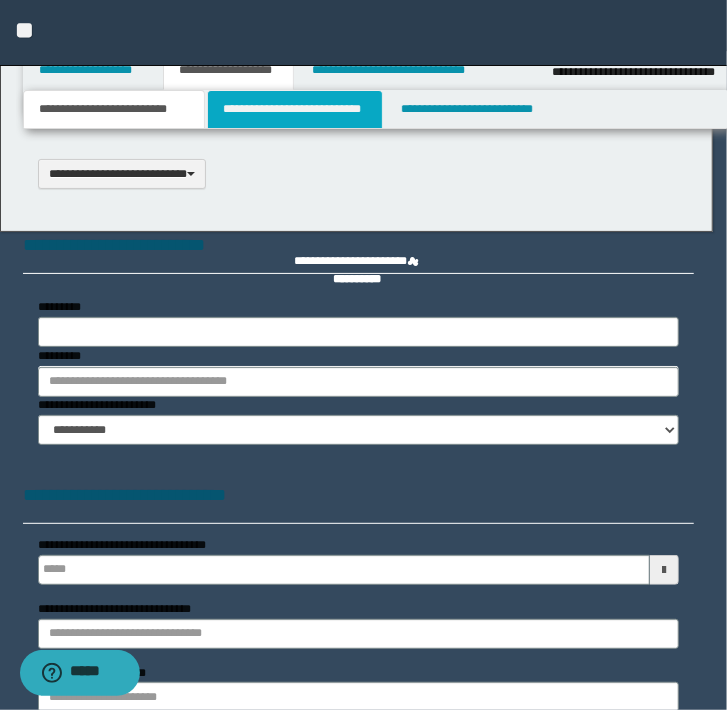 select on "*" 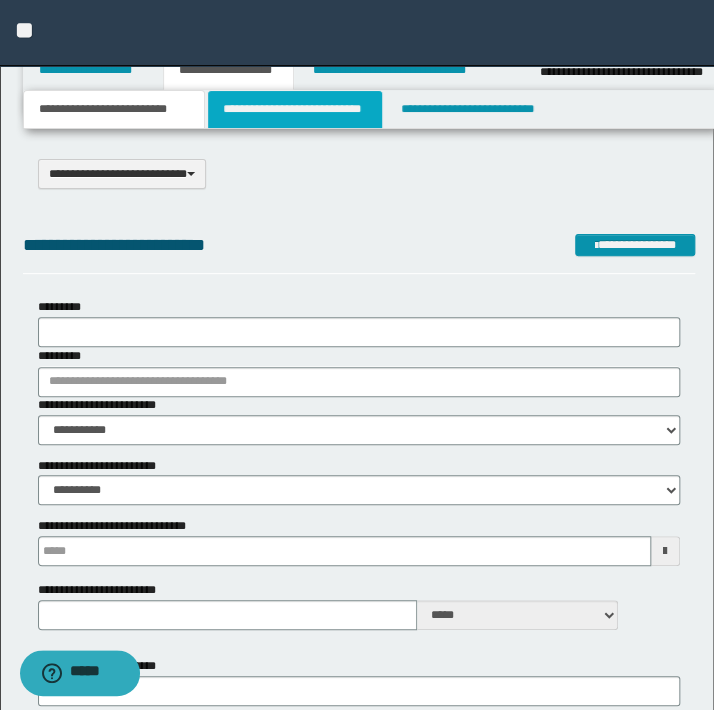 click on "**********" at bounding box center [294, 109] 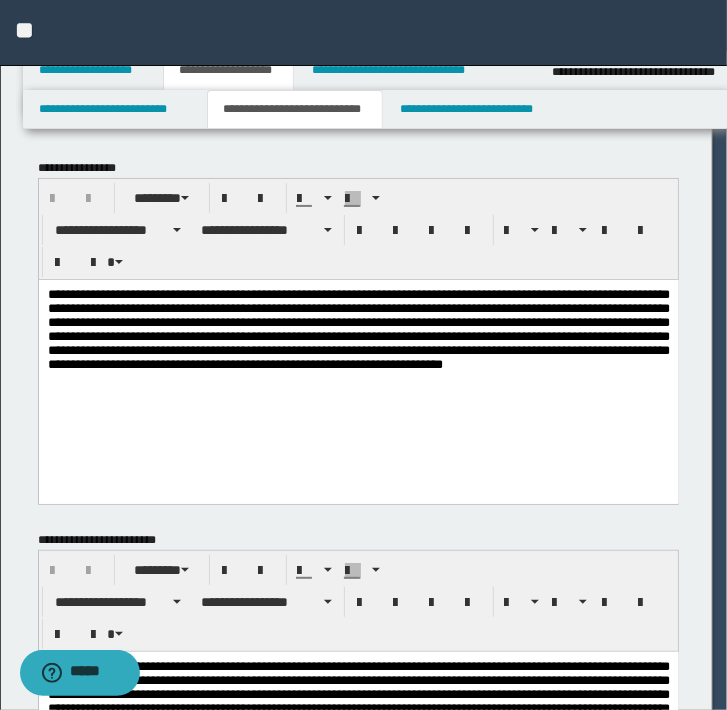 scroll, scrollTop: 0, scrollLeft: 0, axis: both 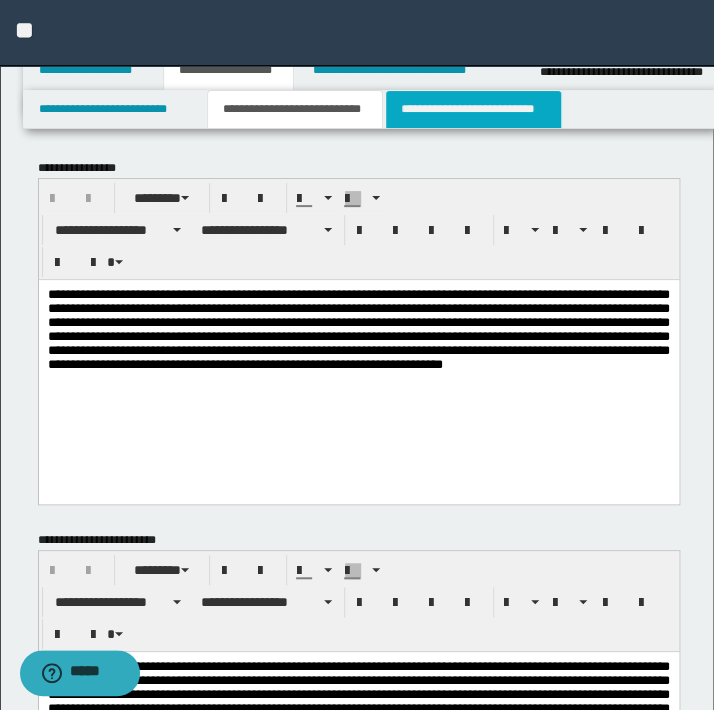 click on "**********" at bounding box center [473, 109] 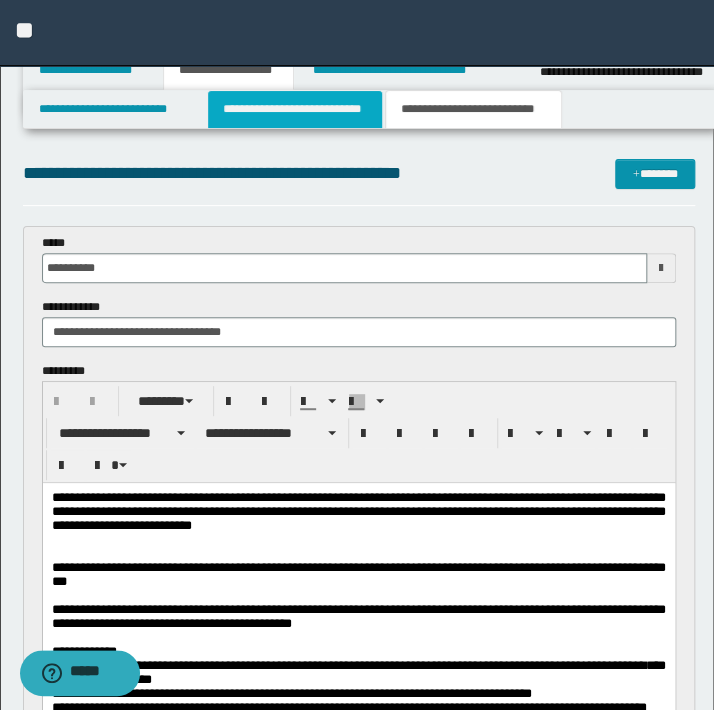 scroll, scrollTop: 0, scrollLeft: 0, axis: both 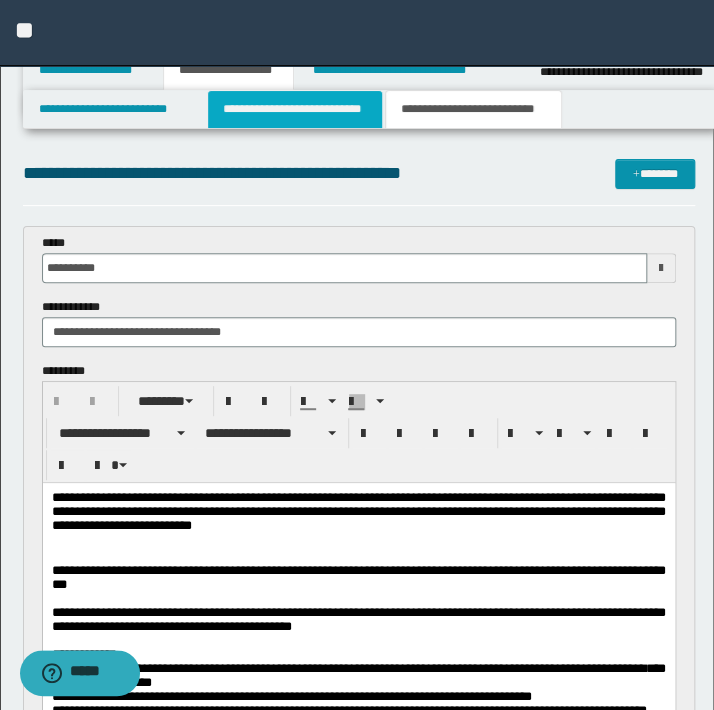 click on "**********" at bounding box center (294, 109) 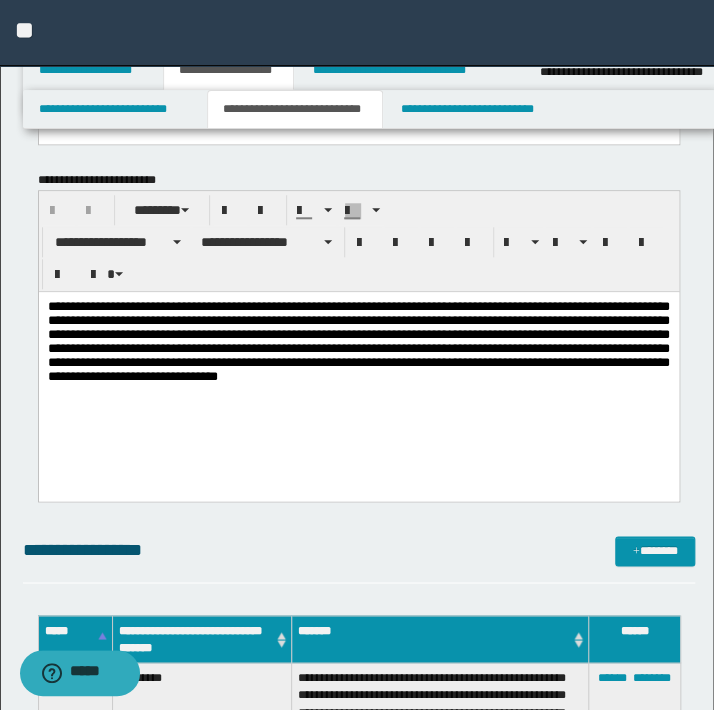 scroll, scrollTop: 363, scrollLeft: 0, axis: vertical 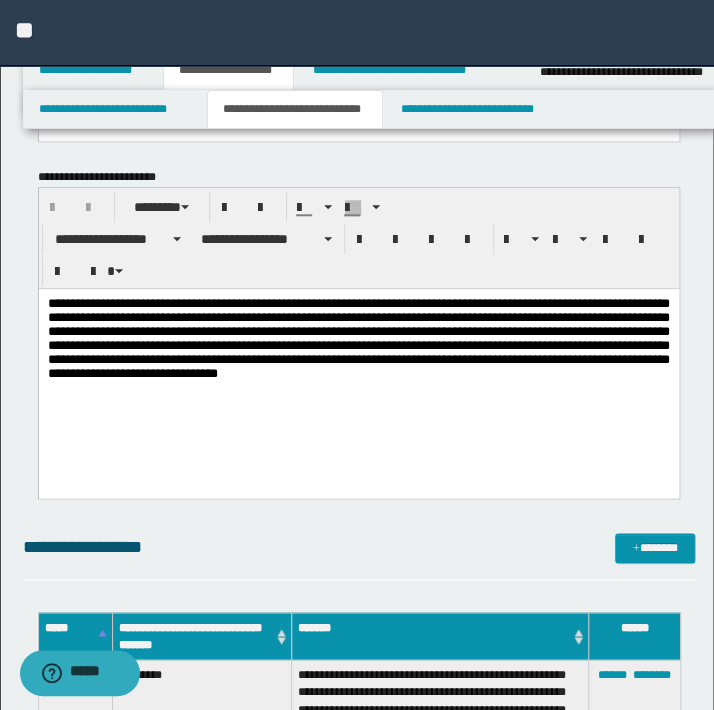 click on "**********" at bounding box center (358, 363) 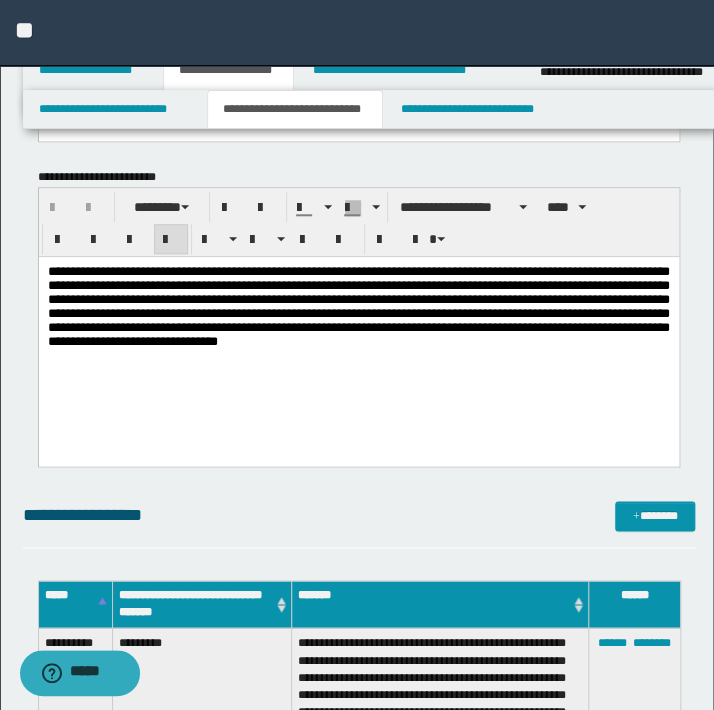 click on "**********" at bounding box center (358, 306) 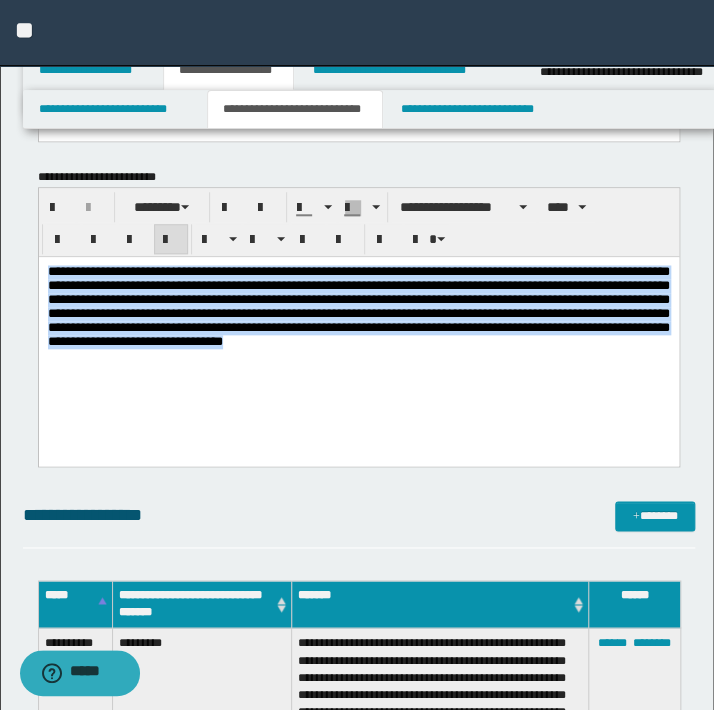 drag, startPoint x: 622, startPoint y: 353, endPoint x: -177, endPoint y: 246, distance: 806.13275 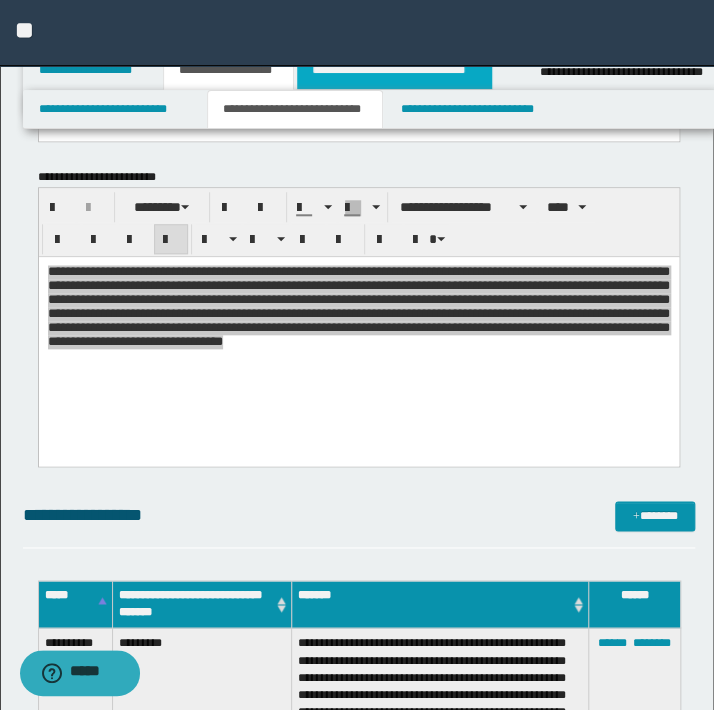 click on "**********" at bounding box center (394, 70) 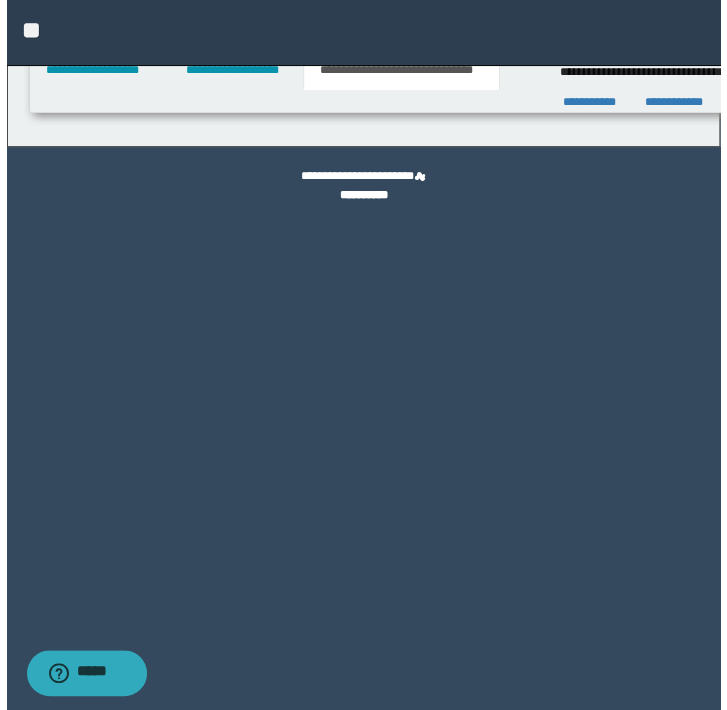 scroll, scrollTop: 0, scrollLeft: 0, axis: both 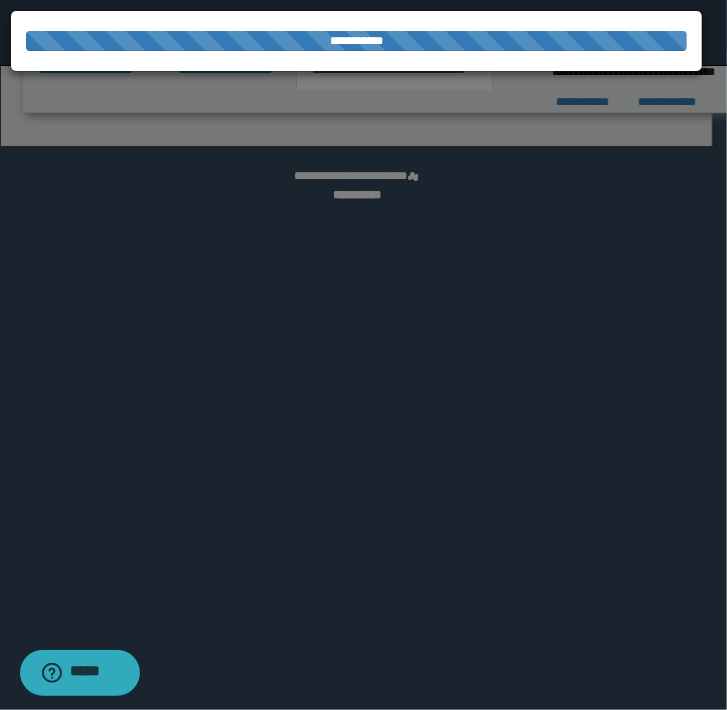 select on "*" 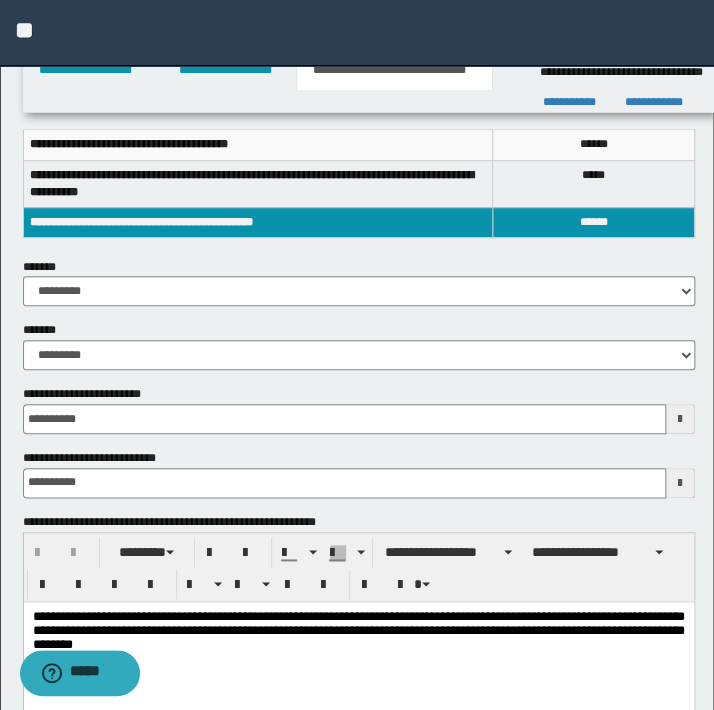 scroll, scrollTop: 0, scrollLeft: 0, axis: both 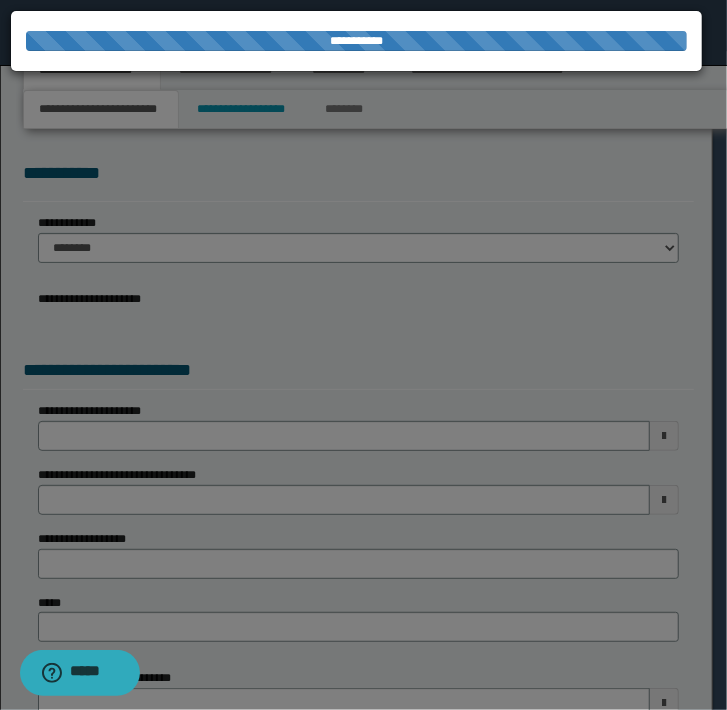 select on "*" 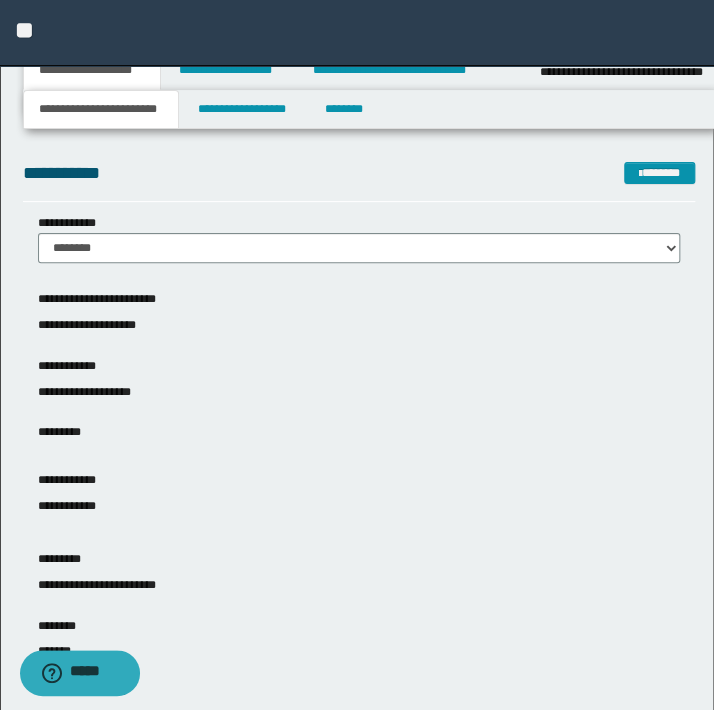 click on "**********" at bounding box center (357, 33) 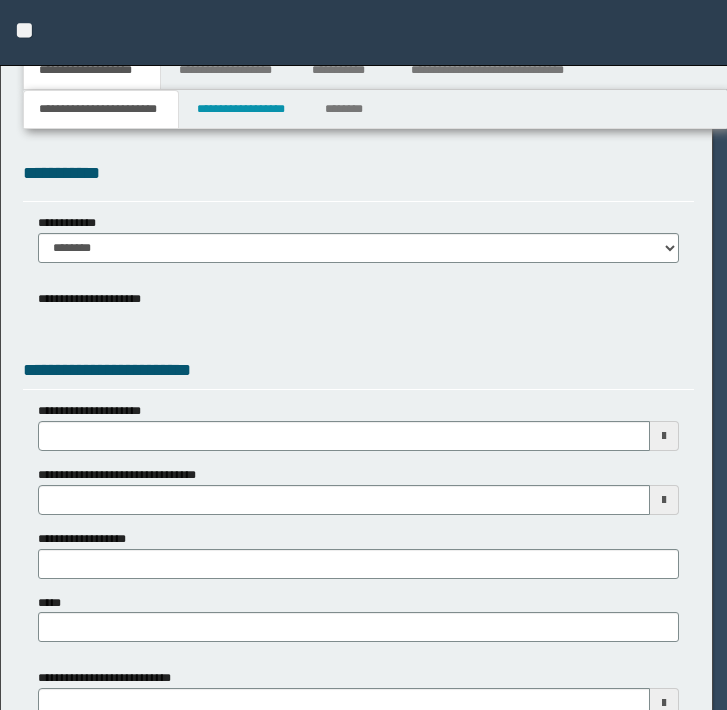 scroll, scrollTop: 0, scrollLeft: 0, axis: both 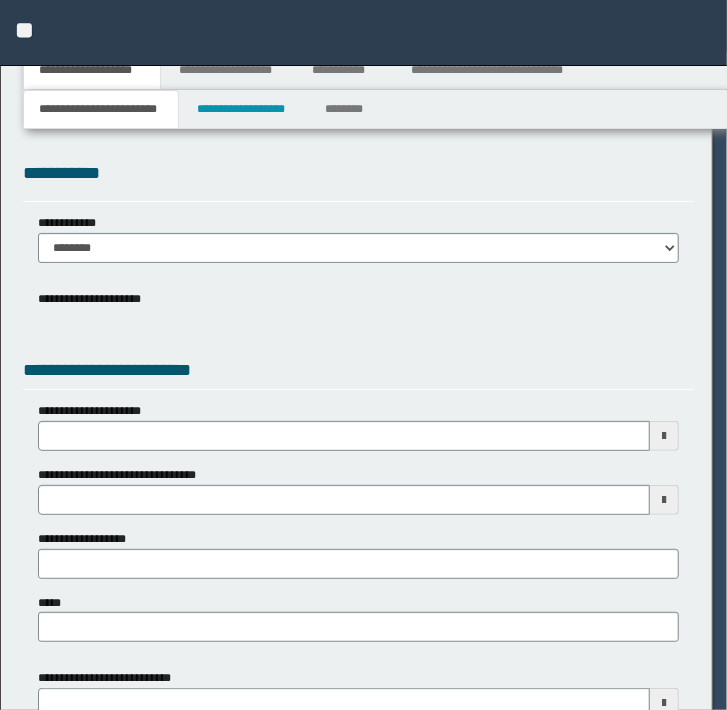select on "*" 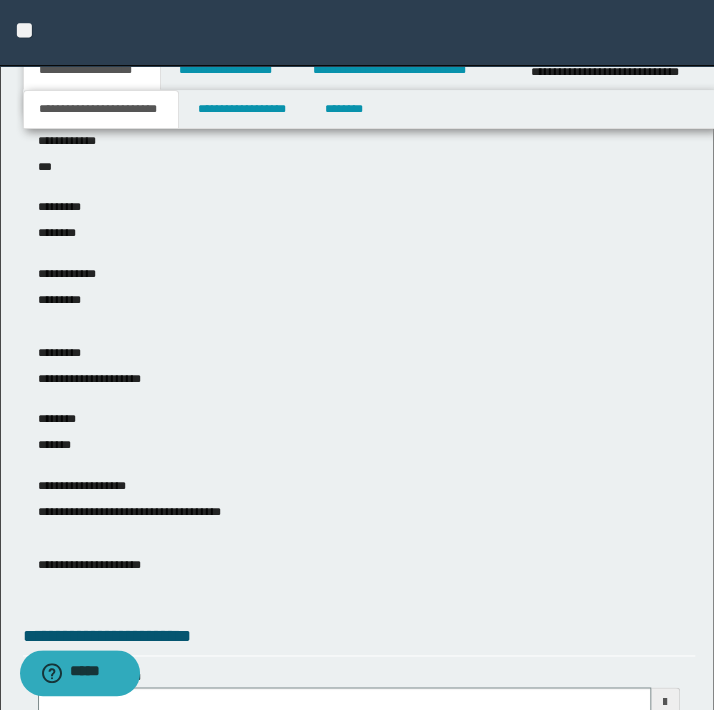 scroll, scrollTop: 90, scrollLeft: 0, axis: vertical 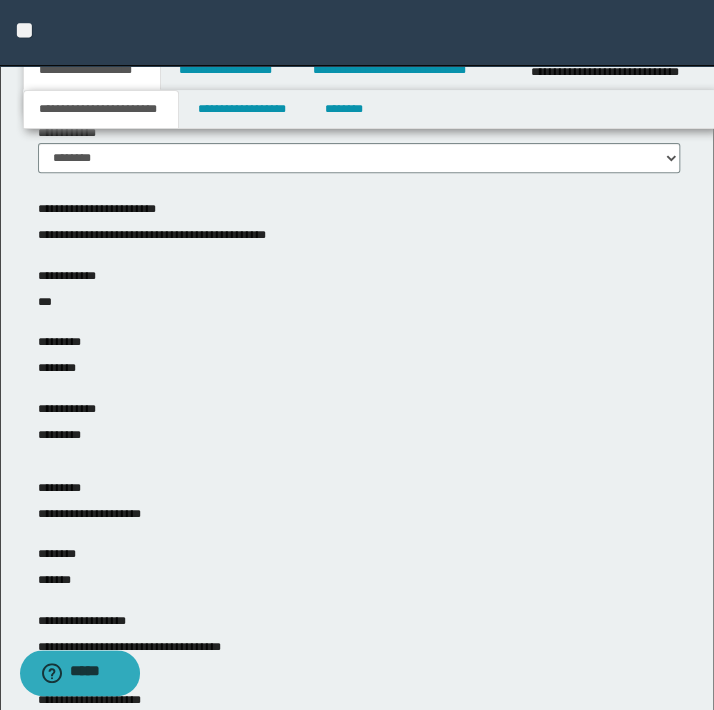 click on "**********" at bounding box center (357, 33) 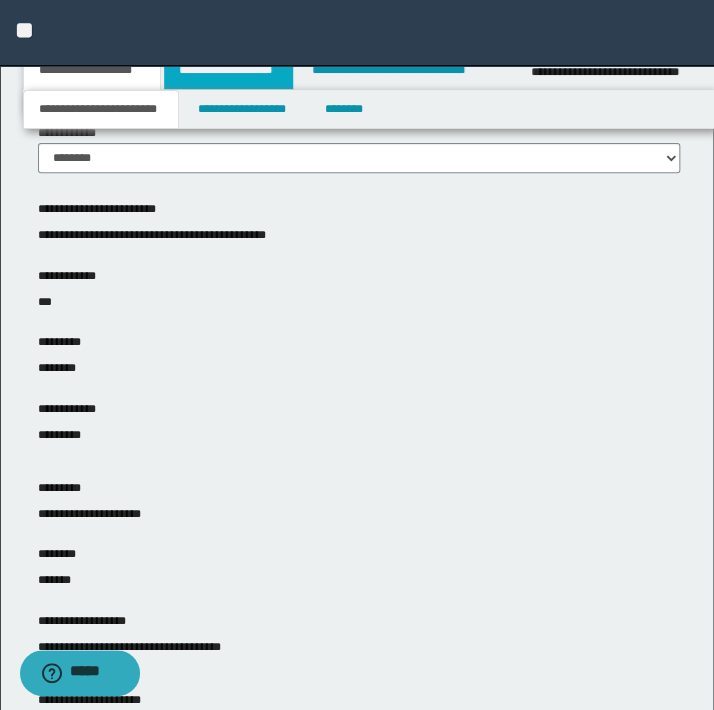 click on "**********" at bounding box center (228, 70) 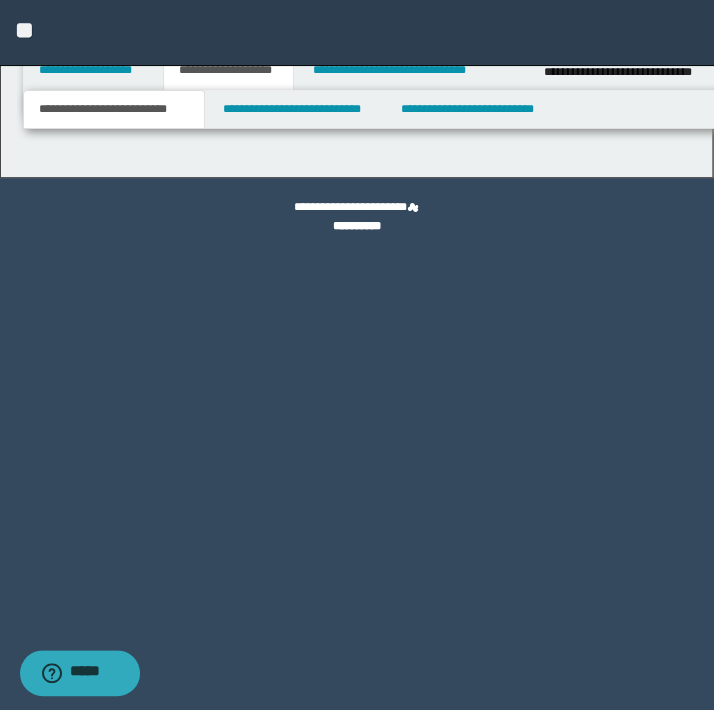 scroll, scrollTop: 0, scrollLeft: 0, axis: both 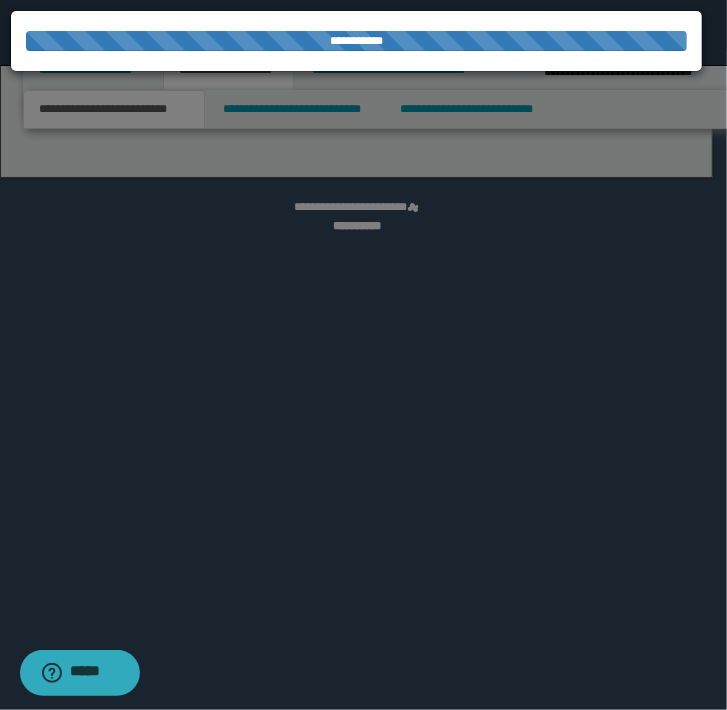 click at bounding box center [363, 355] 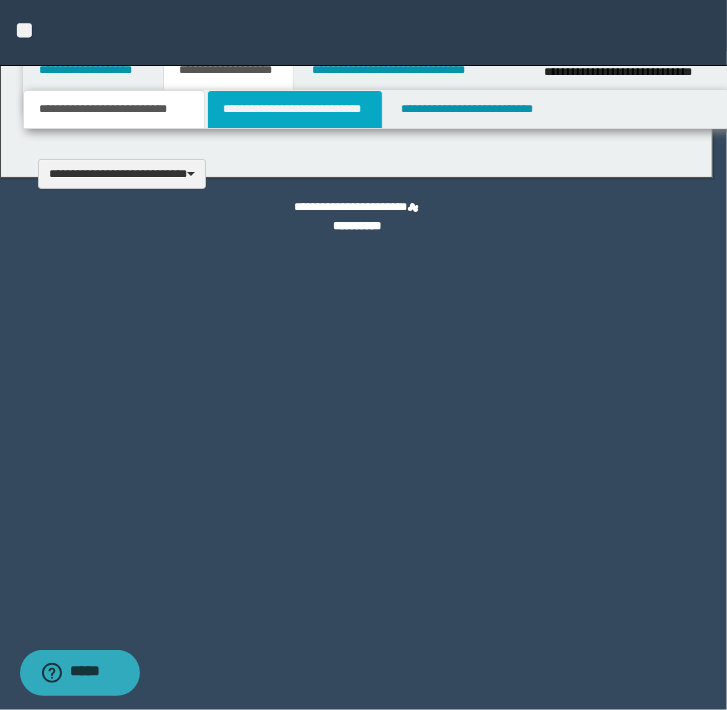 type 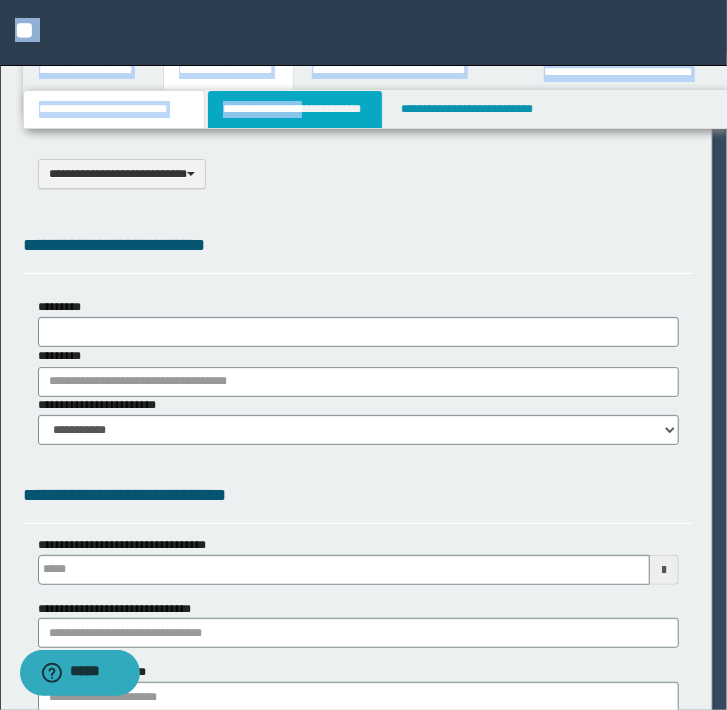click on "**********" at bounding box center [363, 355] 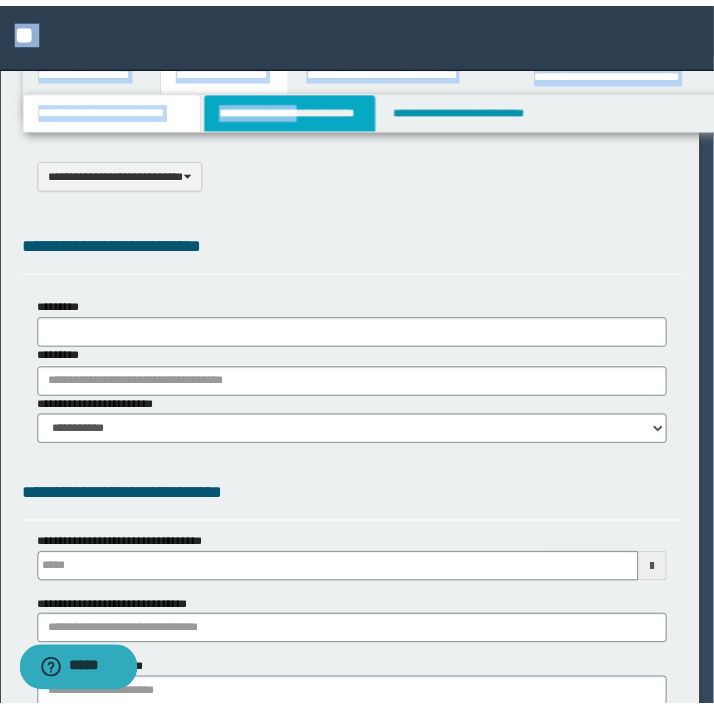 scroll, scrollTop: 0, scrollLeft: 0, axis: both 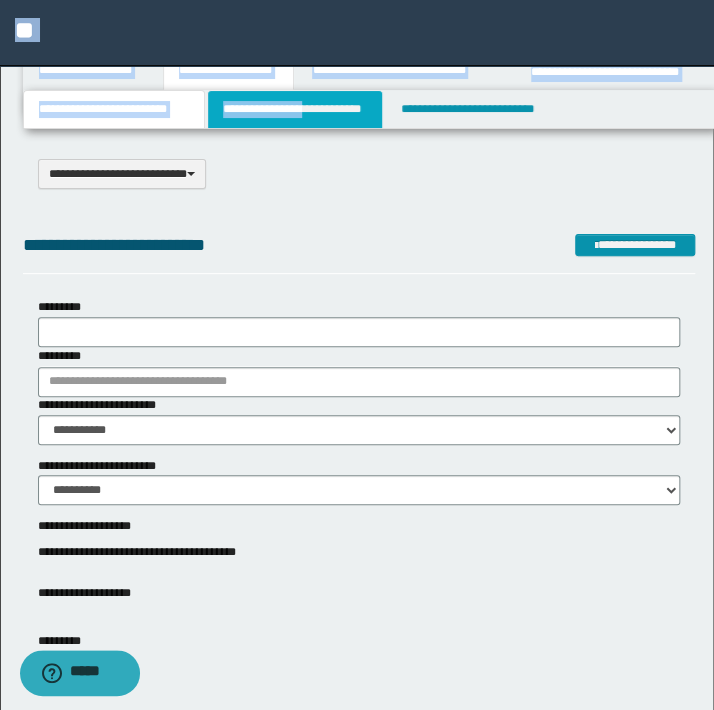 click on "**********" at bounding box center (294, 109) 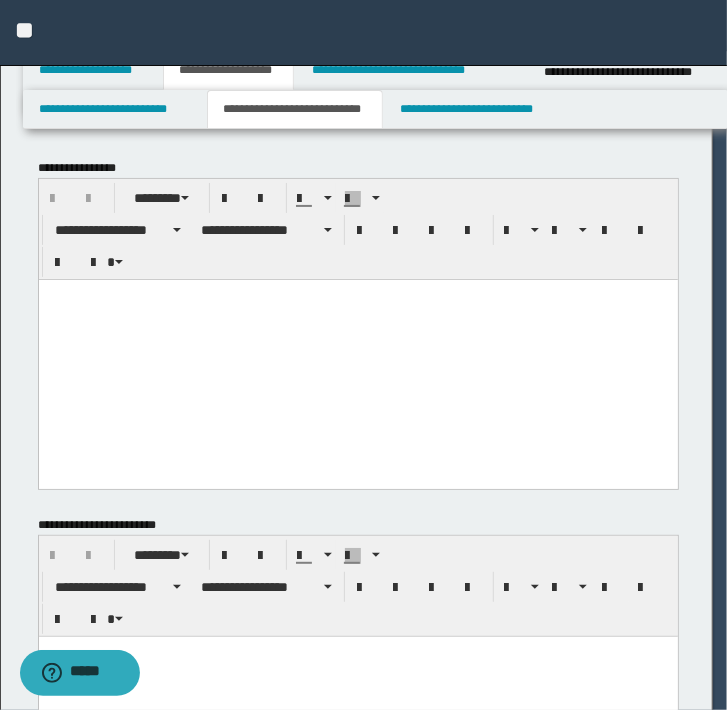 click on "**********" at bounding box center (359, 324) 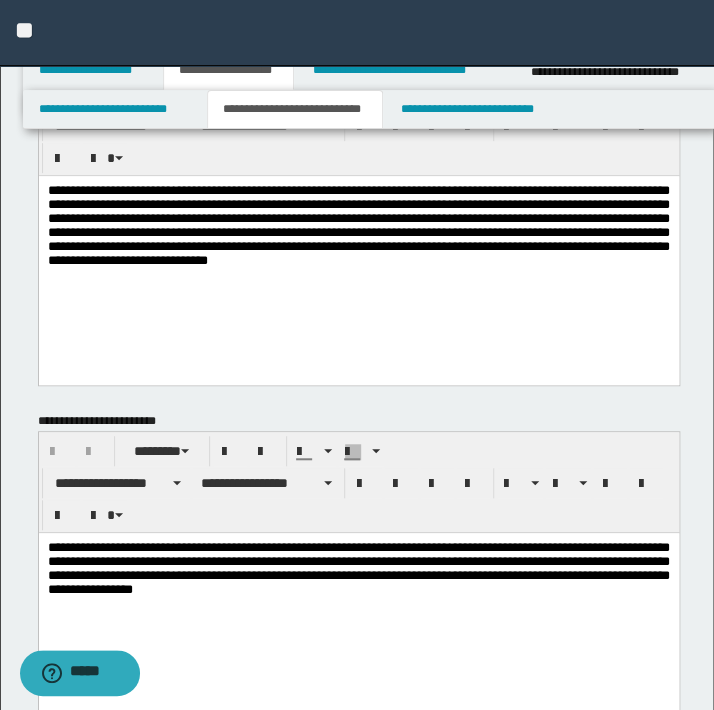 scroll, scrollTop: 363, scrollLeft: 0, axis: vertical 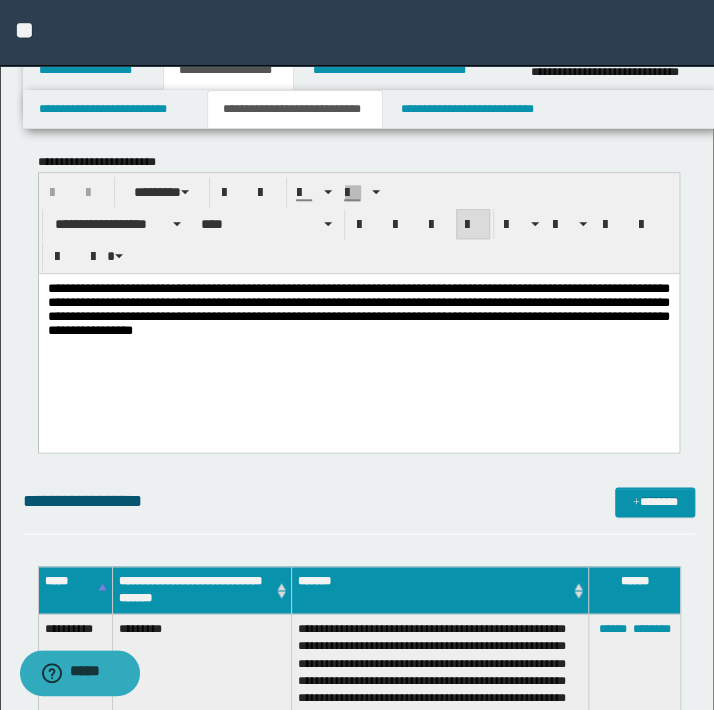 click on "**********" at bounding box center (358, 334) 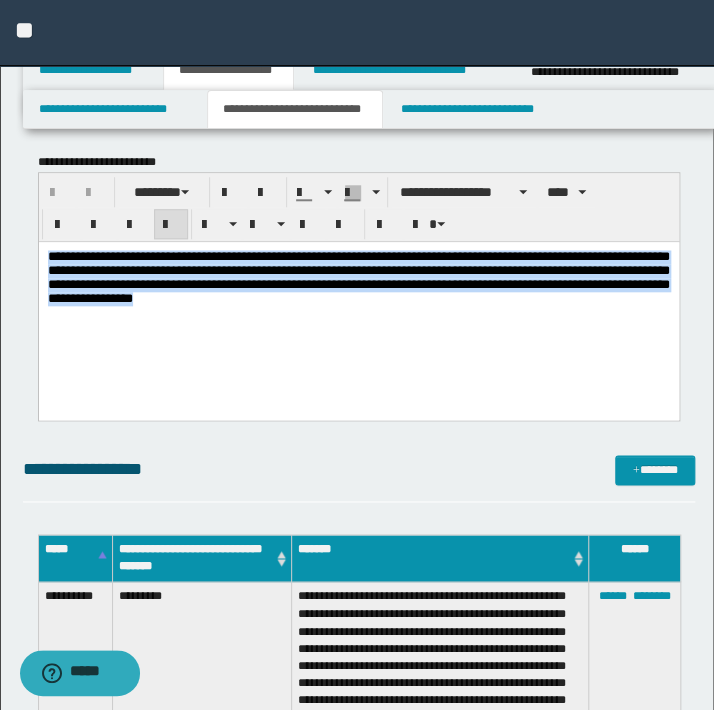 drag, startPoint x: 404, startPoint y: 319, endPoint x: 54, endPoint y: 498, distance: 393.11703 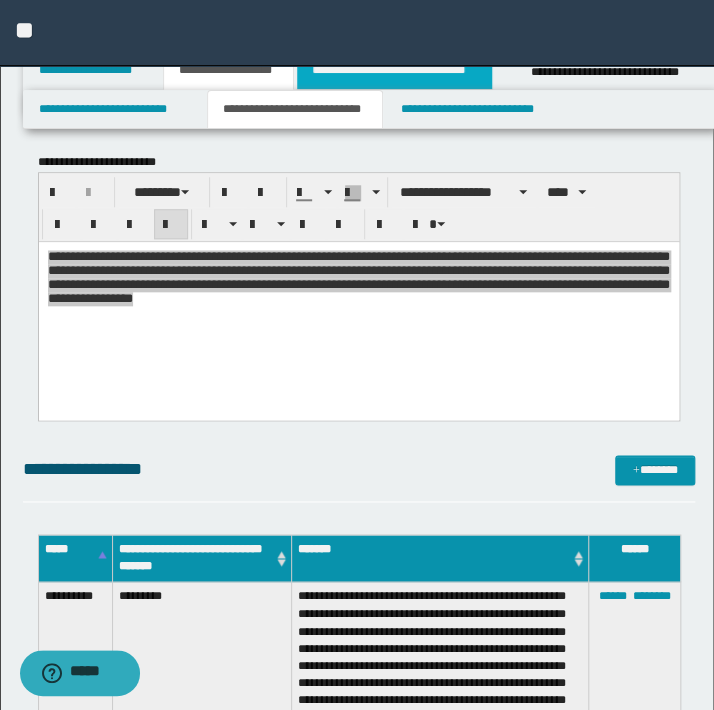 click on "**********" at bounding box center (394, 70) 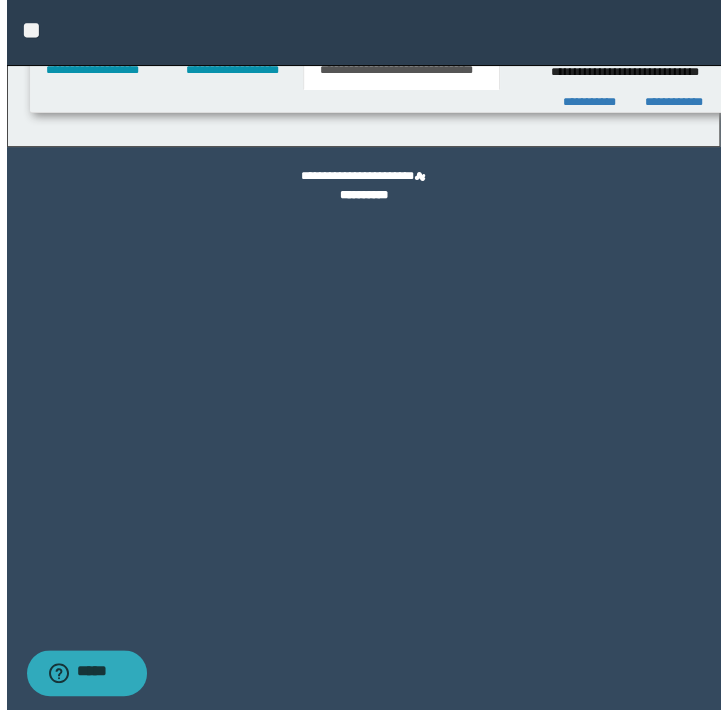 scroll, scrollTop: 0, scrollLeft: 0, axis: both 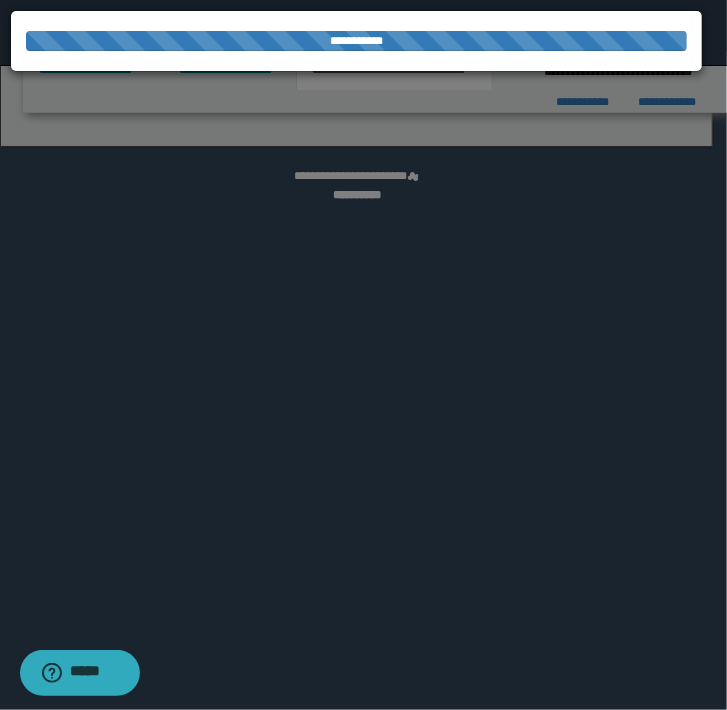 select on "*" 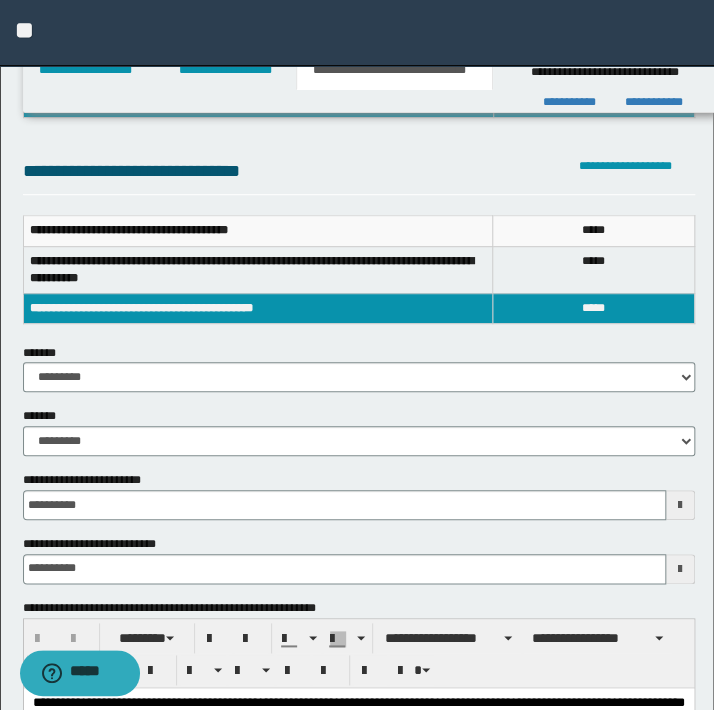 scroll, scrollTop: 181, scrollLeft: 0, axis: vertical 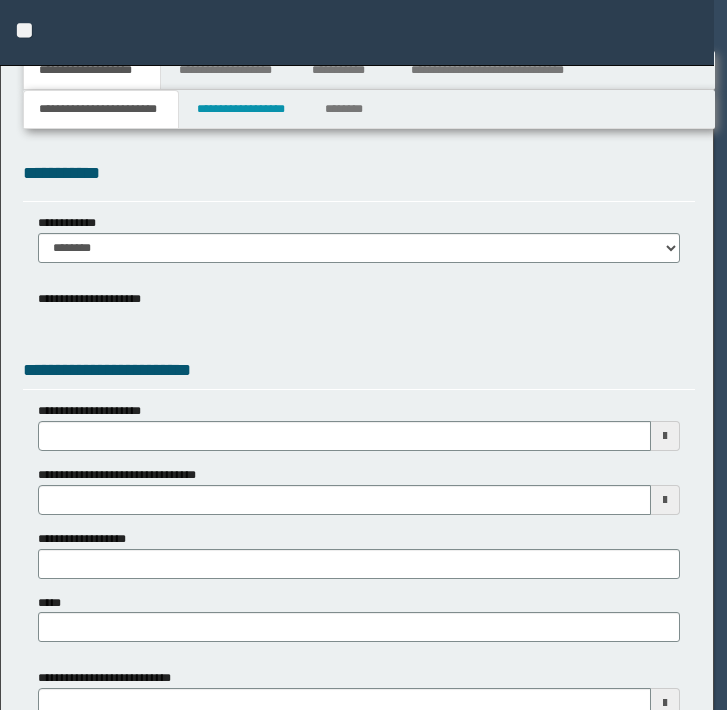 type 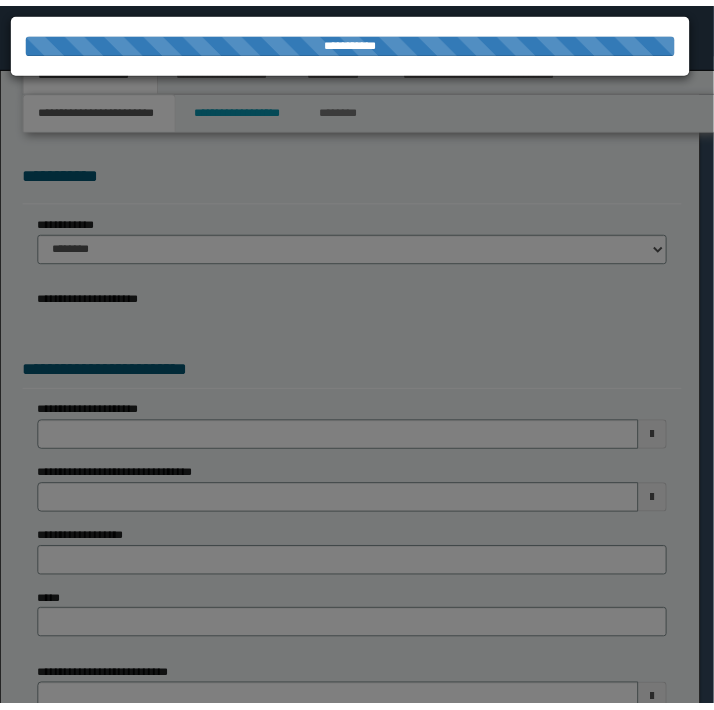 scroll, scrollTop: 0, scrollLeft: 0, axis: both 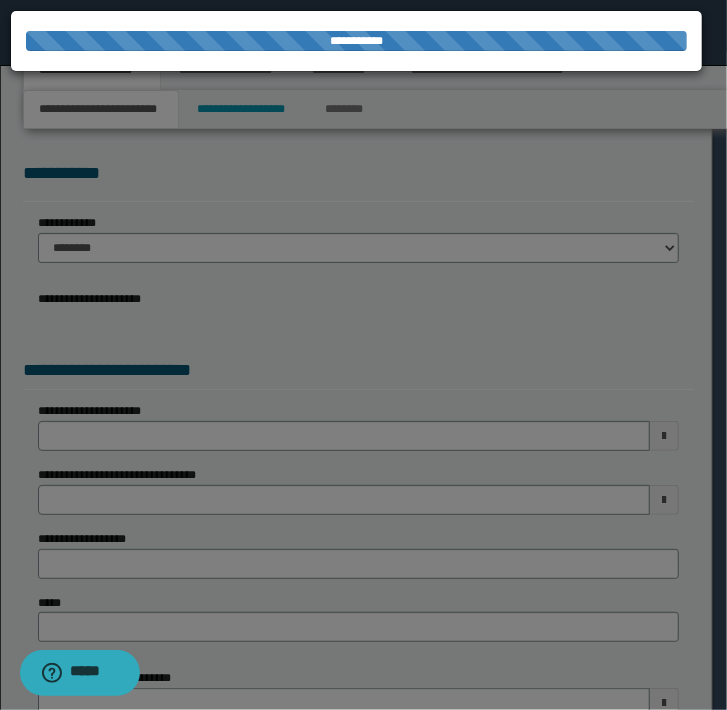 type on "**********" 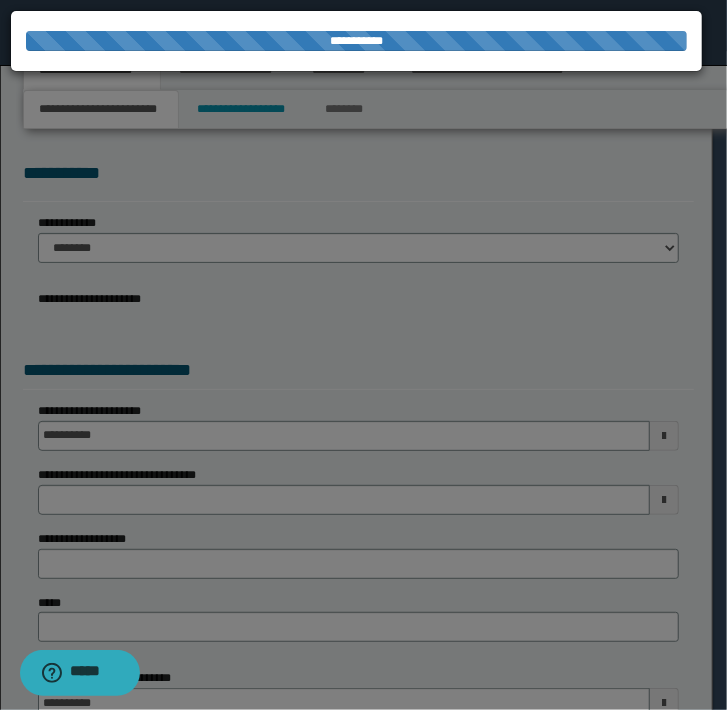 select on "*" 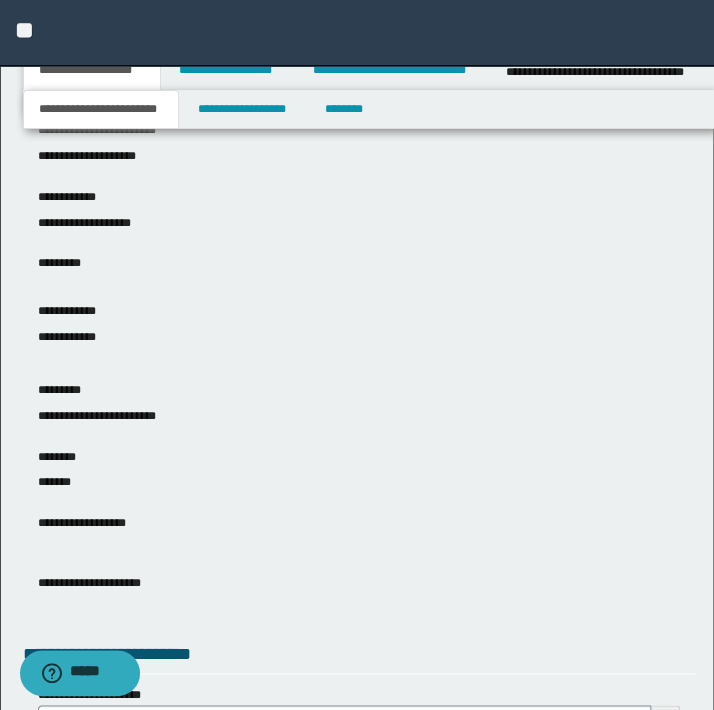 scroll, scrollTop: 181, scrollLeft: 0, axis: vertical 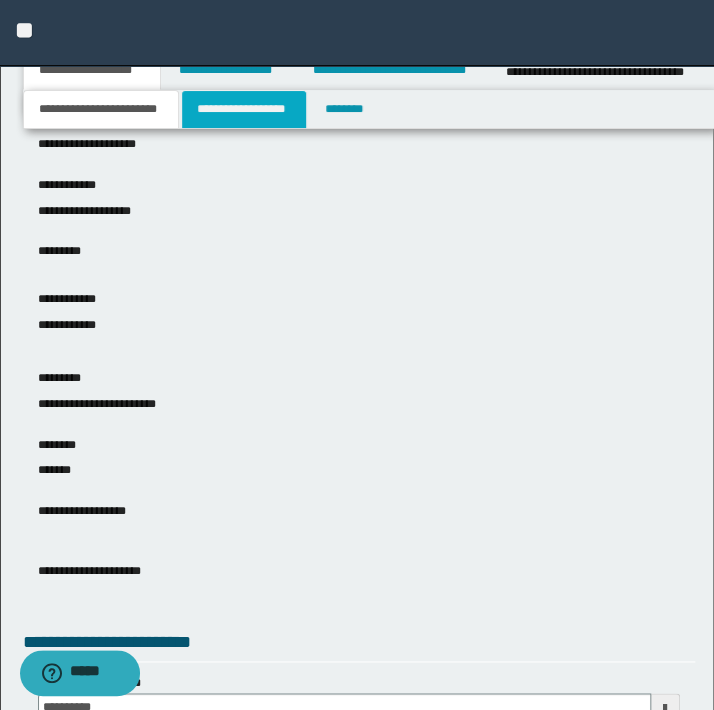 click on "**********" at bounding box center (244, 109) 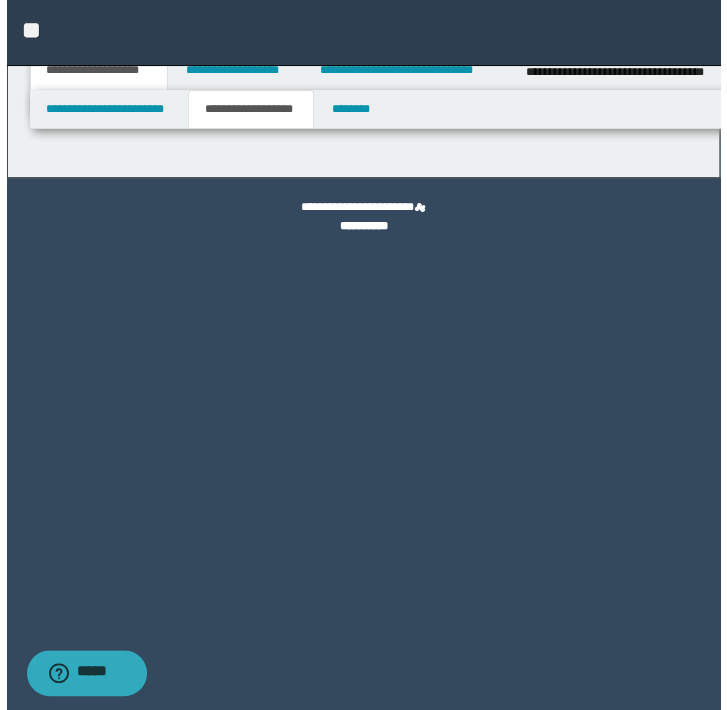 scroll, scrollTop: 0, scrollLeft: 0, axis: both 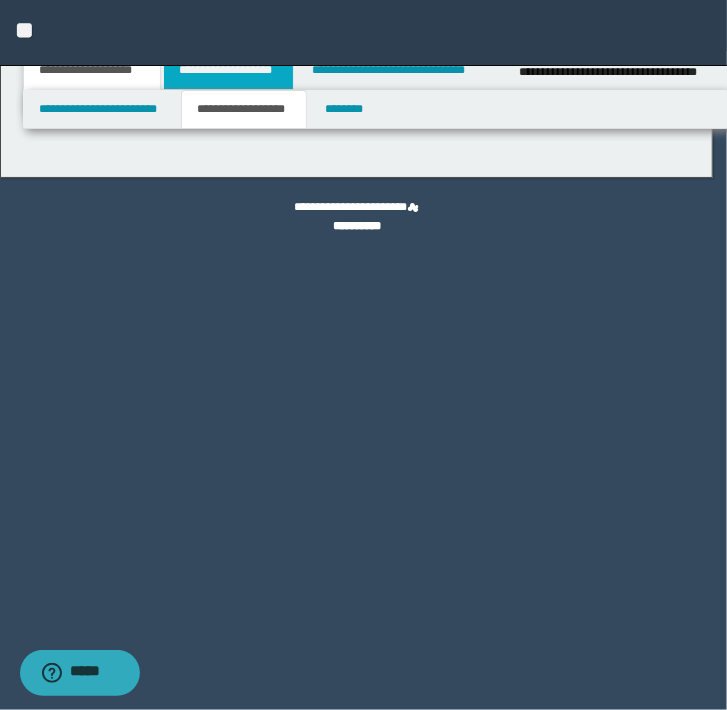 type on "********" 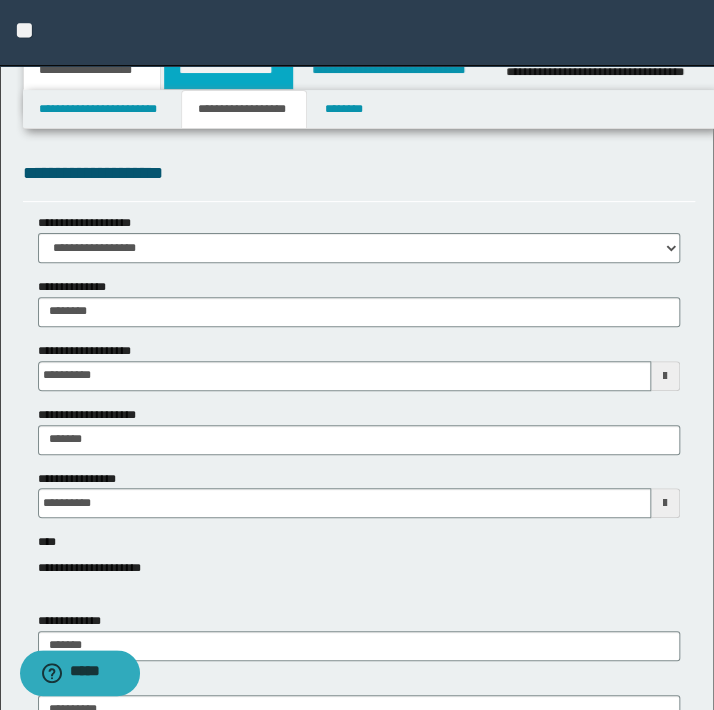 click on "**********" at bounding box center [228, 70] 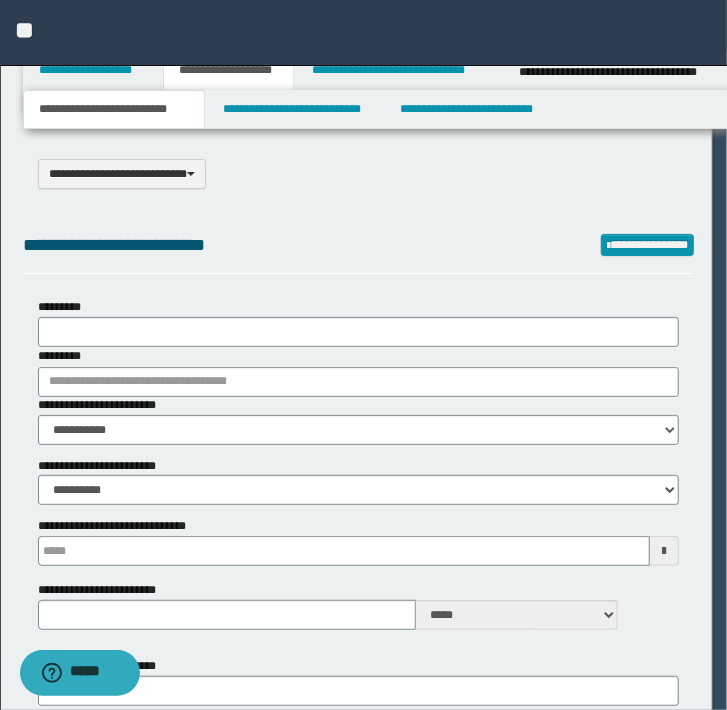select on "*" 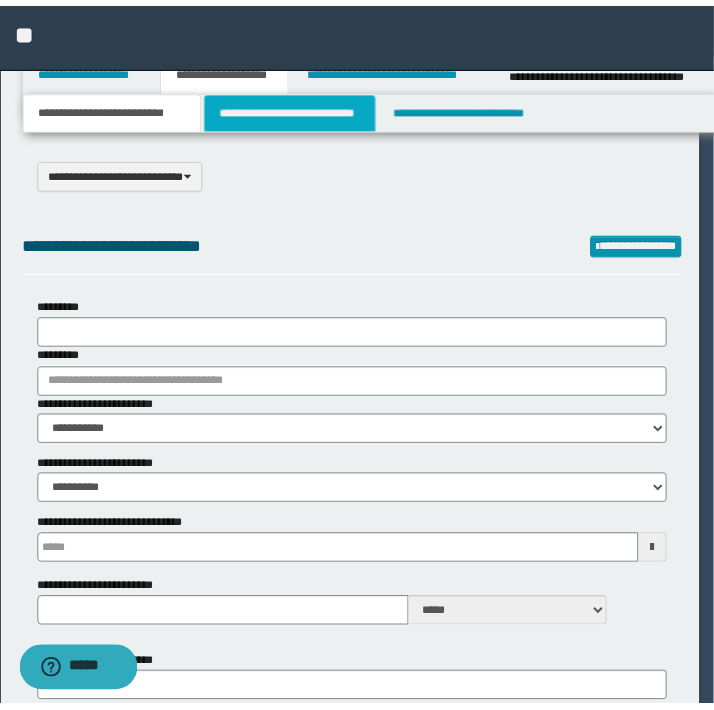 scroll, scrollTop: 0, scrollLeft: 0, axis: both 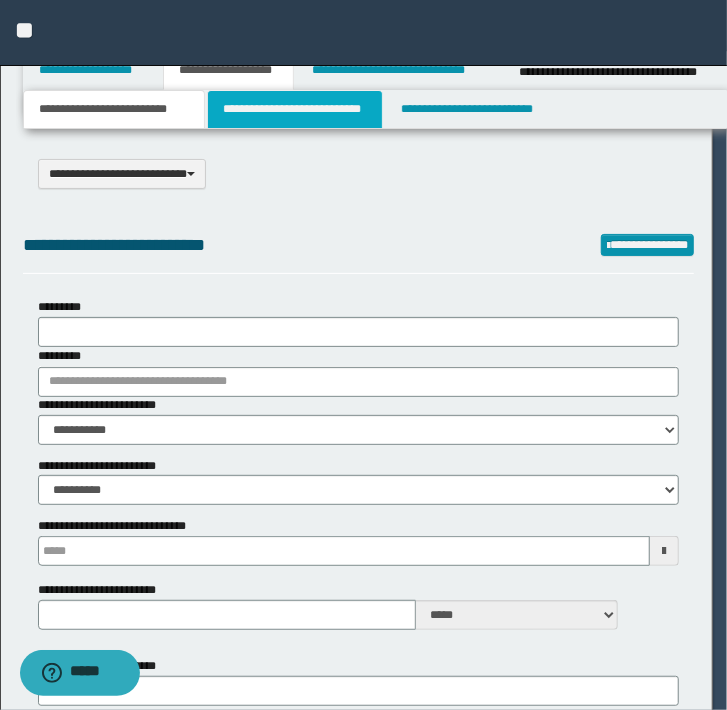 click on "**********" at bounding box center [294, 109] 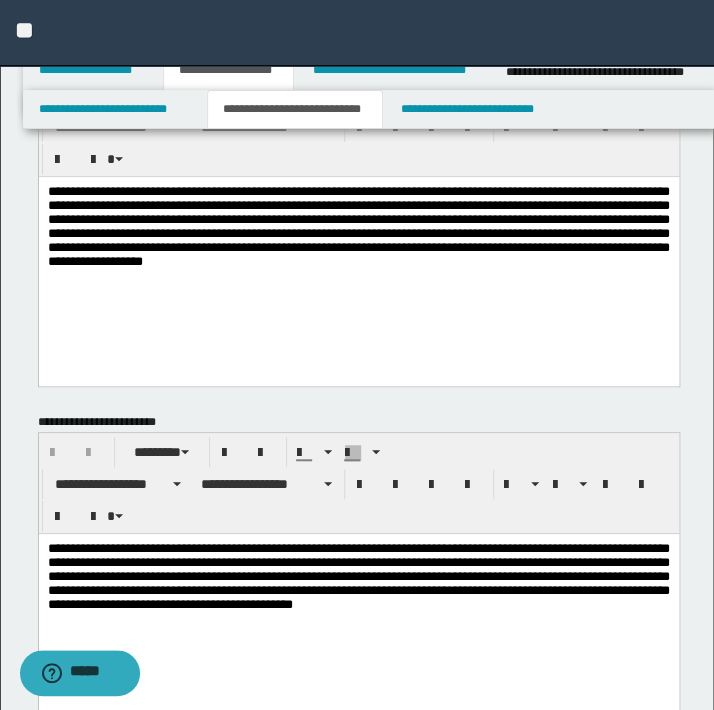 scroll, scrollTop: 454, scrollLeft: 0, axis: vertical 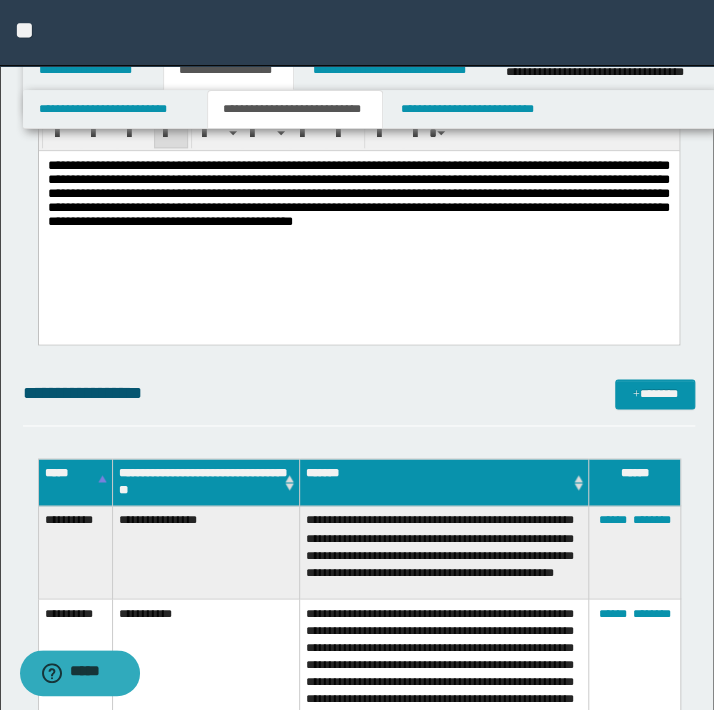 drag, startPoint x: 494, startPoint y: 262, endPoint x: 543, endPoint y: 281, distance: 52.554733 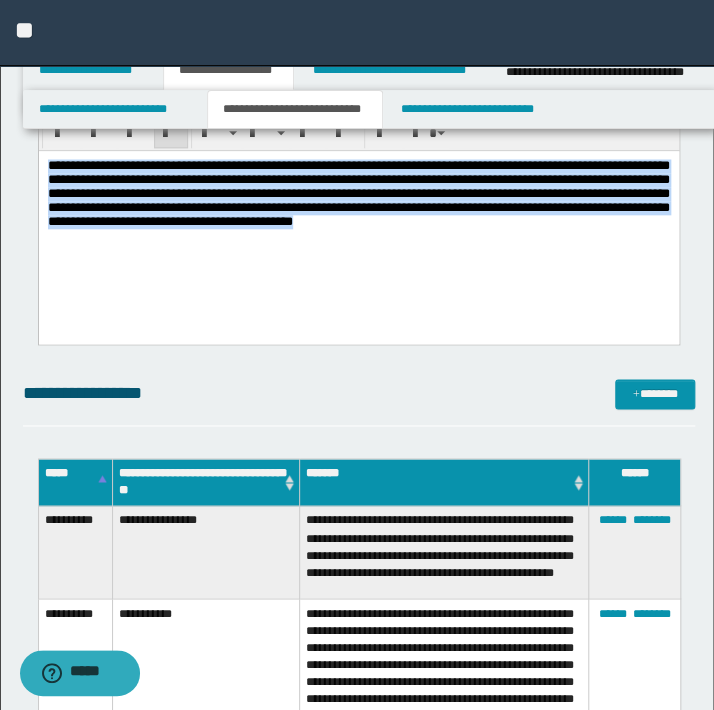 drag, startPoint x: 588, startPoint y: 231, endPoint x: -14, endPoint y: 155, distance: 606.7784 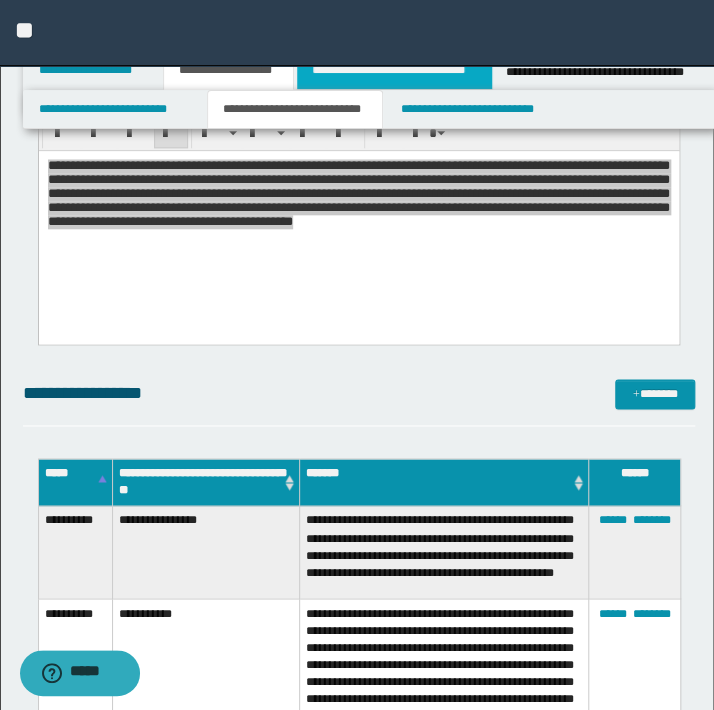 click on "**********" at bounding box center (394, 70) 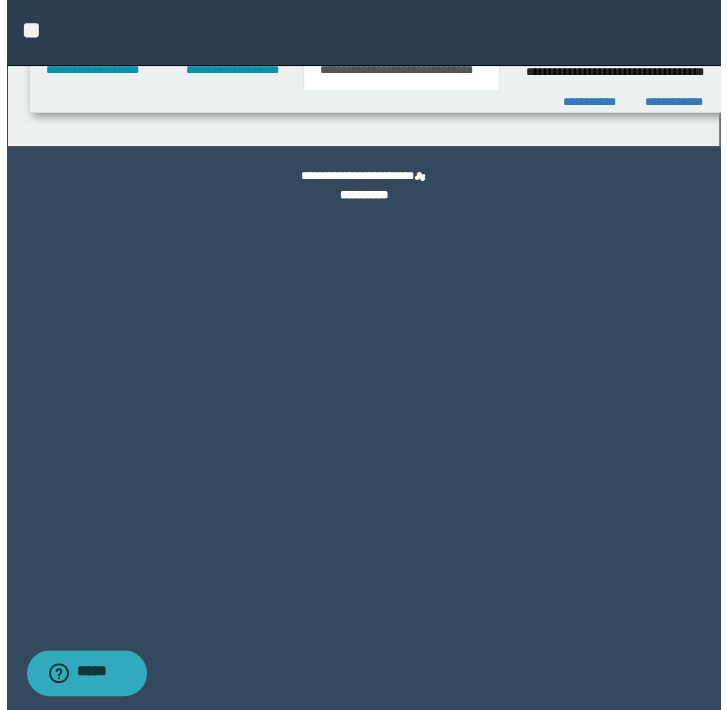 scroll, scrollTop: 0, scrollLeft: 0, axis: both 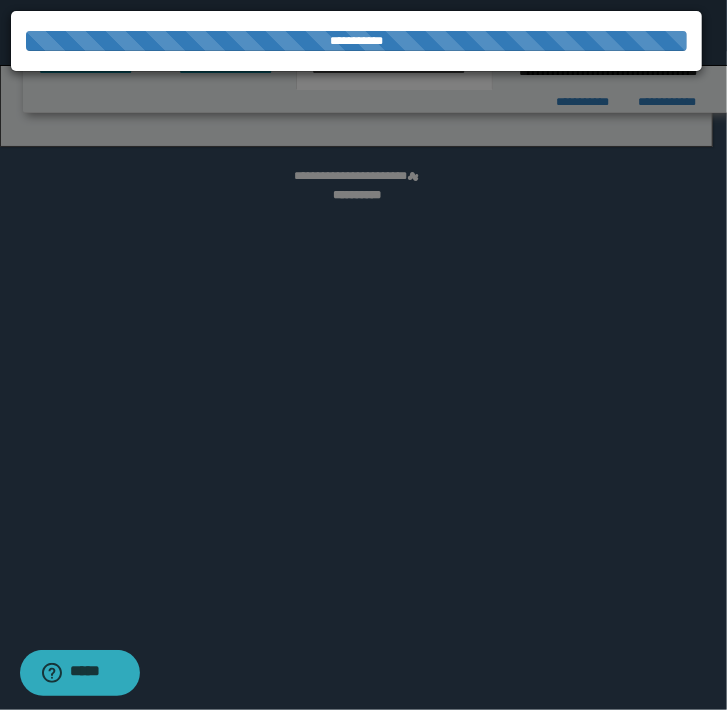select on "*" 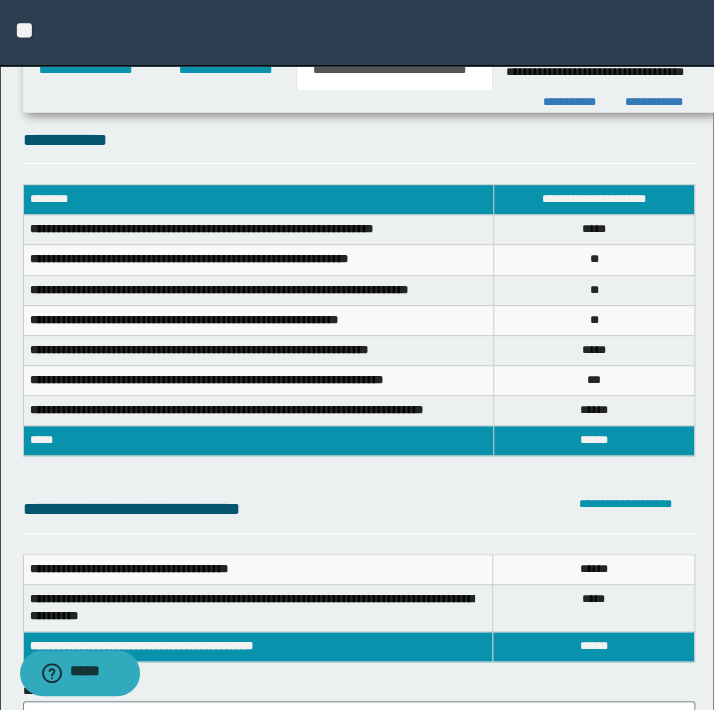 scroll, scrollTop: 0, scrollLeft: 0, axis: both 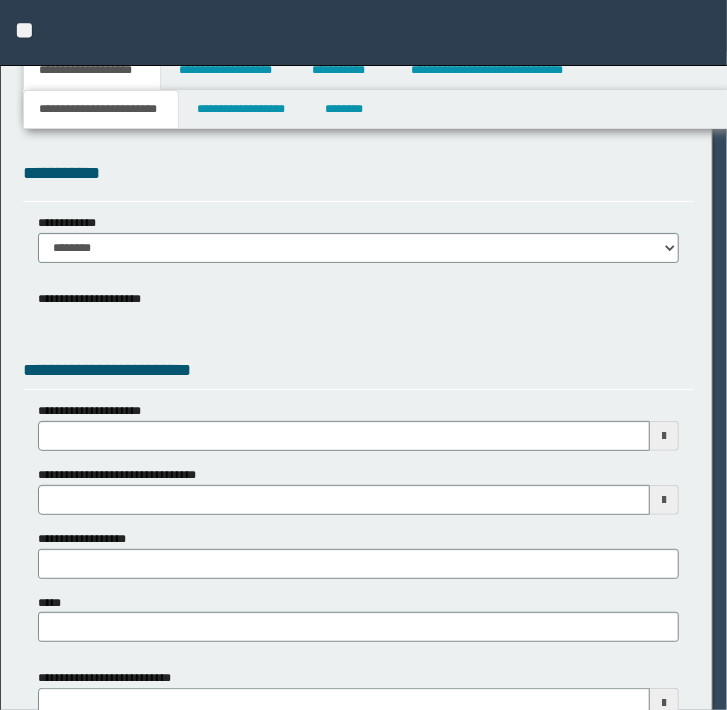 select on "*" 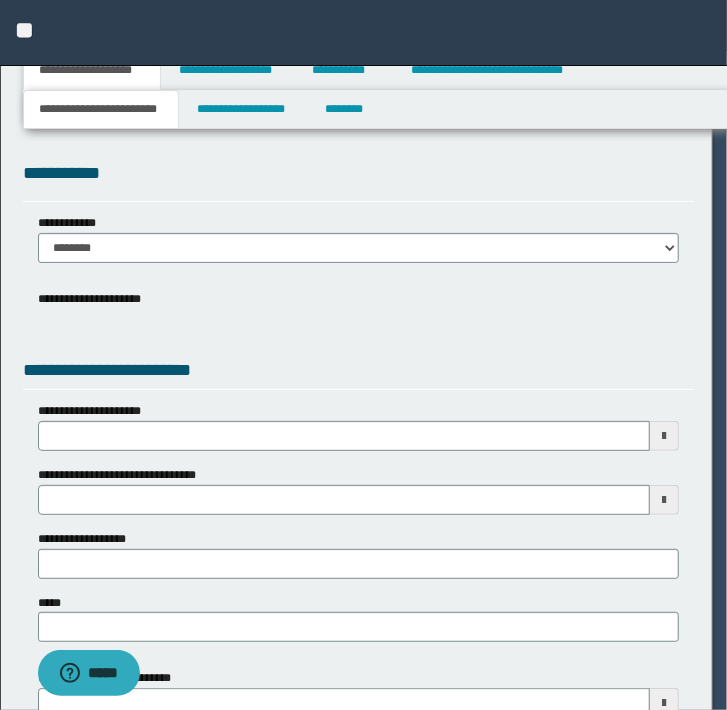 scroll, scrollTop: 0, scrollLeft: 0, axis: both 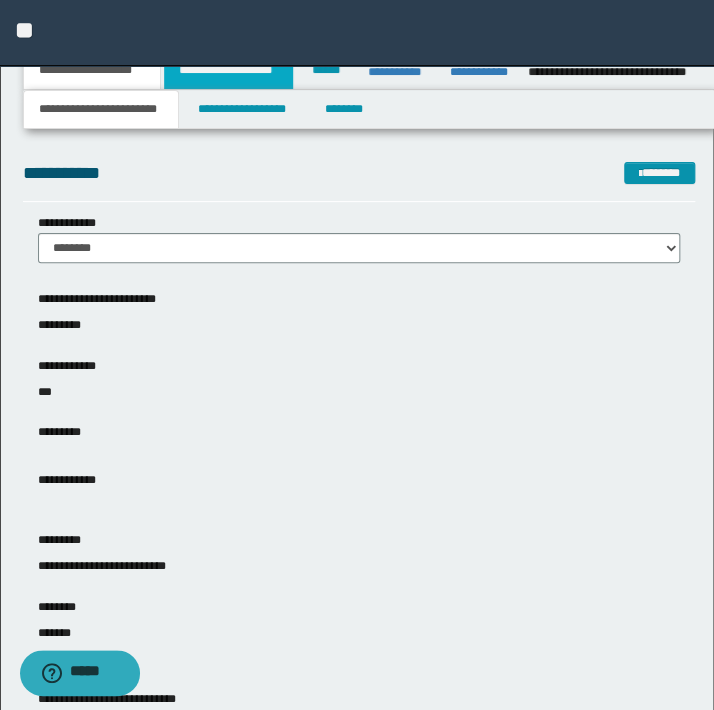 click on "**********" at bounding box center [228, 70] 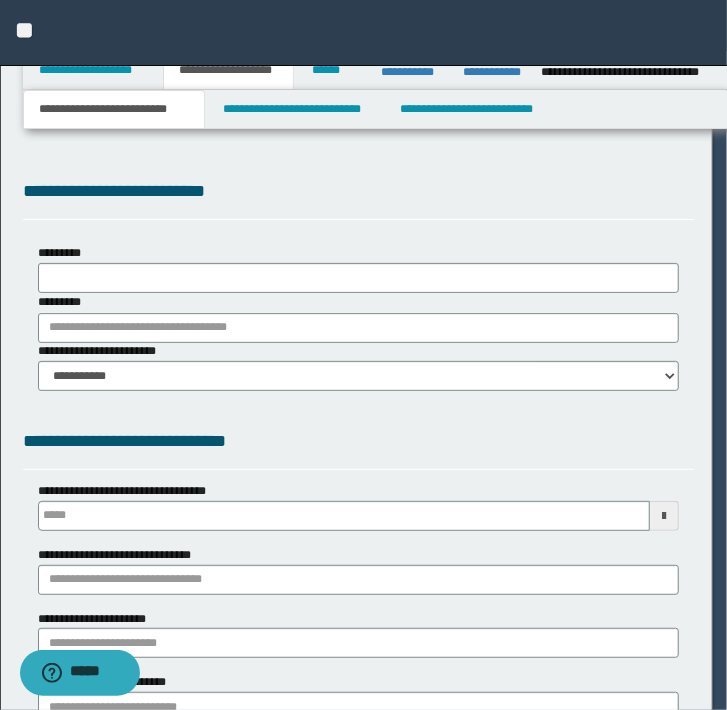 type 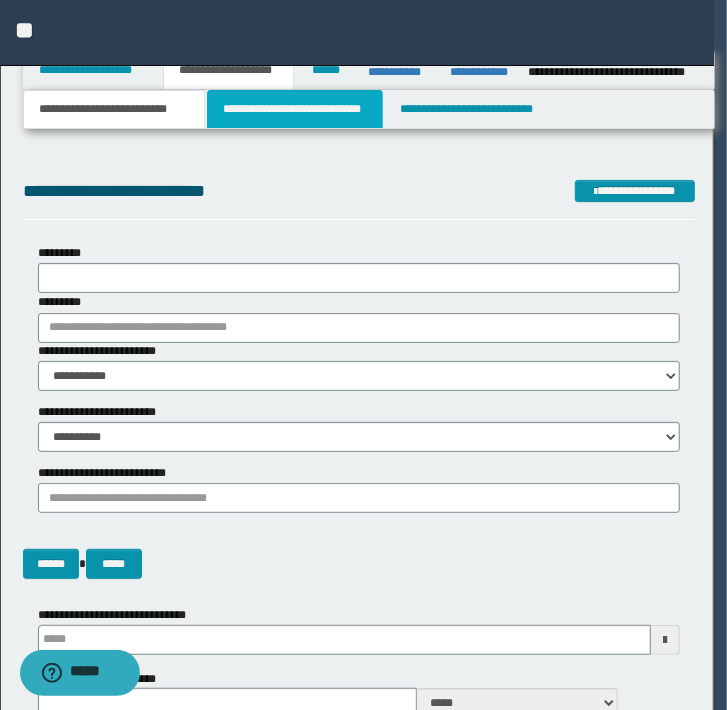 click on "**********" at bounding box center (294, 109) 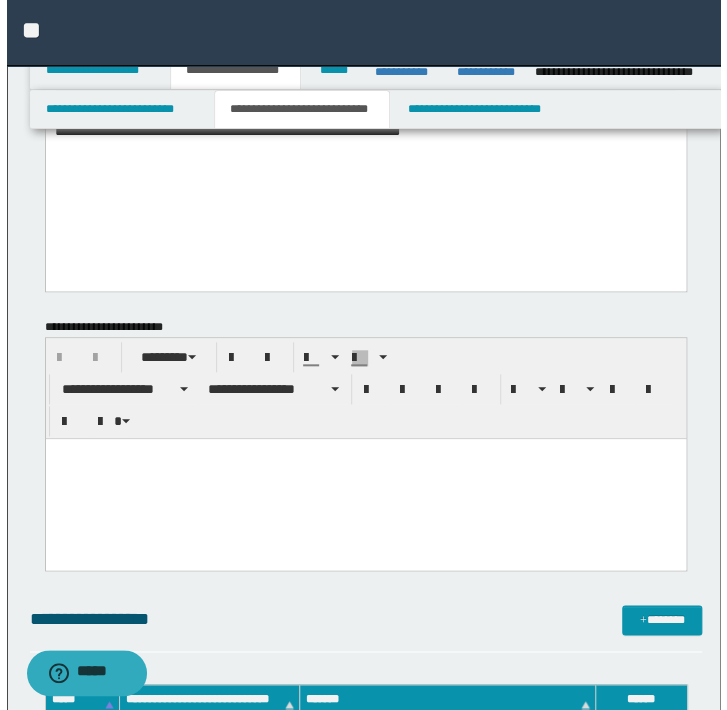scroll, scrollTop: 0, scrollLeft: 0, axis: both 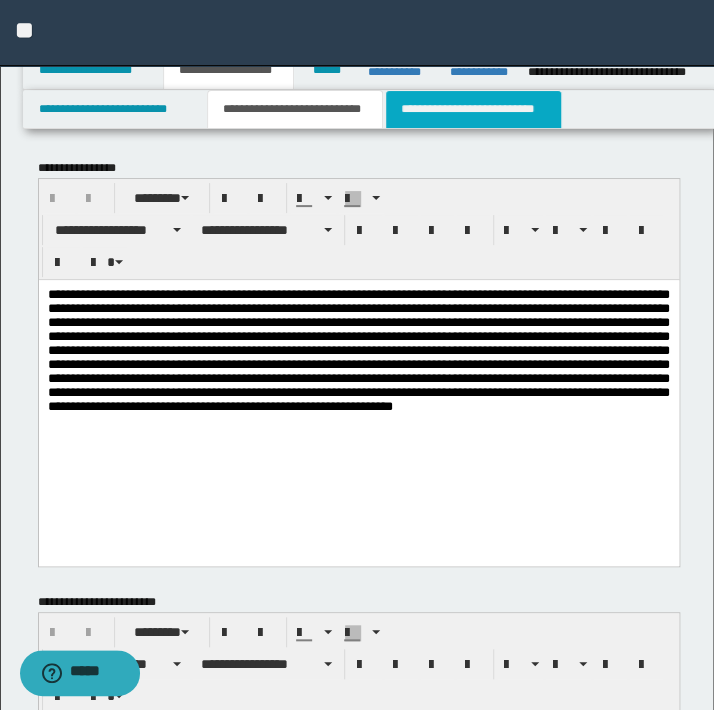 click on "**********" at bounding box center [473, 109] 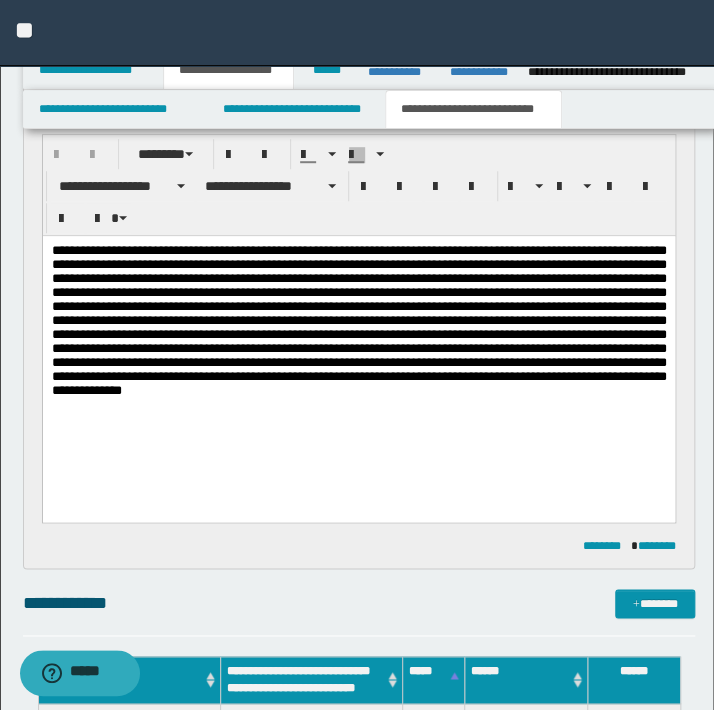 scroll, scrollTop: 272, scrollLeft: 0, axis: vertical 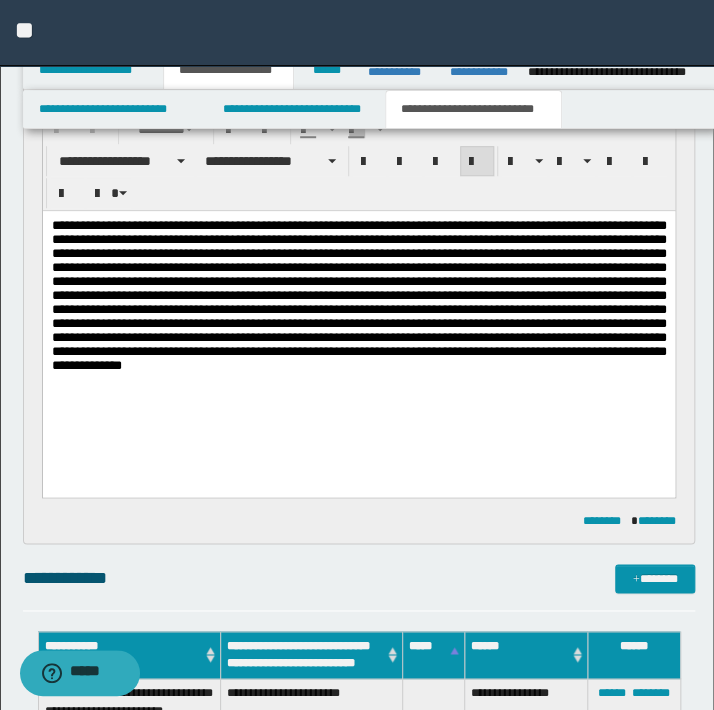 click at bounding box center [358, 304] 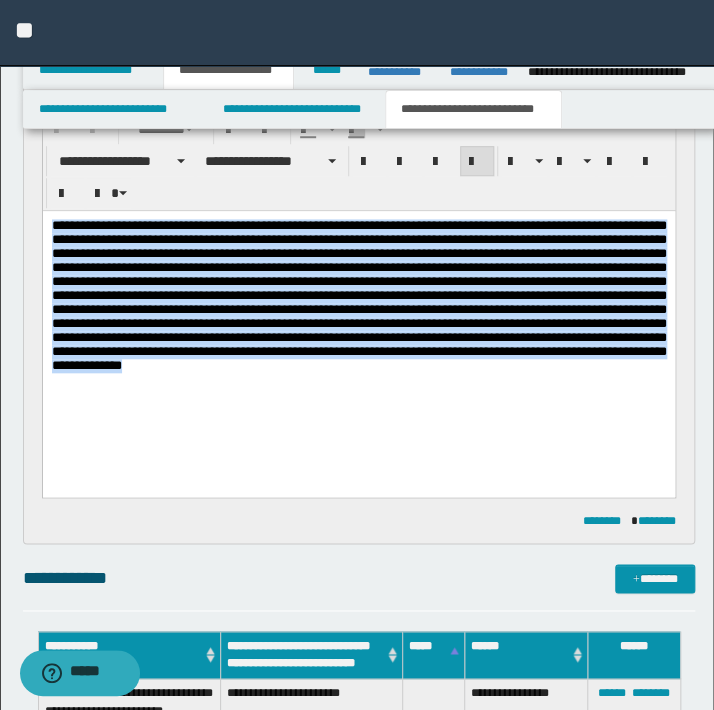 drag, startPoint x: 609, startPoint y: 380, endPoint x: 39, endPoint y: 230, distance: 589.4065 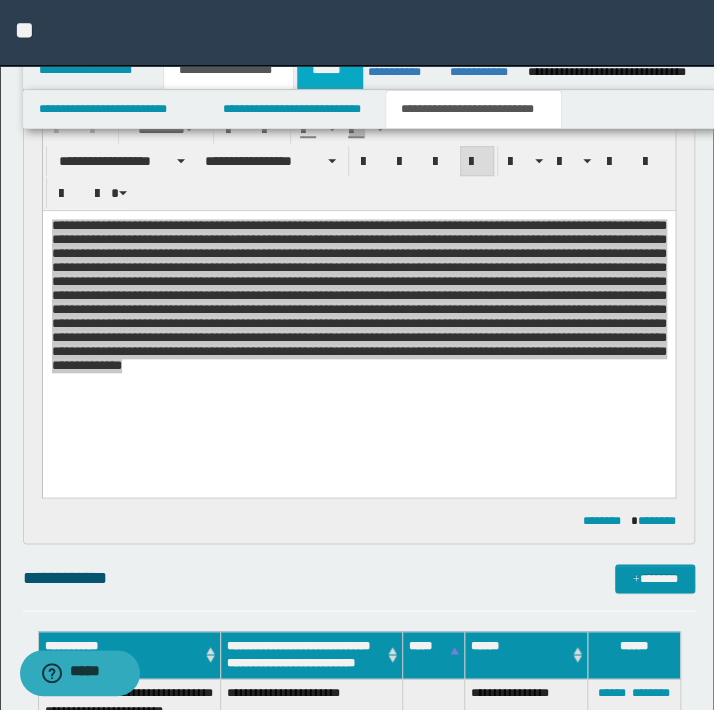 click on "******" at bounding box center (330, 70) 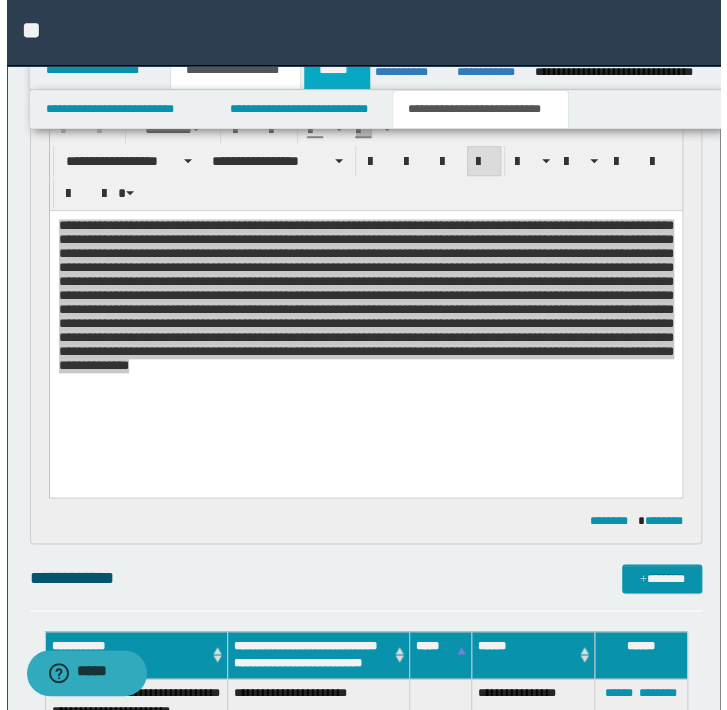 scroll, scrollTop: 0, scrollLeft: 0, axis: both 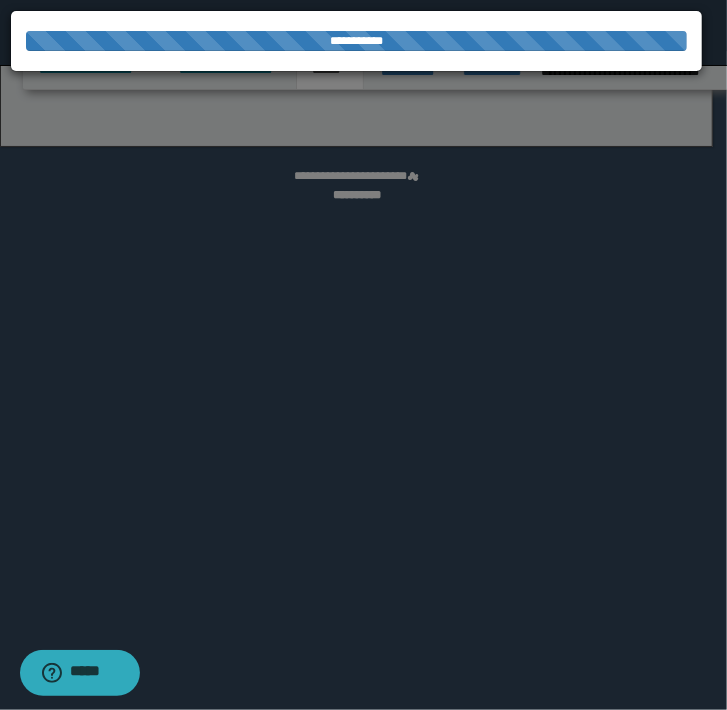 select on "*" 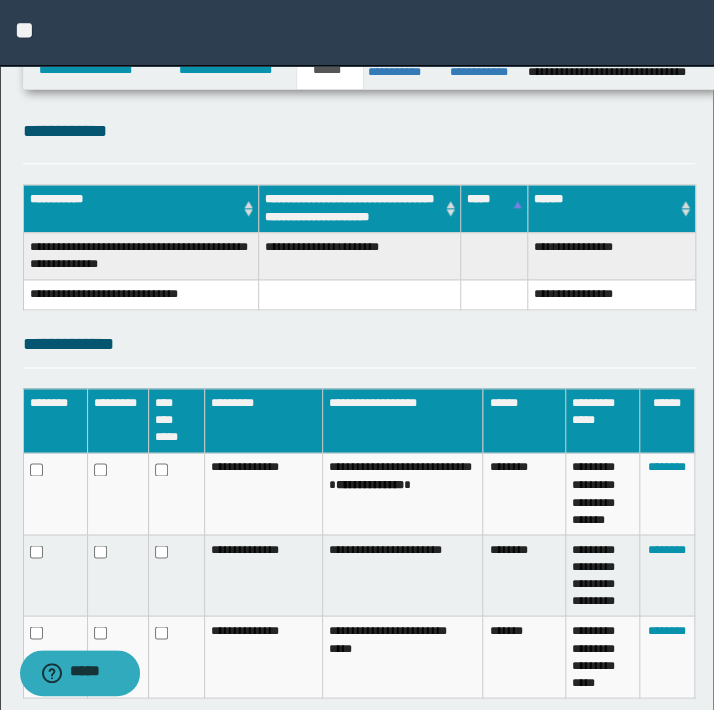 scroll, scrollTop: 614, scrollLeft: 0, axis: vertical 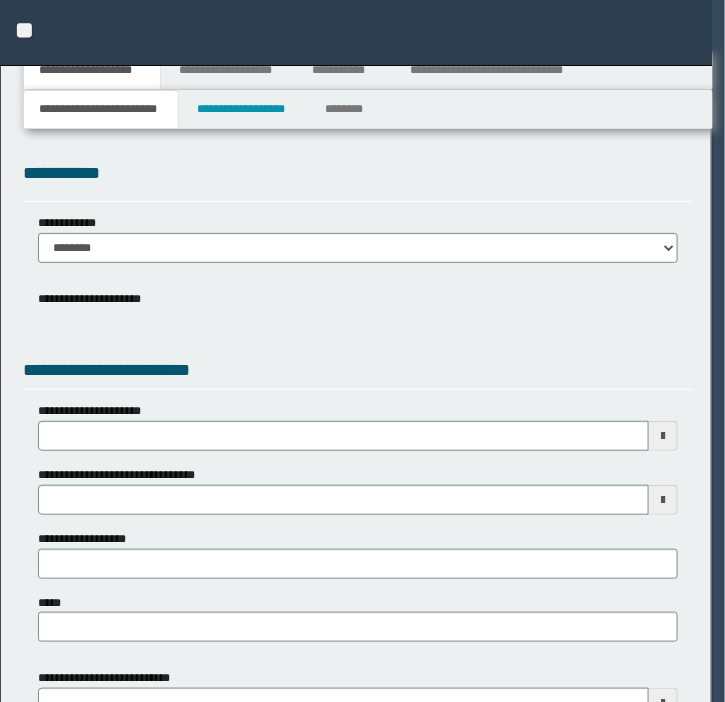 type 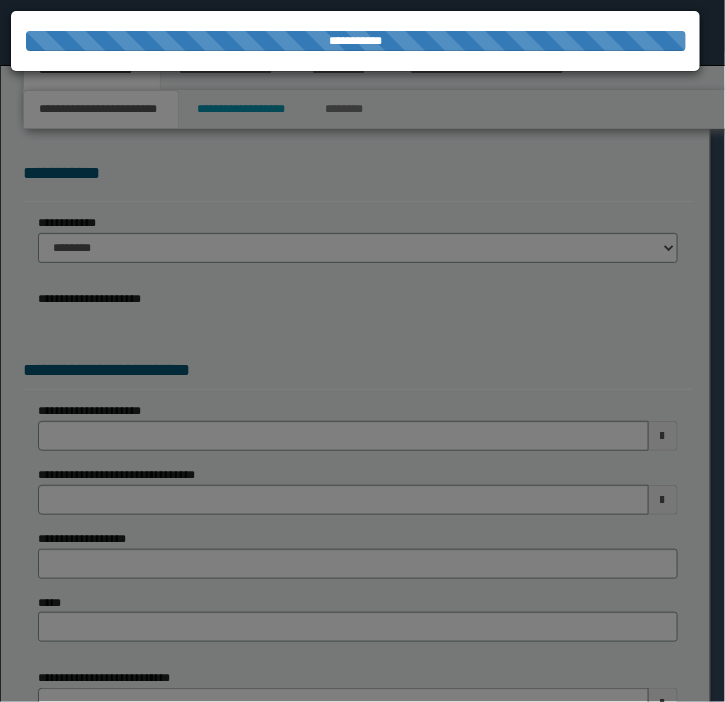 type on "**********" 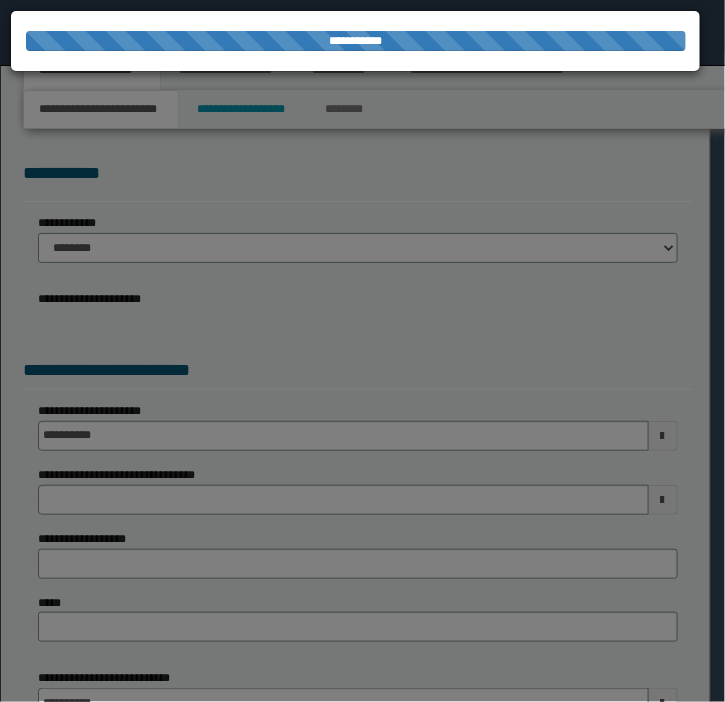 scroll, scrollTop: 0, scrollLeft: 0, axis: both 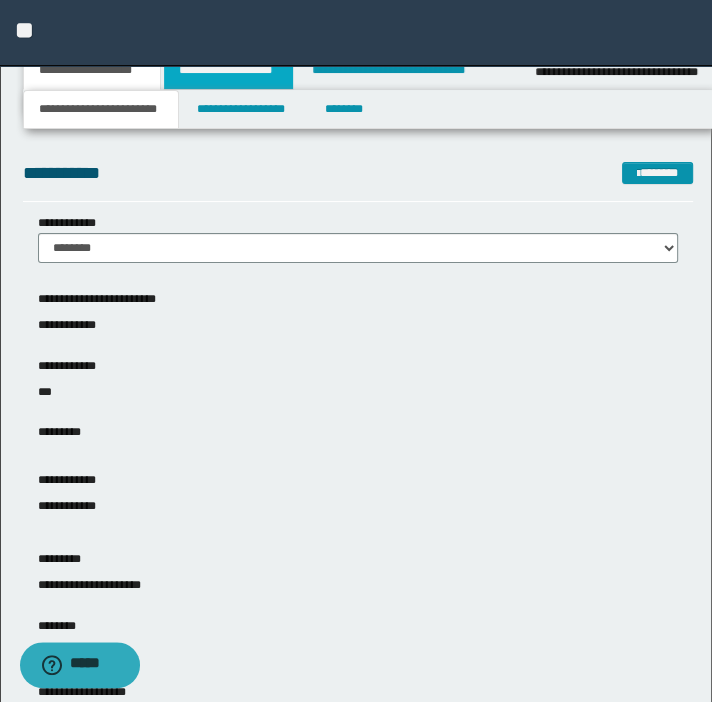 click on "**********" at bounding box center [228, 70] 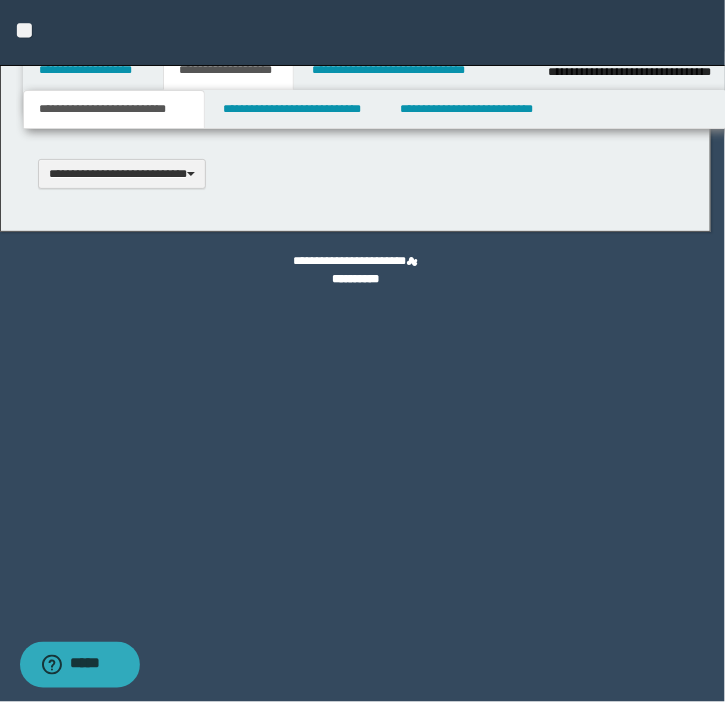 type 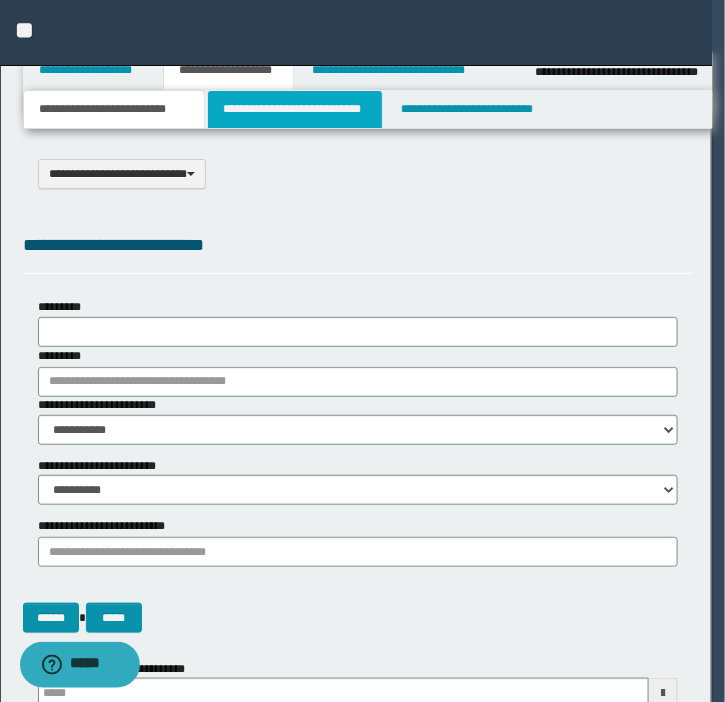 click on "**********" at bounding box center [294, 109] 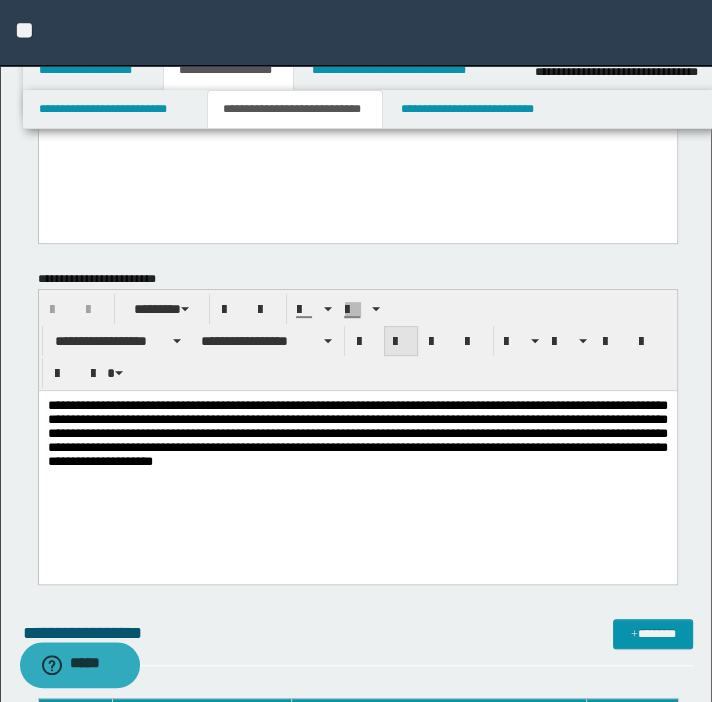 scroll, scrollTop: 181, scrollLeft: 0, axis: vertical 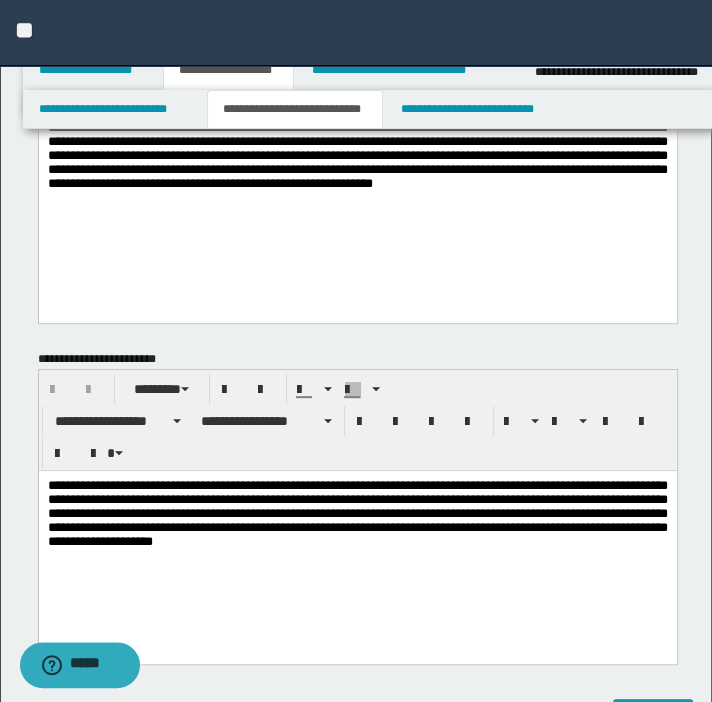 drag, startPoint x: 451, startPoint y: 511, endPoint x: 437, endPoint y: 570, distance: 60.63827 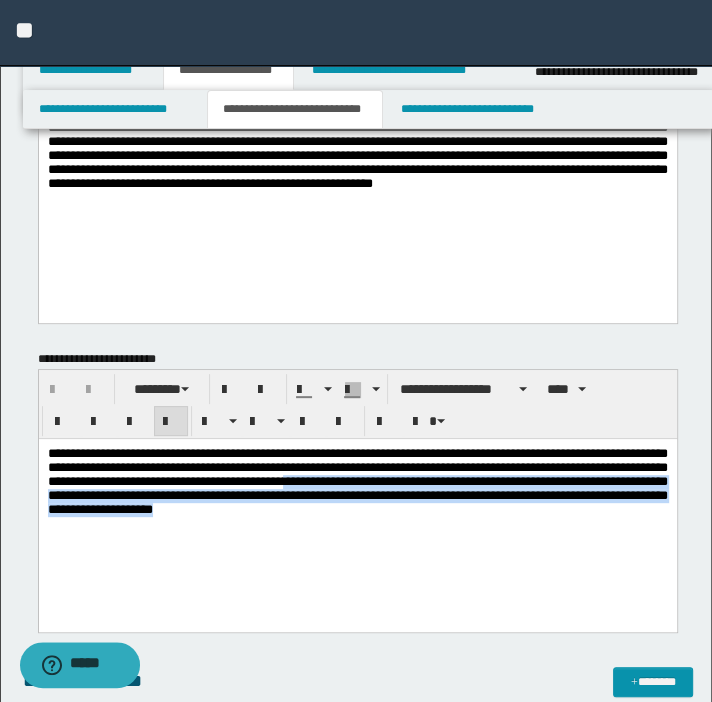 click on "**********" at bounding box center [357, 506] 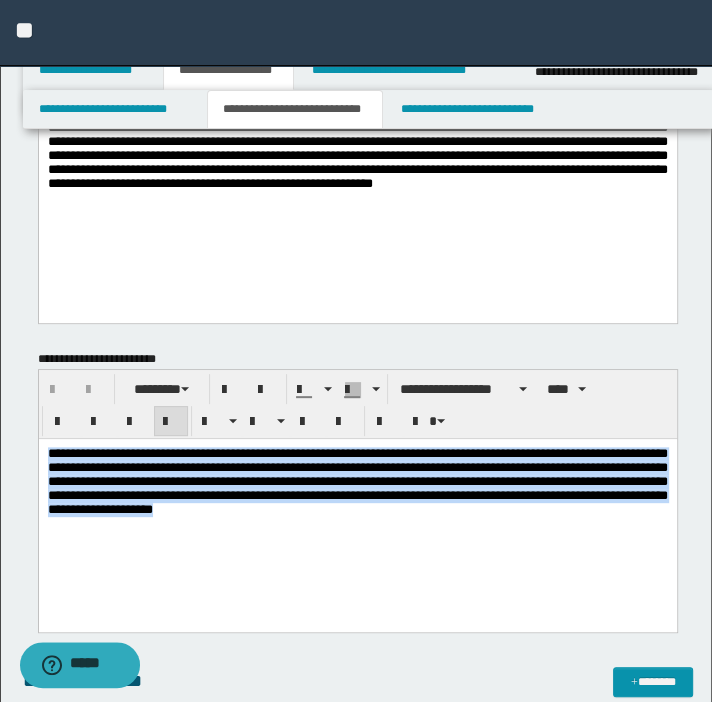 drag, startPoint x: 437, startPoint y: 524, endPoint x: 27, endPoint y: 452, distance: 416.27396 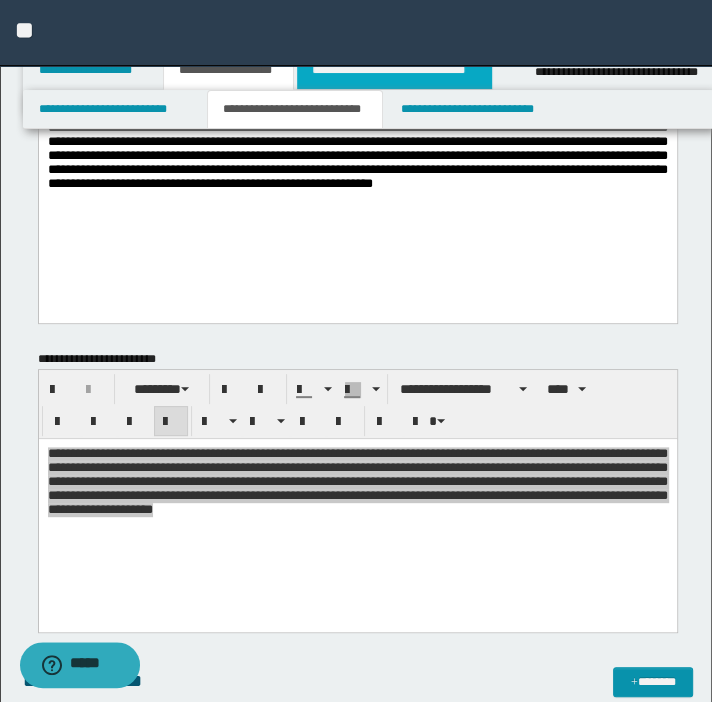 click on "**********" at bounding box center (394, 70) 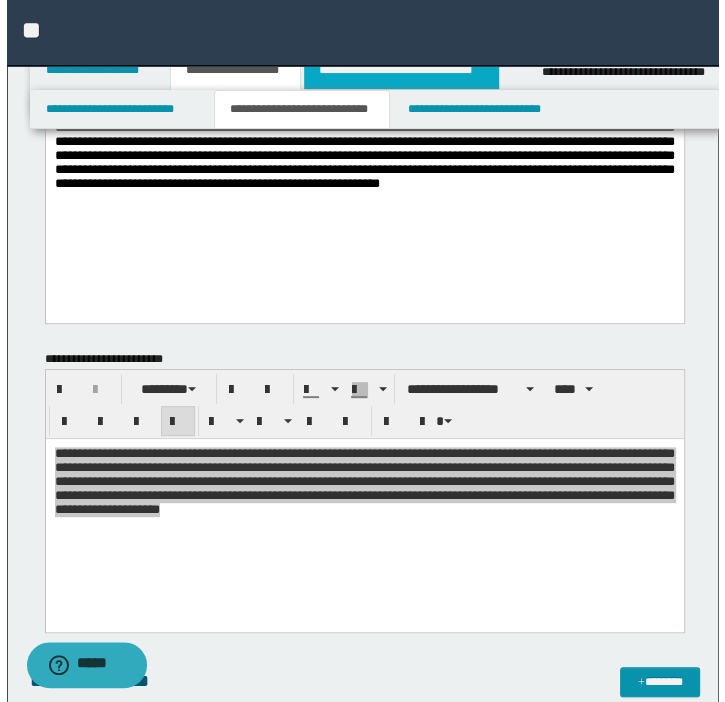 scroll, scrollTop: 0, scrollLeft: 0, axis: both 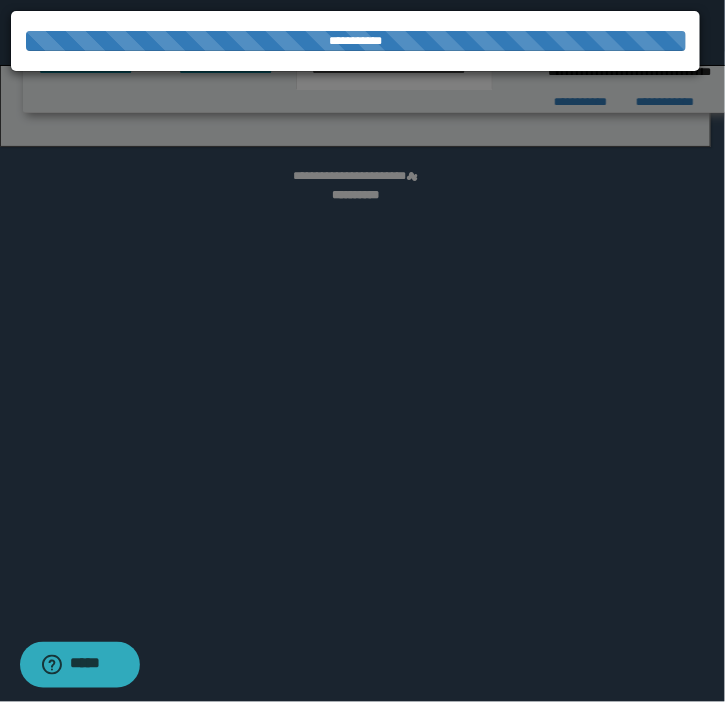 select on "*" 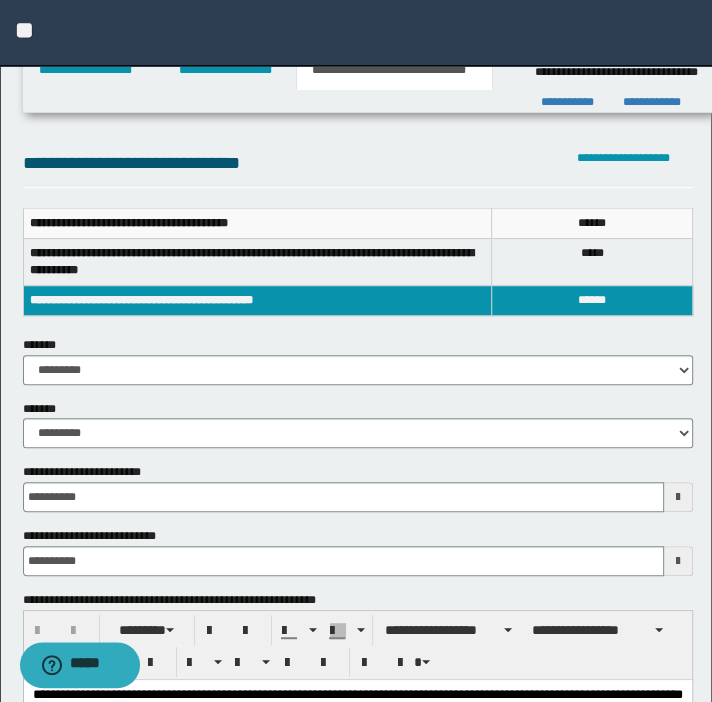 scroll, scrollTop: 90, scrollLeft: 0, axis: vertical 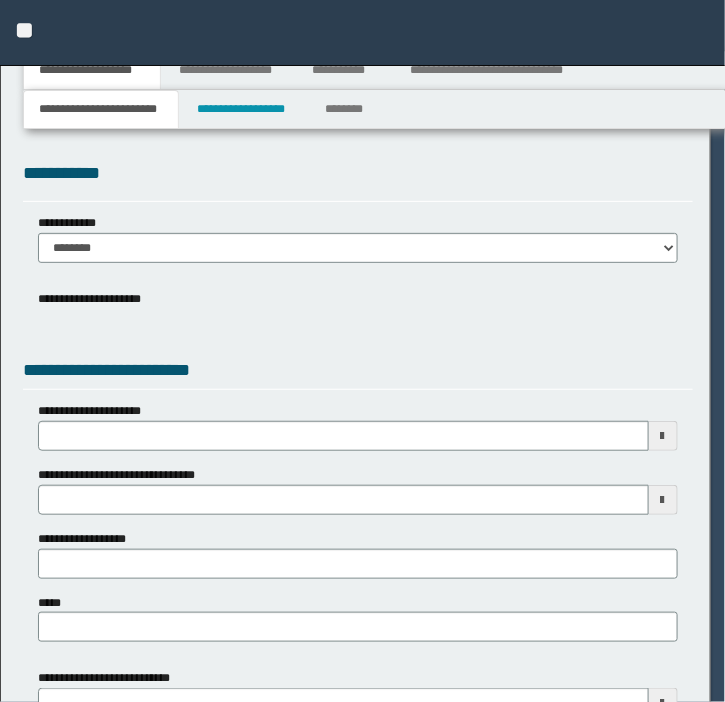 select on "*" 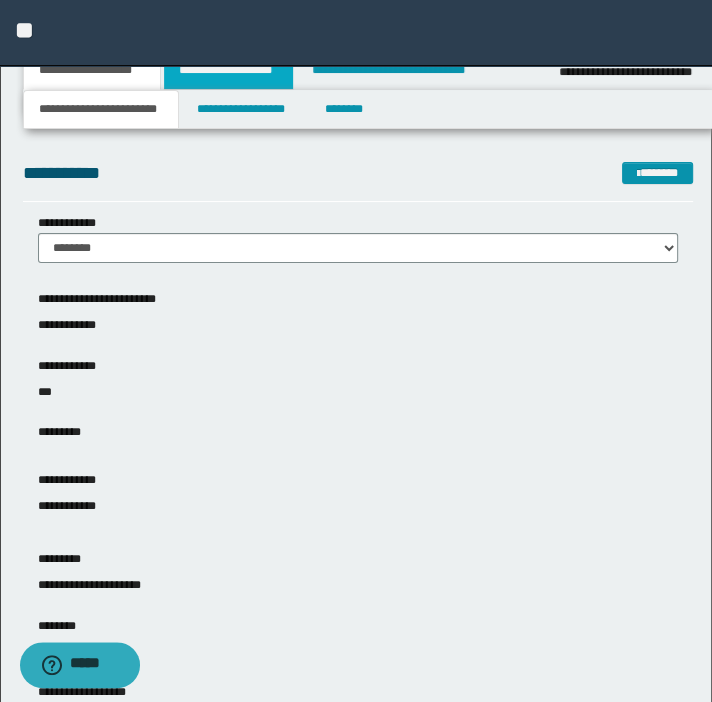 click on "**********" at bounding box center (228, 70) 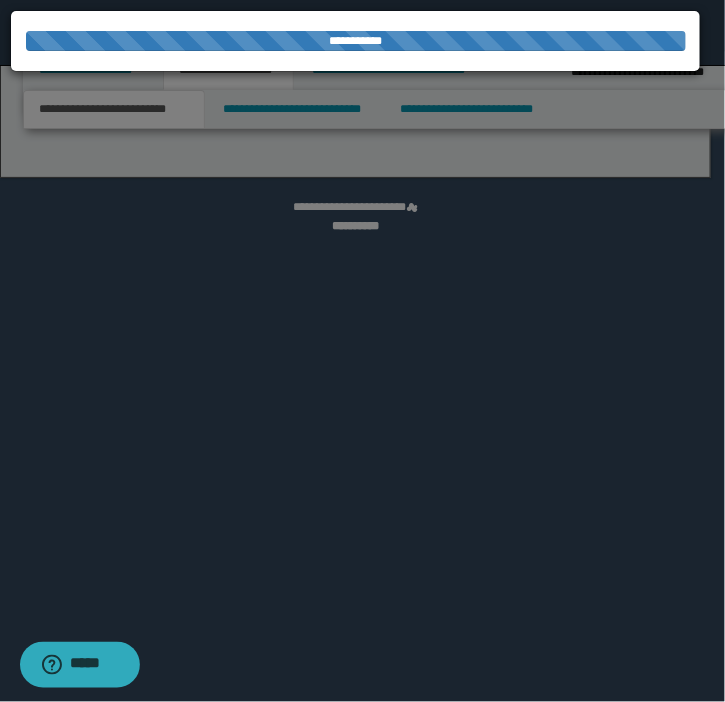 click at bounding box center (362, 351) 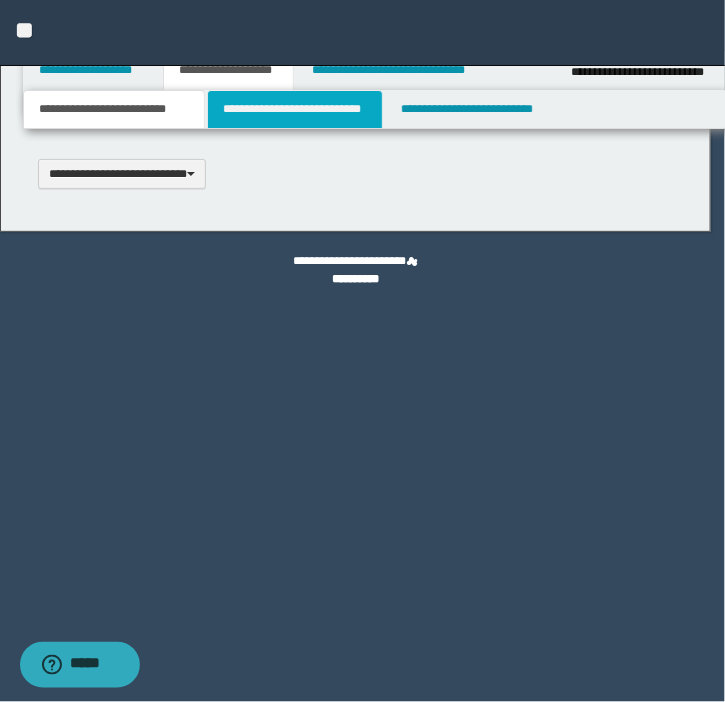 click on "**********" at bounding box center (362, 351) 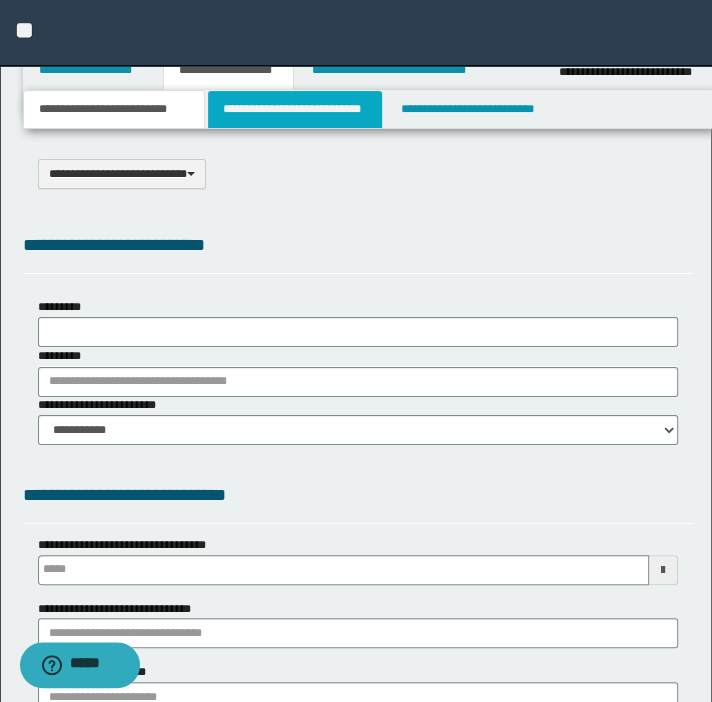 select on "*" 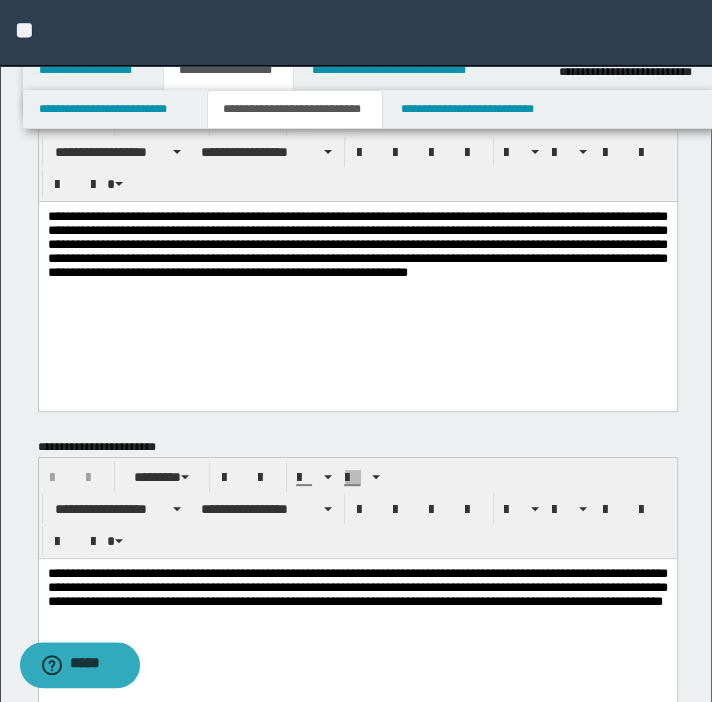 scroll, scrollTop: 181, scrollLeft: 0, axis: vertical 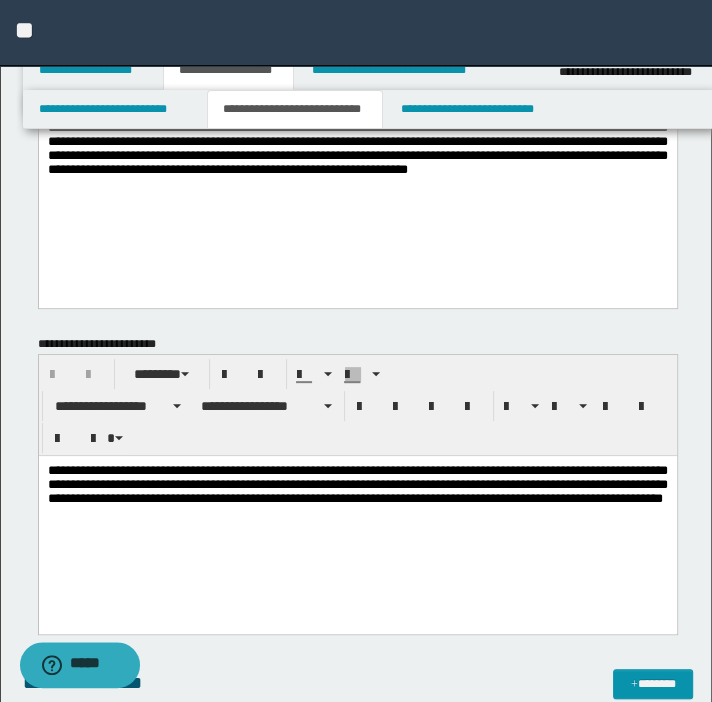 click on "**********" at bounding box center [357, 509] 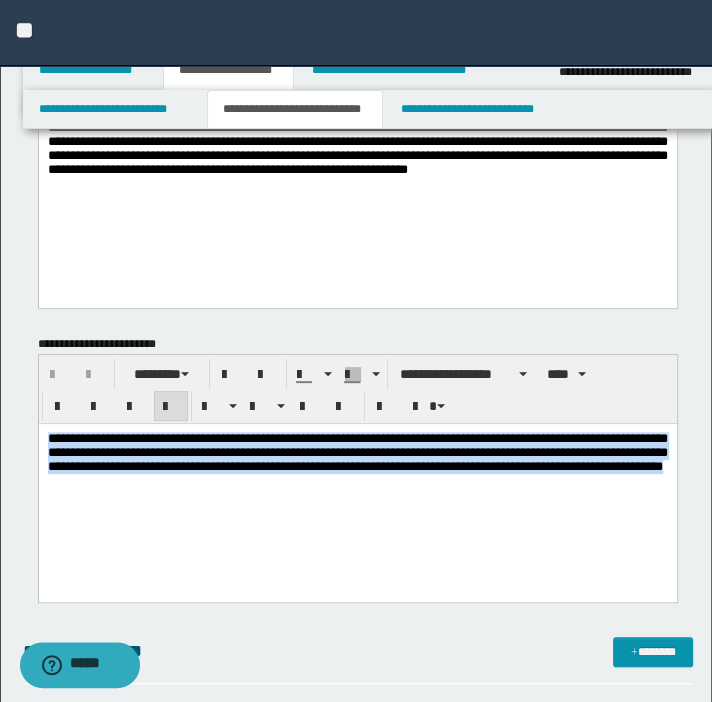 drag, startPoint x: 278, startPoint y: 493, endPoint x: -48, endPoint y: 442, distance: 329.96515 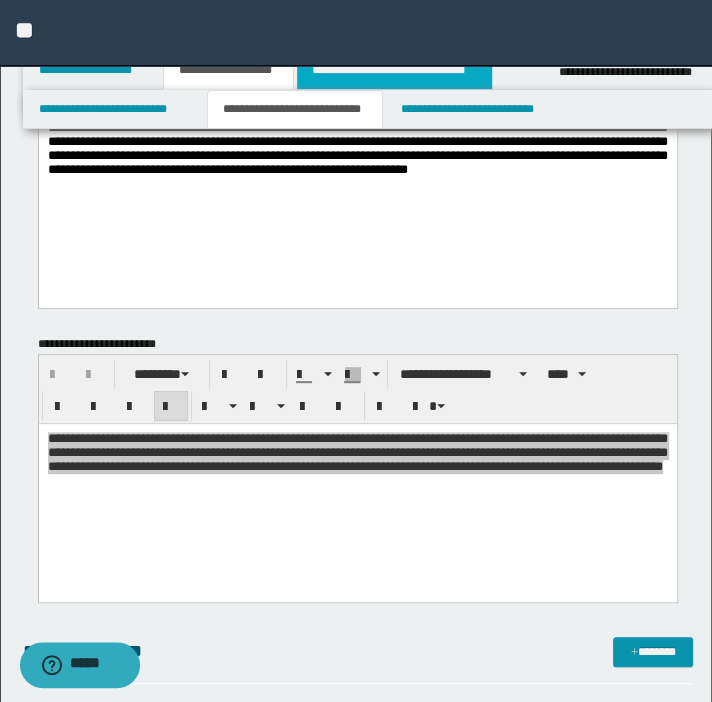 click on "**********" at bounding box center (394, 70) 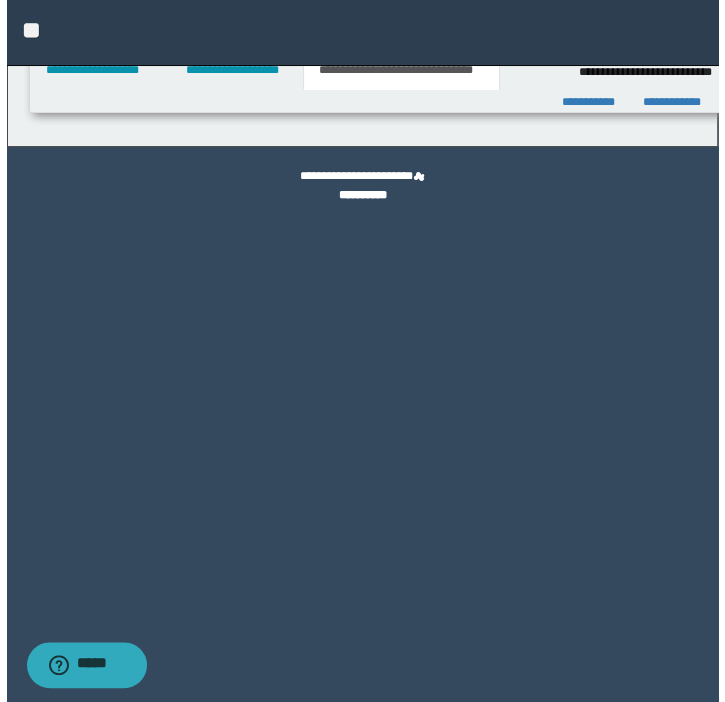scroll, scrollTop: 0, scrollLeft: 0, axis: both 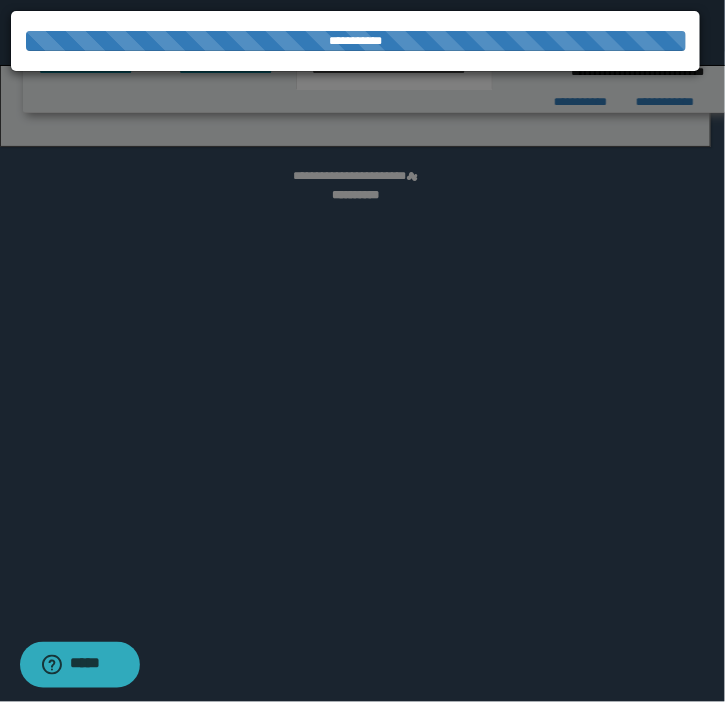 select on "*" 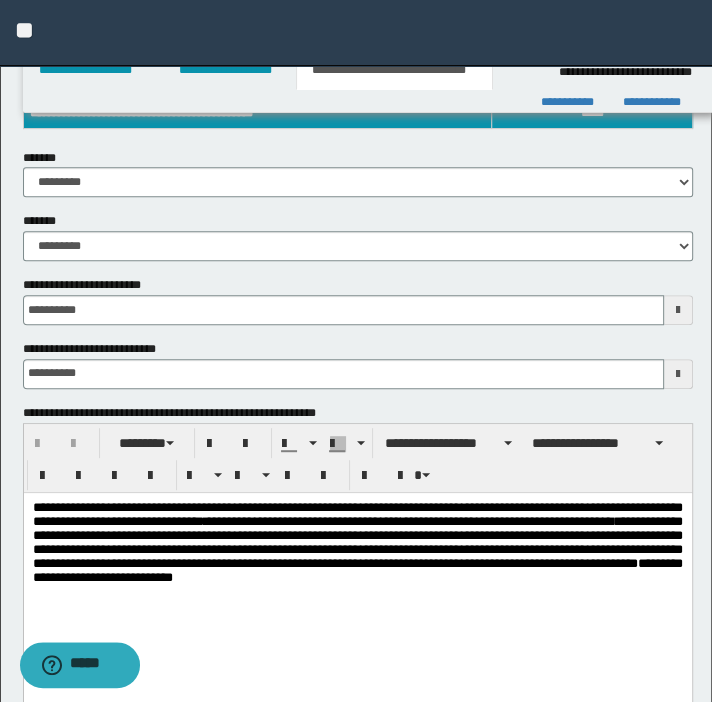 scroll, scrollTop: 363, scrollLeft: 0, axis: vertical 